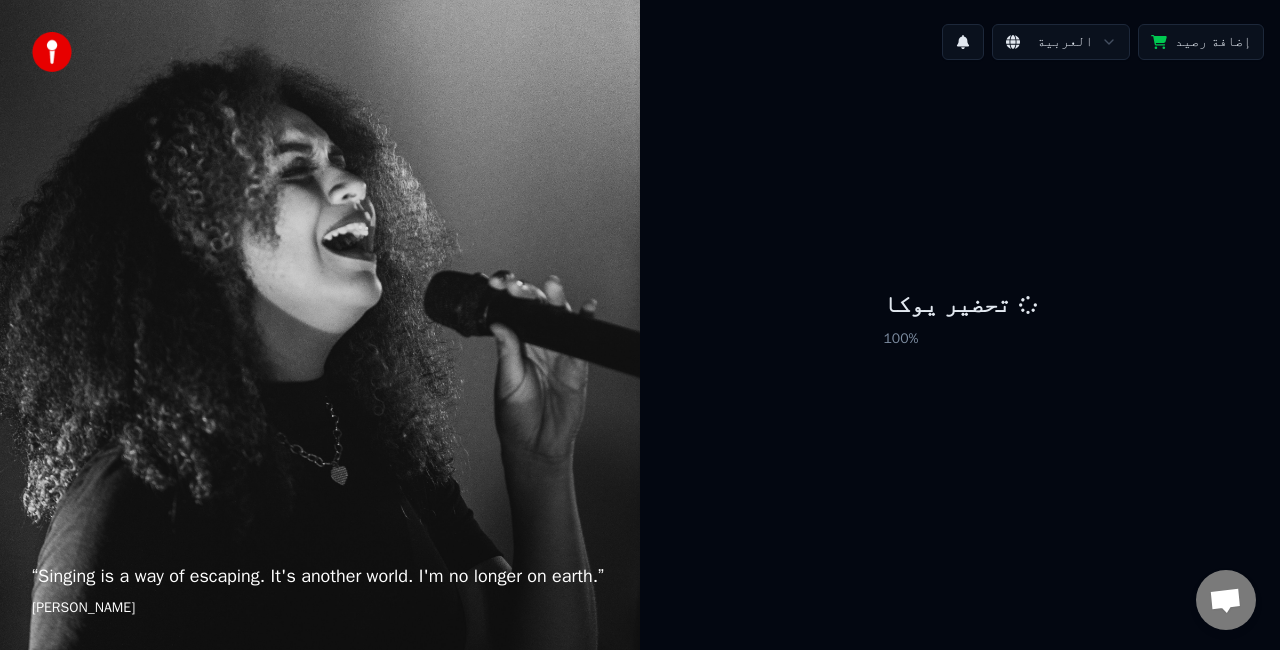 scroll, scrollTop: 0, scrollLeft: 0, axis: both 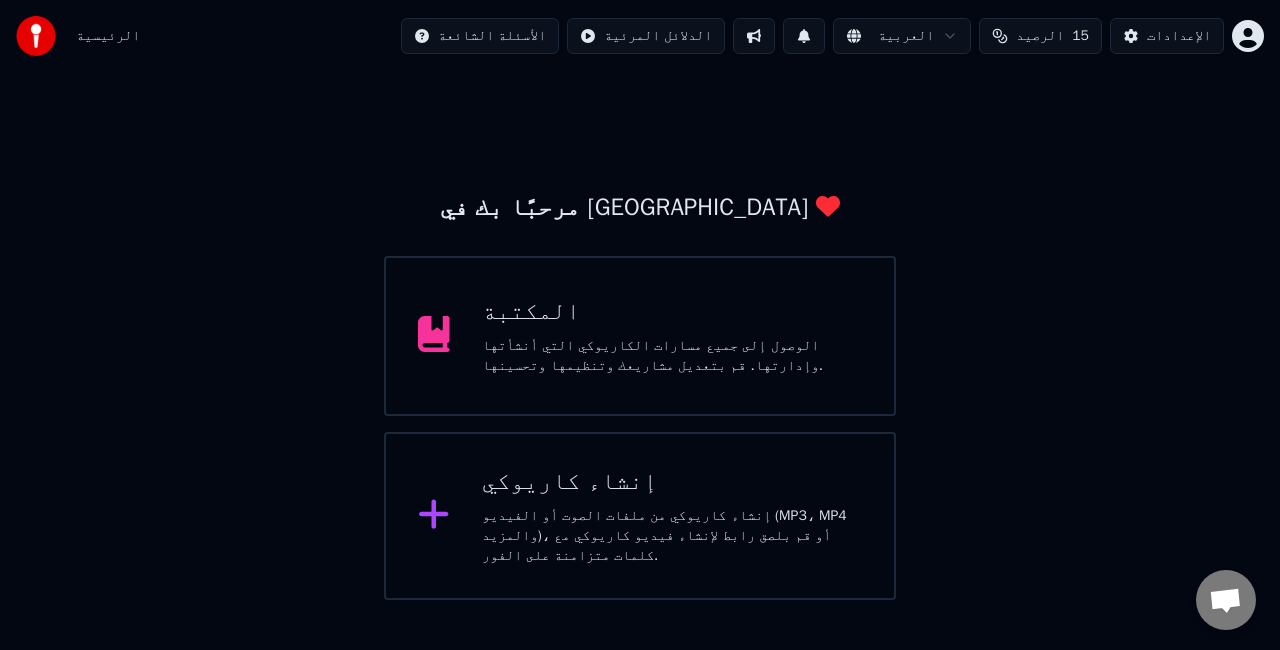 click on "إنشاء كاريوكي إنشاء كاريوكي من ملفات الصوت أو الفيديو (MP3، MP4 والمزيد)، أو قم بلصق رابط لإنشاء فيديو كاريوكي مع كلمات متزامنة على الفور." at bounding box center [640, 516] 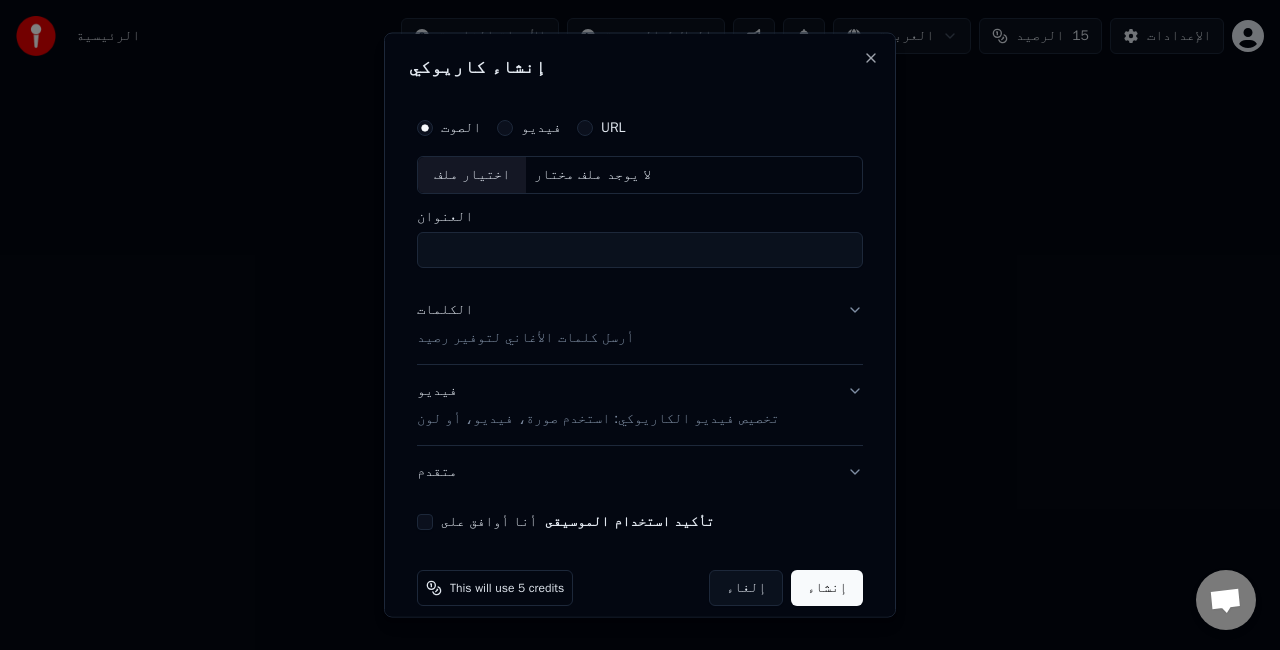 click on "فيديو" at bounding box center (529, 128) 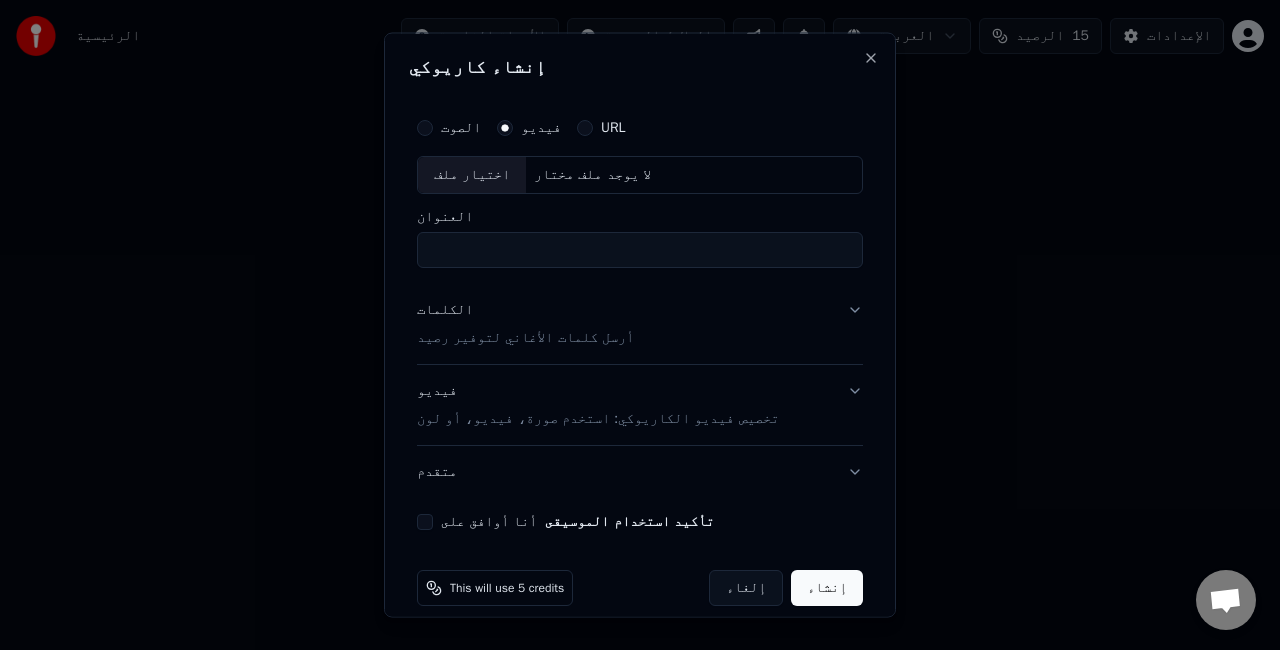 click on "الكلمات أرسل كلمات الأغاني لتوفير رصيد" at bounding box center [525, 323] 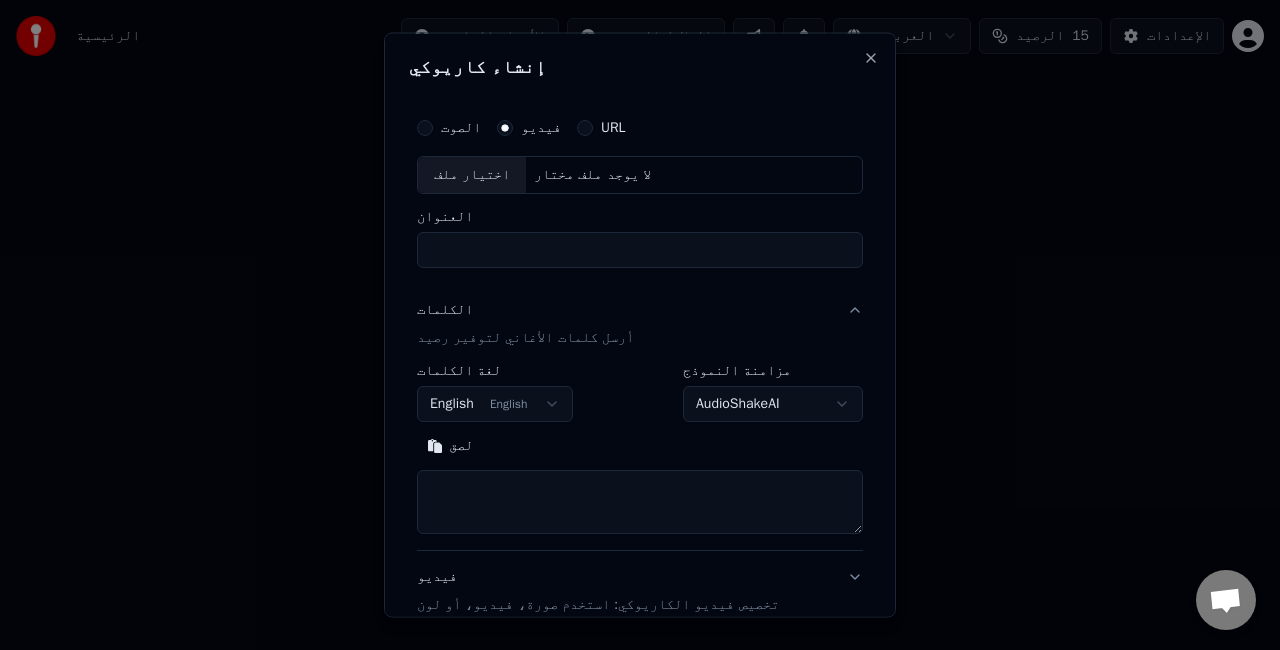 click on "**********" at bounding box center (640, 300) 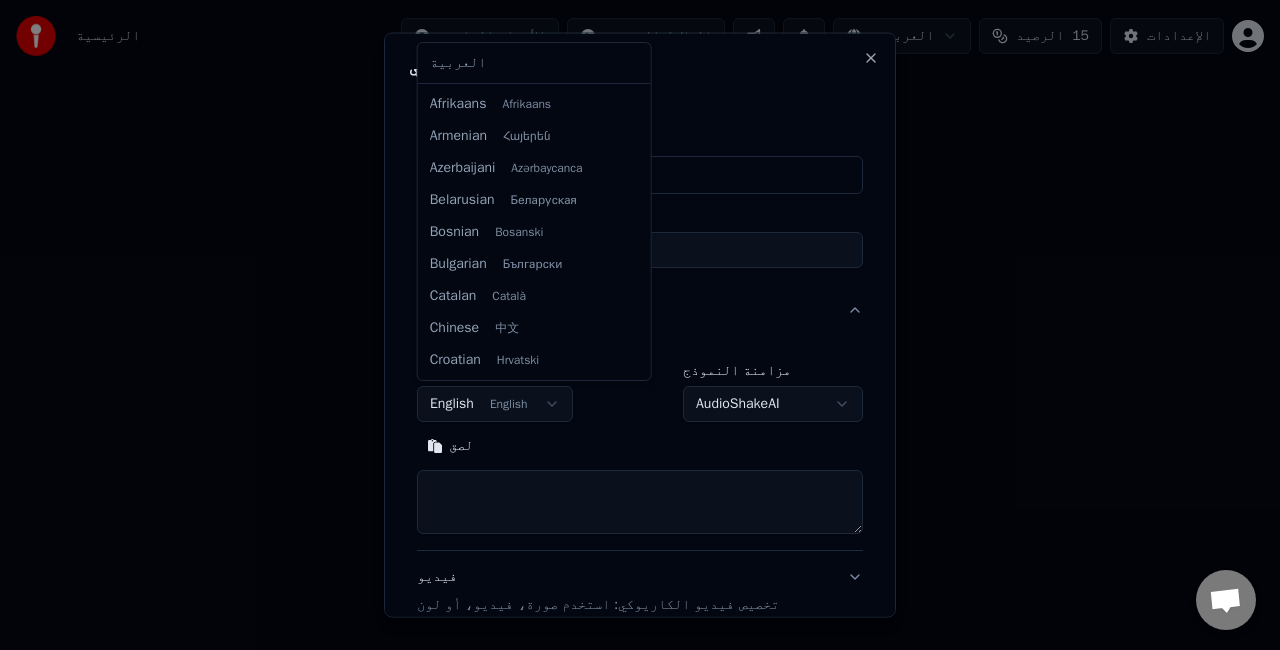 scroll, scrollTop: 128, scrollLeft: 0, axis: vertical 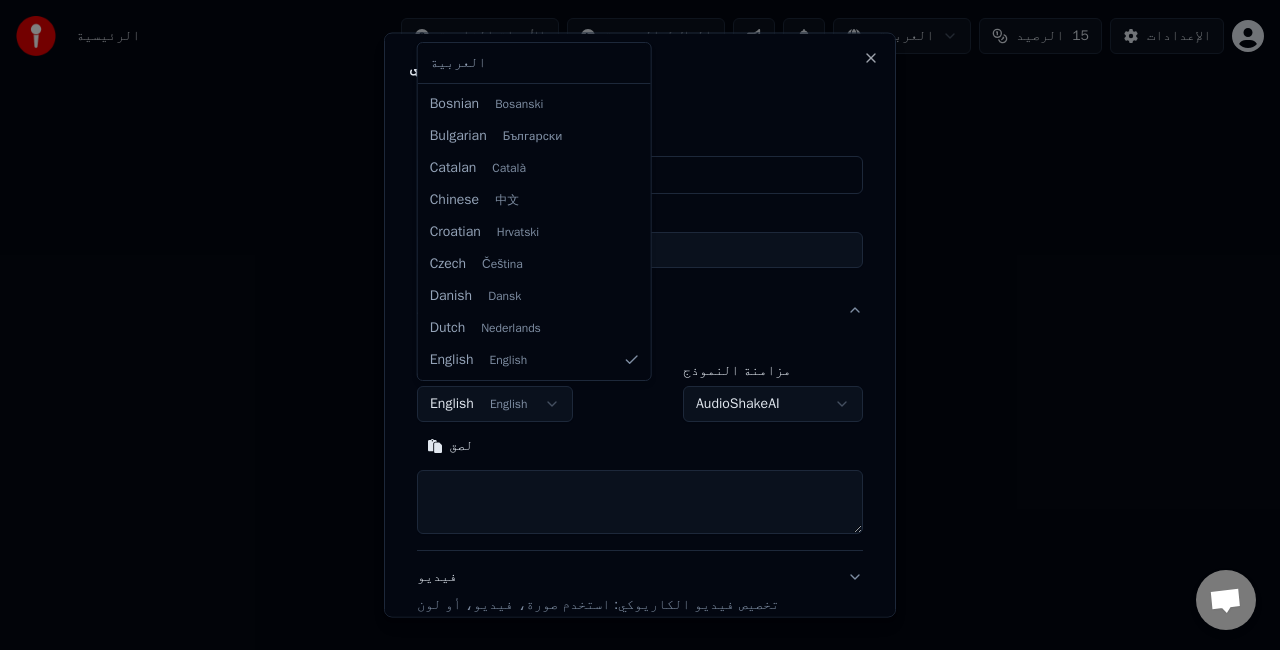 select on "**" 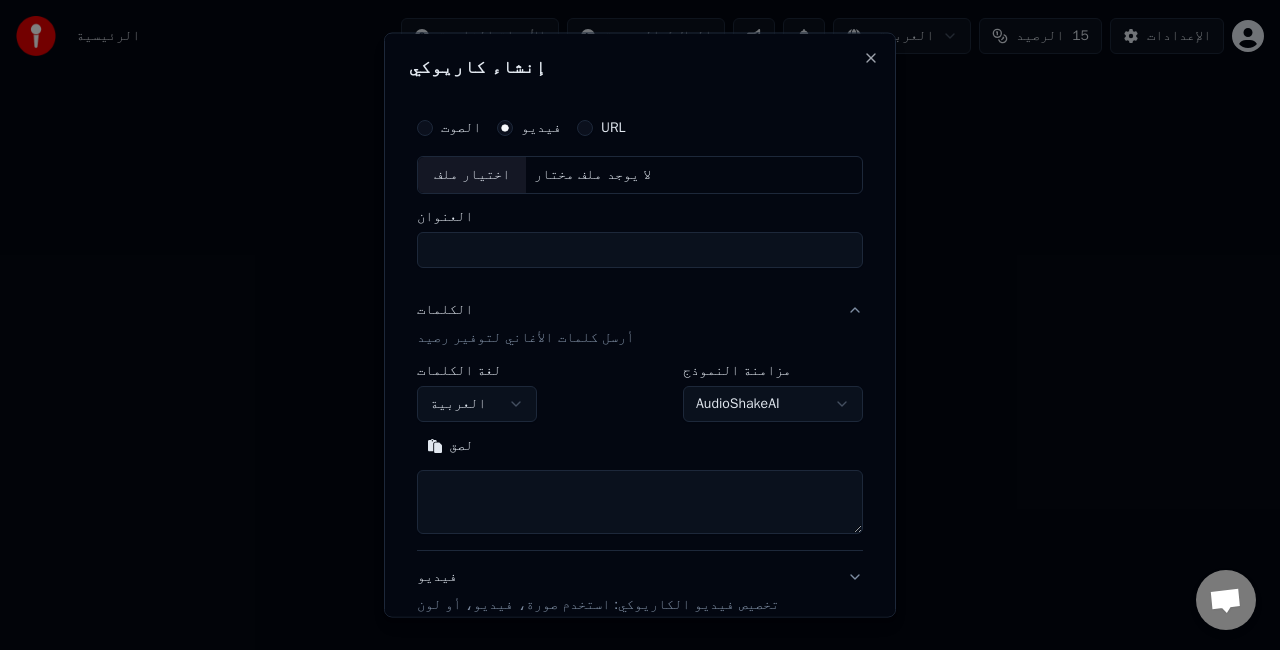 click on "URL" at bounding box center [601, 128] 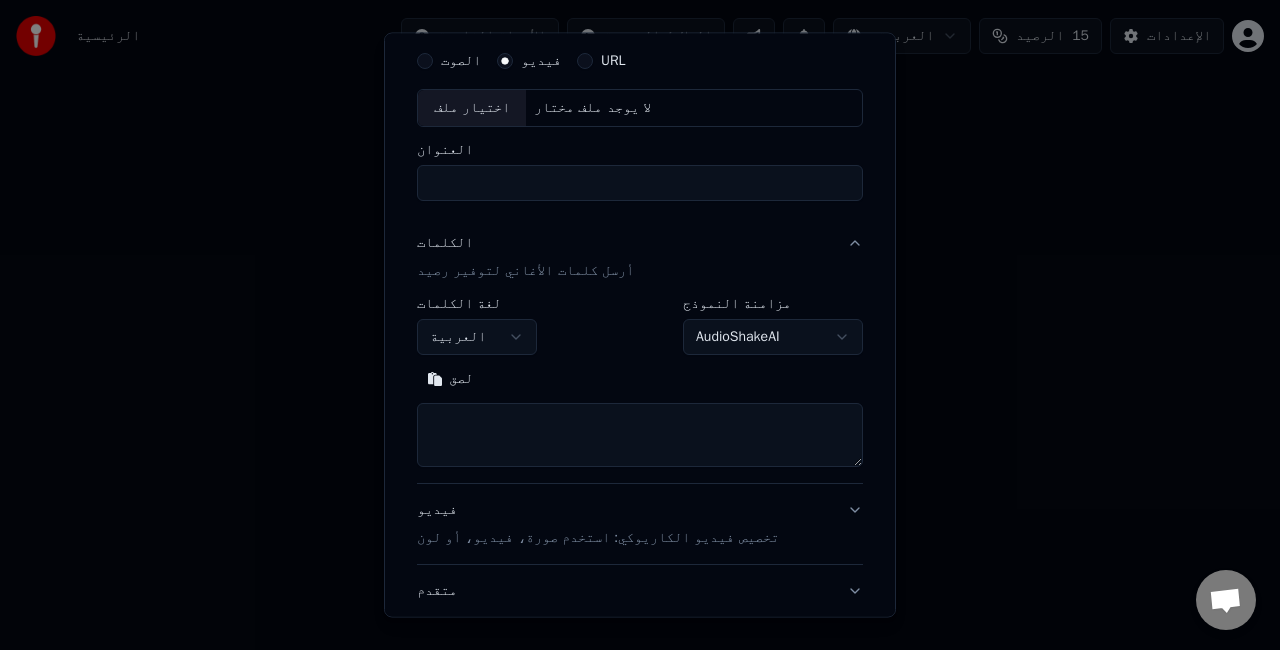scroll, scrollTop: 0, scrollLeft: 0, axis: both 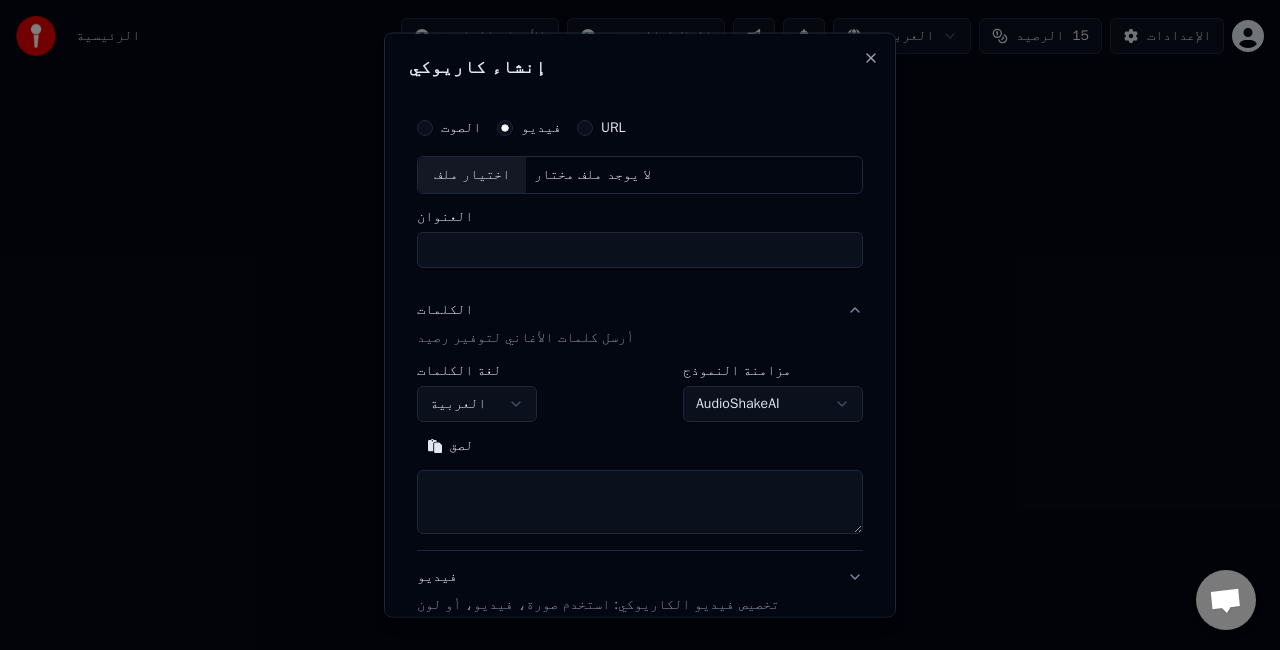click on "العنوان" at bounding box center (640, 249) 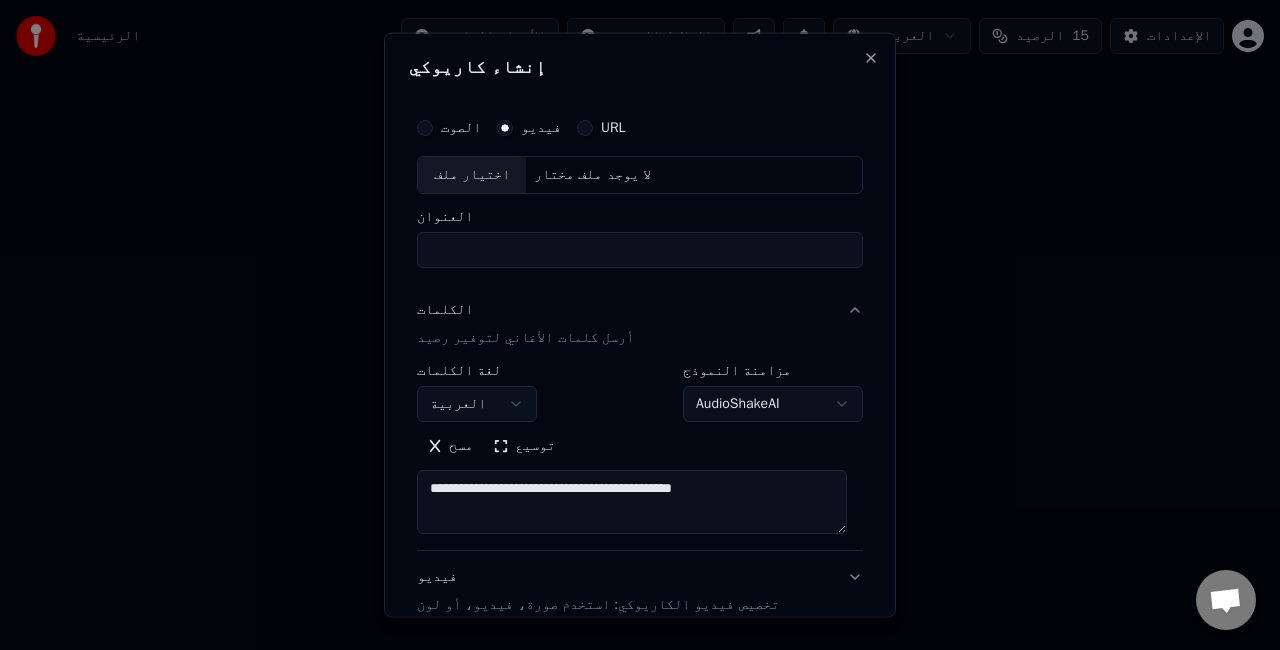 scroll, scrollTop: 200, scrollLeft: 0, axis: vertical 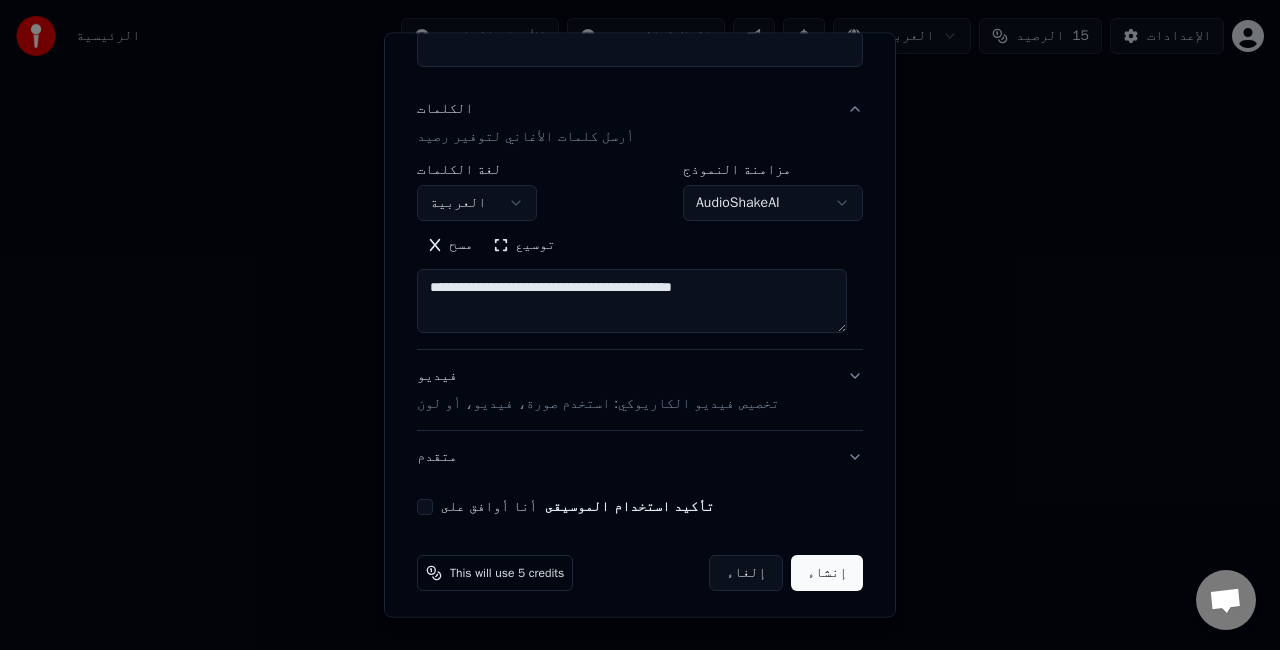 click on "**********" at bounding box center [640, 212] 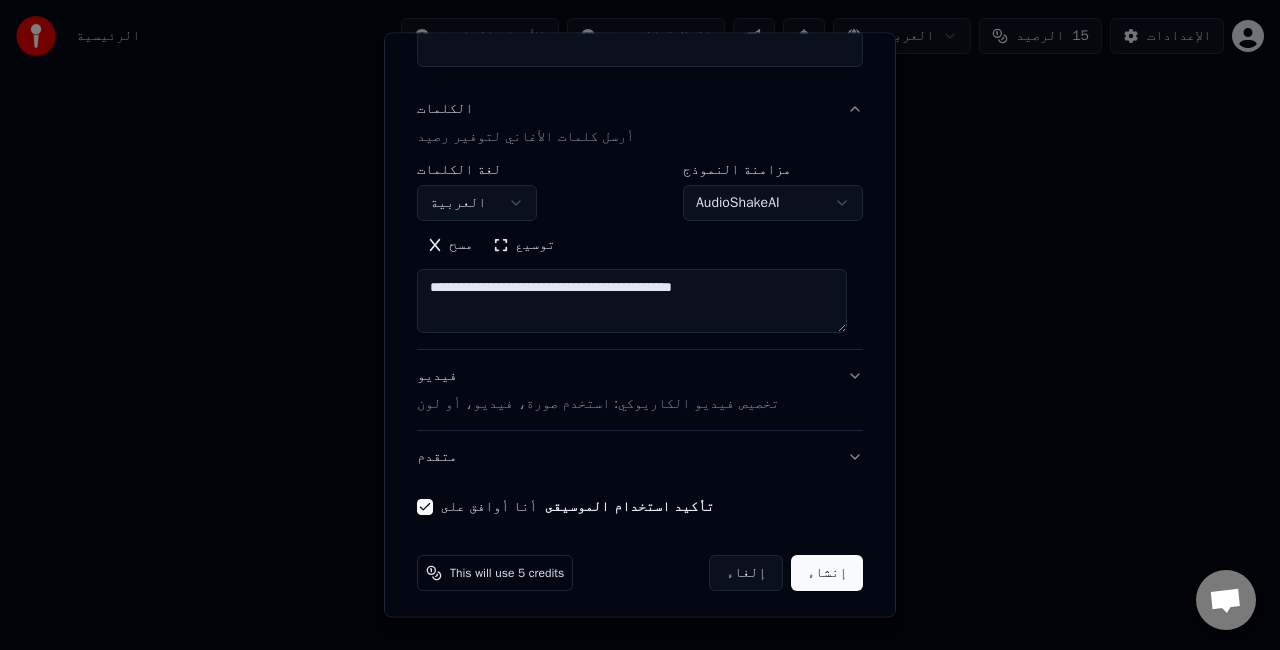 scroll, scrollTop: 0, scrollLeft: 0, axis: both 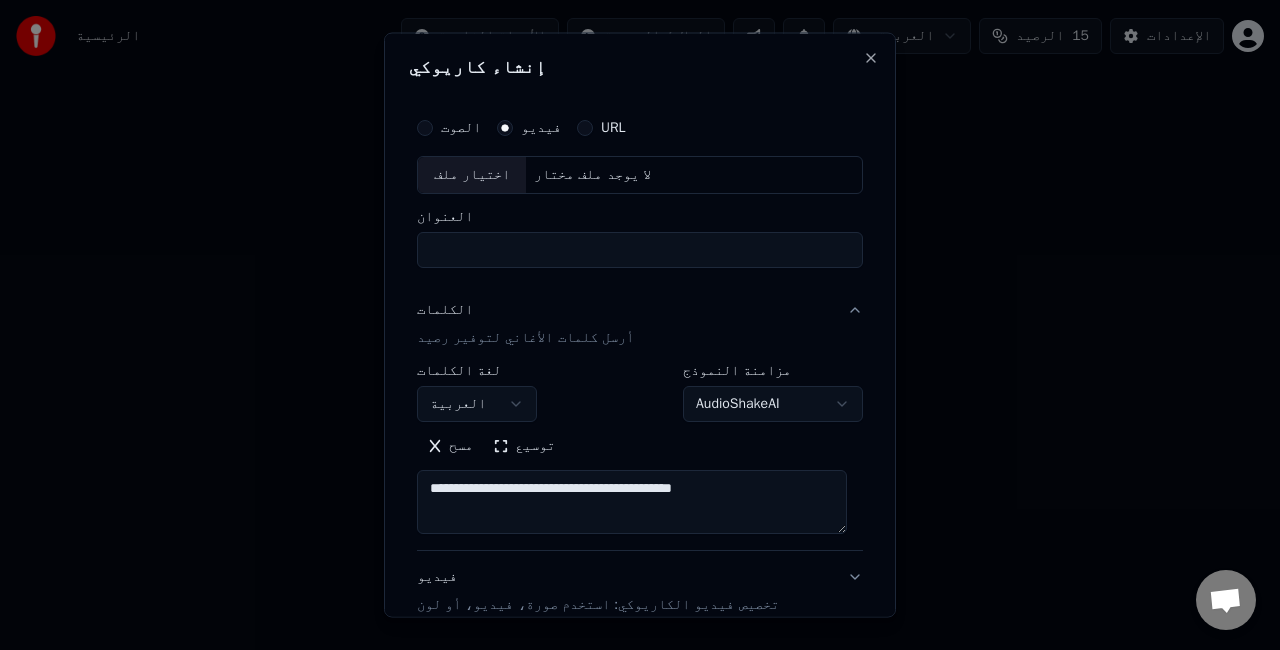 click on "الصوت" at bounding box center (449, 128) 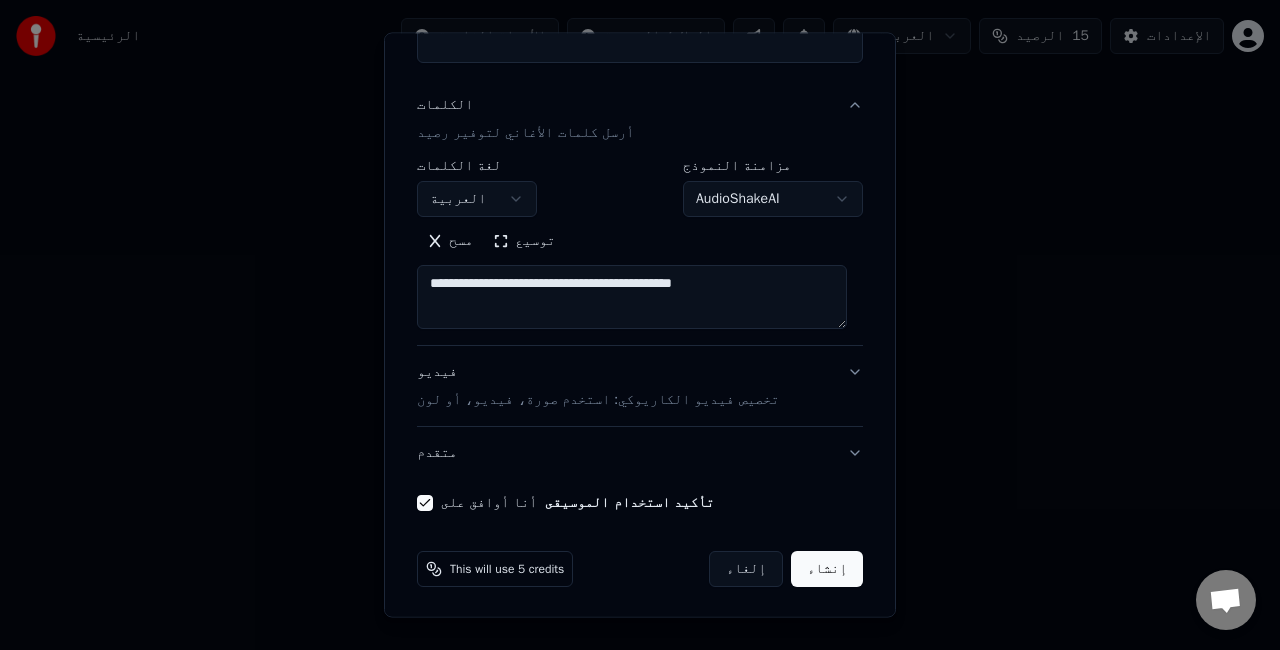 scroll, scrollTop: 204, scrollLeft: 0, axis: vertical 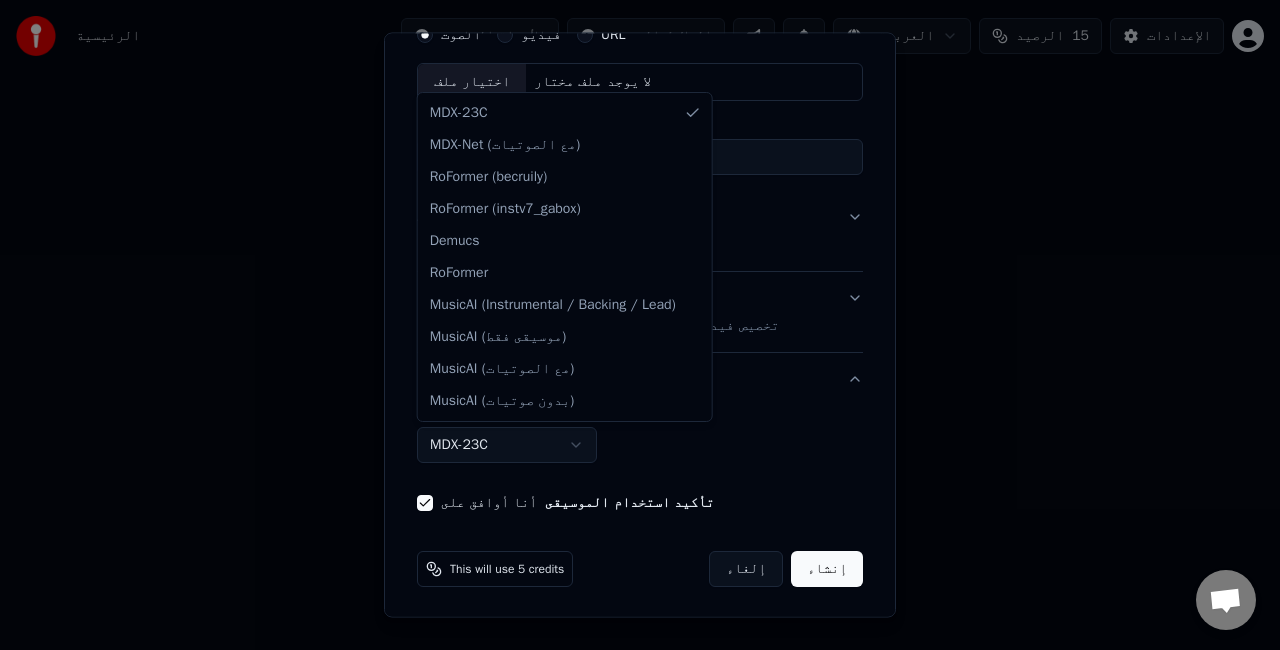 click on "**********" at bounding box center [640, 300] 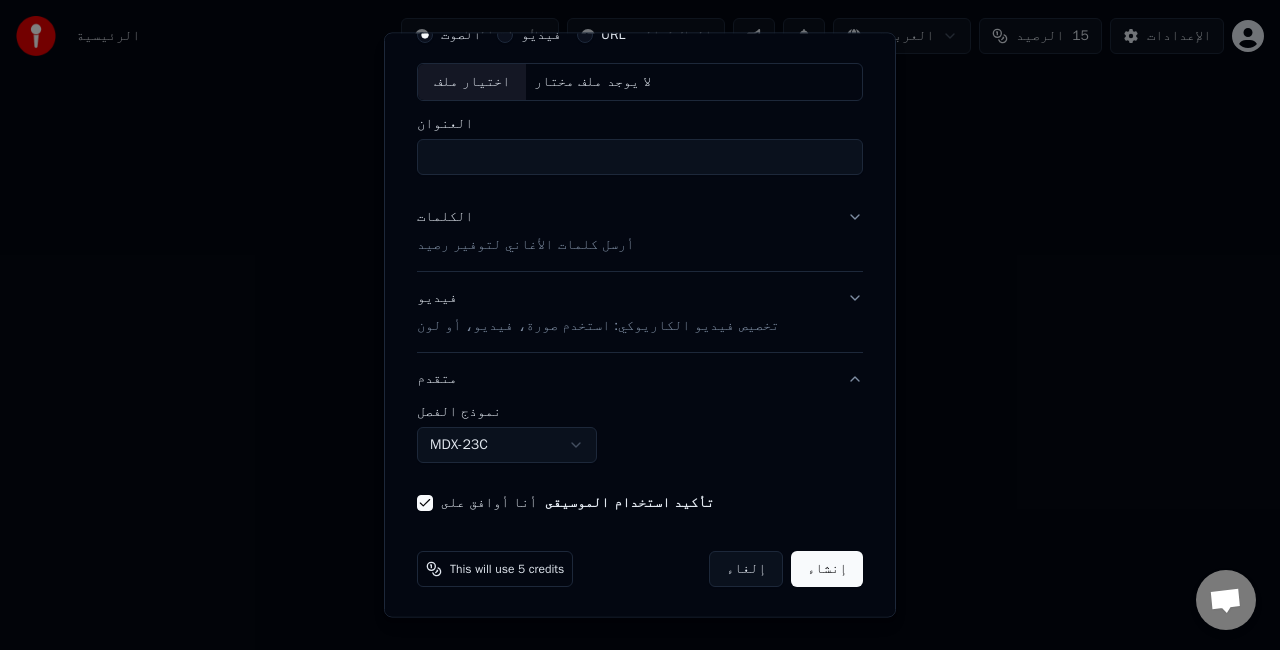 click on "**********" at bounding box center (640, 300) 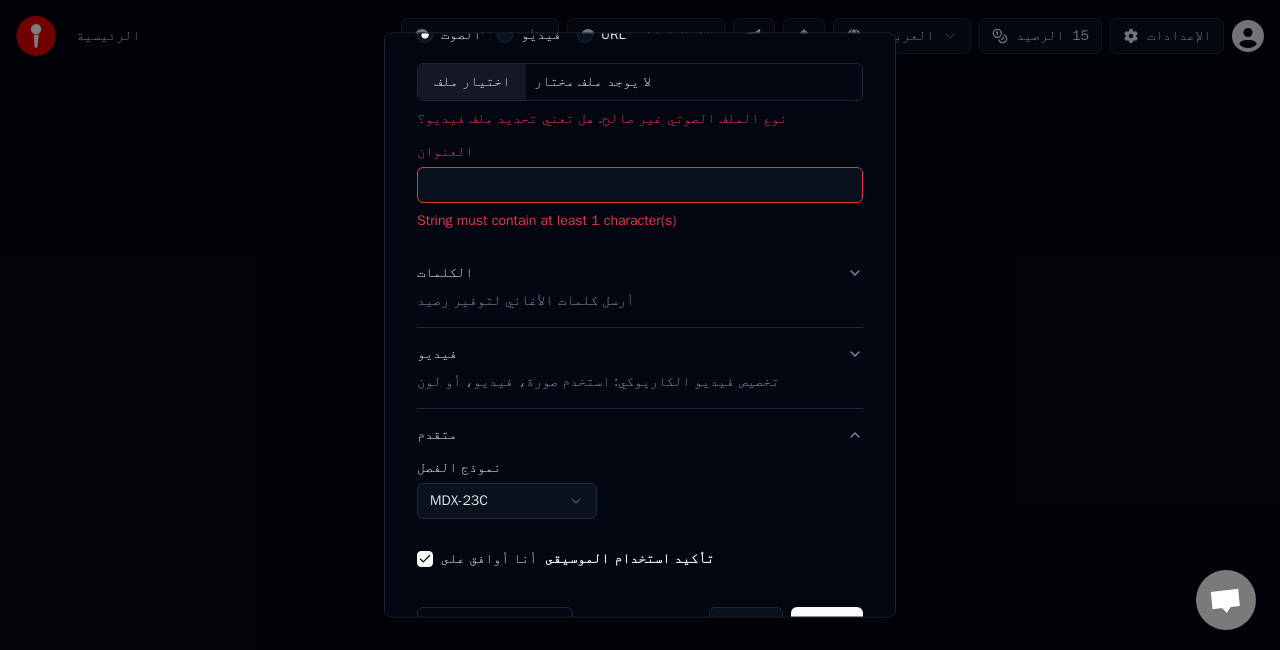 click on "العنوان" at bounding box center [640, 185] 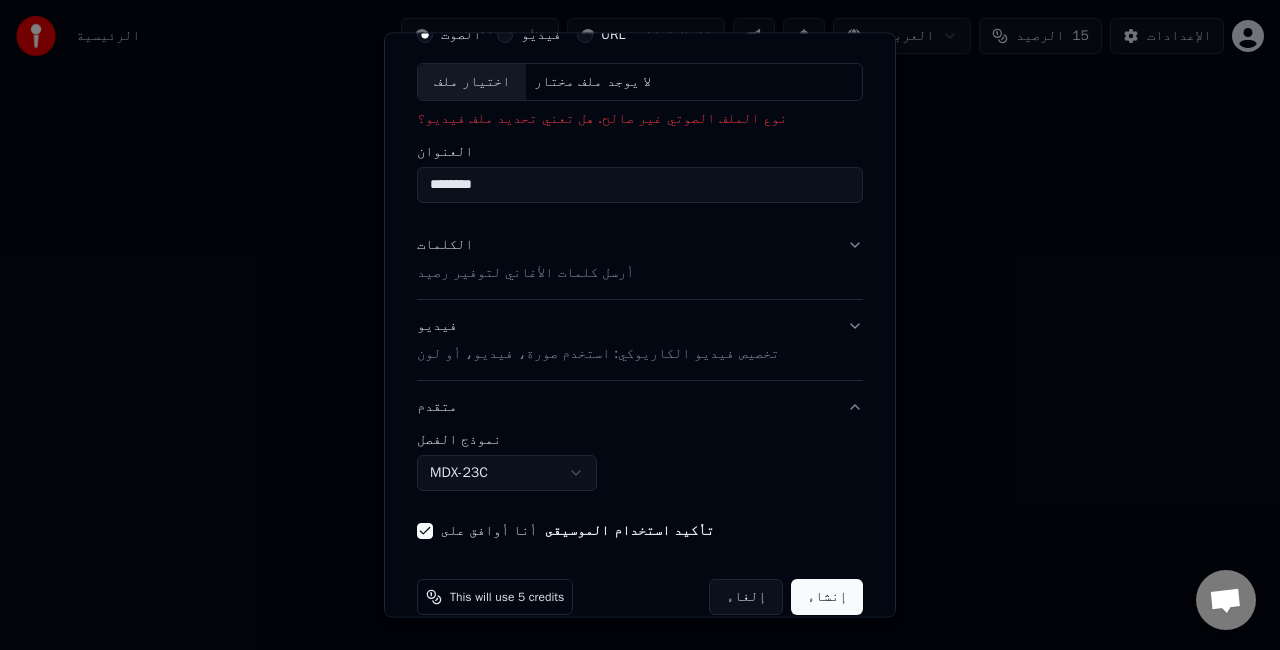 type on "********" 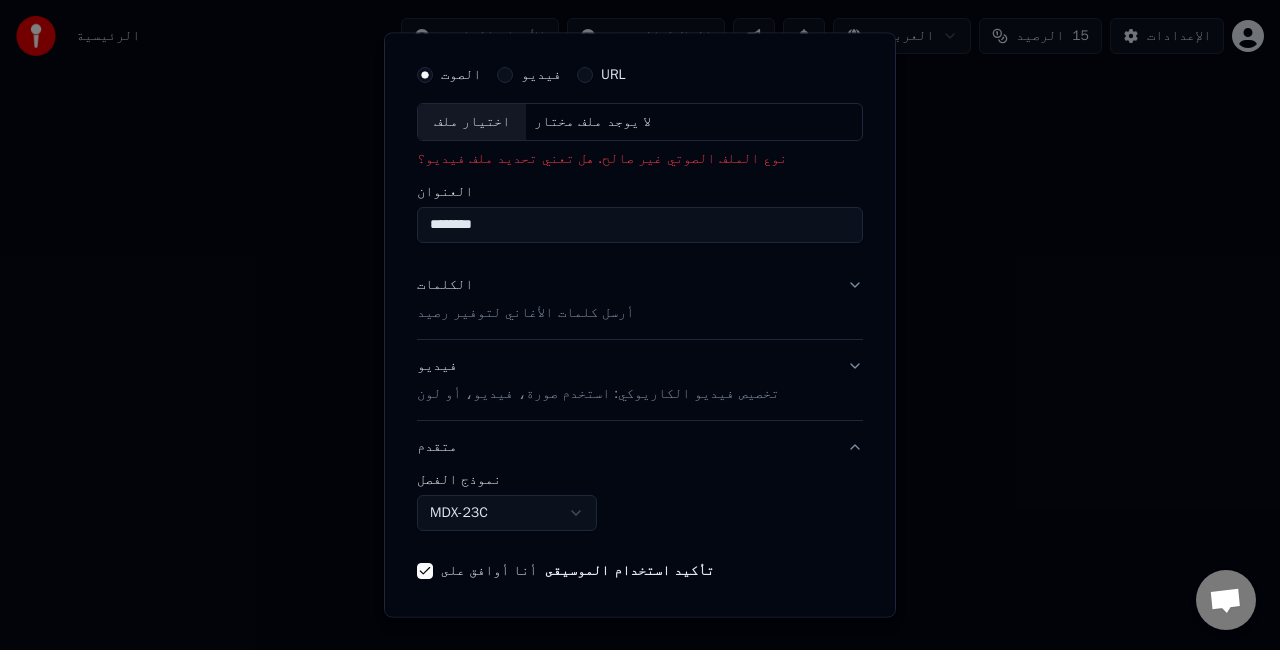 scroll, scrollTop: 0, scrollLeft: 0, axis: both 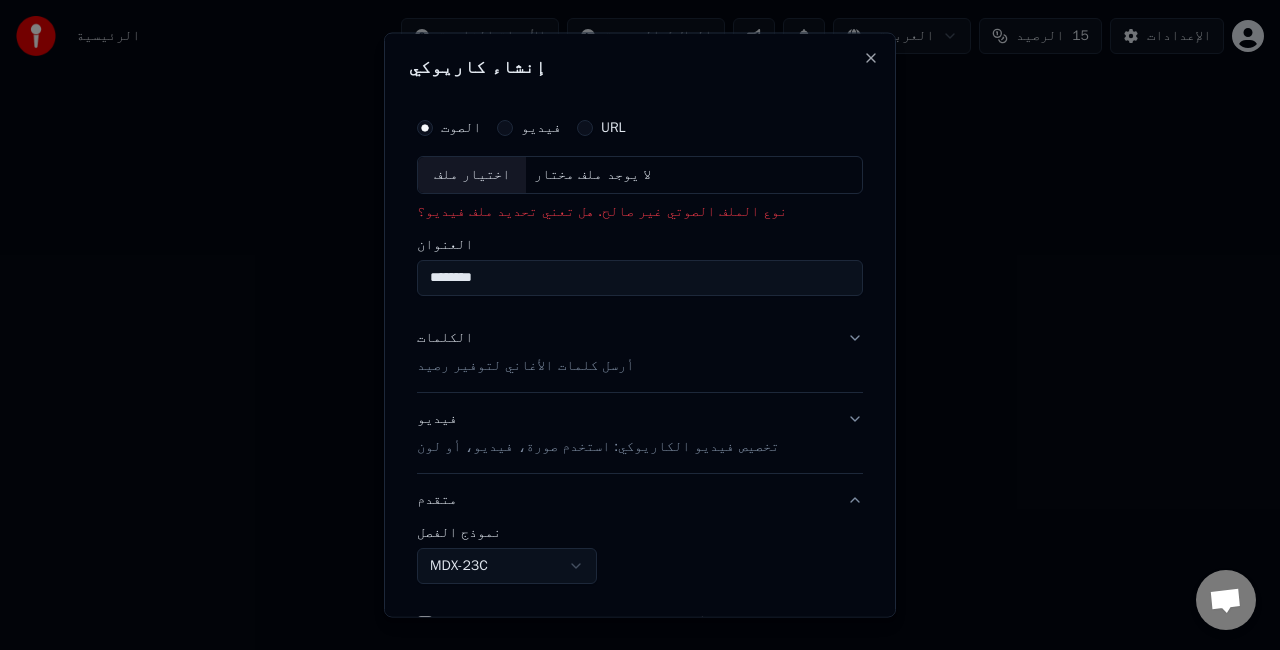 click on "********" at bounding box center (640, 277) 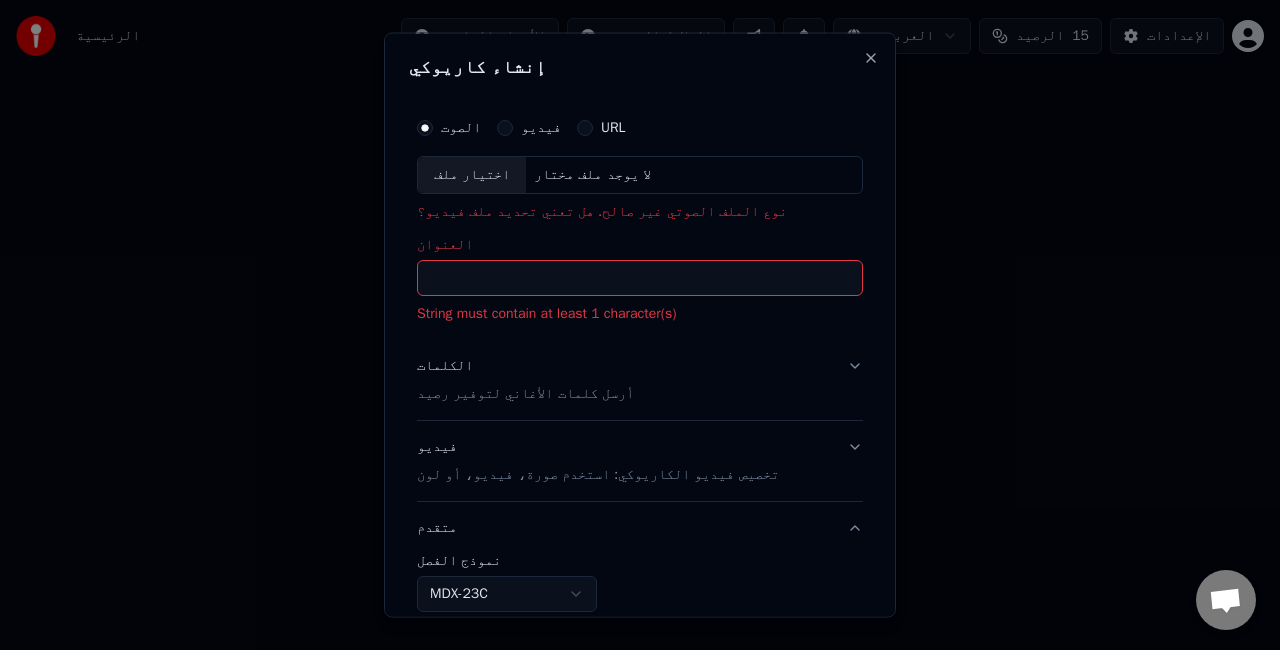 type 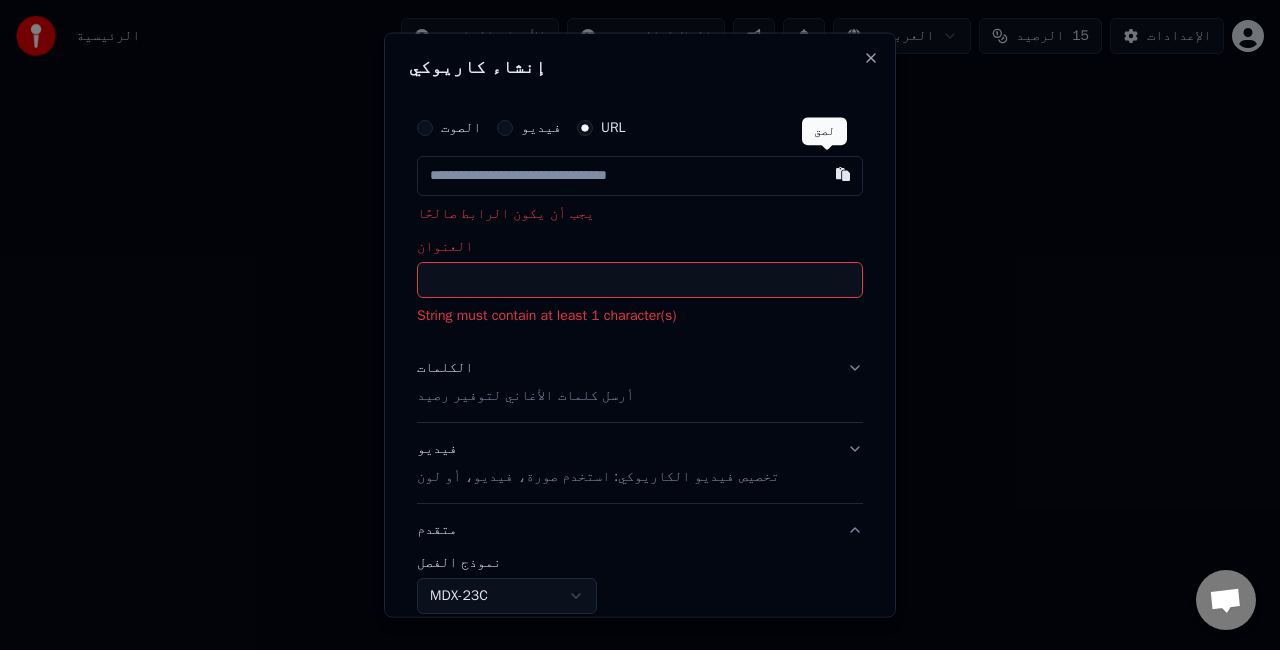 click at bounding box center [843, 174] 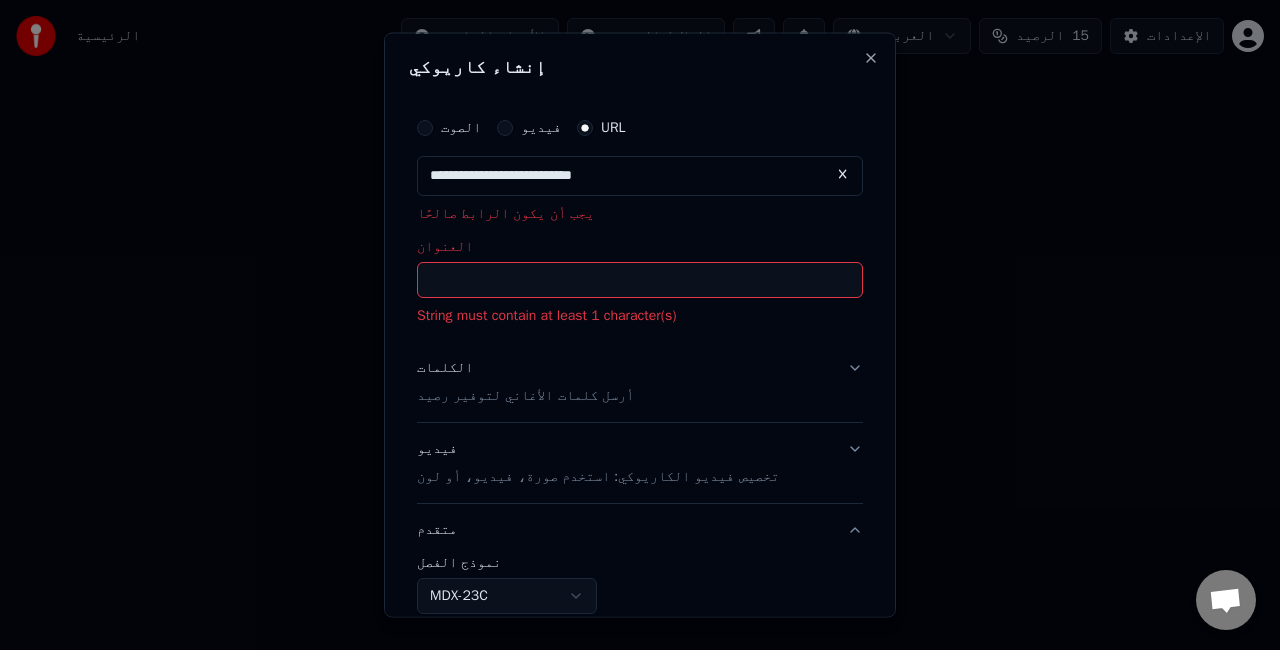 type on "**********" 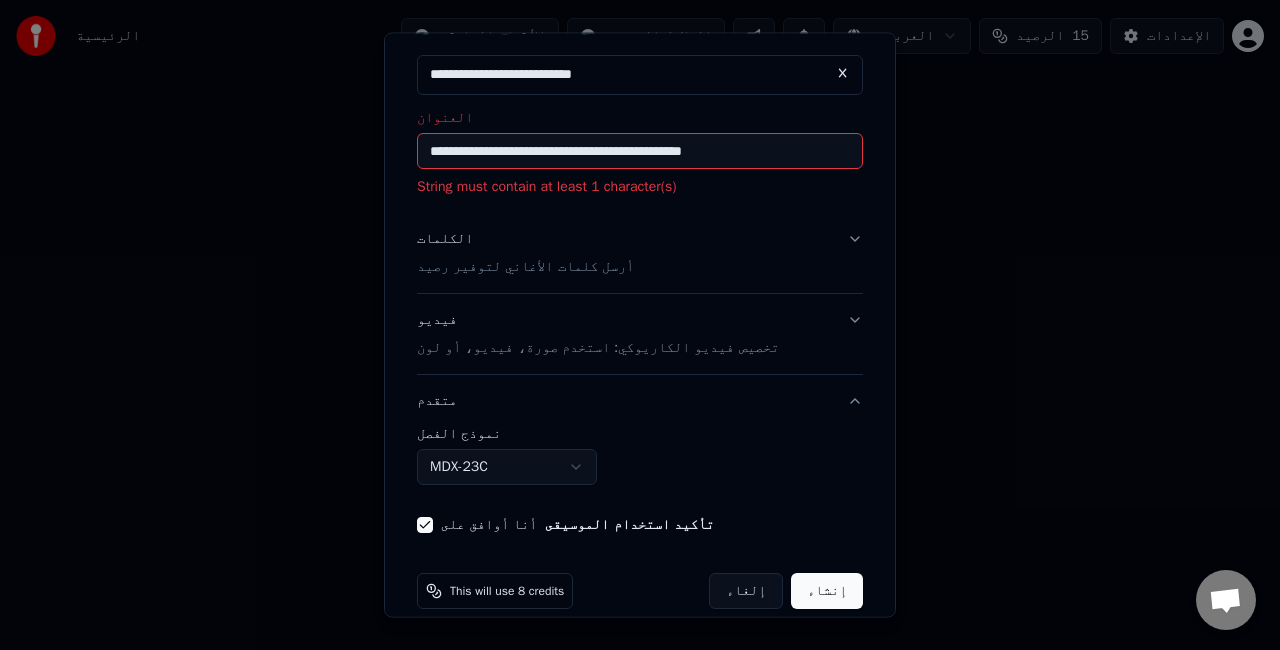 scroll, scrollTop: 123, scrollLeft: 0, axis: vertical 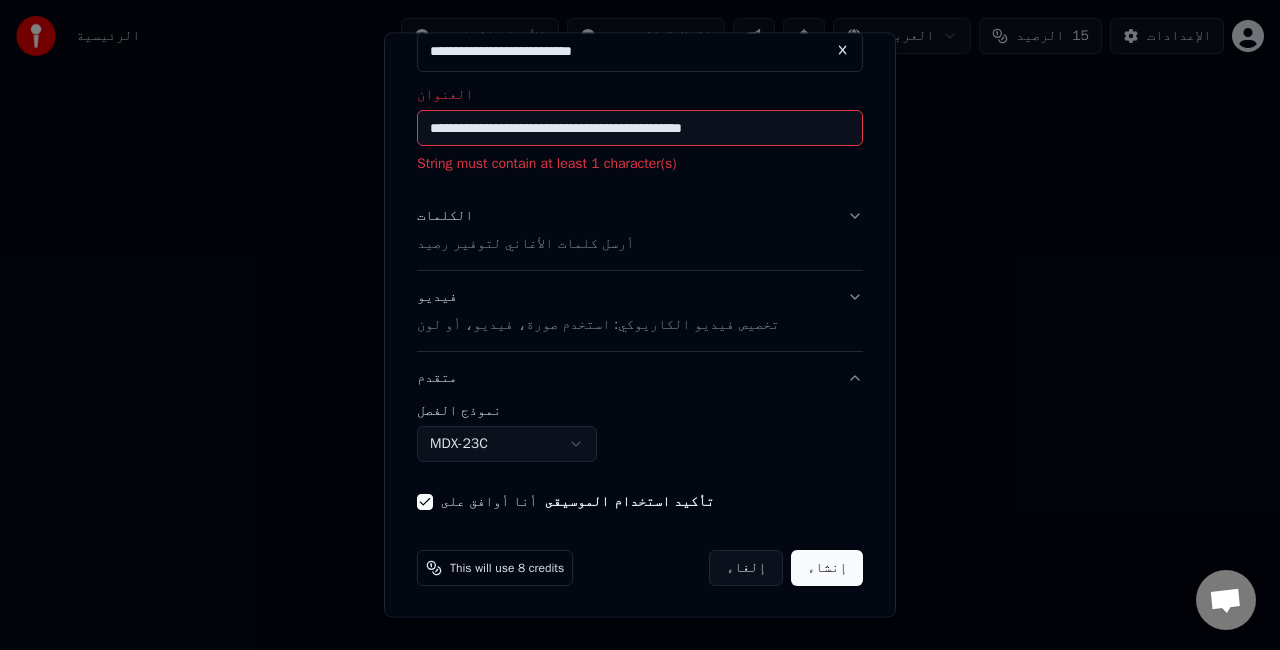 click on "إنشاء" at bounding box center [827, 568] 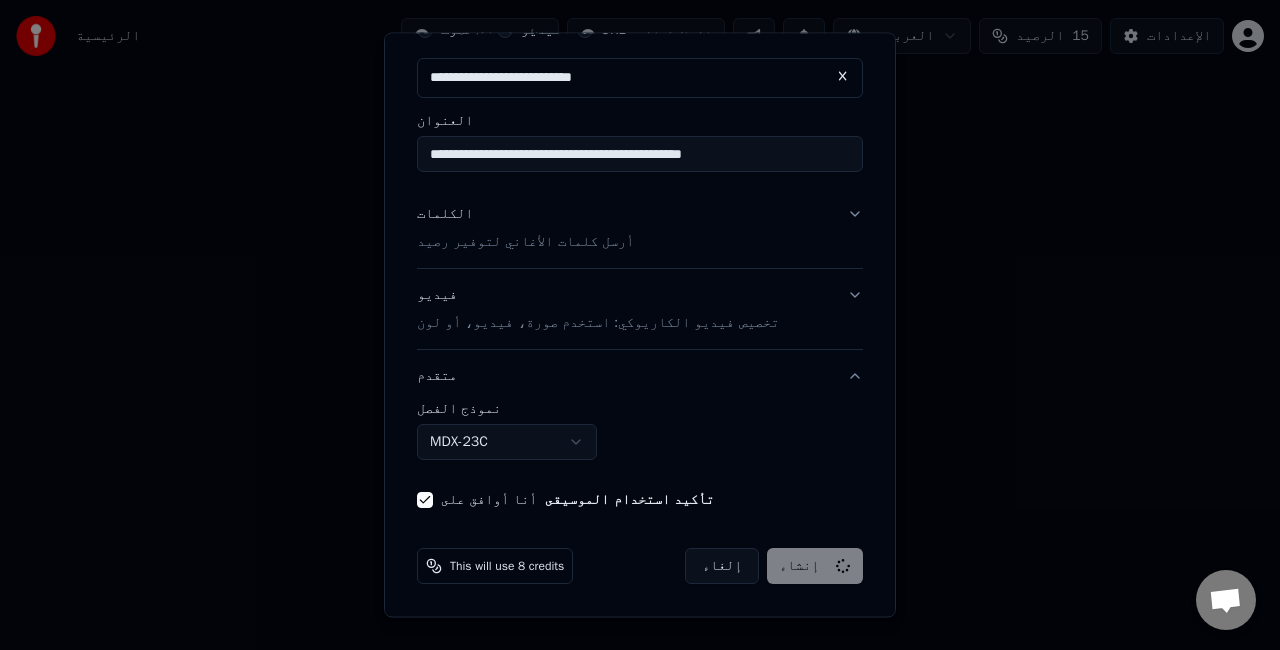 scroll, scrollTop: 95, scrollLeft: 0, axis: vertical 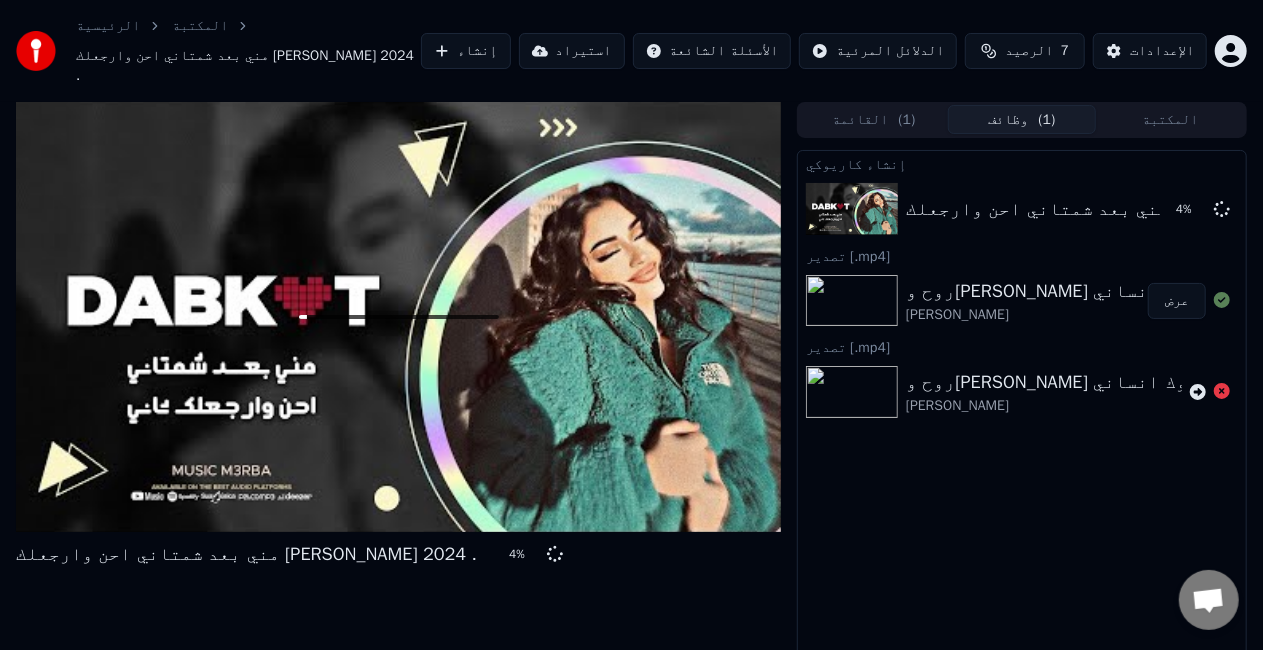 click on "الرصيد" at bounding box center [1029, 51] 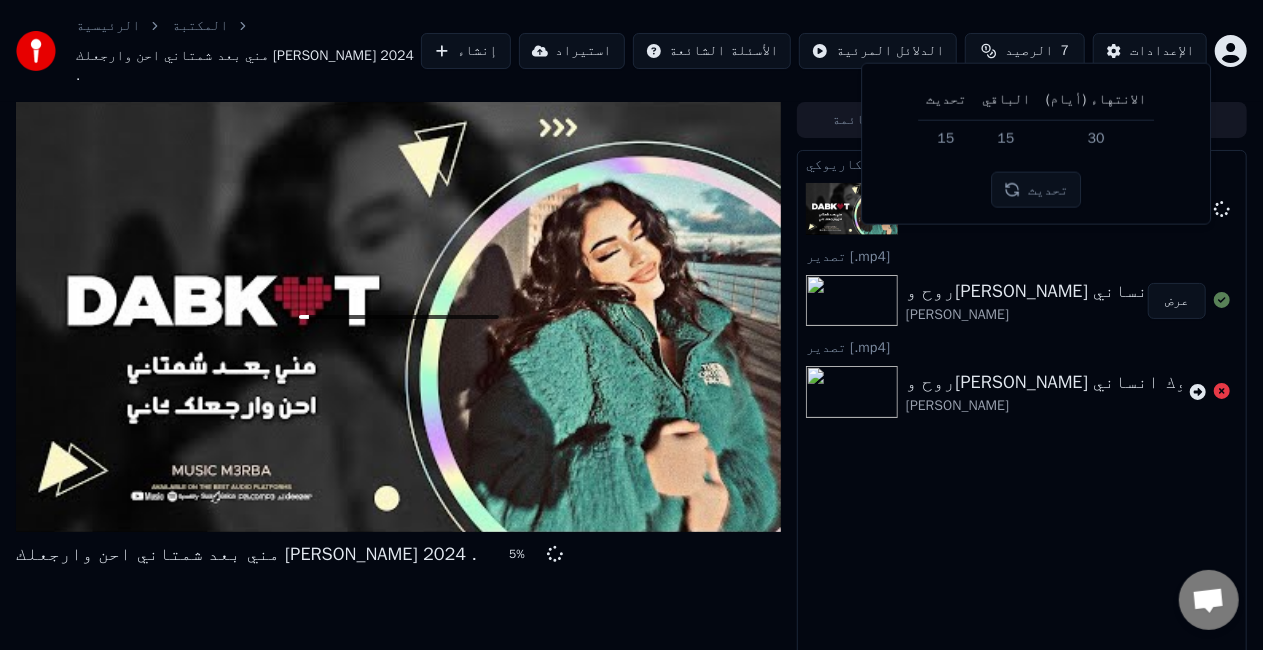 click on "تحديث" at bounding box center [1036, 190] 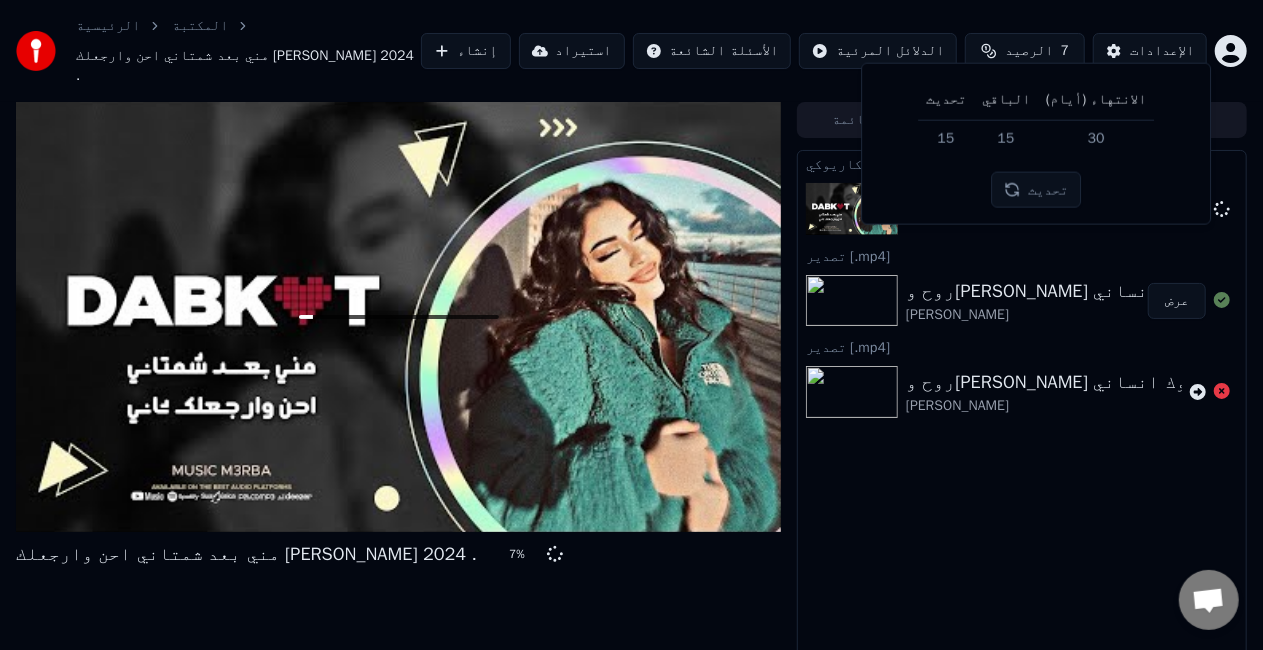 click on "الرئيسية المكتبة مني بعد شمتاني احن وارجعلك ثاني احمد سليمان 2024 ." at bounding box center (248, 51) 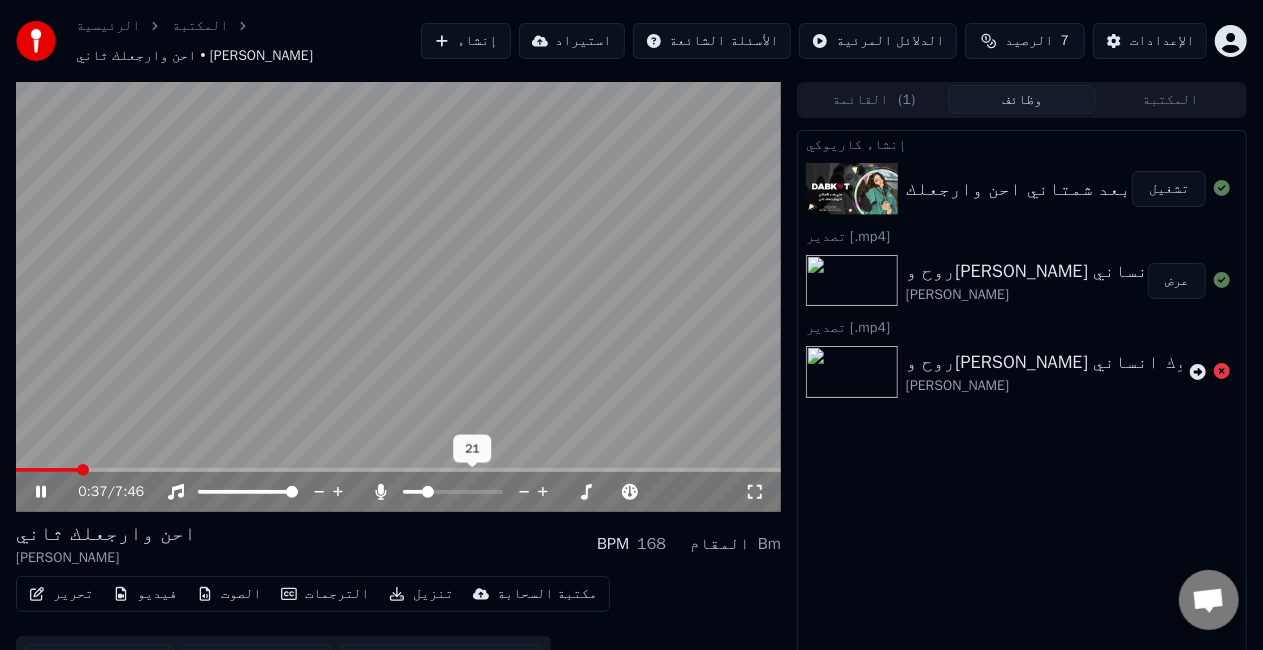 click at bounding box center [428, 492] 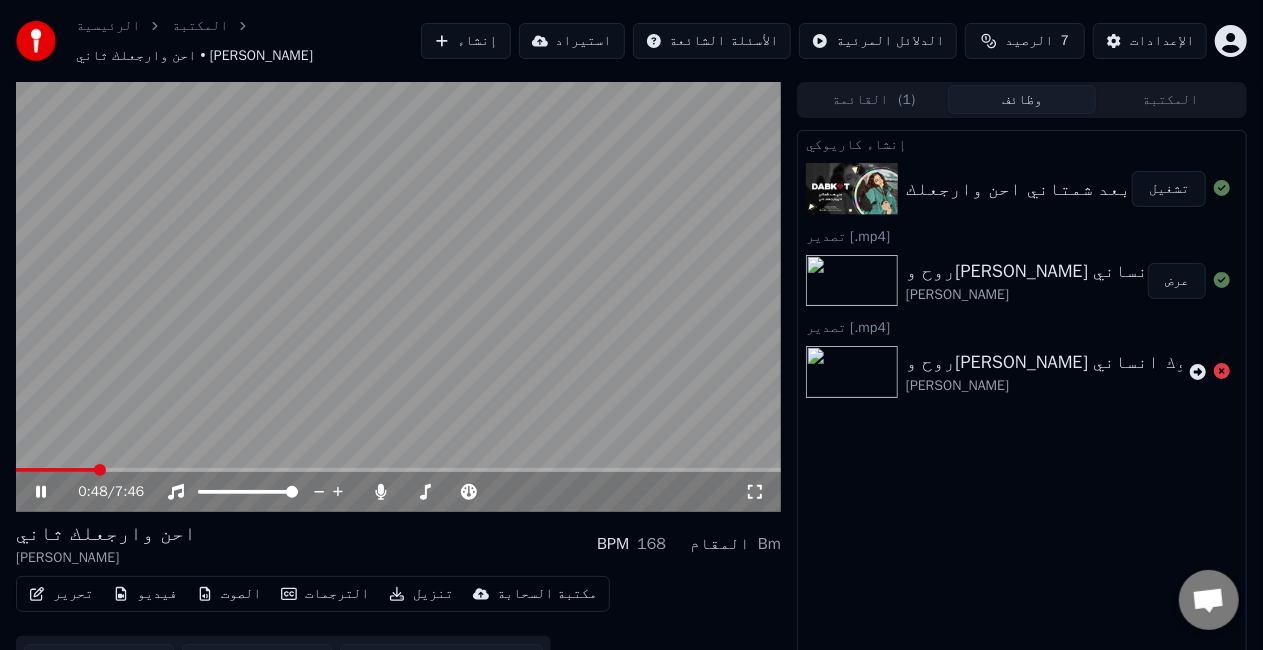click at bounding box center (398, 297) 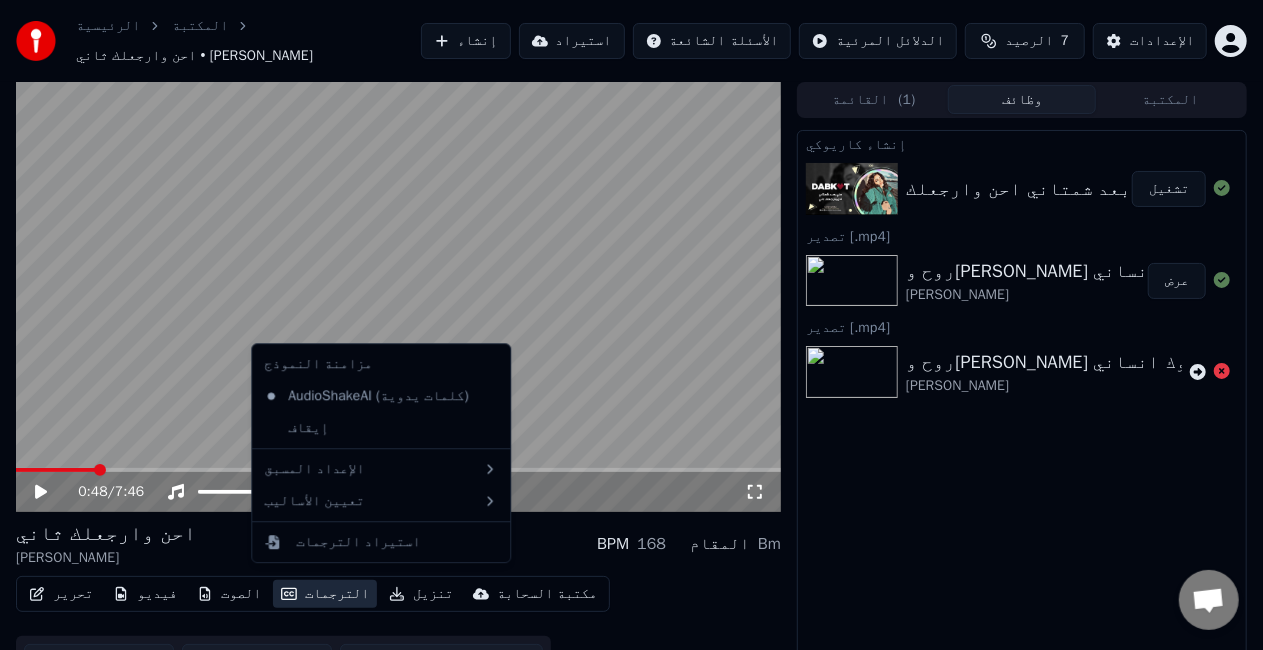 click 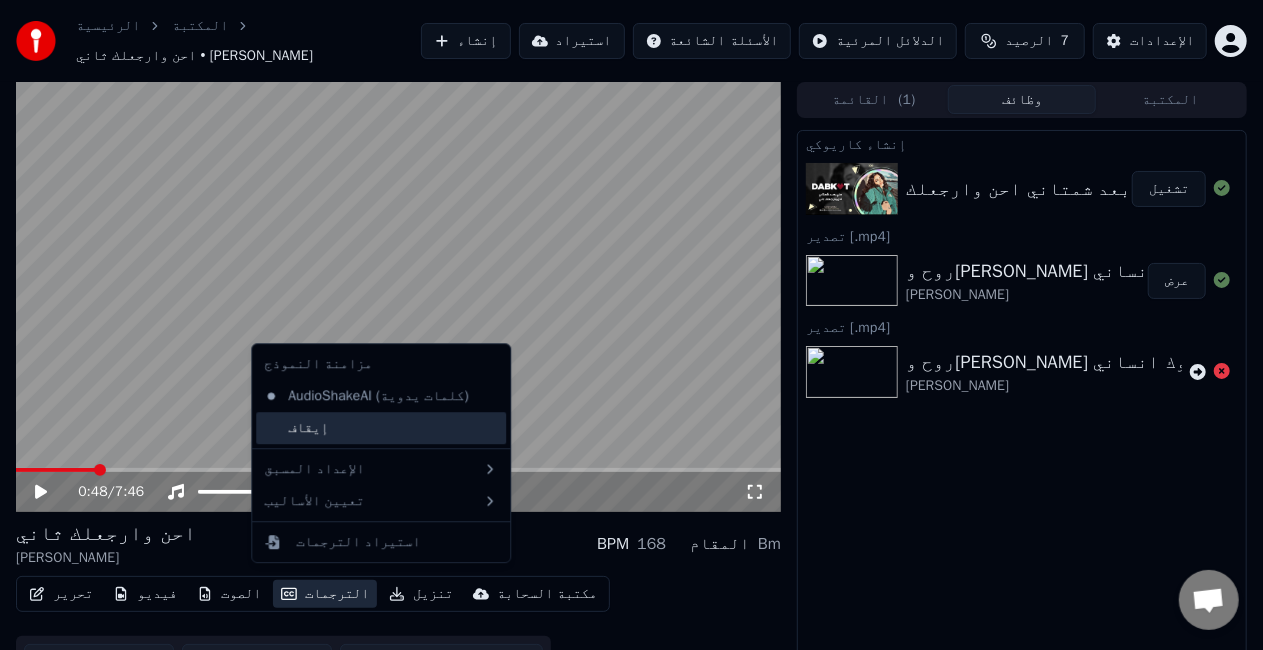 click on "إيقاف" at bounding box center [381, 428] 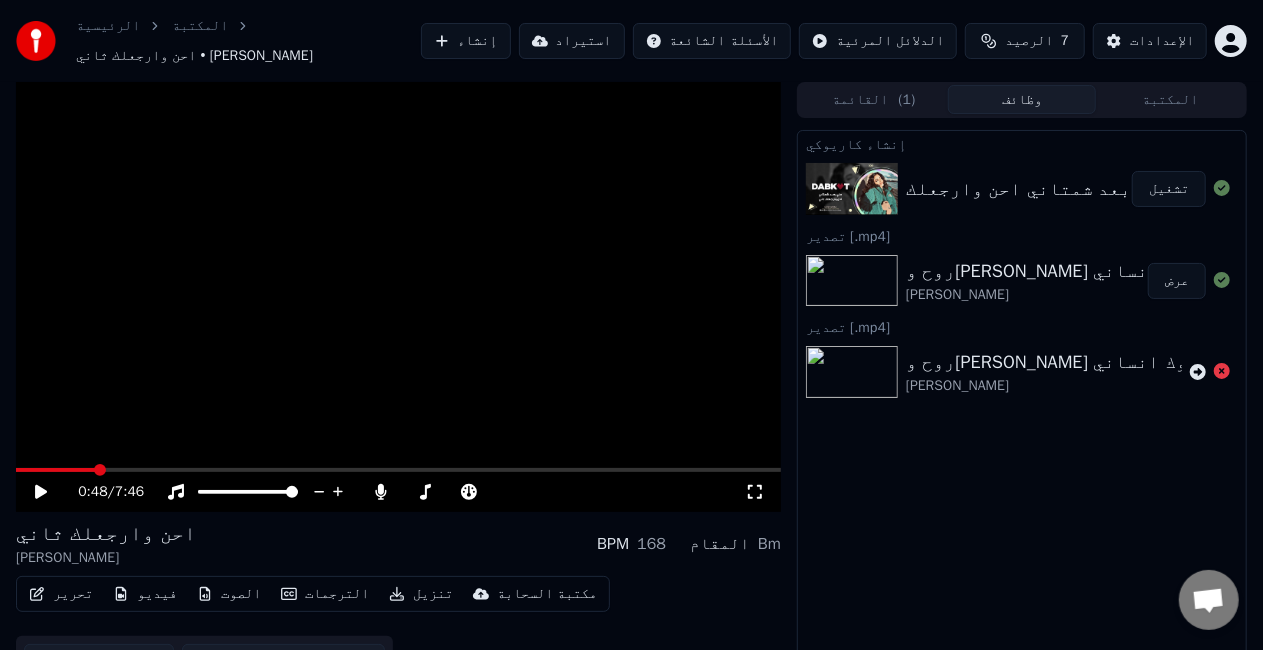 click at bounding box center (398, 297) 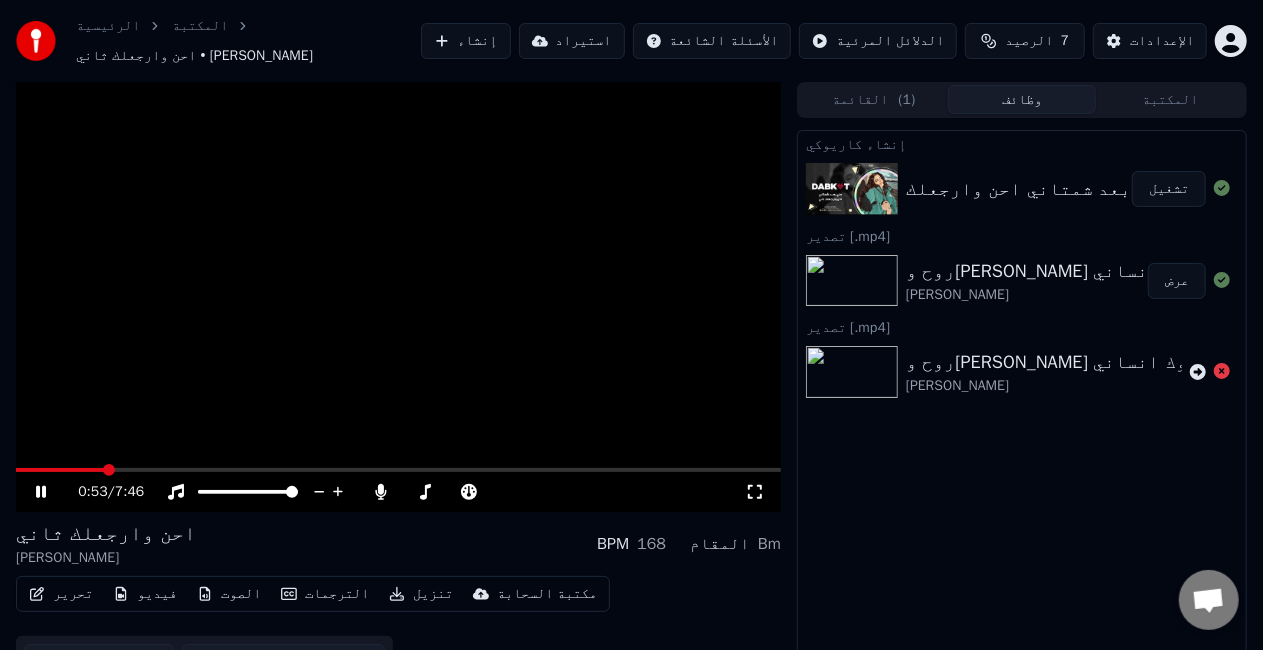 click at bounding box center (398, 297) 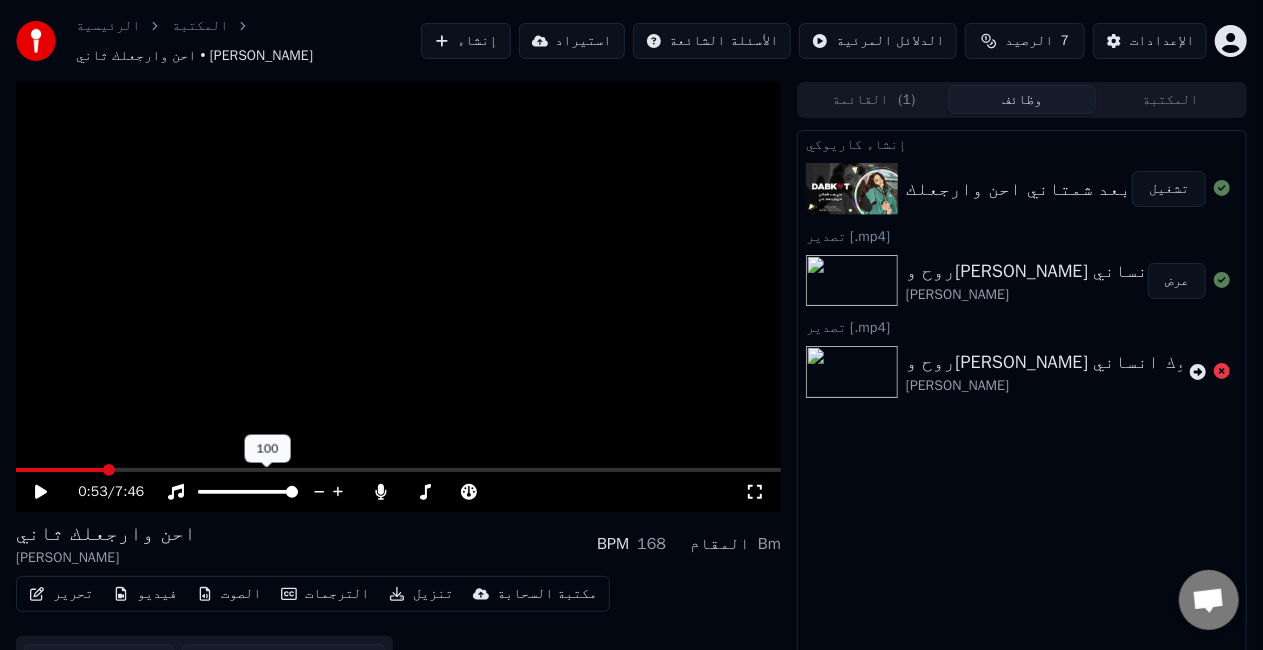click at bounding box center (398, 297) 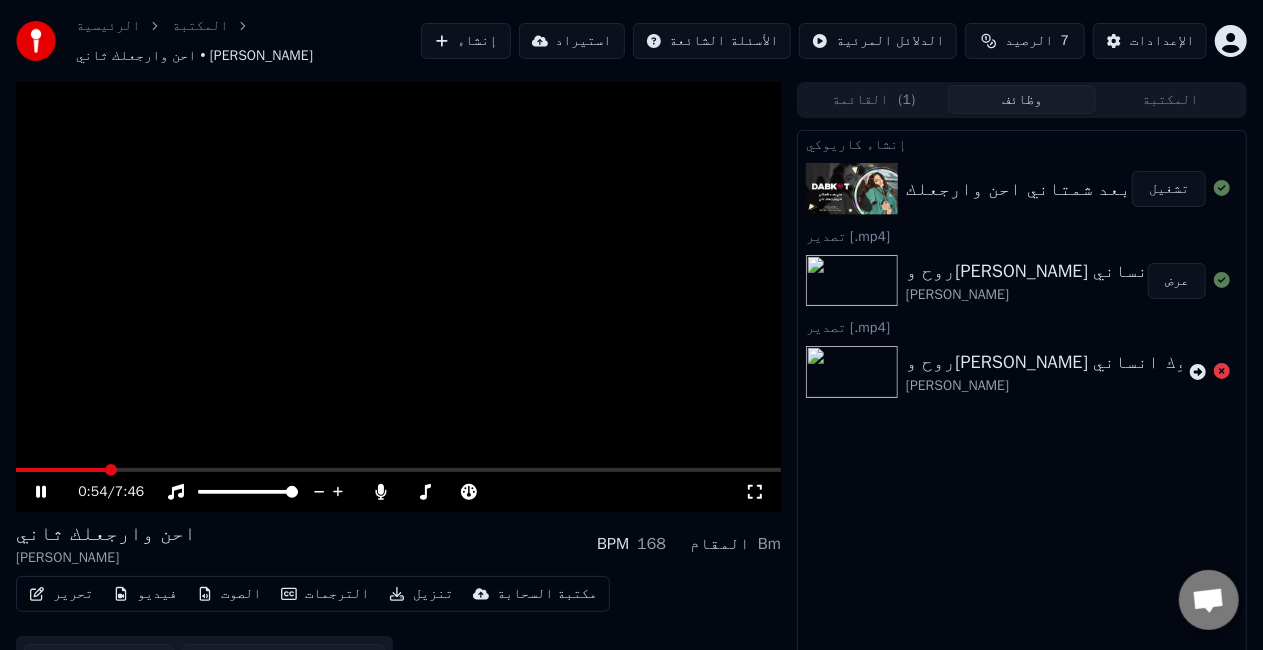 click at bounding box center (398, 297) 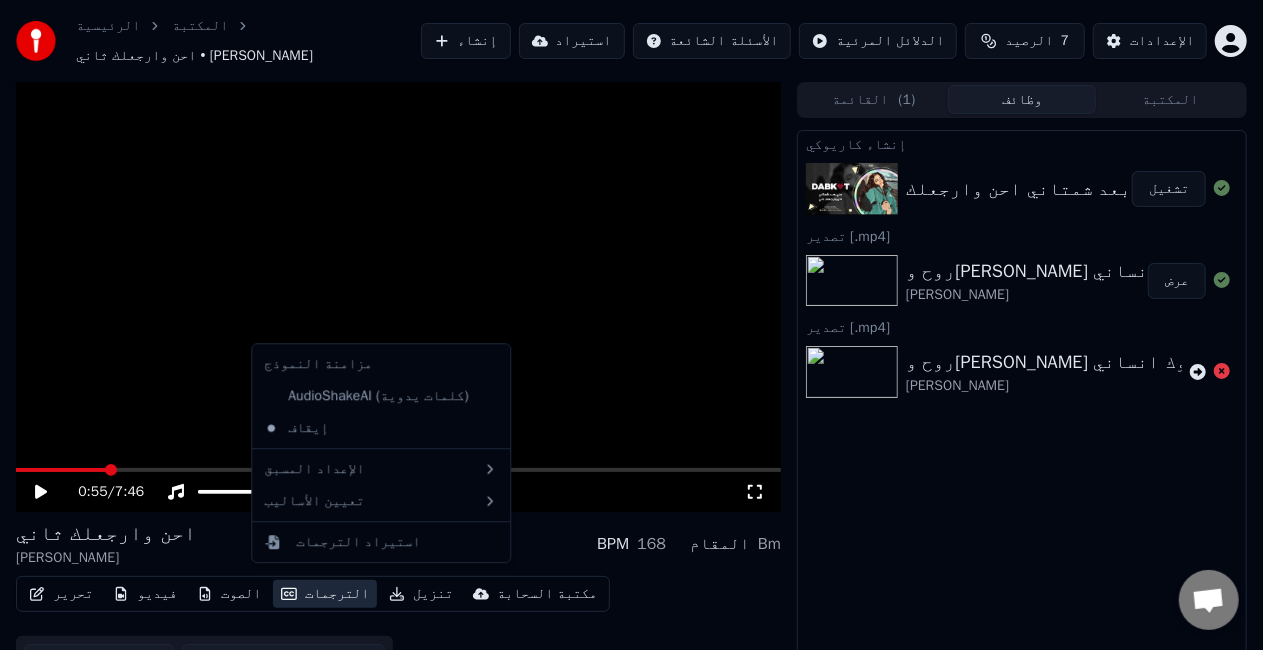click on "الترجمات" at bounding box center [325, 594] 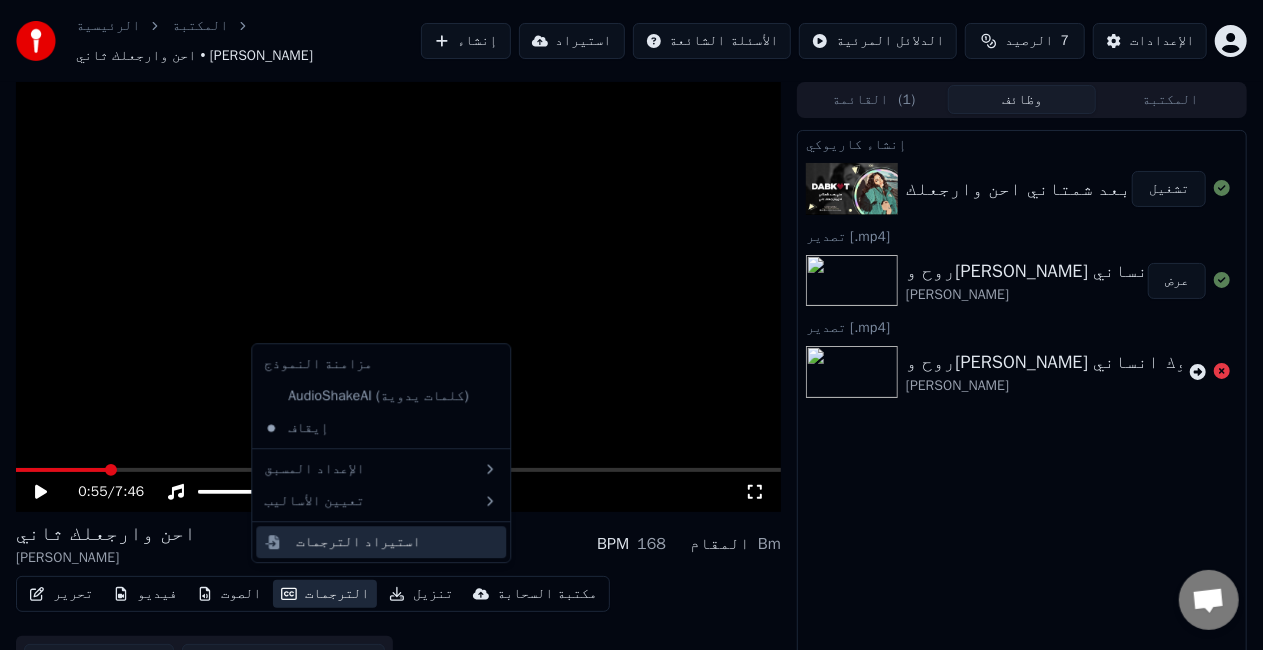 click on "استيراد الترجمات" at bounding box center [358, 542] 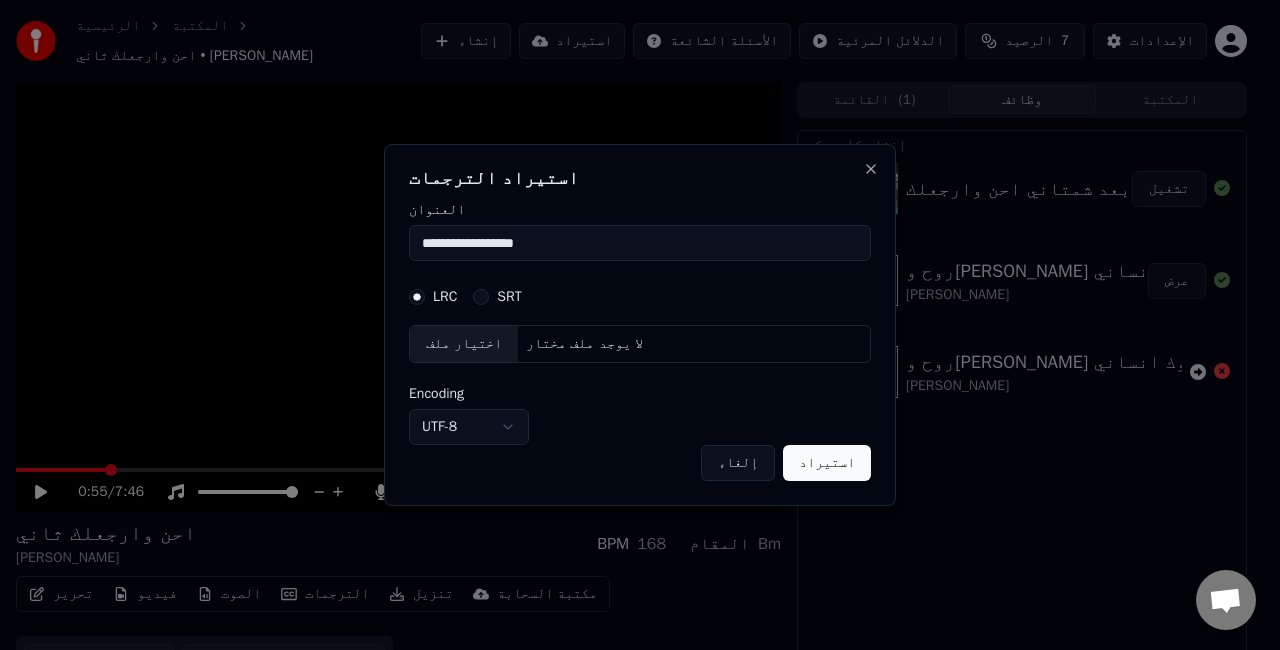 click on "لا يوجد ملف مختار" at bounding box center (584, 344) 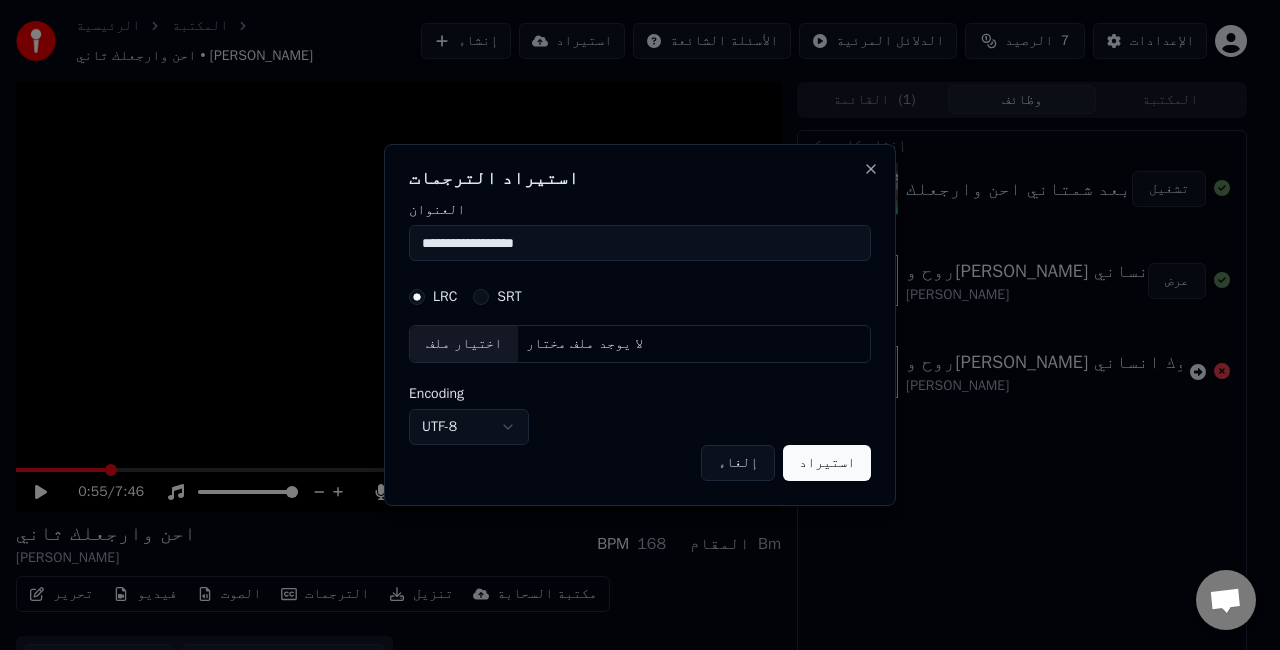 click on "SRT" at bounding box center [481, 297] 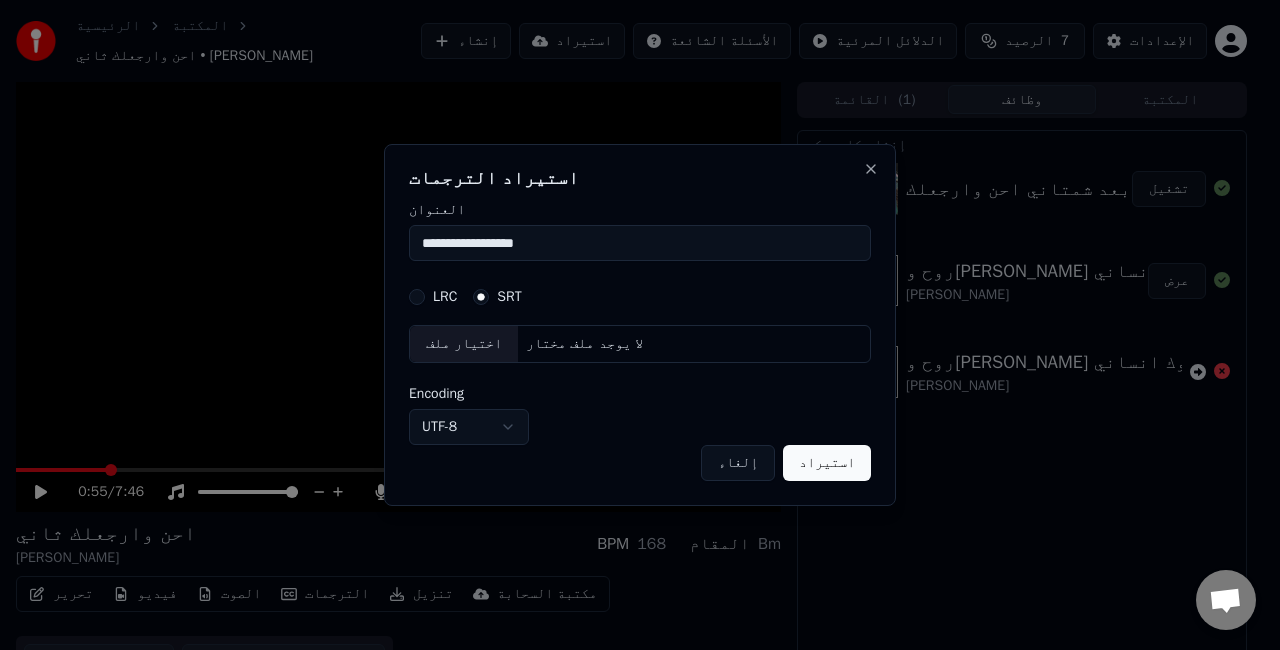click on "**********" at bounding box center (640, 243) 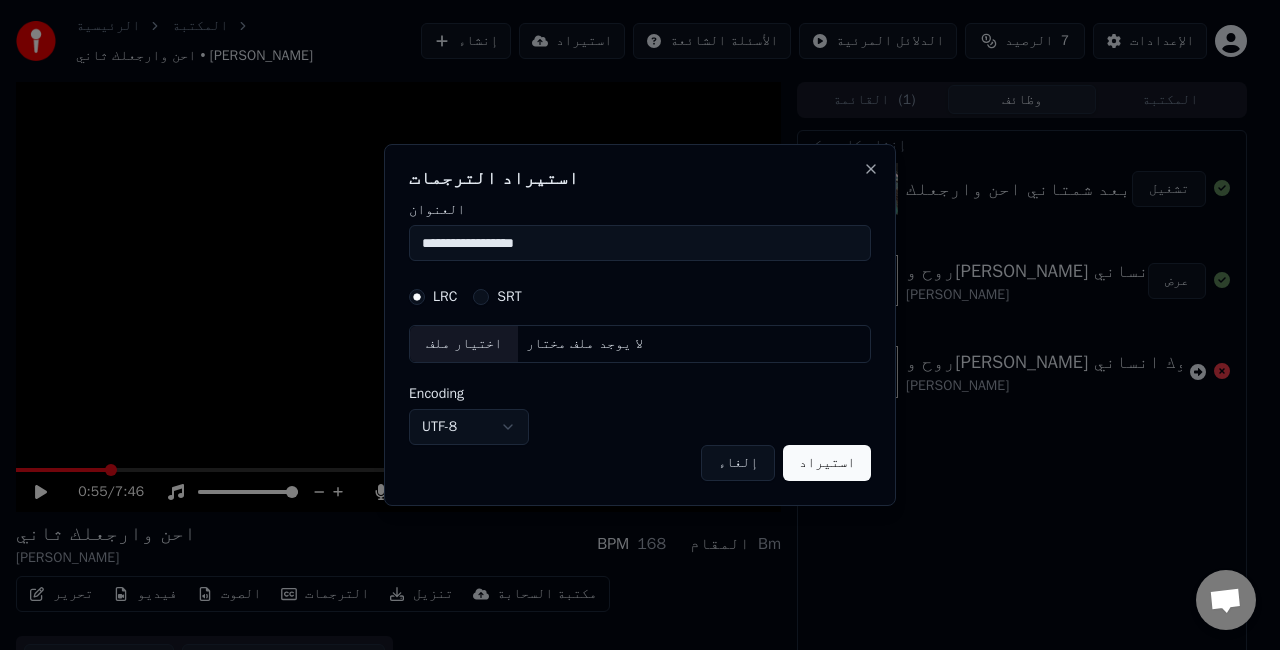click on "لا يوجد ملف مختار" at bounding box center [584, 344] 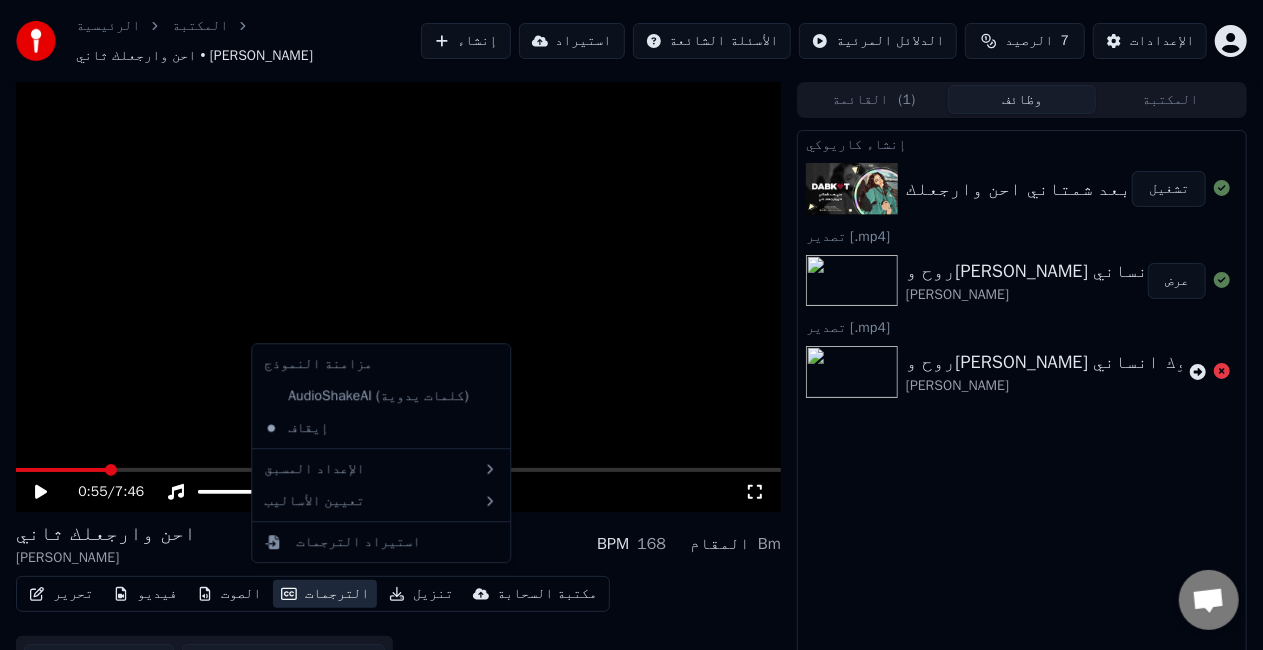 click on "الترجمات" at bounding box center (325, 594) 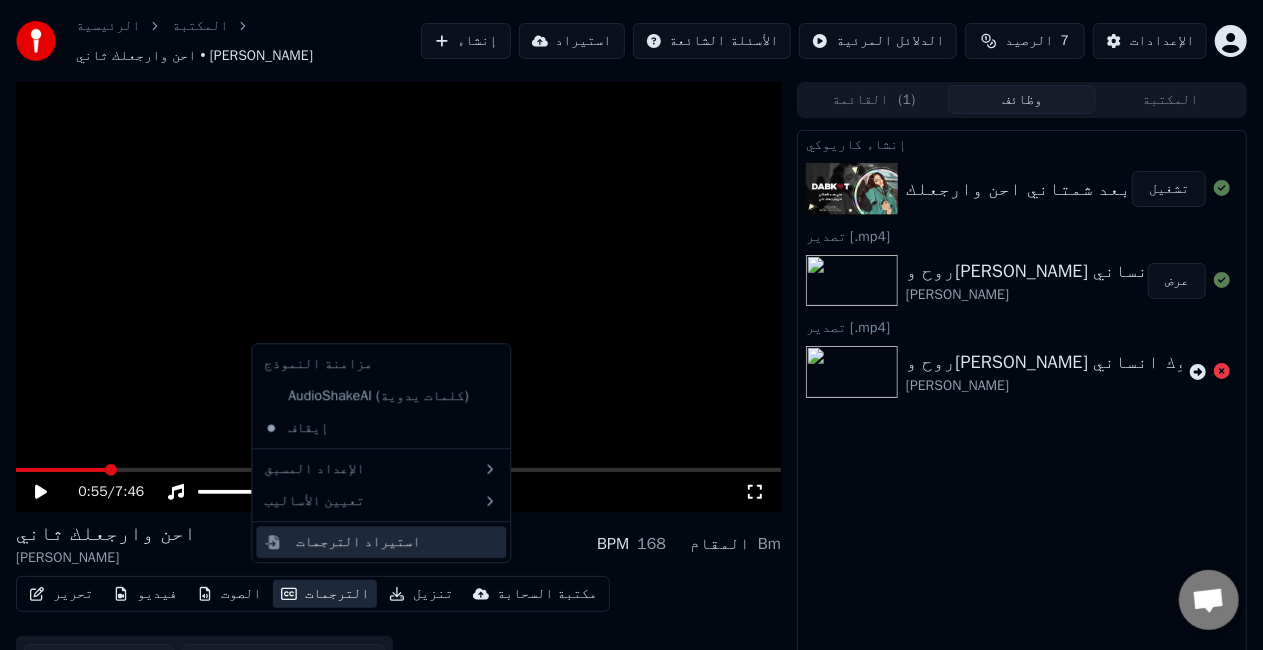 click on "استيراد الترجمات" at bounding box center [381, 542] 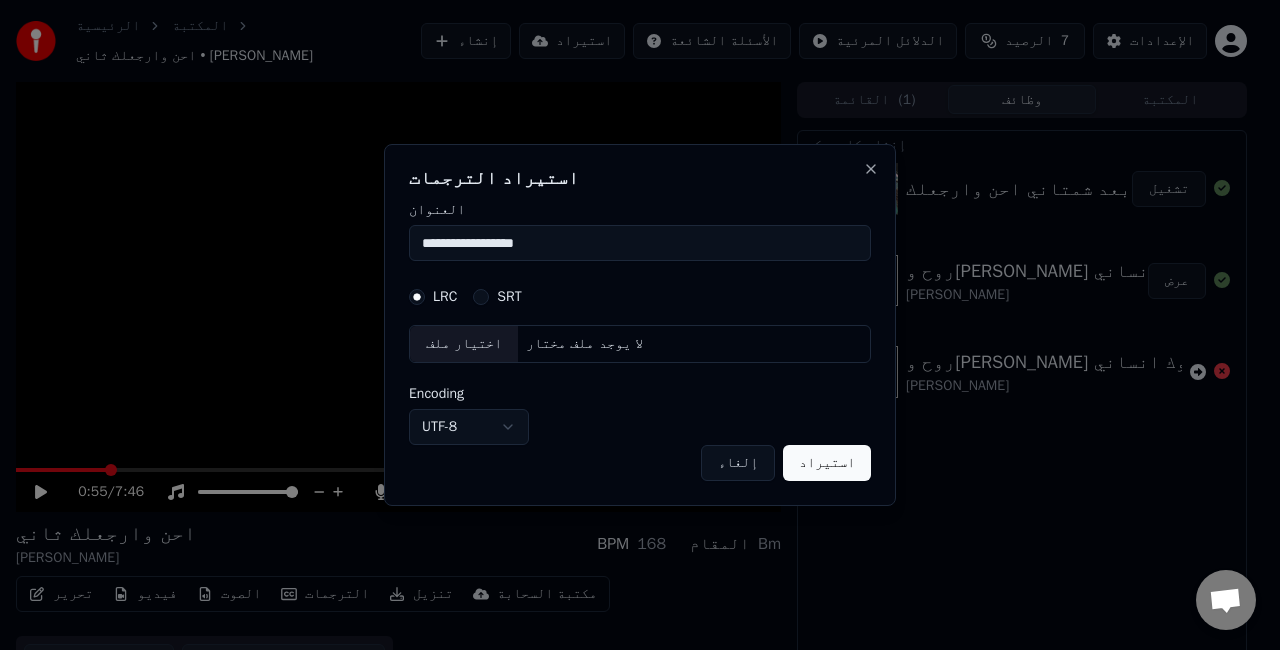 click on "اختيار ملف" at bounding box center [464, 344] 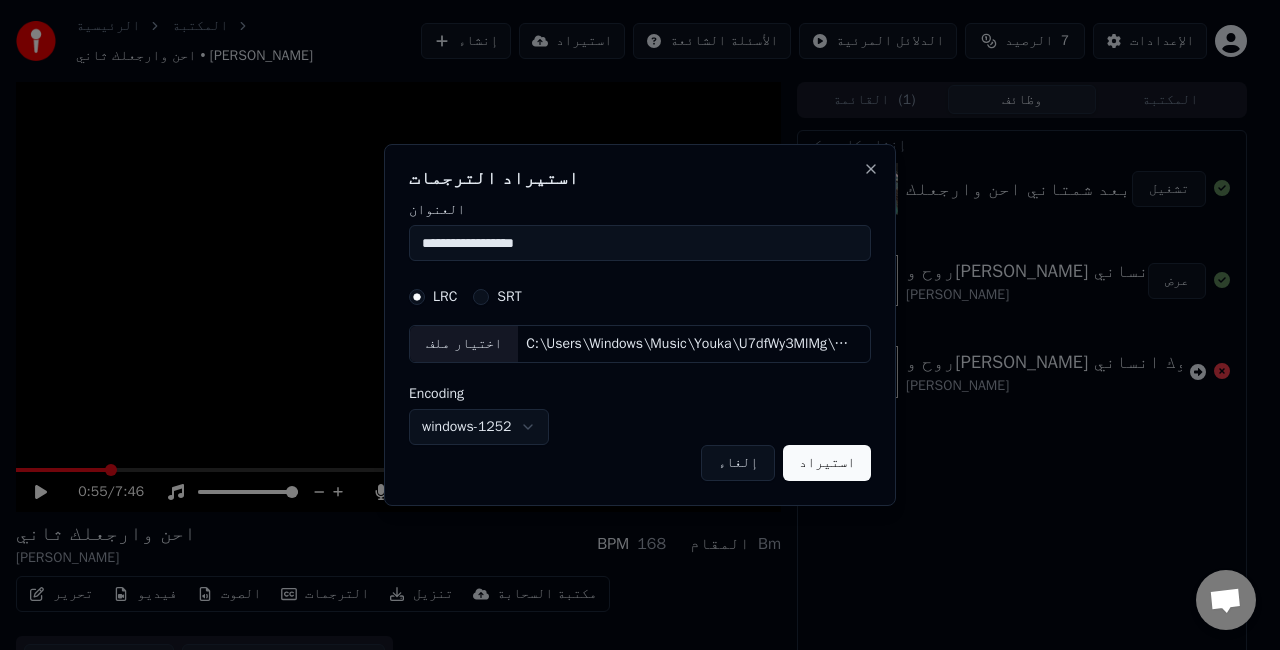 click on "استيراد" at bounding box center (827, 463) 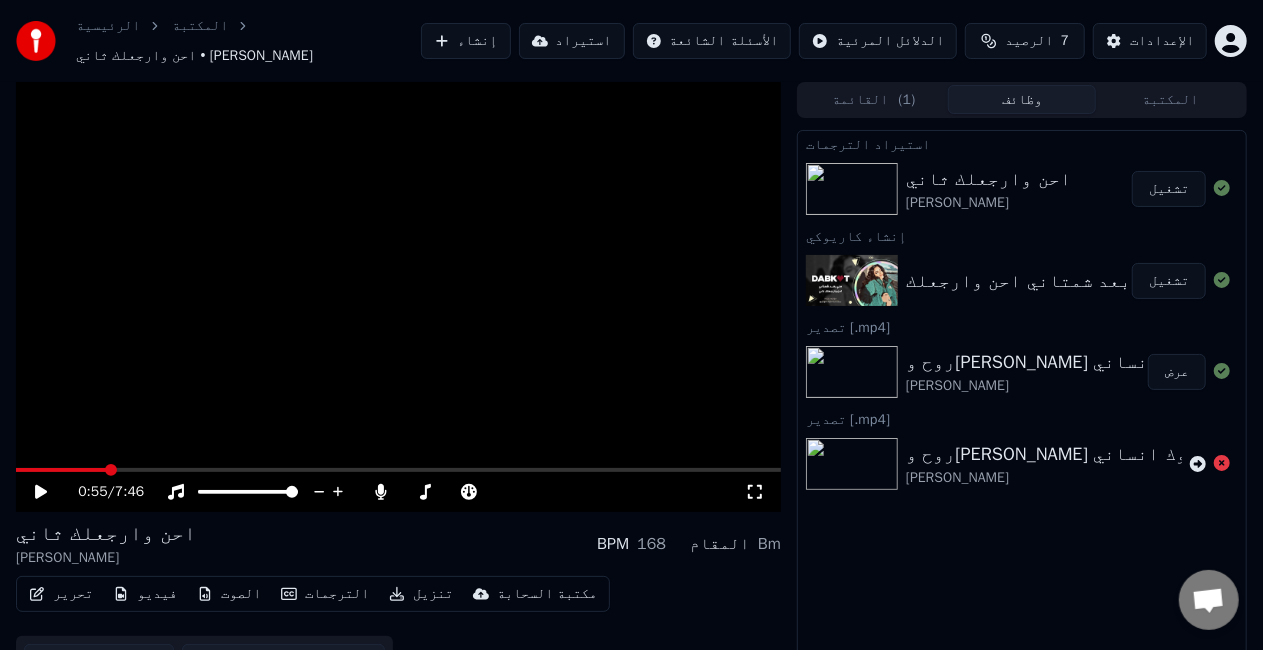 click 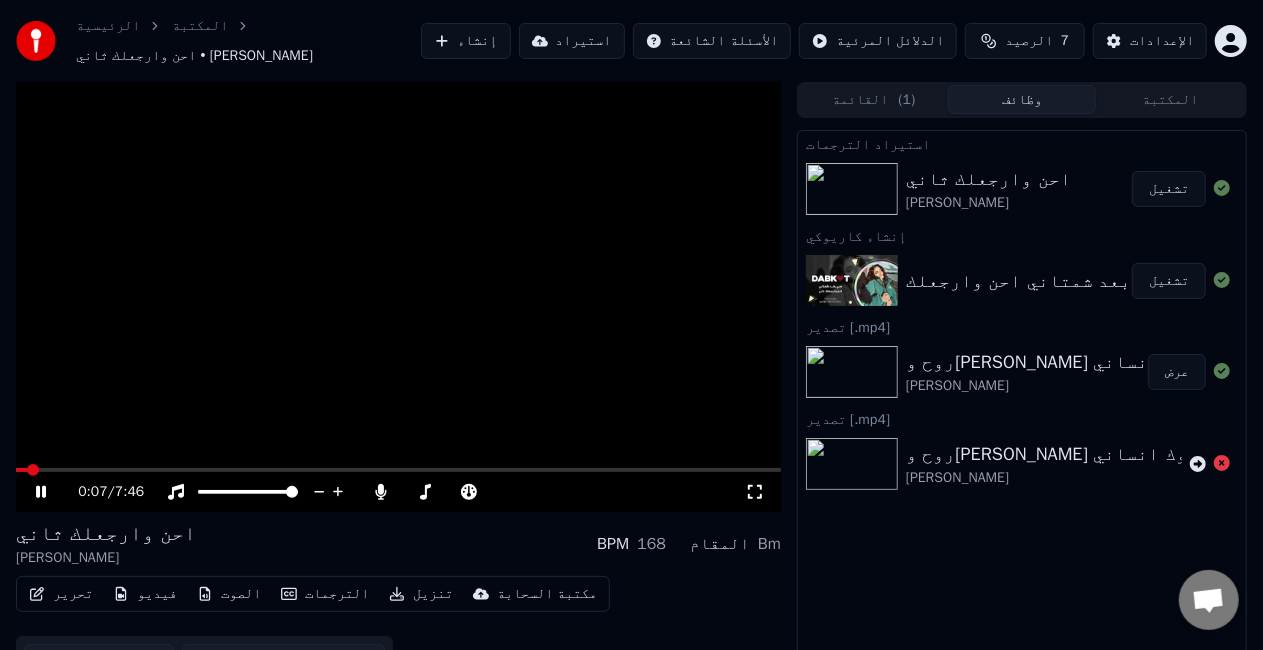 click at bounding box center [21, 470] 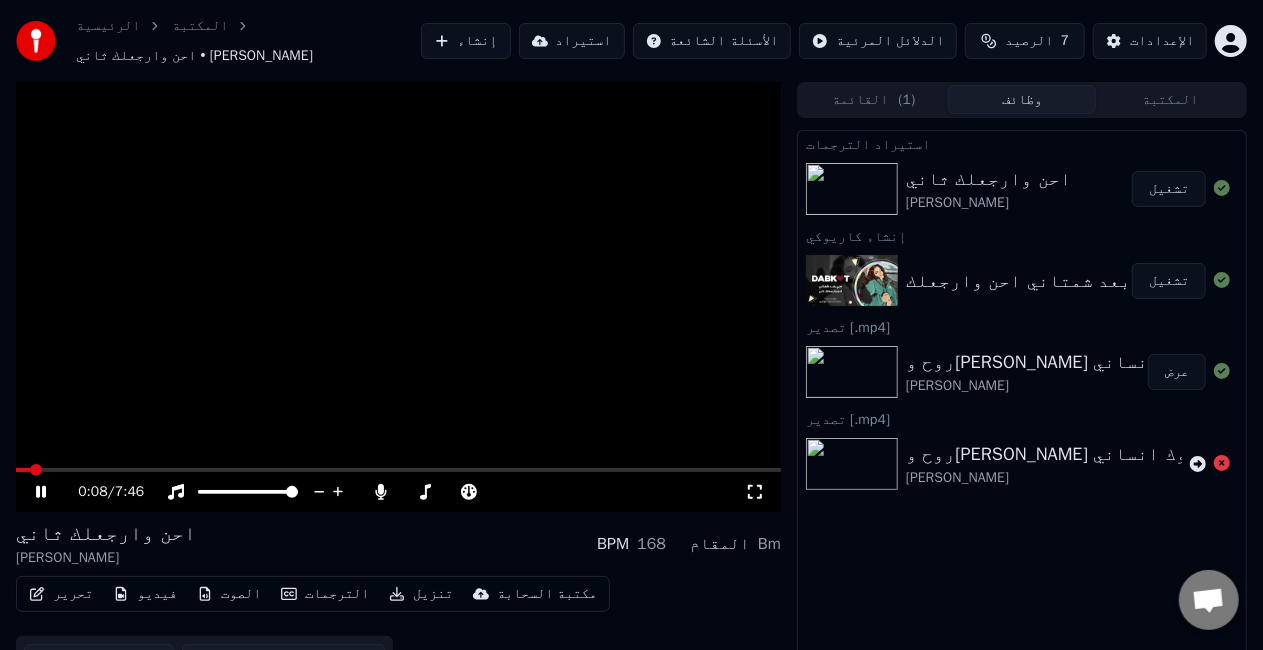 click at bounding box center (23, 470) 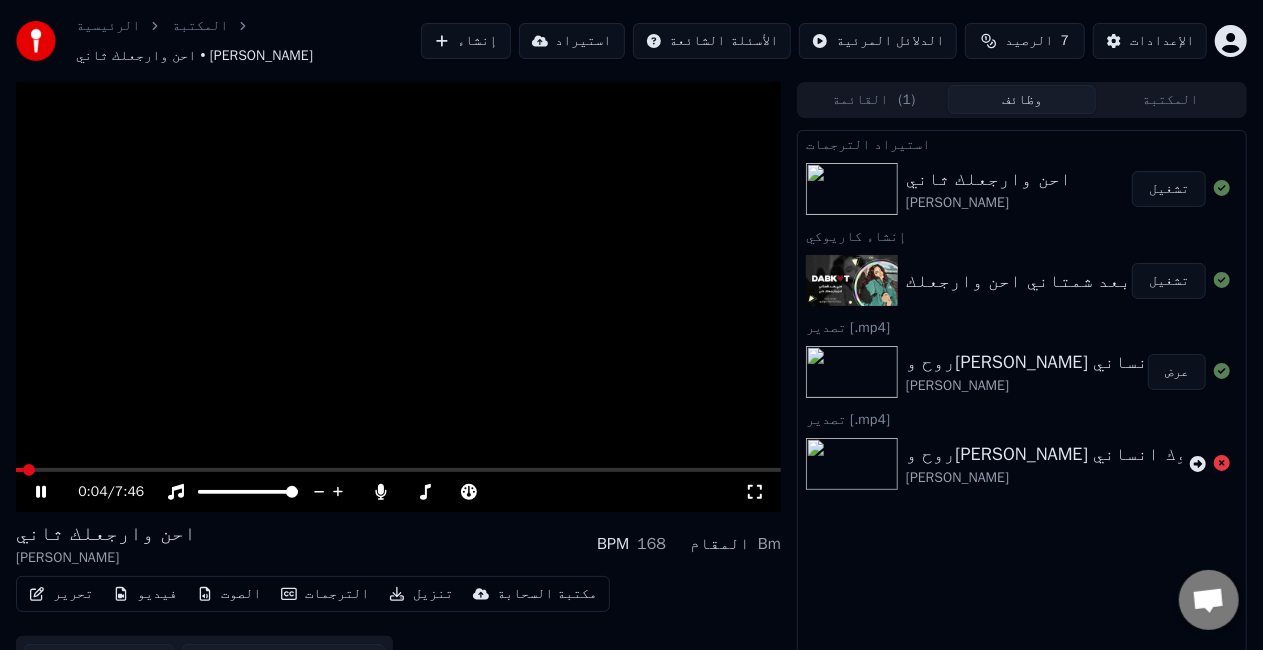 click 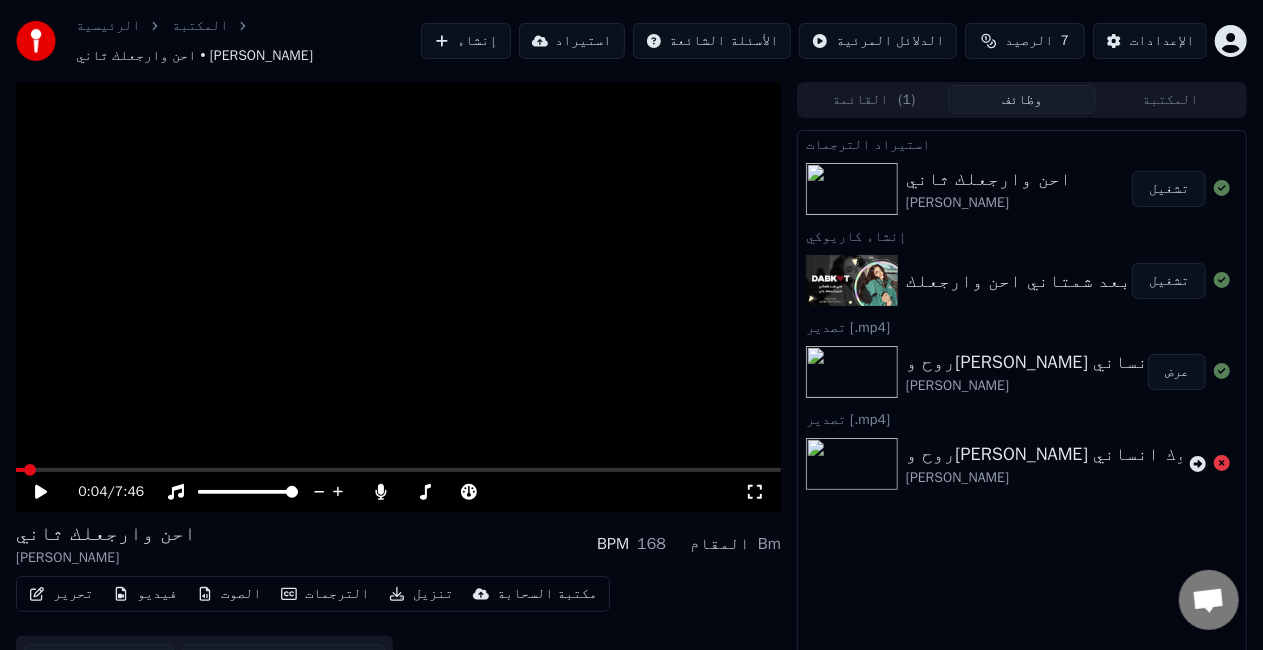 click on "تحرير" at bounding box center [61, 594] 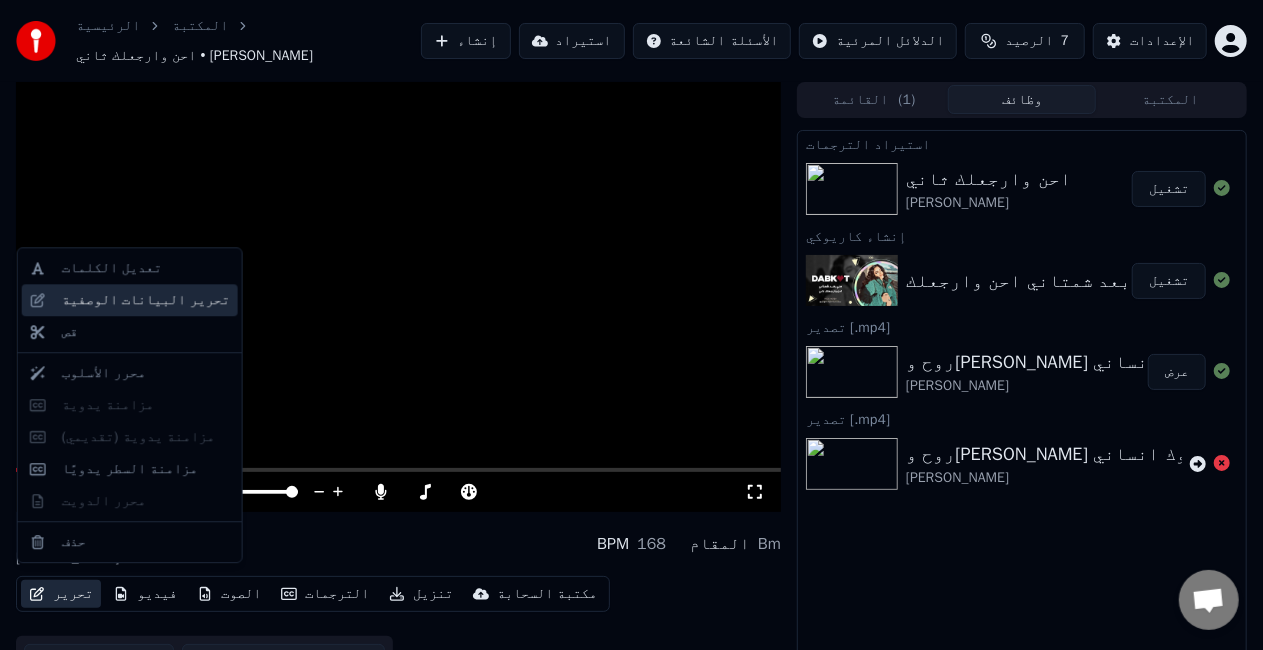 click on "تحرير البيانات الوصفية" at bounding box center [146, 300] 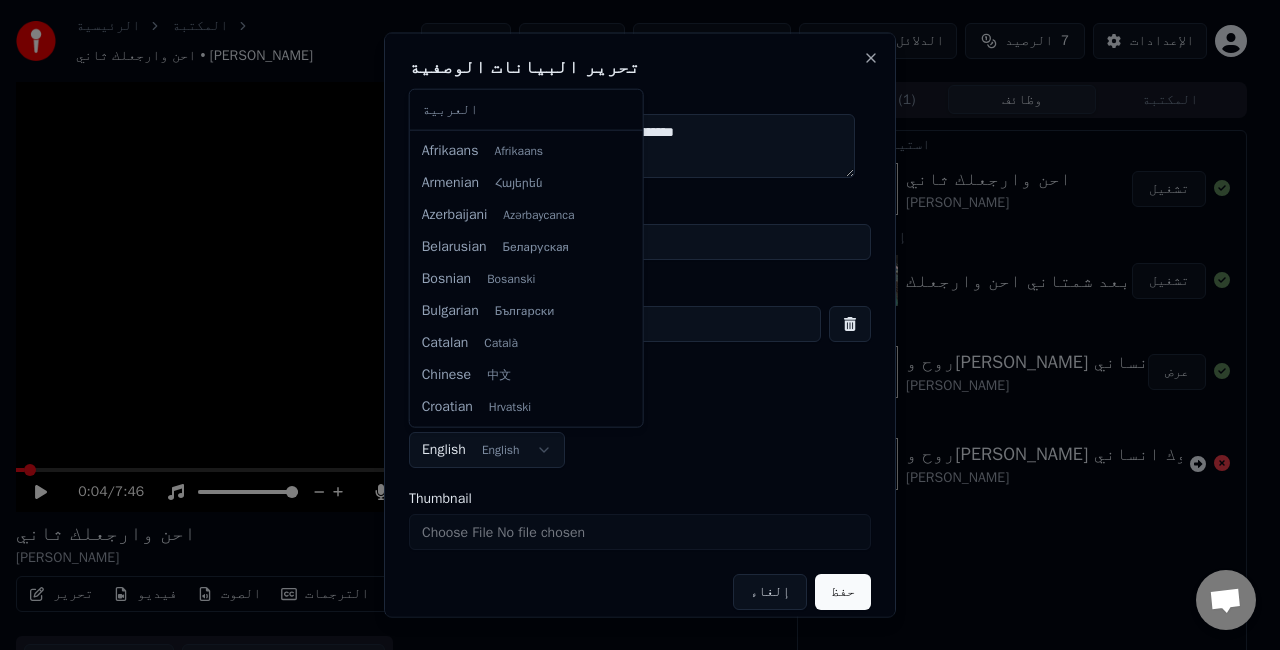 click on "الرئيسية المكتبة احن وارجعلك ثاني • احمد سليمان إنشاء استيراد الأسئلة الشائعة الدلائل المرئية الرصيد 7 الإعدادات 0:04  /  7:46 احن وارجعلك ثاني احمد سليمان BPM 168 المقام Bm تحرير فيديو الصوت الترجمات تنزيل مكتبة السحابة تحميل الفيديو فتح الشاشة المزدوجة القائمة ( 1 ) وظائف المكتبة استيراد الترجمات احن وارجعلك ثاني احمد سليمان تشغيل إنشاء كاريوكي مني بعد شمتاني احن وارجعلك ثاني احمد سليمان 2024 . تشغيل تصدير [.mp4] روح وخليني بحالي - بطلت اهواك | ارجوك انساني احمد سليمان عرض تصدير [.mp4] روح وخليني بحالي - بطلت اهواك | ارجوك انساني احمد سليمان تحرير البيانات الوصفية العنوان Thai" at bounding box center [631, 325] 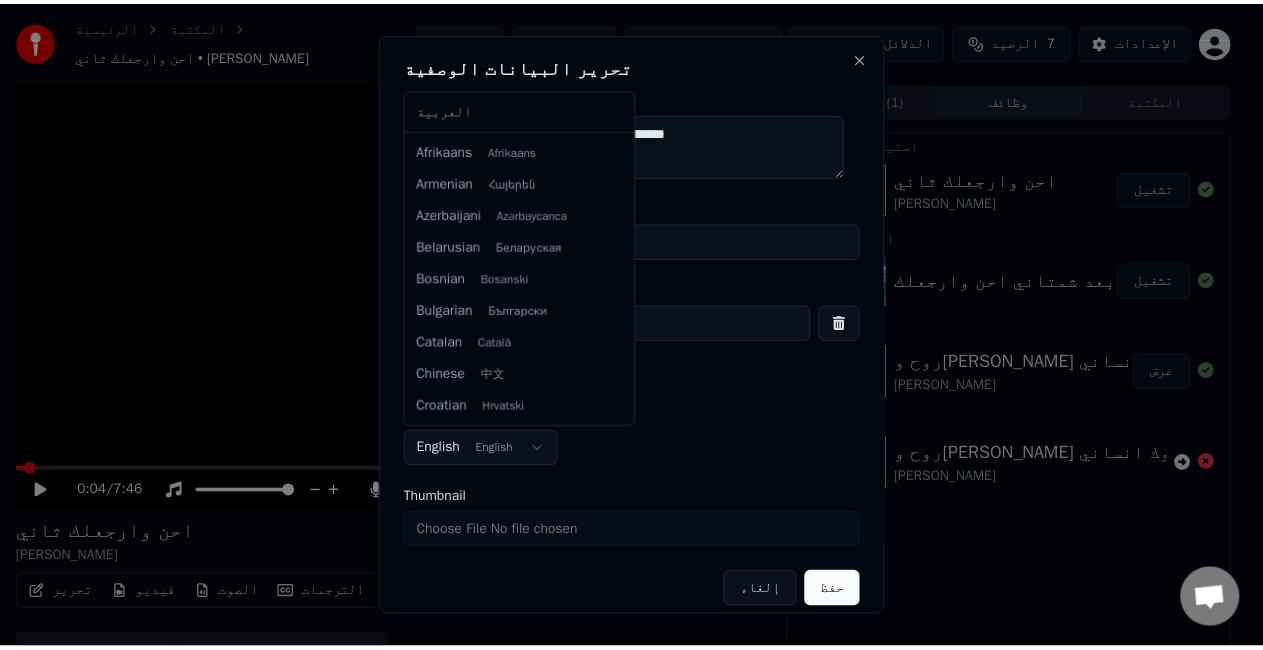 scroll, scrollTop: 128, scrollLeft: 0, axis: vertical 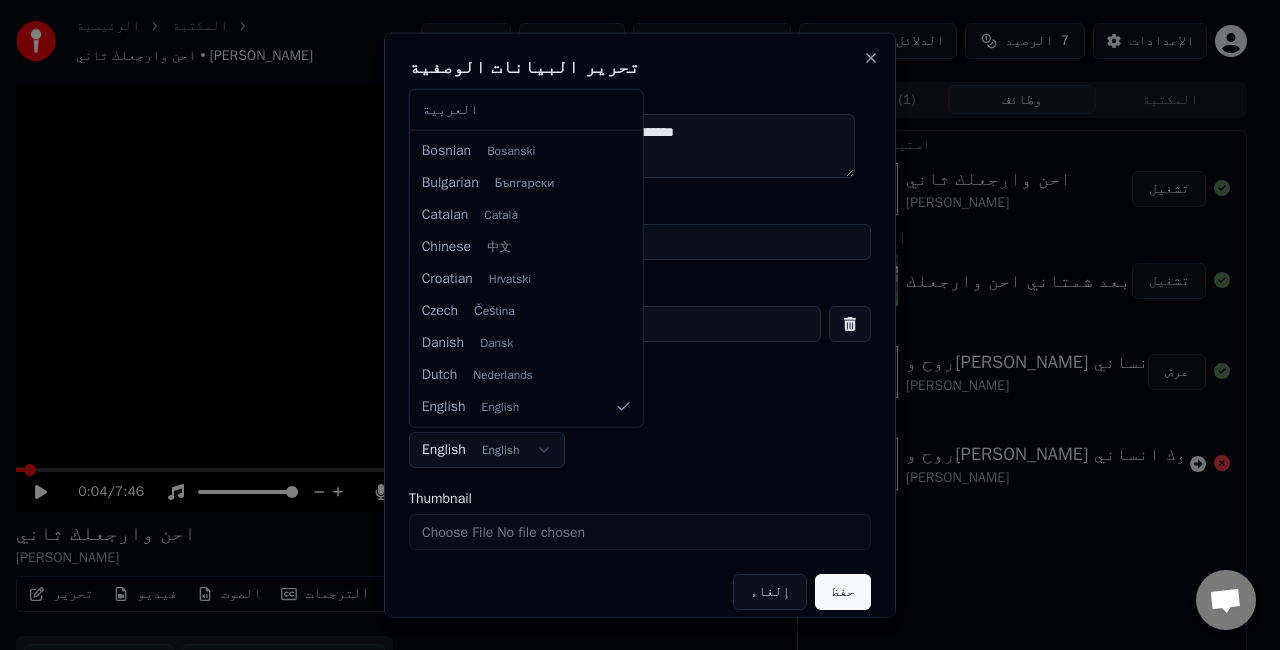 select on "**" 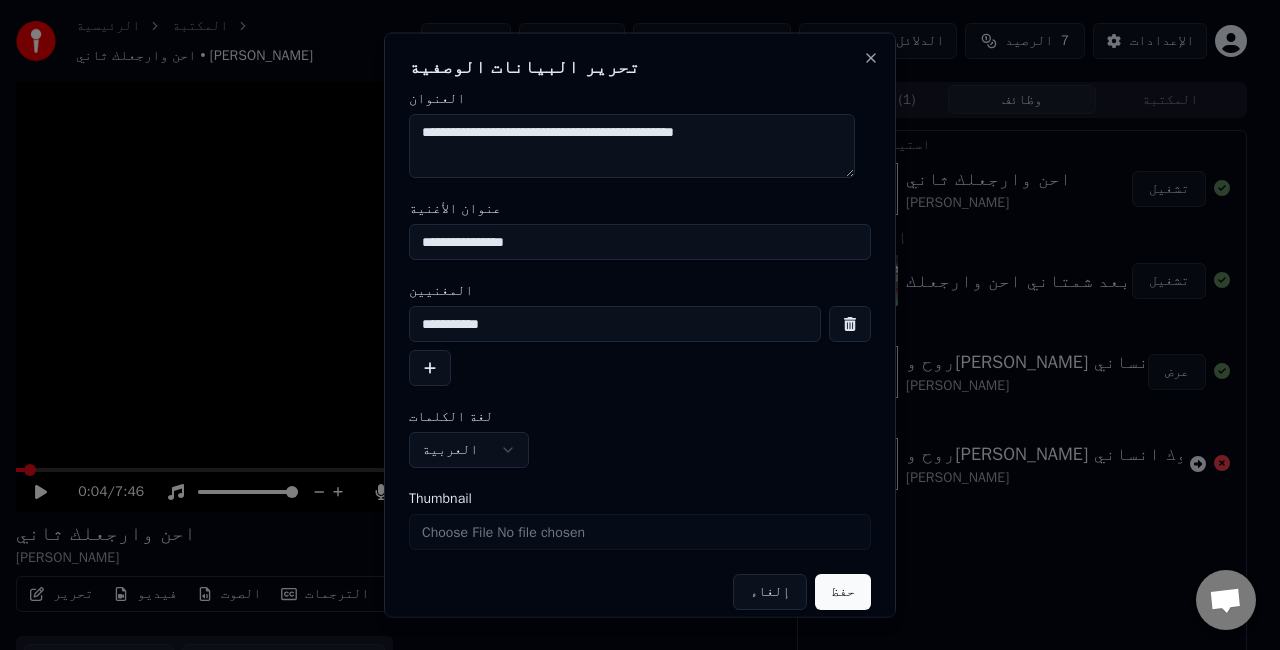 click on "Thumbnail" at bounding box center (640, 532) 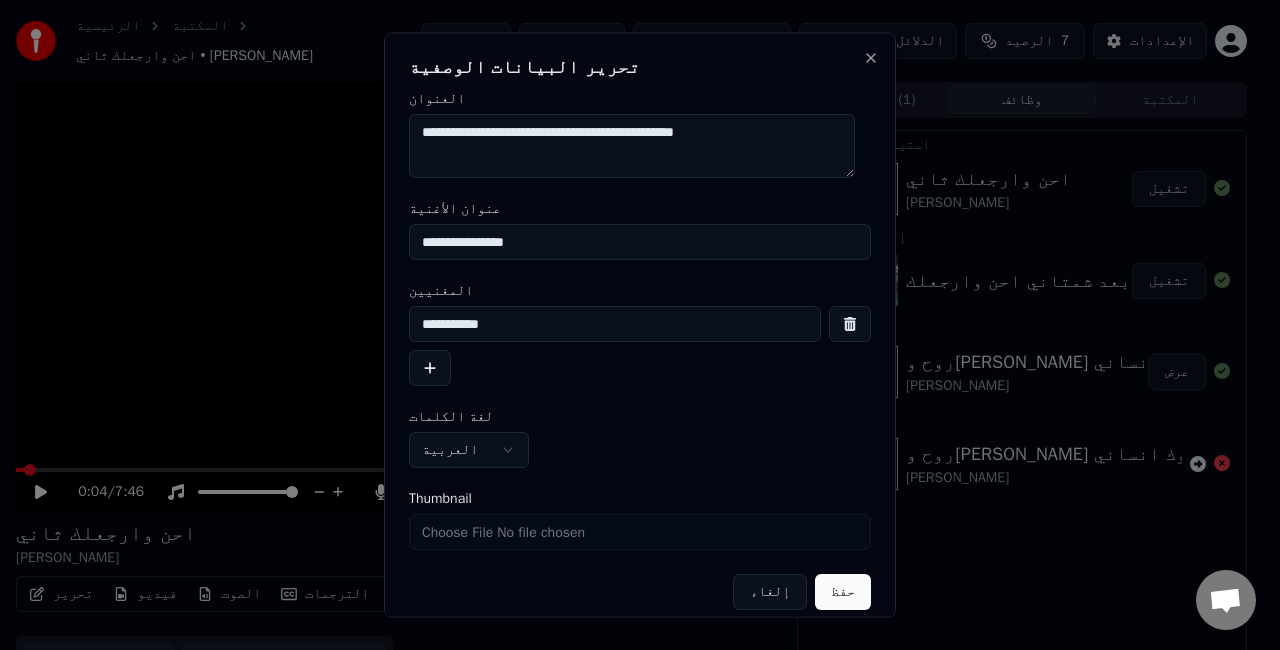 type on "**********" 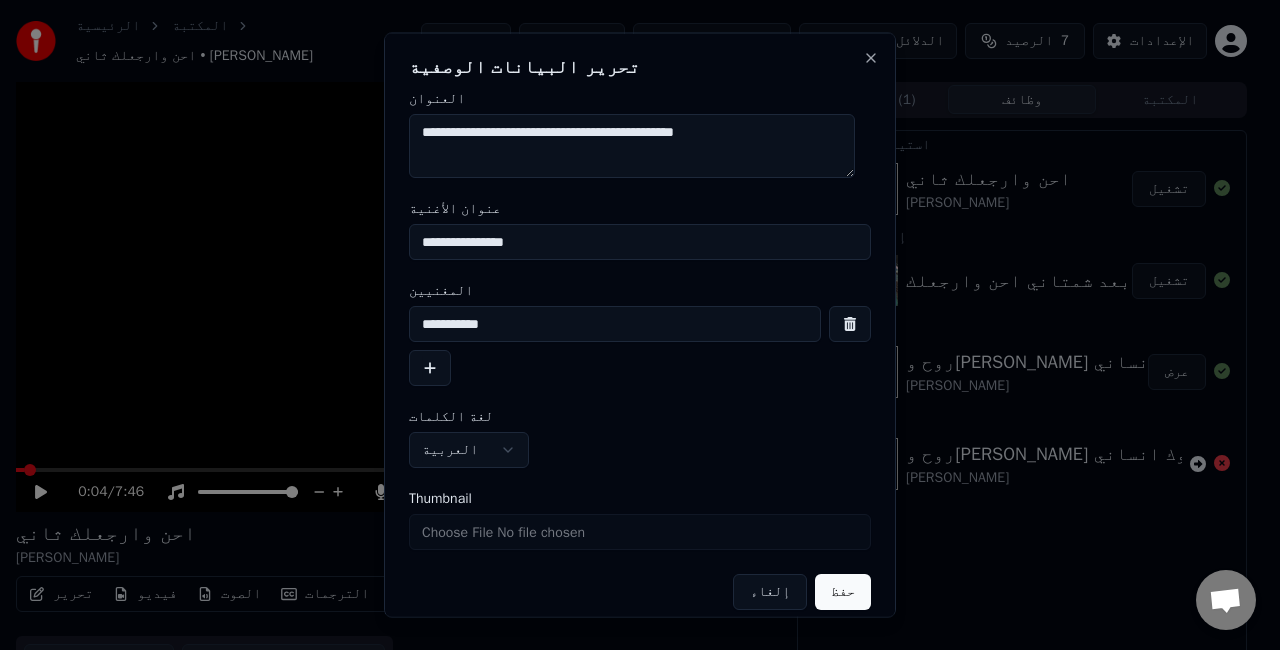 click on "حفظ" at bounding box center [843, 592] 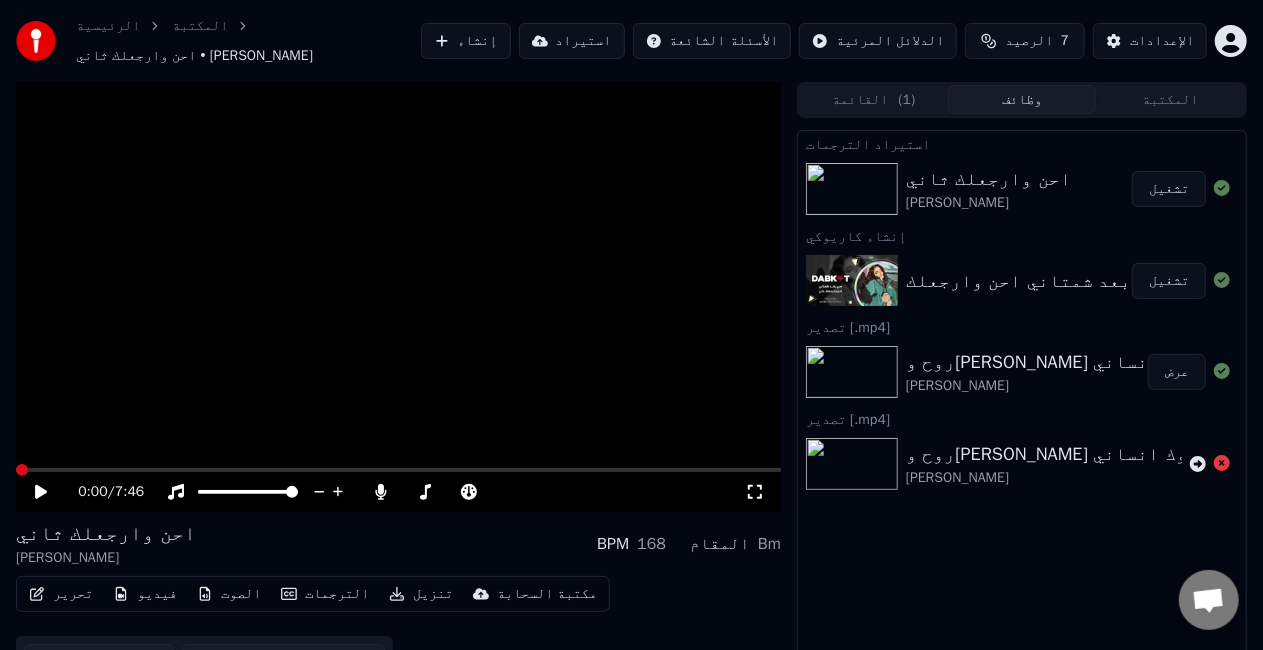 click 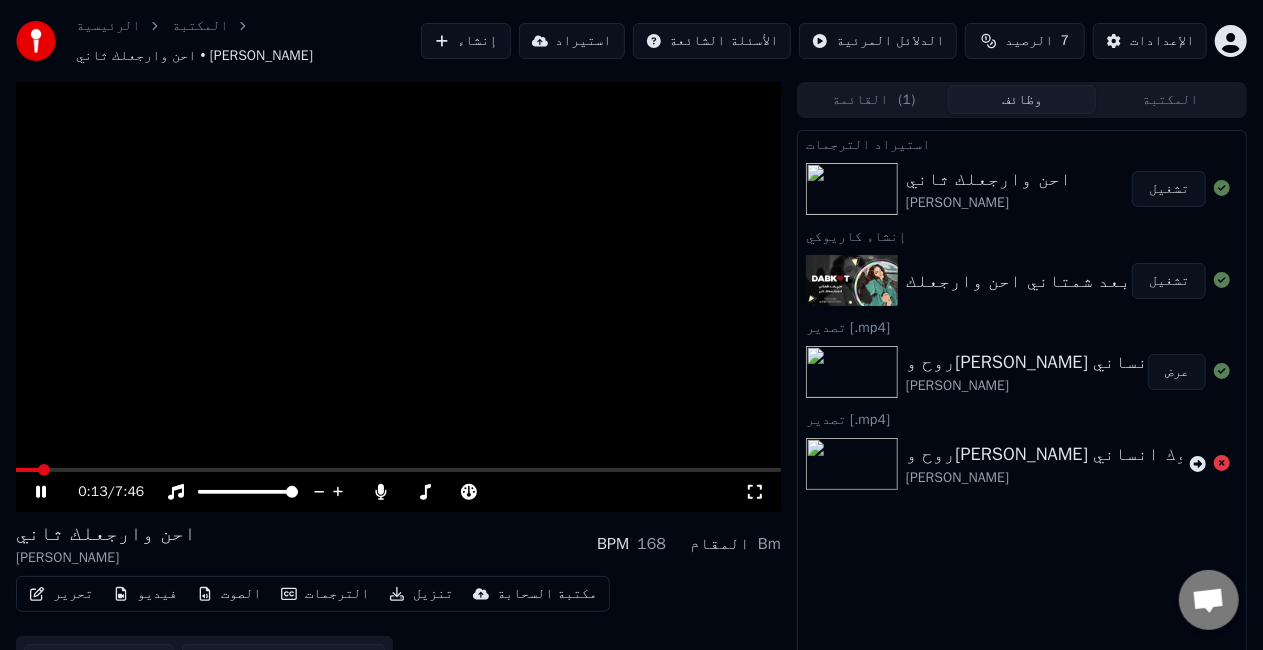 click at bounding box center [398, 297] 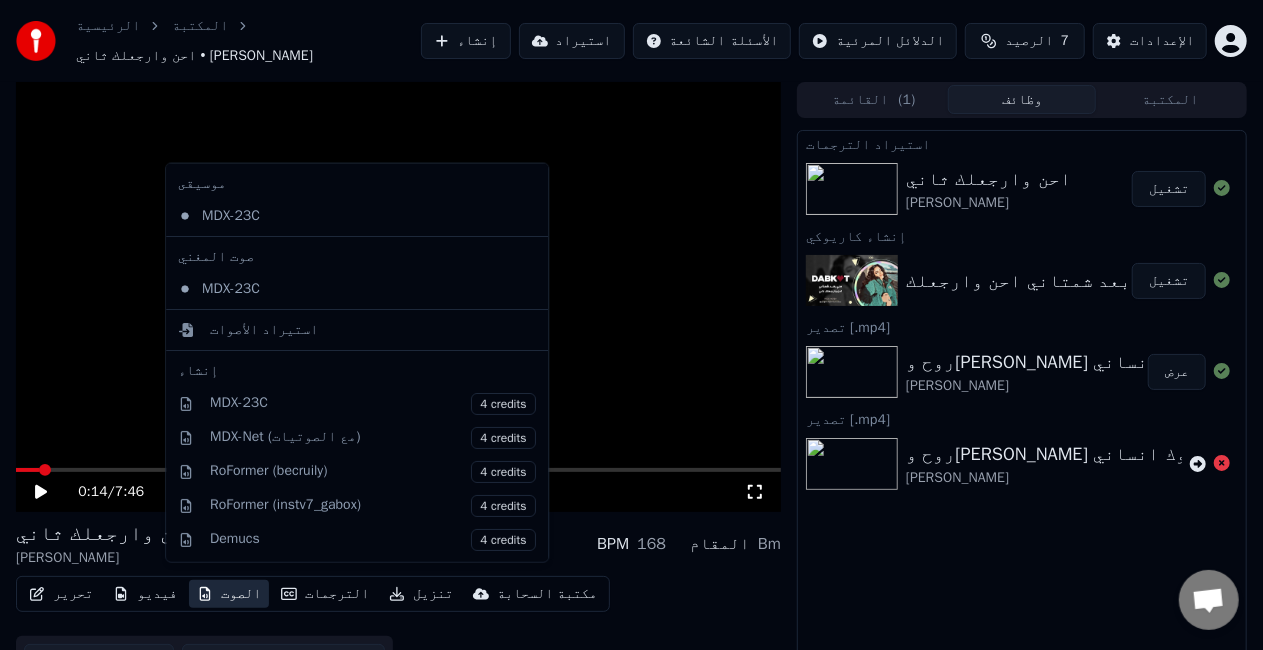 click on "الصوت" at bounding box center (229, 594) 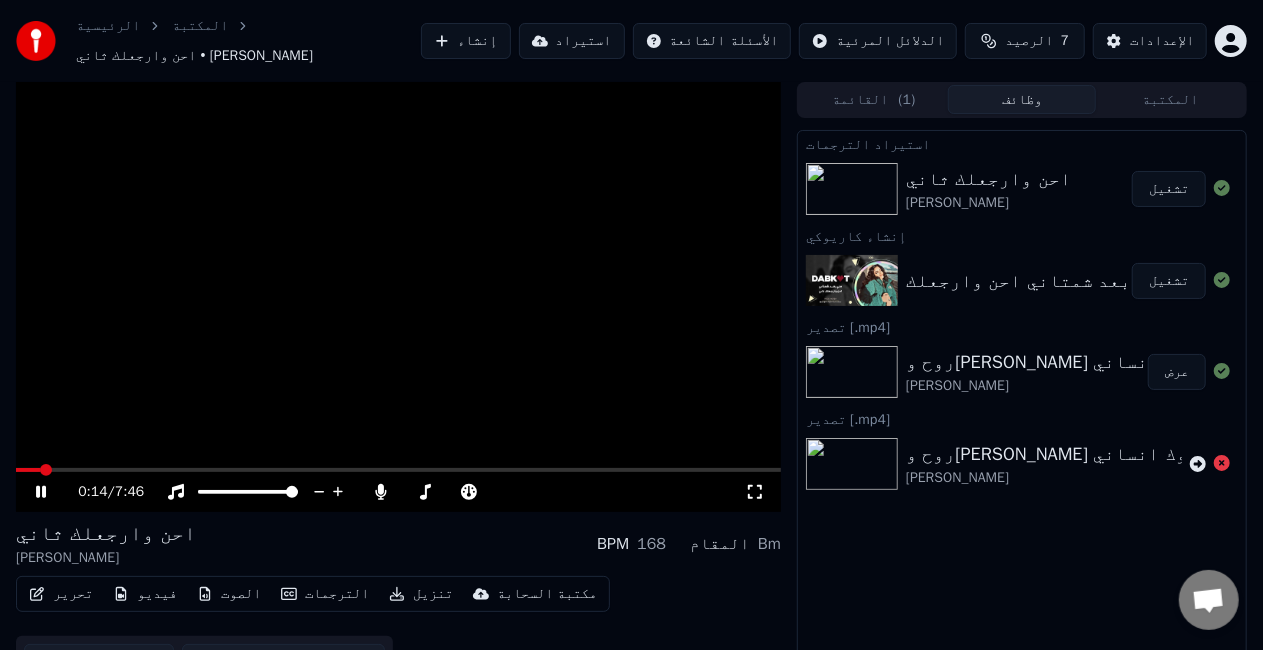 click at bounding box center [398, 297] 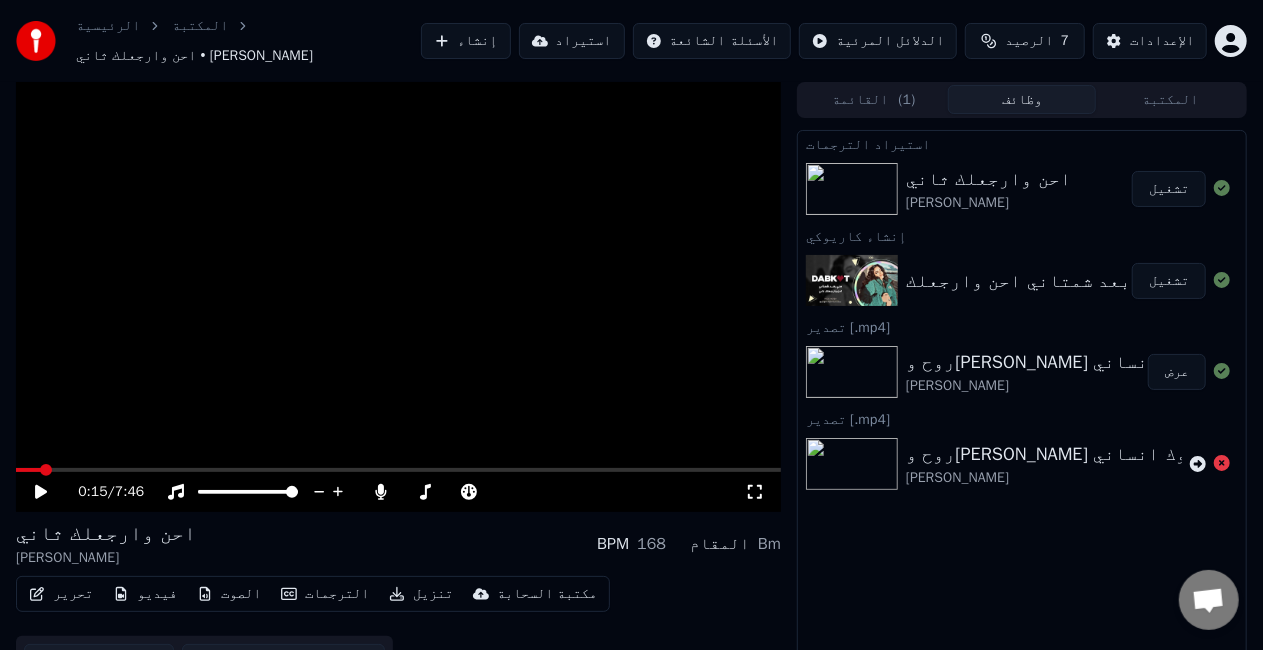 click on "الترجمات" at bounding box center [325, 594] 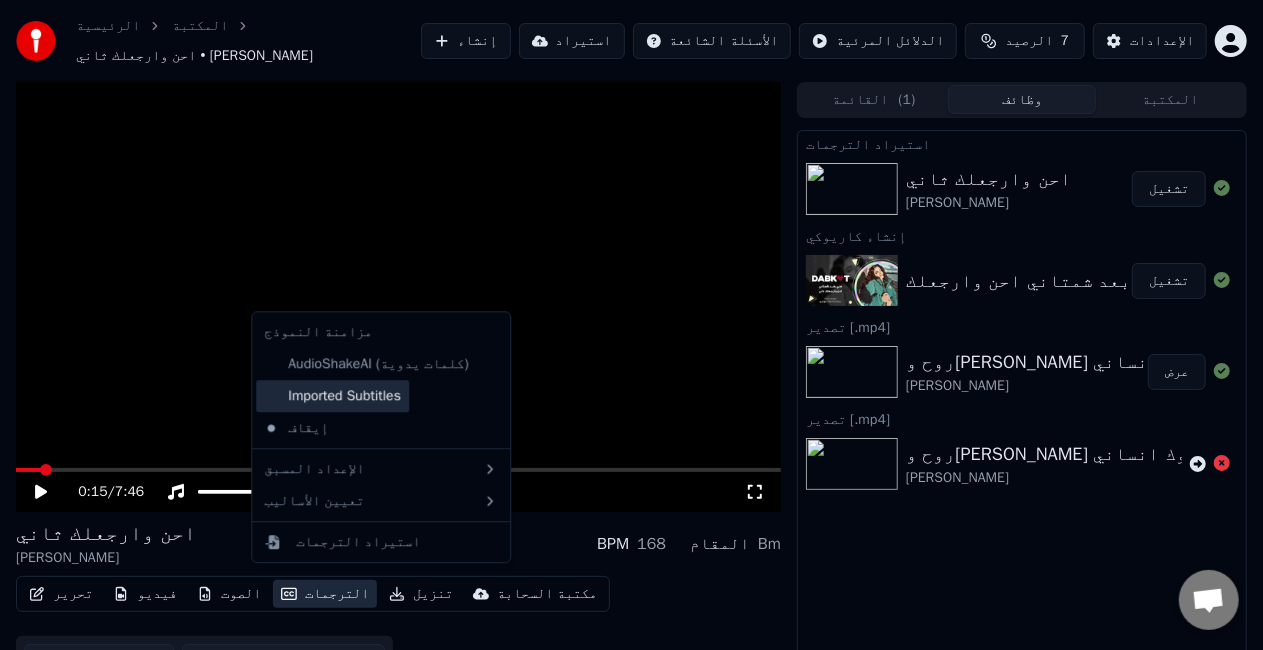 click on "Imported Subtitles" at bounding box center (332, 396) 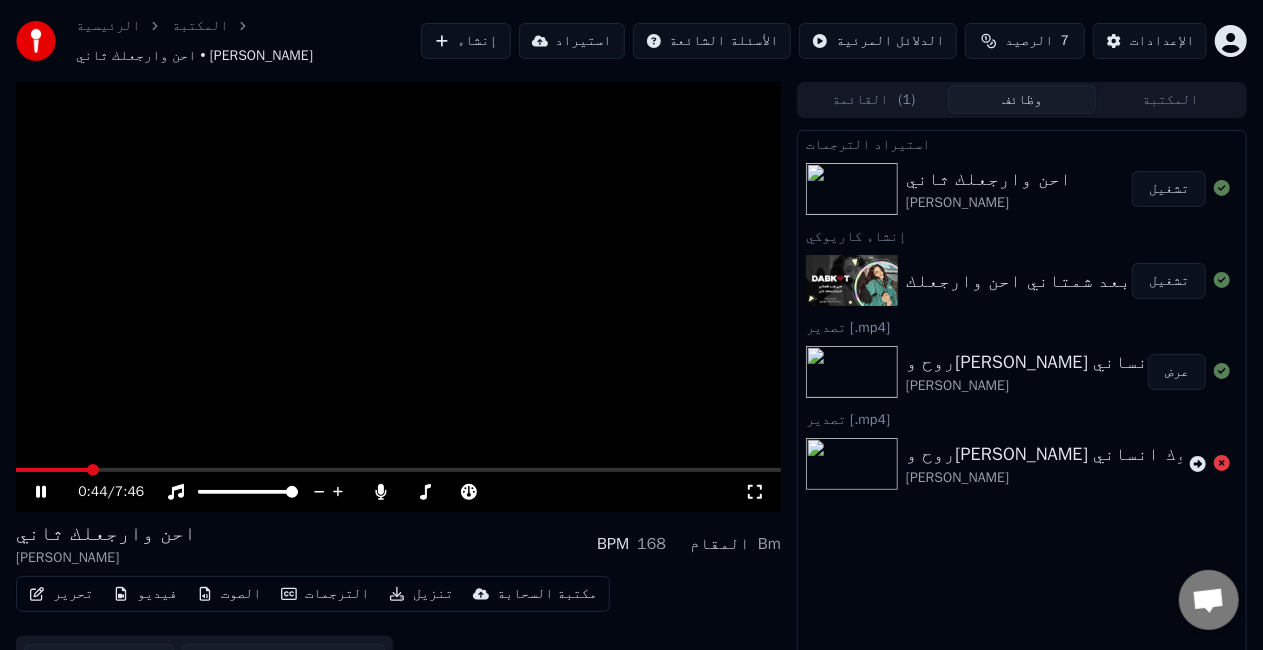 click at bounding box center [398, 470] 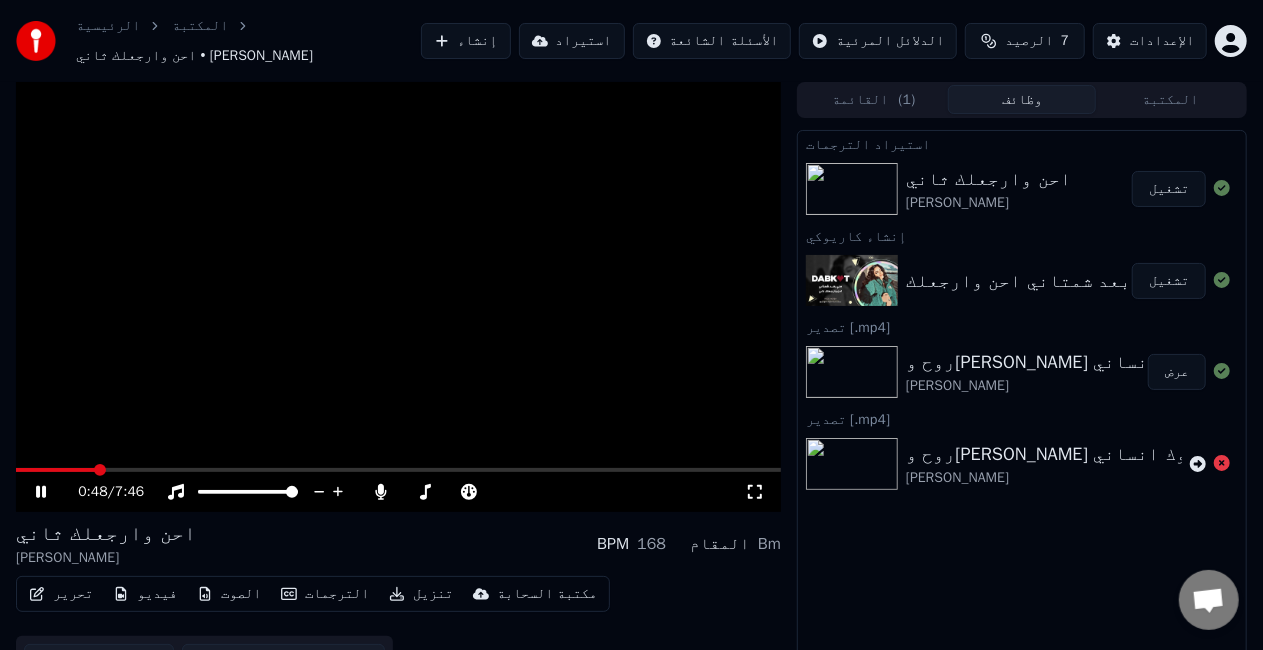 click at bounding box center (398, 297) 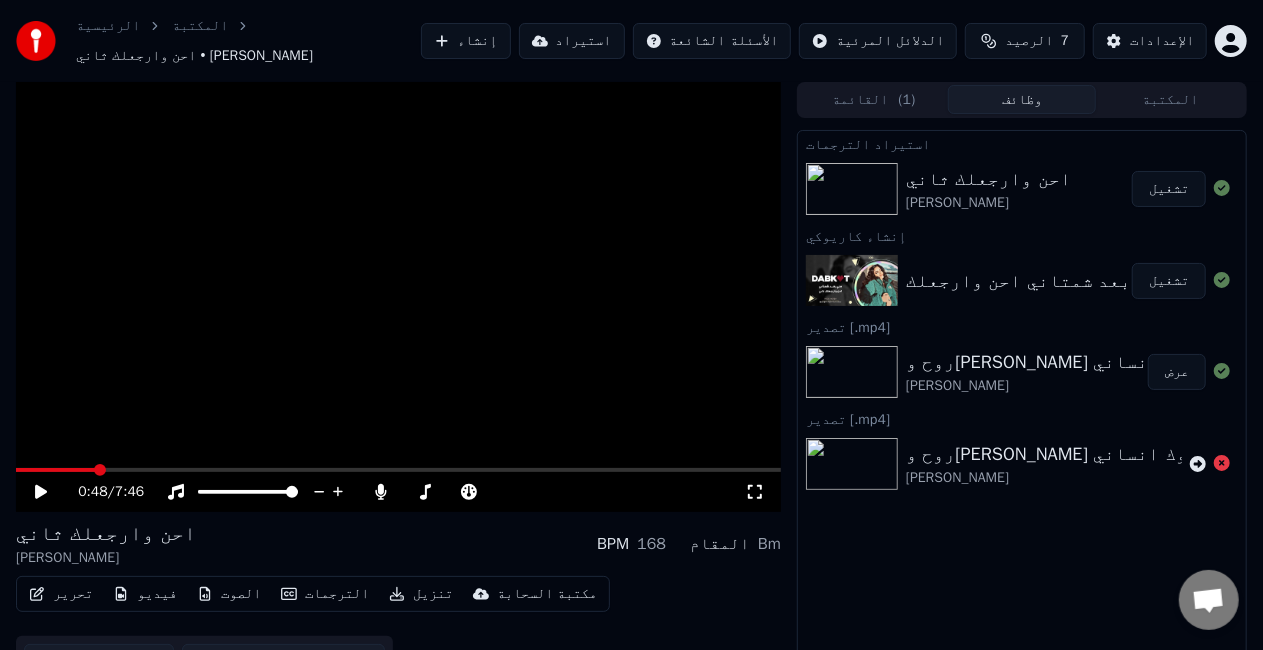 click at bounding box center [398, 297] 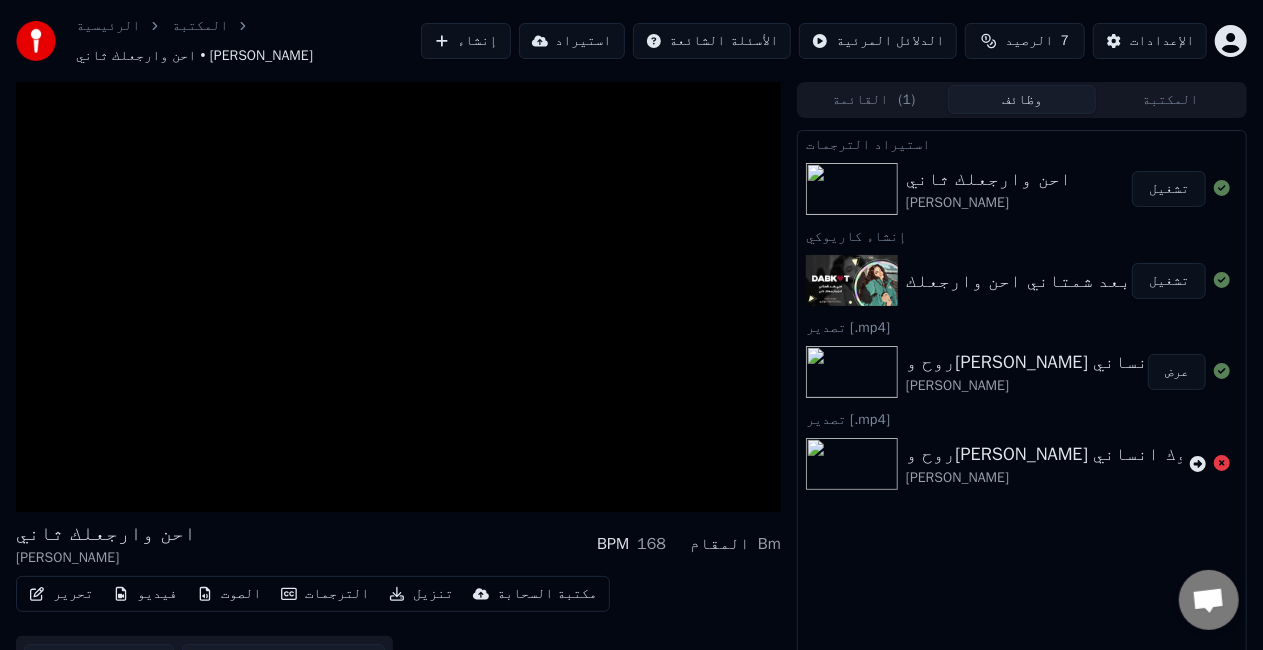 click at bounding box center (398, 297) 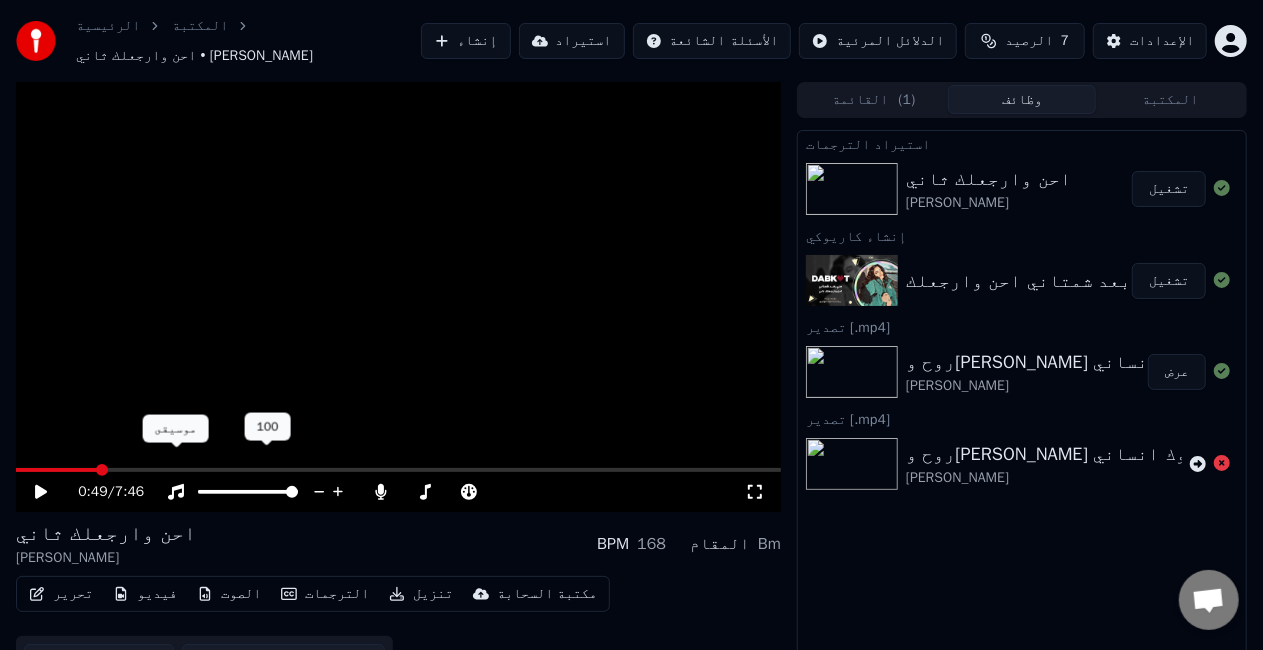 scroll, scrollTop: 28, scrollLeft: 0, axis: vertical 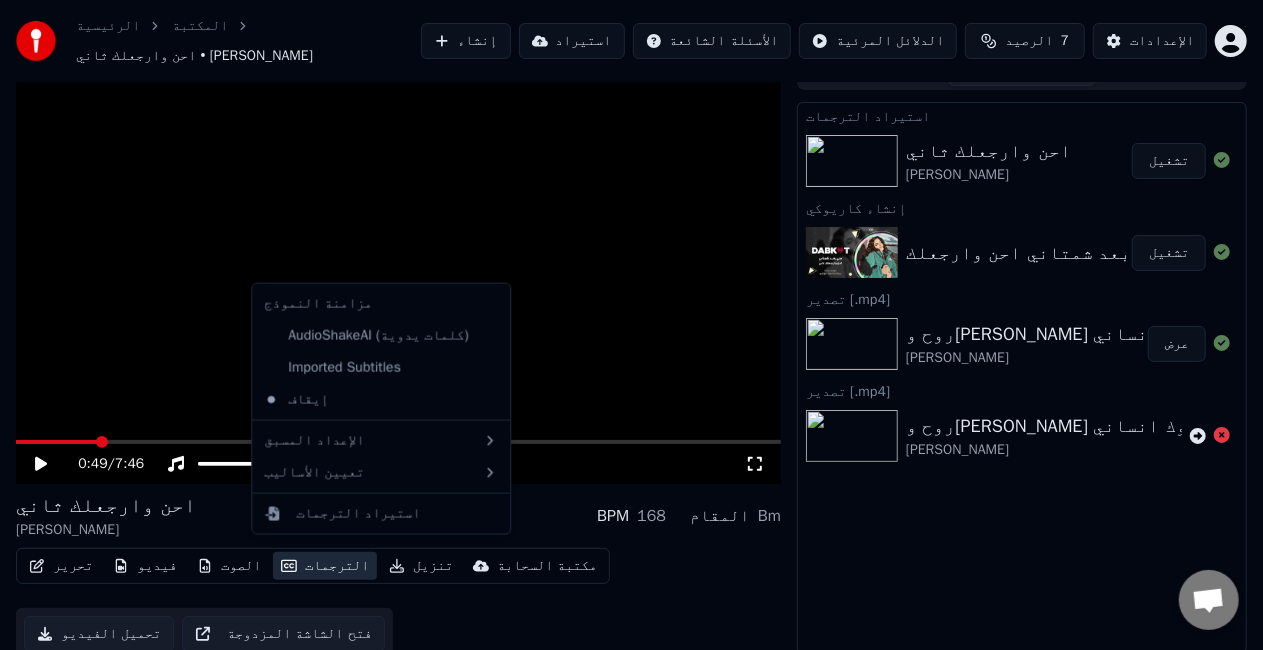 click 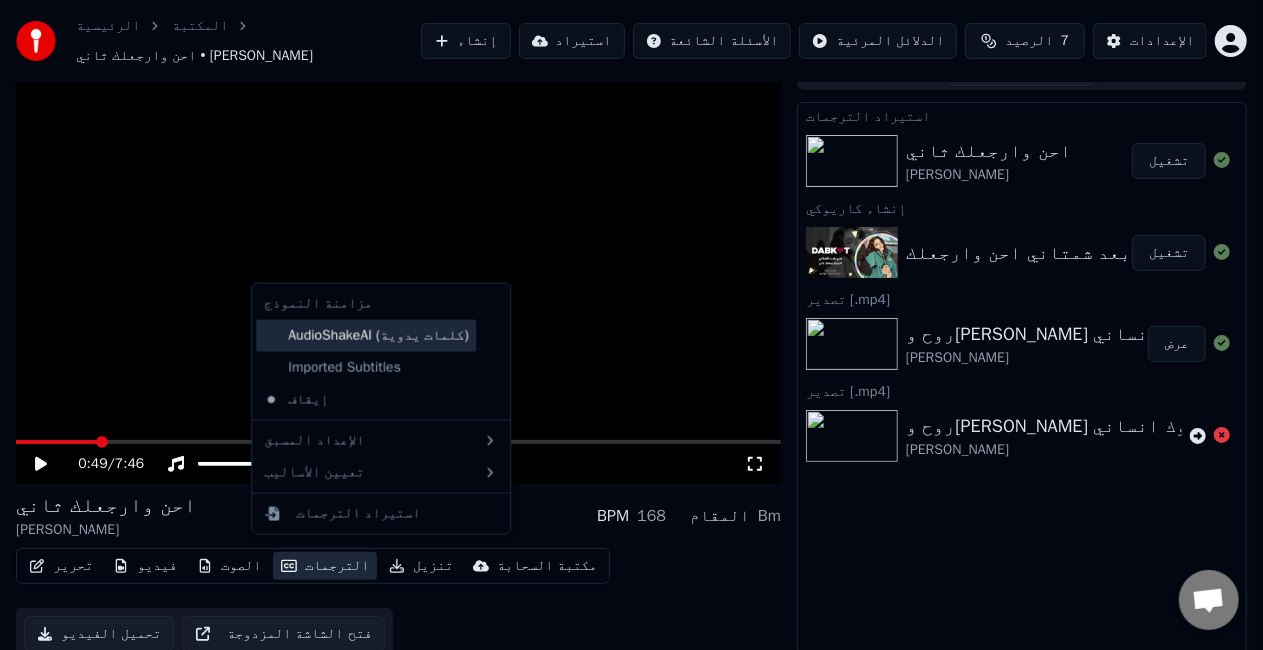 click on "AudioShakeAI (كلمات يدوية)" at bounding box center (366, 336) 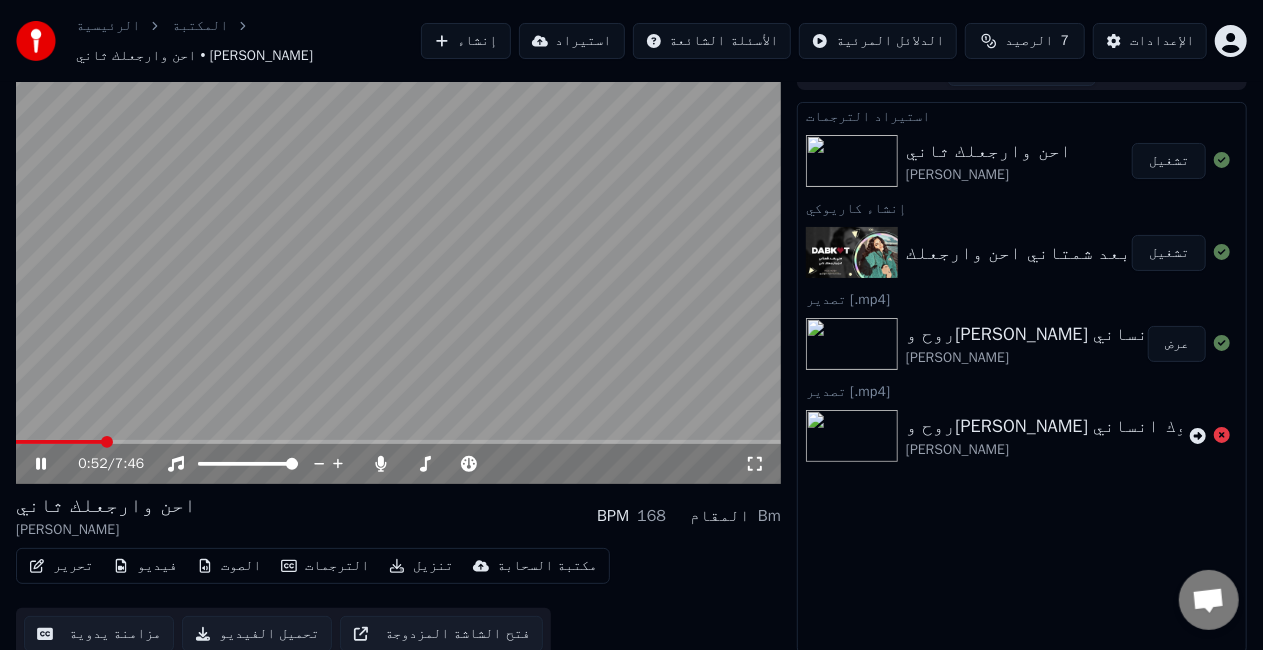 click at bounding box center (398, 269) 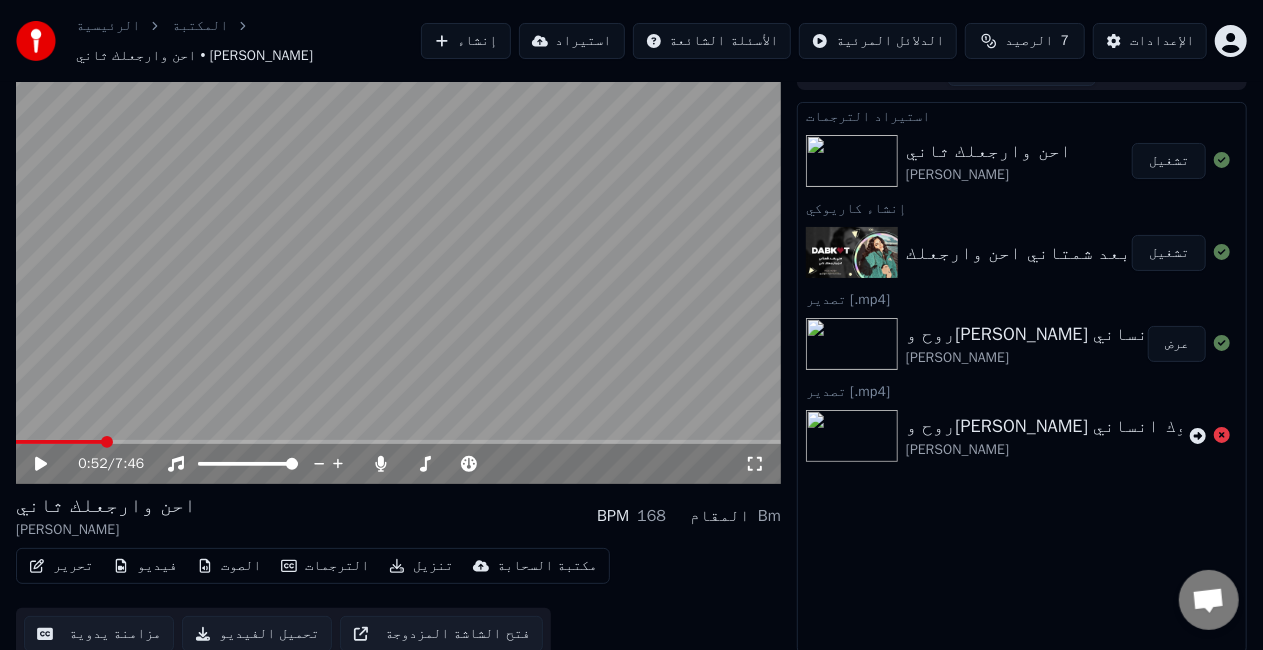 click at bounding box center (398, 269) 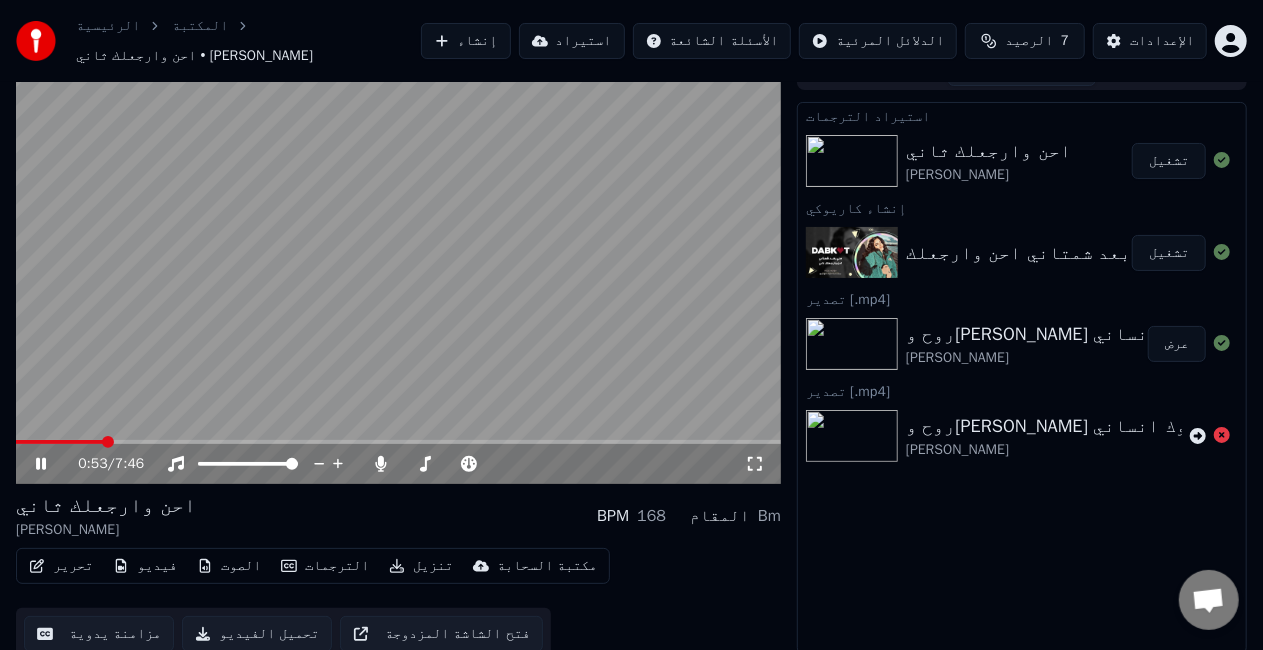 click at bounding box center [398, 269] 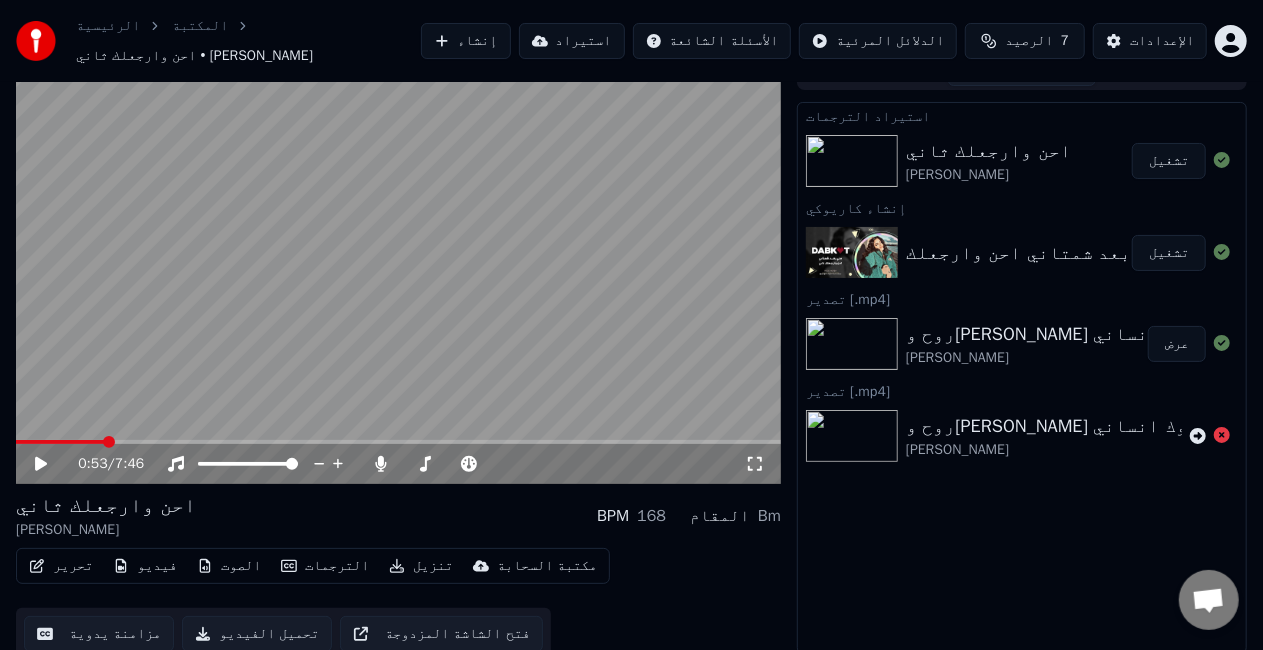 click at bounding box center [60, 442] 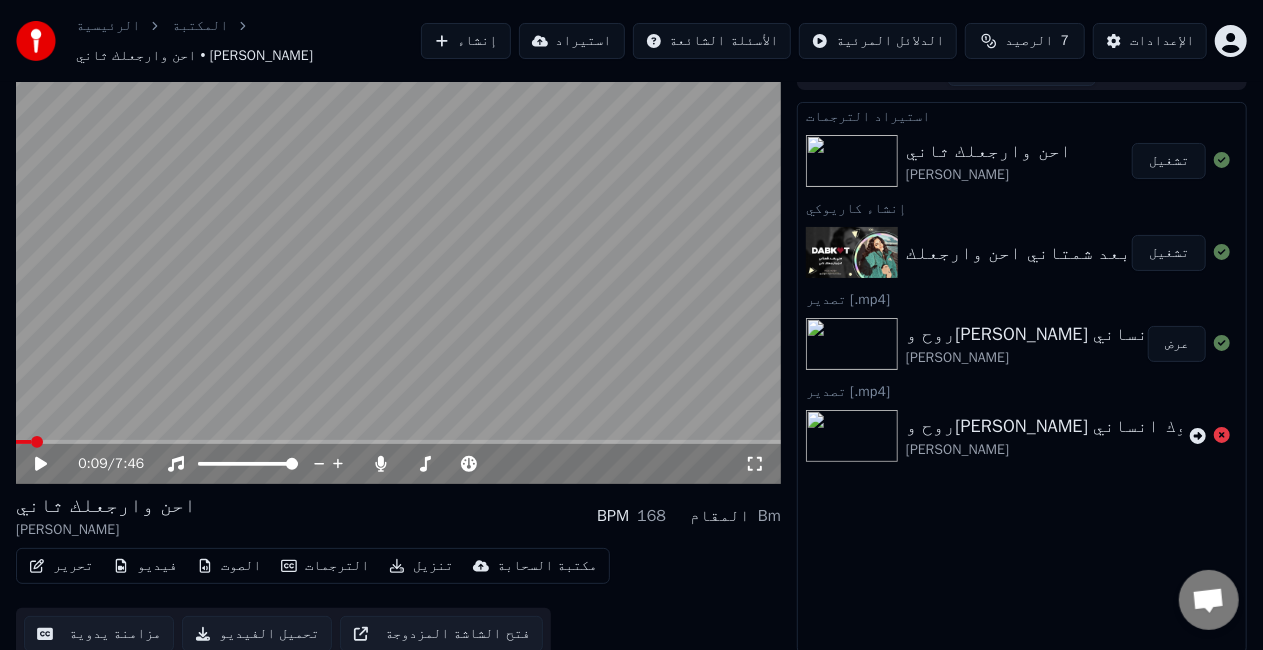 click 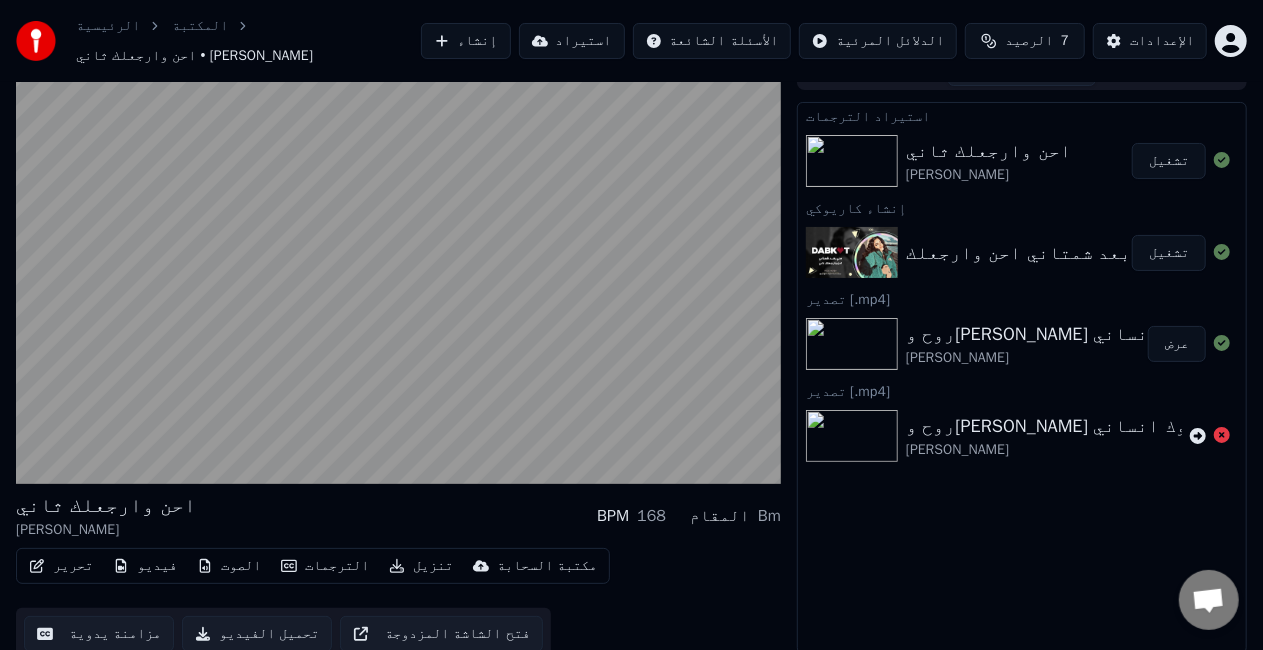click on "الترجمات" at bounding box center (325, 566) 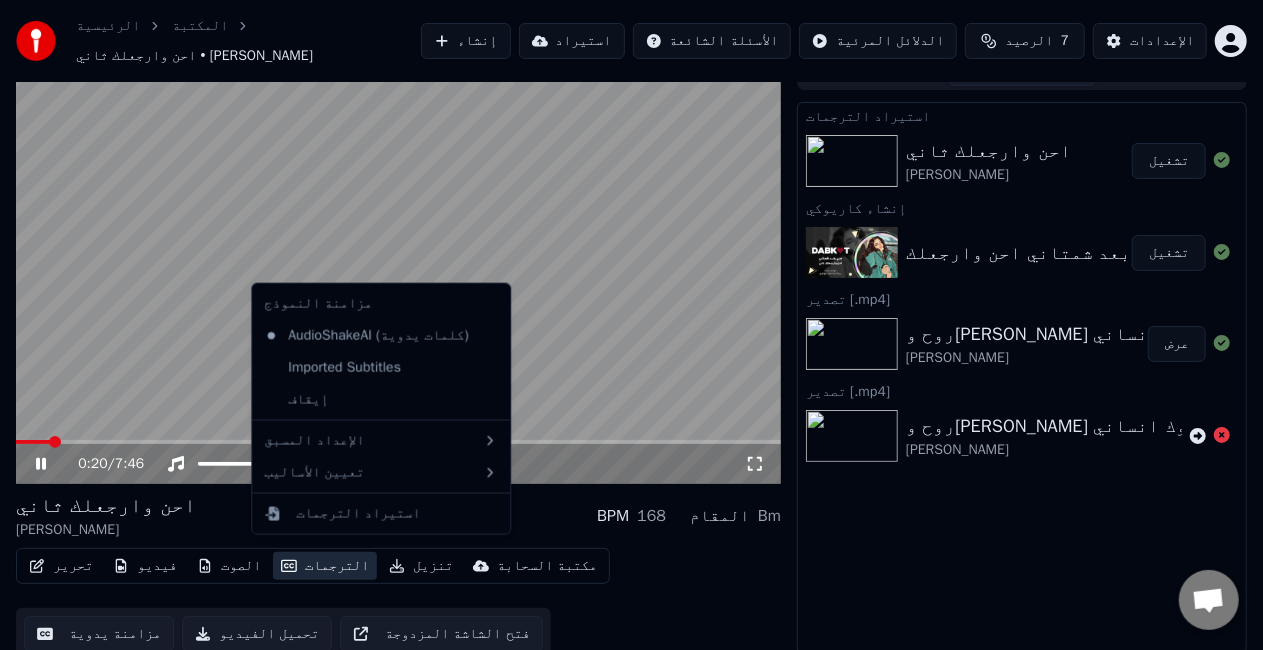 click at bounding box center (398, 269) 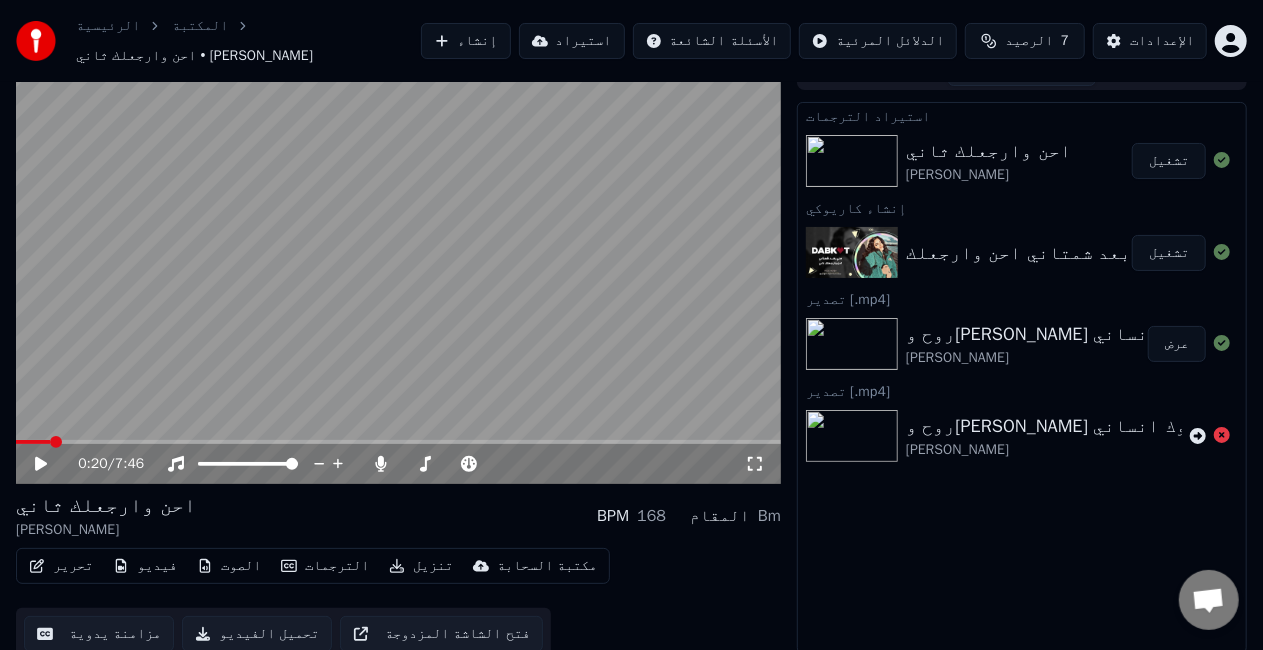 click at bounding box center [398, 269] 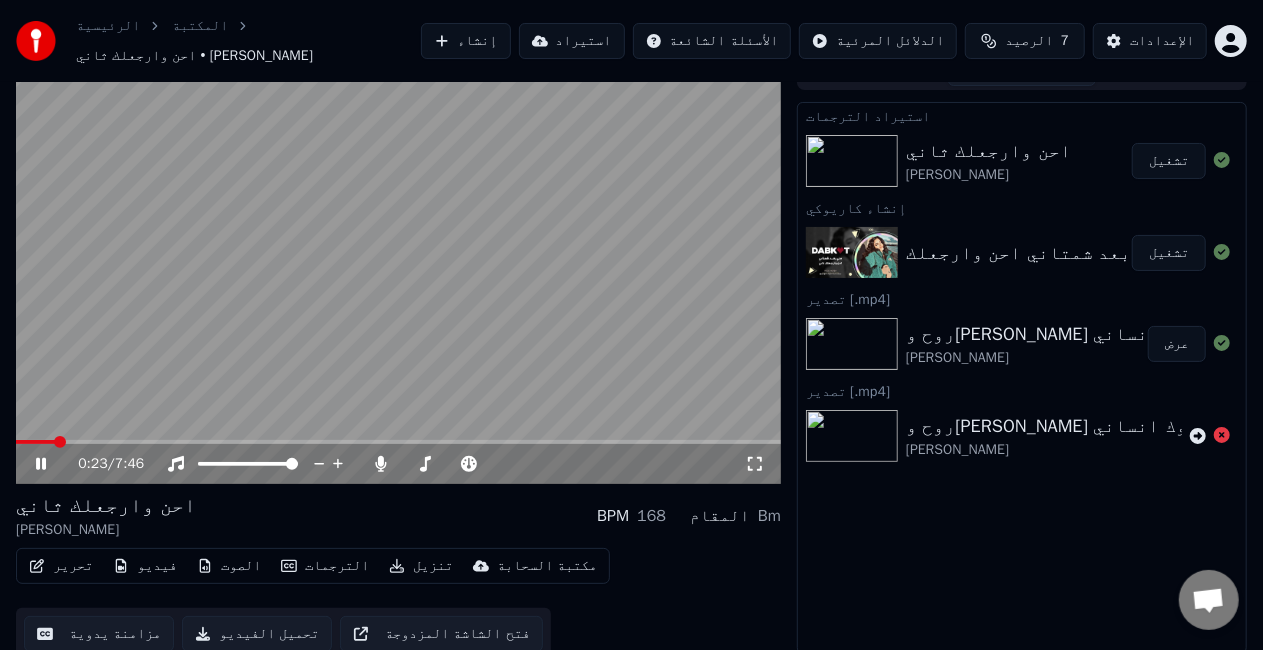 click at bounding box center [398, 442] 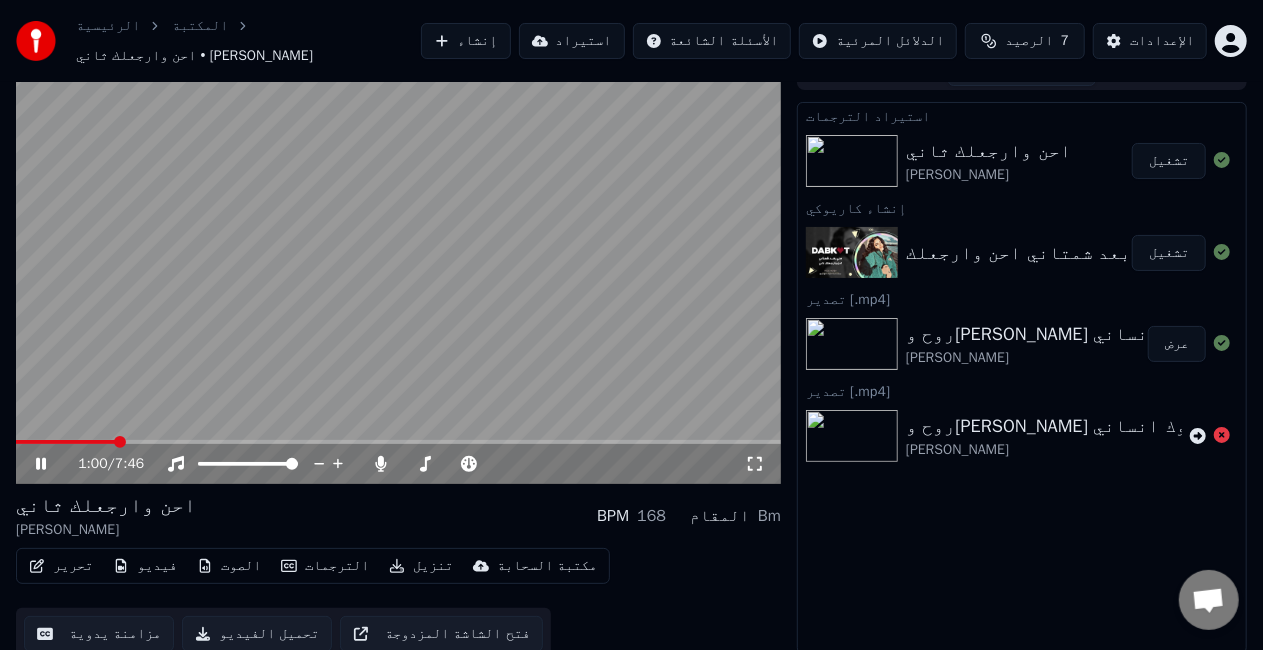 click at bounding box center (398, 269) 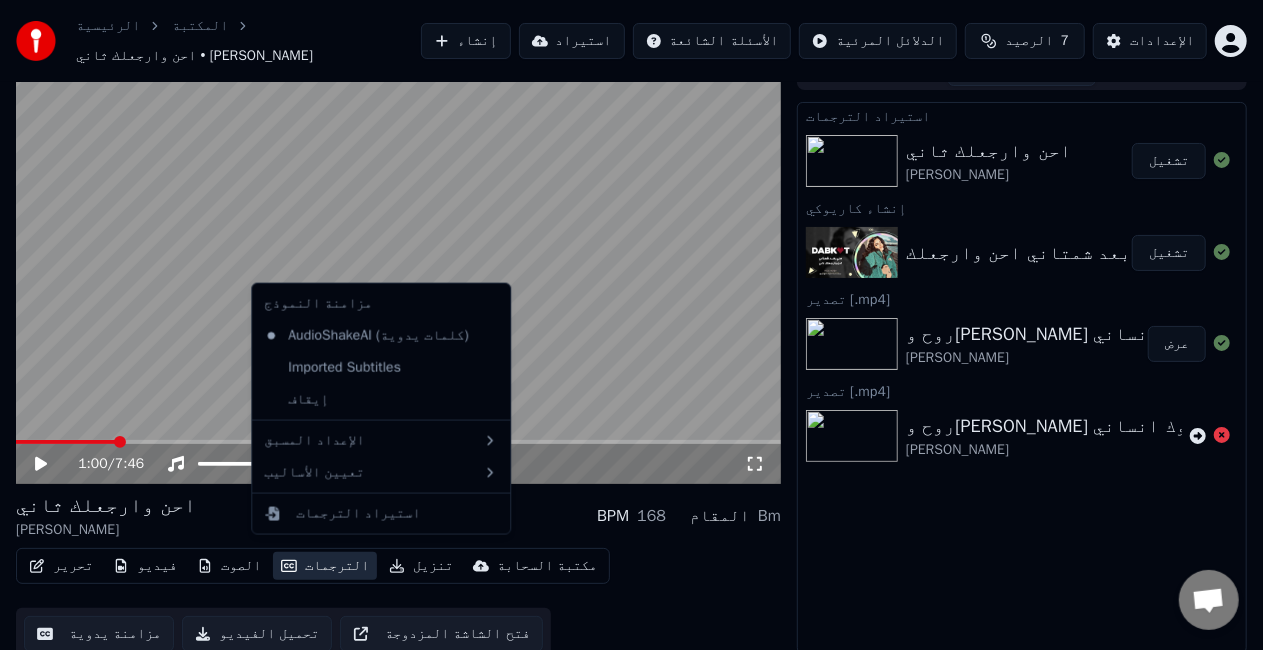 click on "الترجمات" at bounding box center (325, 566) 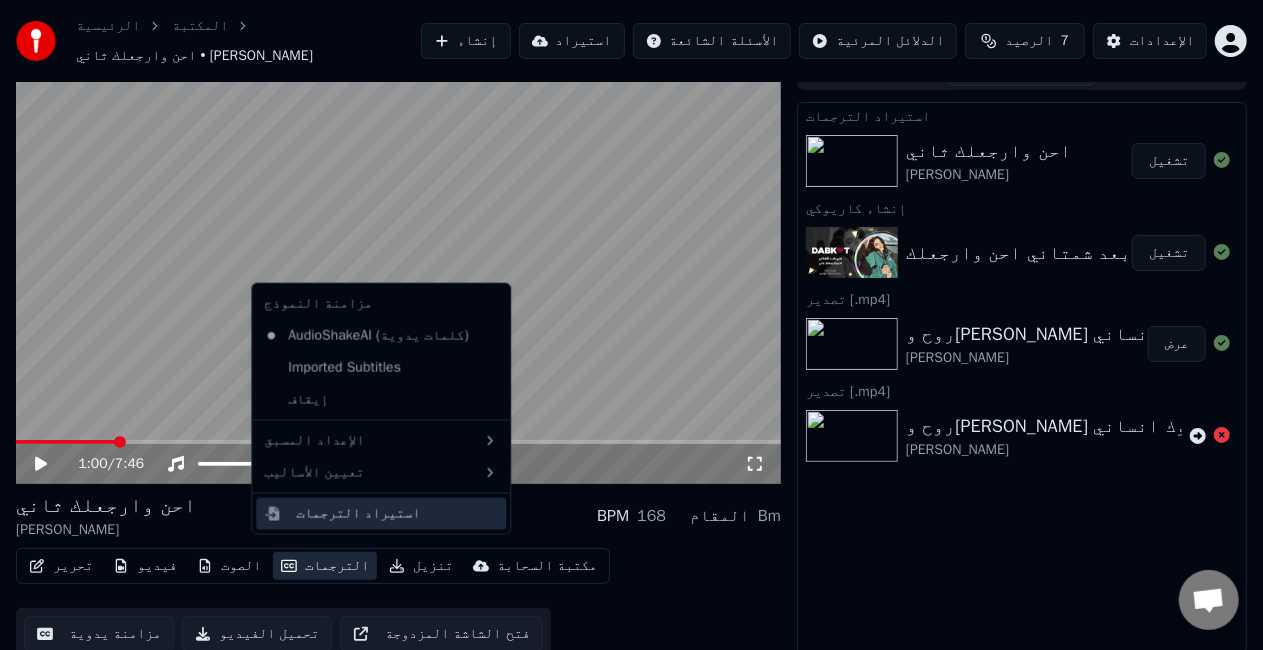 click on "استيراد الترجمات" at bounding box center [358, 514] 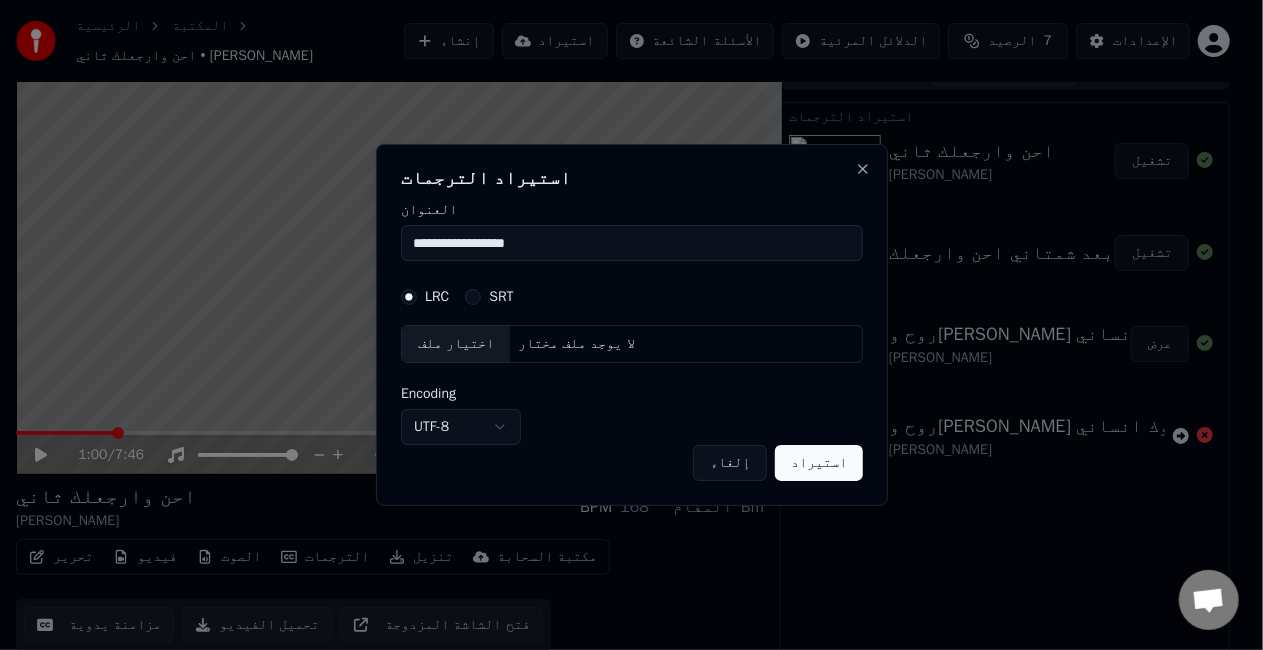 scroll, scrollTop: 28, scrollLeft: 0, axis: vertical 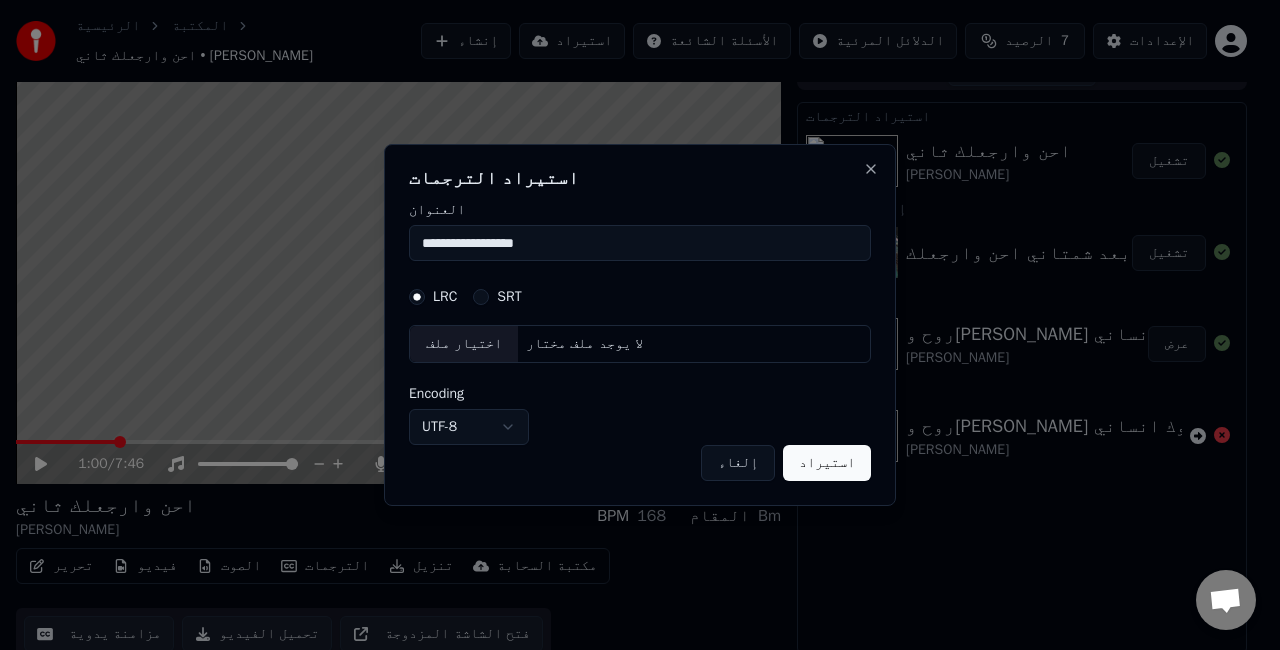 click on "لا يوجد ملف مختار" at bounding box center (584, 344) 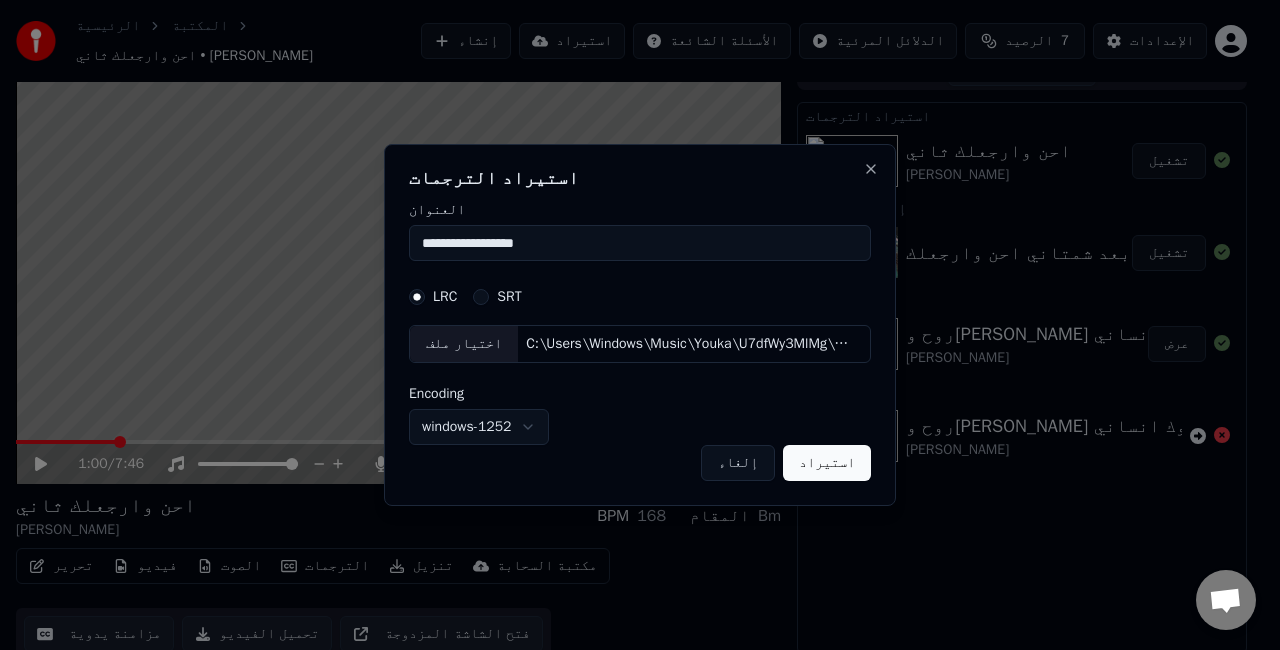 click on "استيراد" at bounding box center (827, 463) 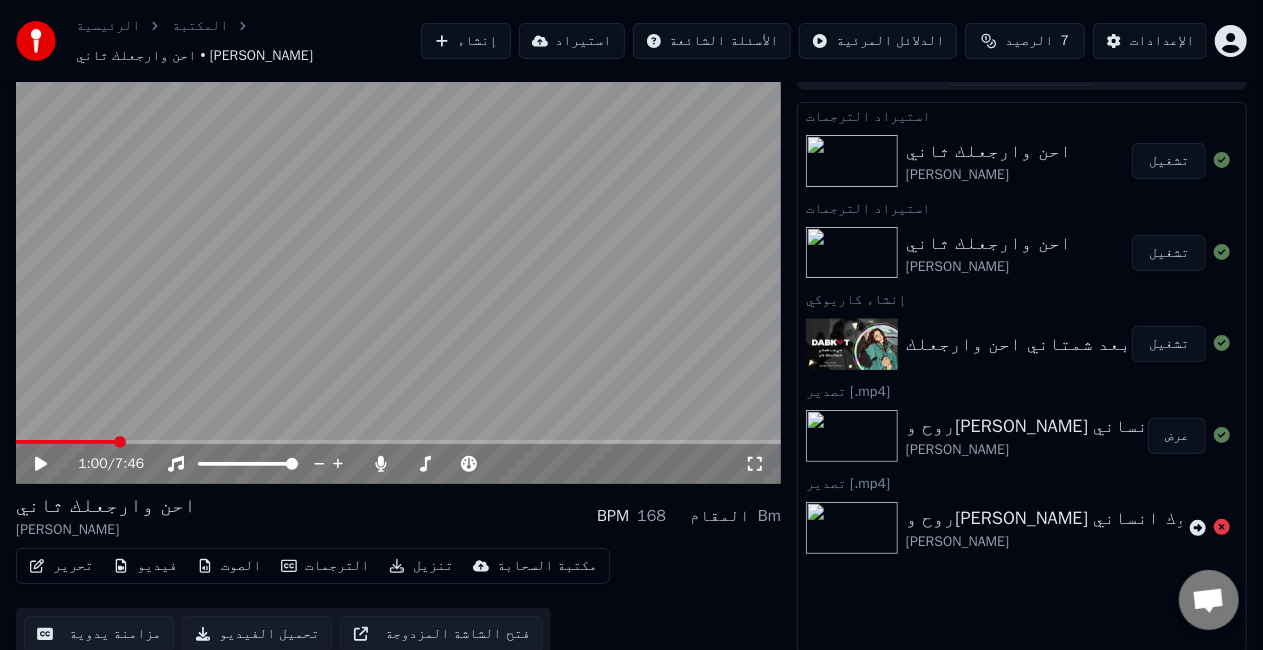click at bounding box center [398, 269] 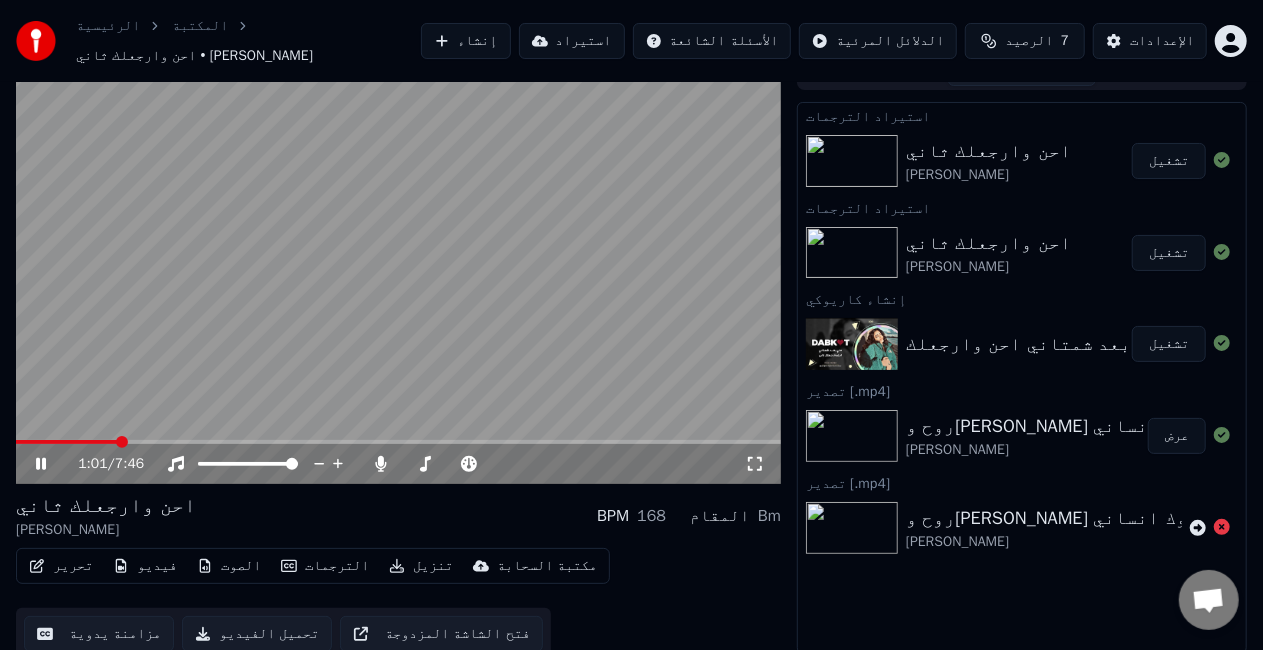 click at bounding box center (398, 269) 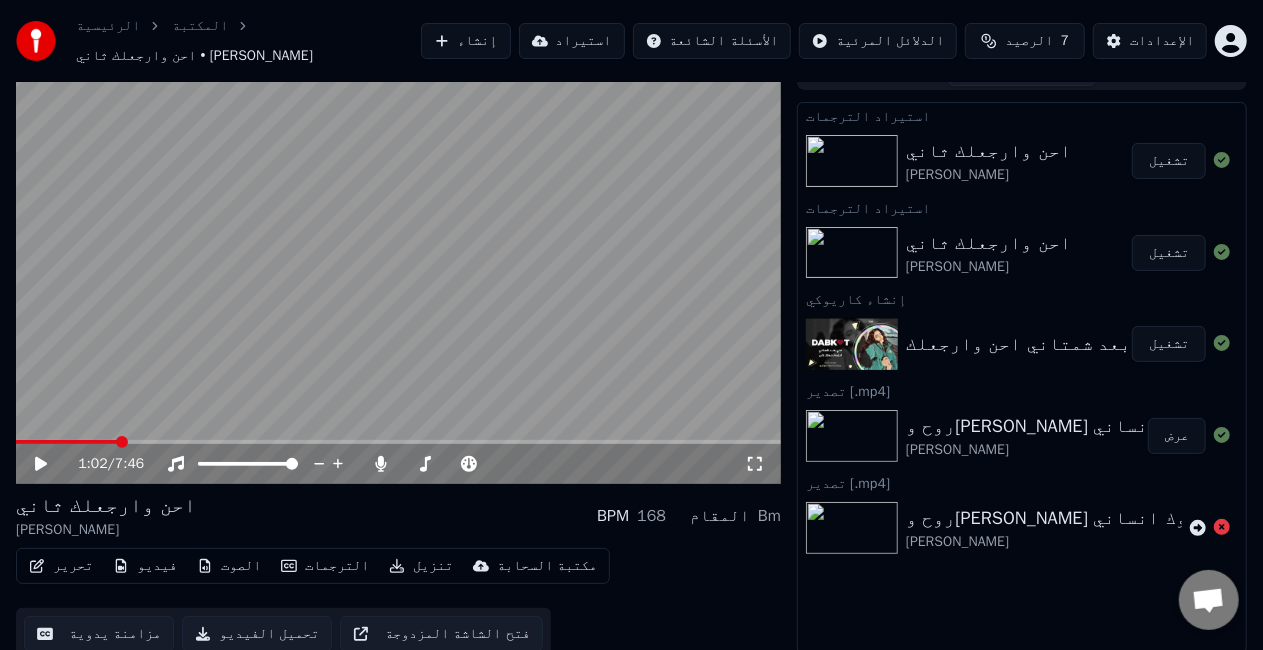 click at bounding box center [398, 269] 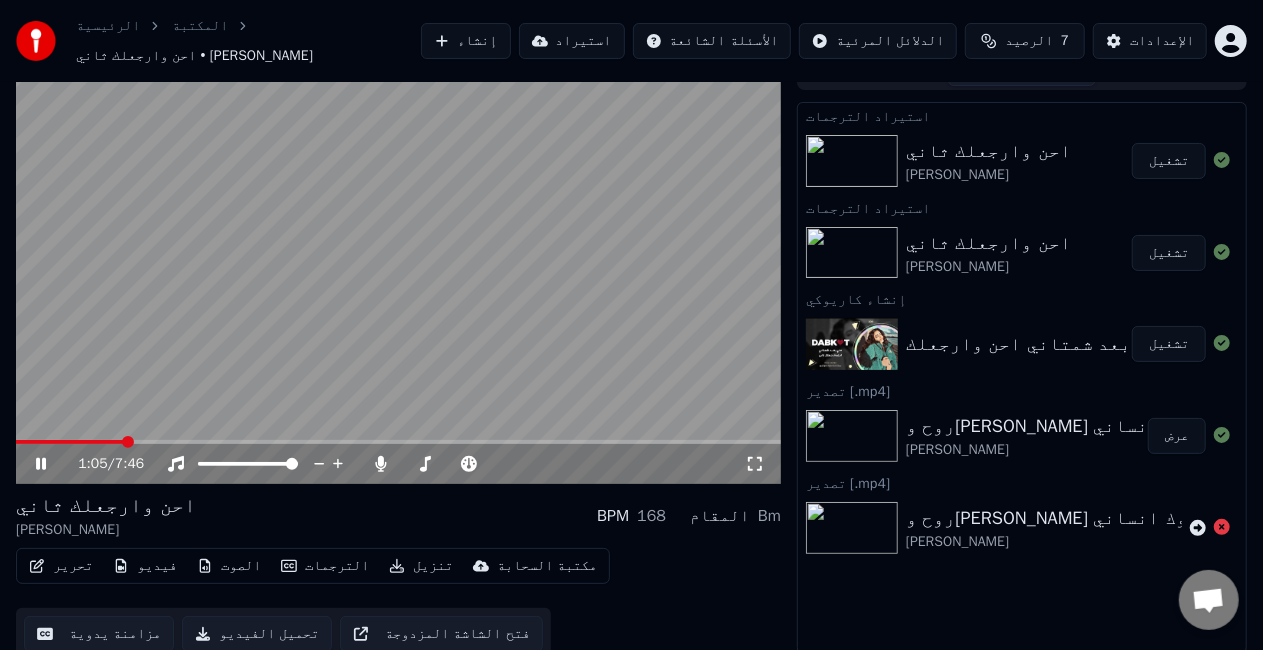 click on "مزامنة يدوية" at bounding box center (99, 634) 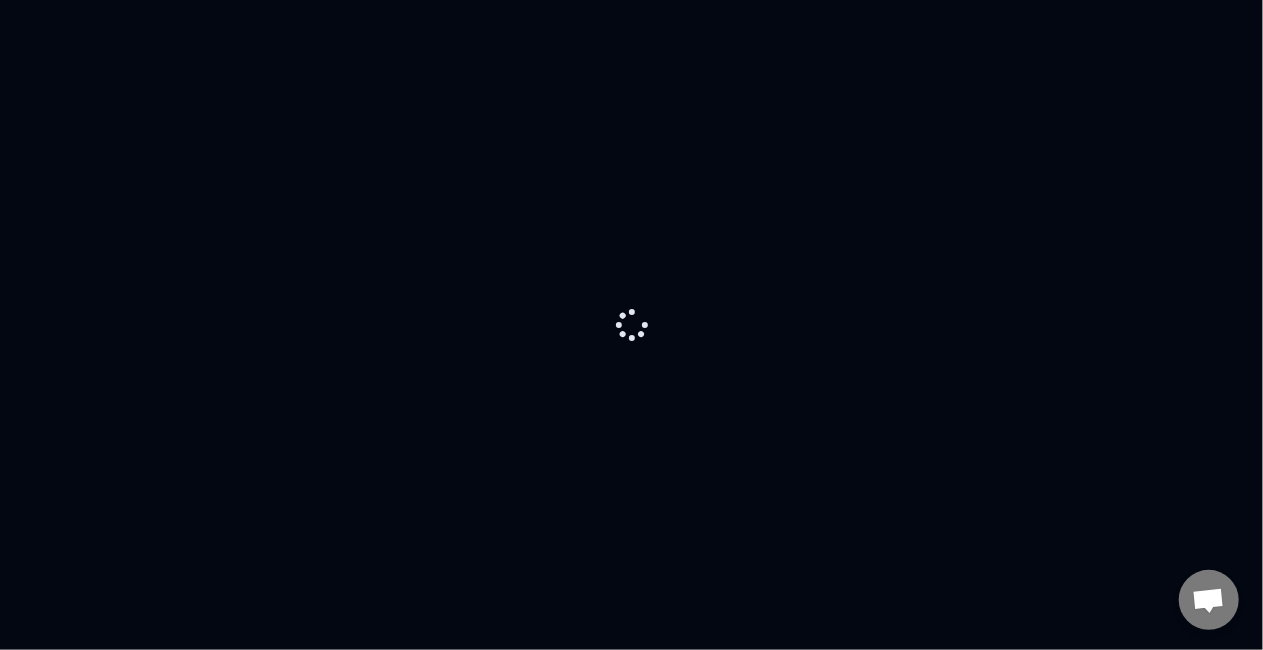 scroll, scrollTop: 0, scrollLeft: 0, axis: both 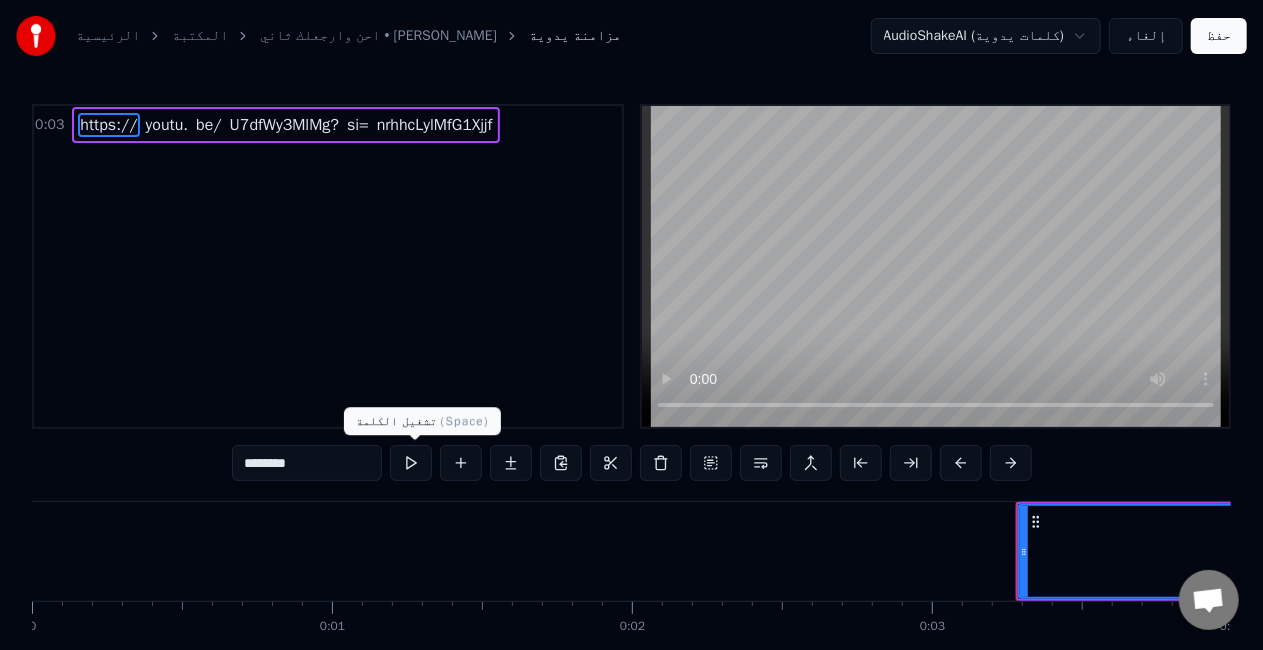 click at bounding box center (411, 463) 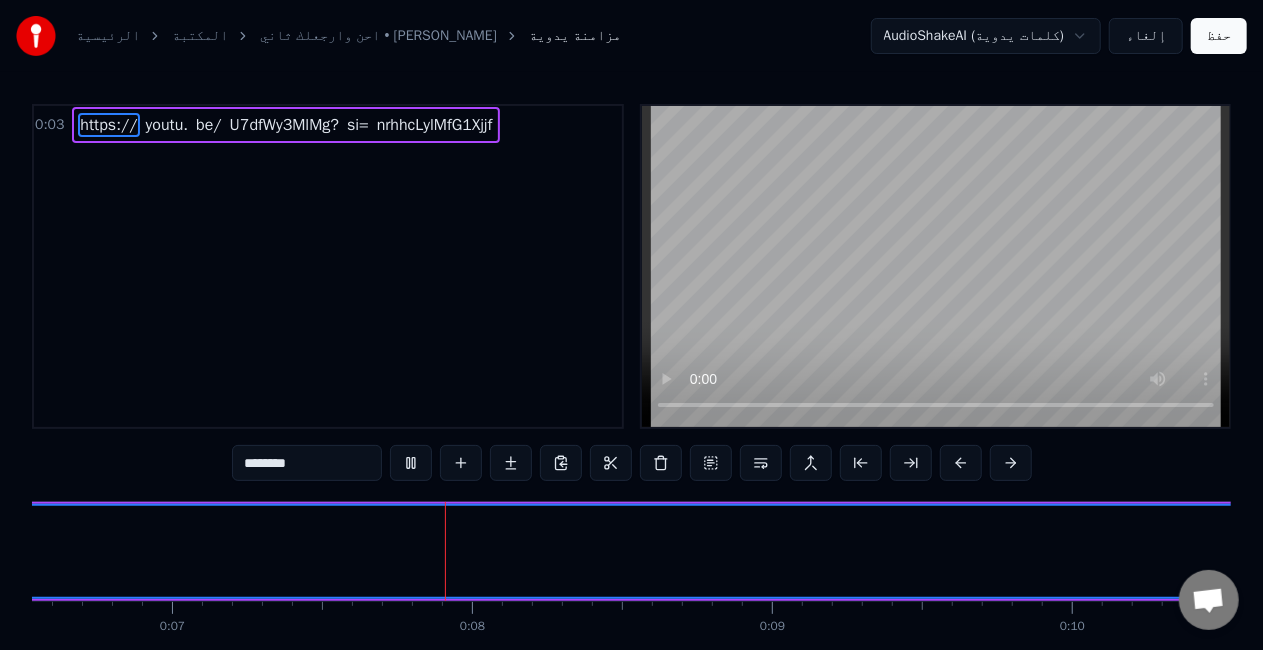 scroll, scrollTop: 0, scrollLeft: 2120, axis: horizontal 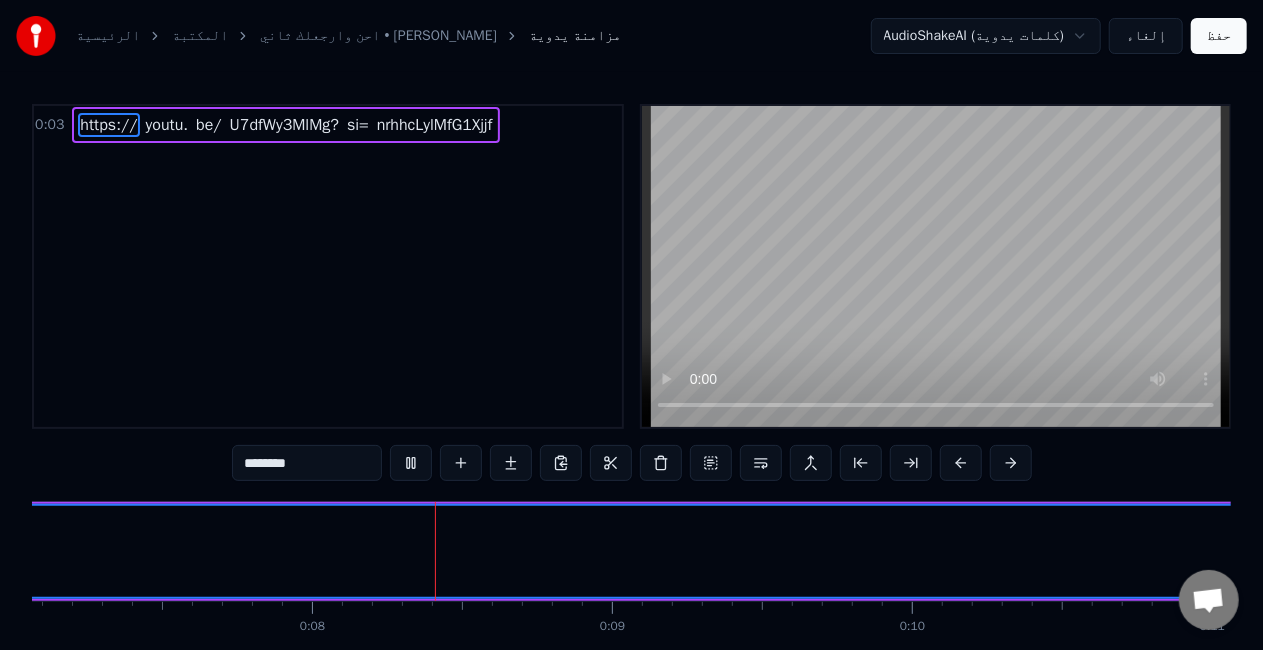 click at bounding box center (411, 463) 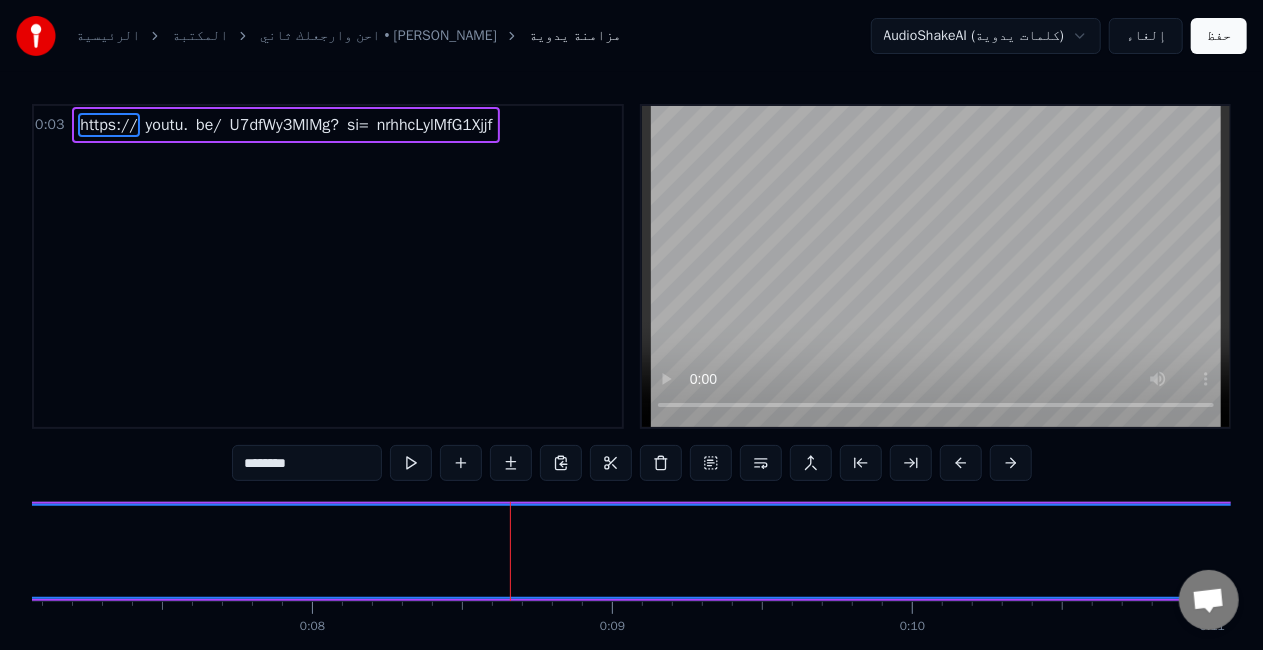 click on "********" at bounding box center [307, 463] 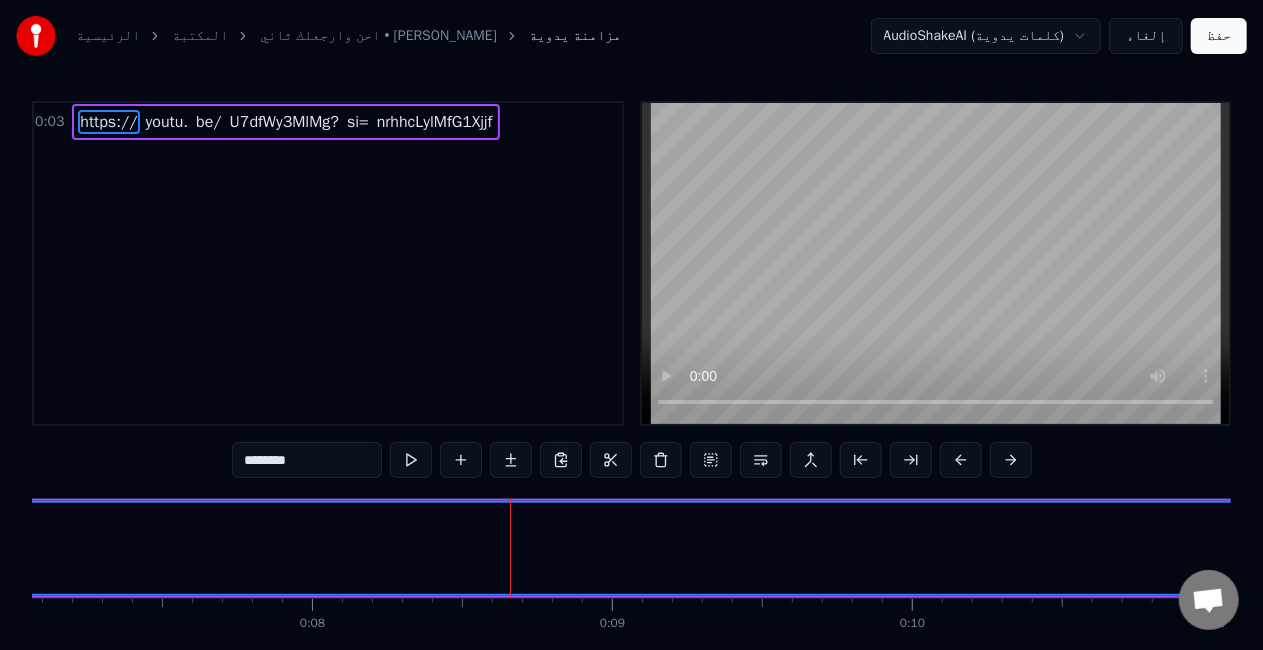 scroll, scrollTop: 0, scrollLeft: 0, axis: both 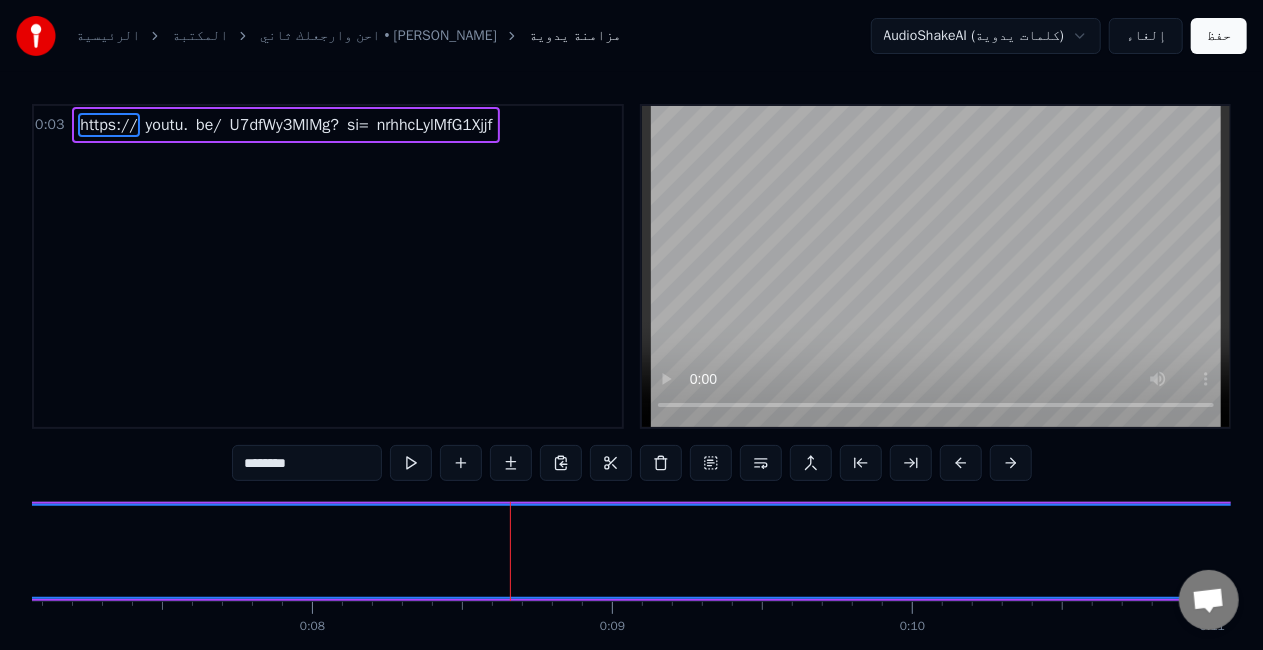 click on "الرئيسية المكتبة احن وارجعلك ثاني • احمد سليمان مزامنة يدوية AudioShakeAI (كلمات يدوية) إلغاء حفظ 0:03 https:// youtu. be/ U7dfWy3MlMg? si= nrhhcLylMfG1Xjjf ******** https:// youtu. be/ U7dfWy3MlMg? si= nrhhcLylMfG1Xjjf
To pick up a draggable item, press the space bar.
While dragging, use the arrow keys to move the item.
Press space again to drop the item in its new position, or press escape to cancel.
0 0:01 0:02 0:03 0:04 0:05 0:06 0:07 0:08 0:09 0:10 0:11 0:12 0:13 0:14 0:15 0:16 0:17 0:18 0:19 0:20 0:21 0:22 0:23 0:24 0:25 0:26 0:27 0:28 0:29 0:30 0:31 0:32 0:33 0:34 0:35 0:36 0:37 0:38 0:39 0:40 0:41 0:42 0:43 0:44 0:45 0:46 0:47 0:48 0:49 0:50 0:51 0:52 0:53 0:54 0:55 0:56 0:57 0:58 0:59 1:00 1:01 1:02 1:03 1:04 1:05 1:06 1:07 1:08 1:09 1:10 1:11 1:12 1:13 1:14 1:15 1:16 1:17 1:18 1:19 1:20 1:21 1:22 1:23 1:24 1:25 1:26 1:27 1:28 1:29 1:30 1:31 1:32 1:33 1:34 1:35 1:36 1:37 1:38 1:39 1:40 1:41 1:42 1:43 1:44 1:45 1:46" at bounding box center [631, 367] 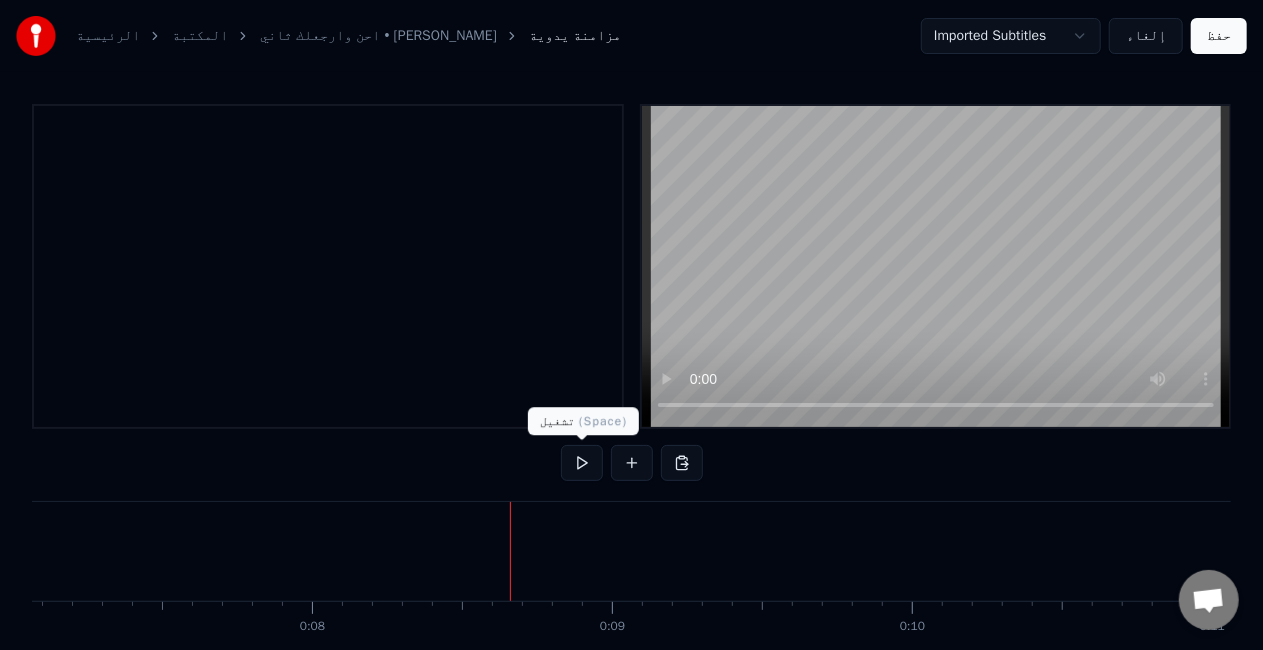 click at bounding box center (582, 463) 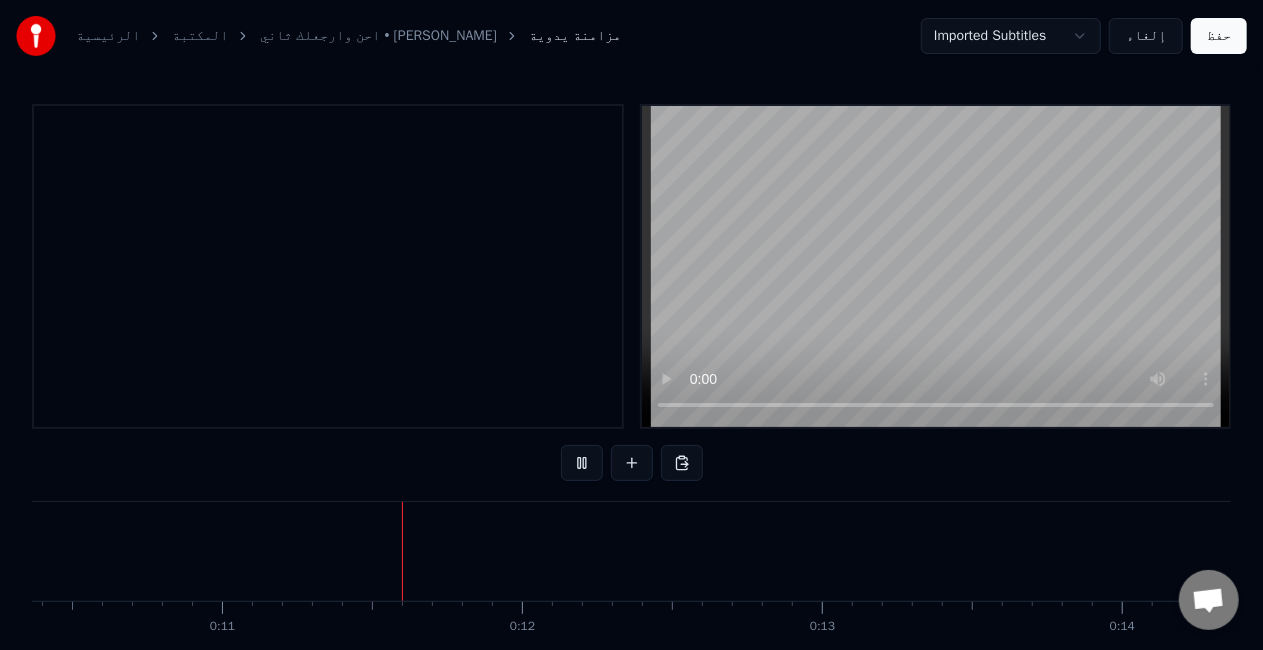 scroll, scrollTop: 0, scrollLeft: 3172, axis: horizontal 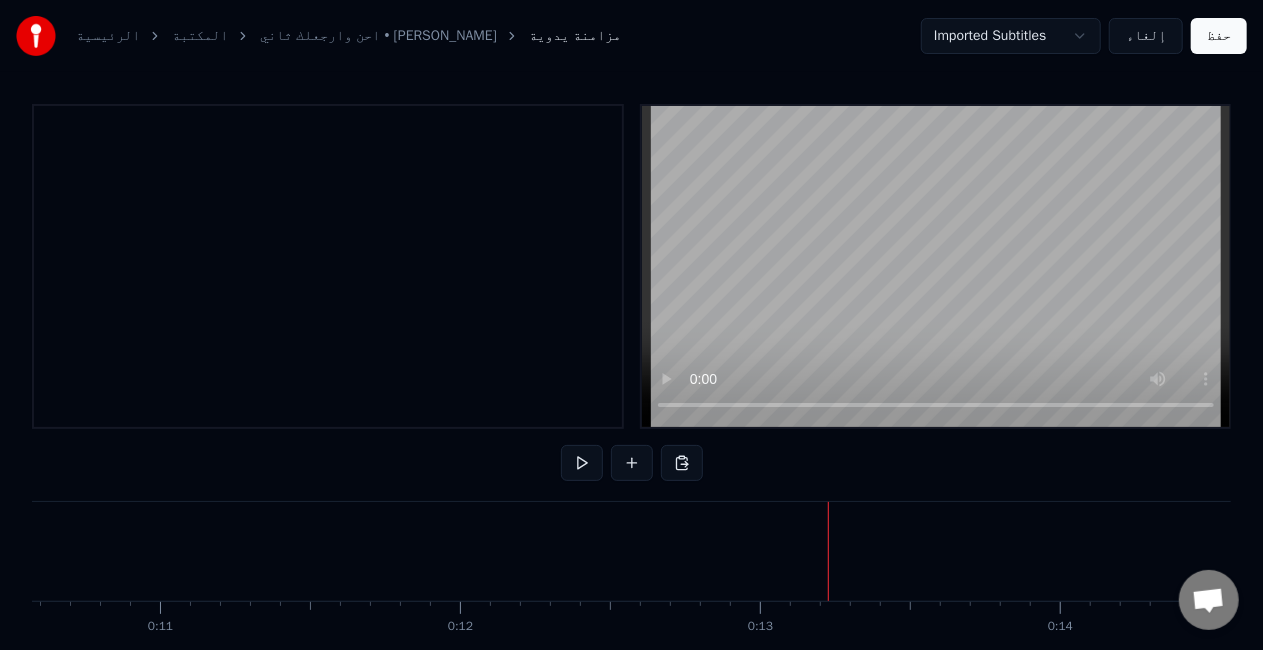 click on "احن وارجعلك ثاني • احمد سليمان" at bounding box center [378, 36] 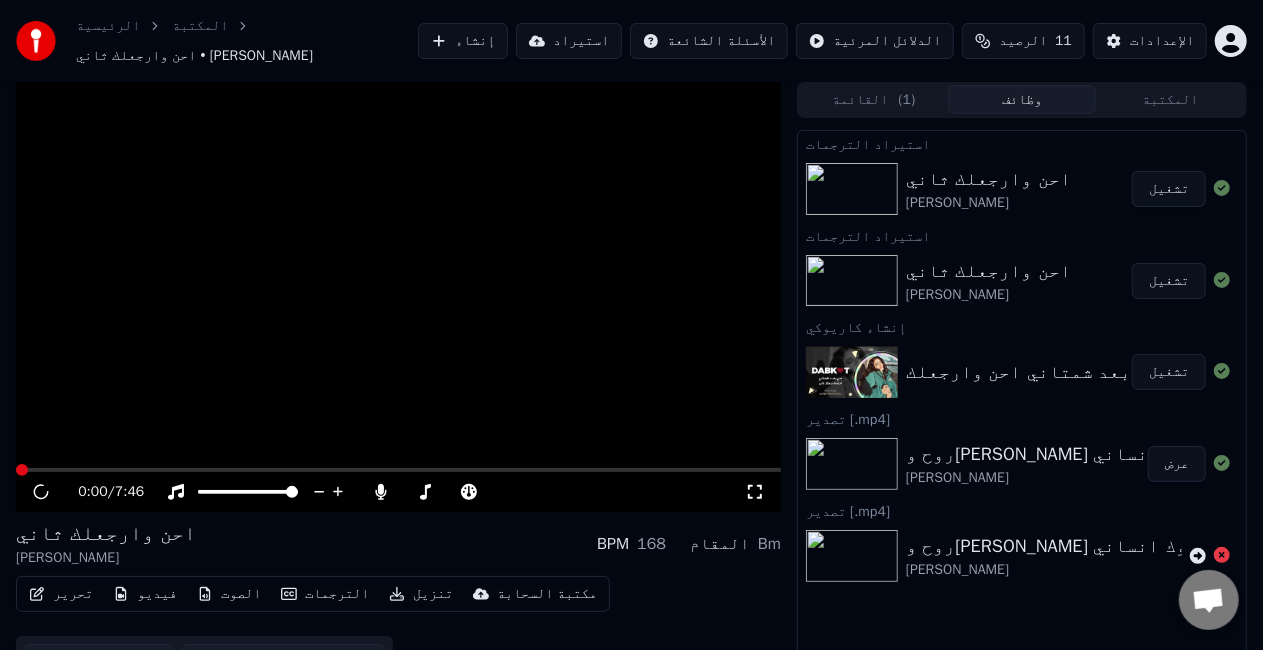 click on "تشغيل" at bounding box center [1169, 189] 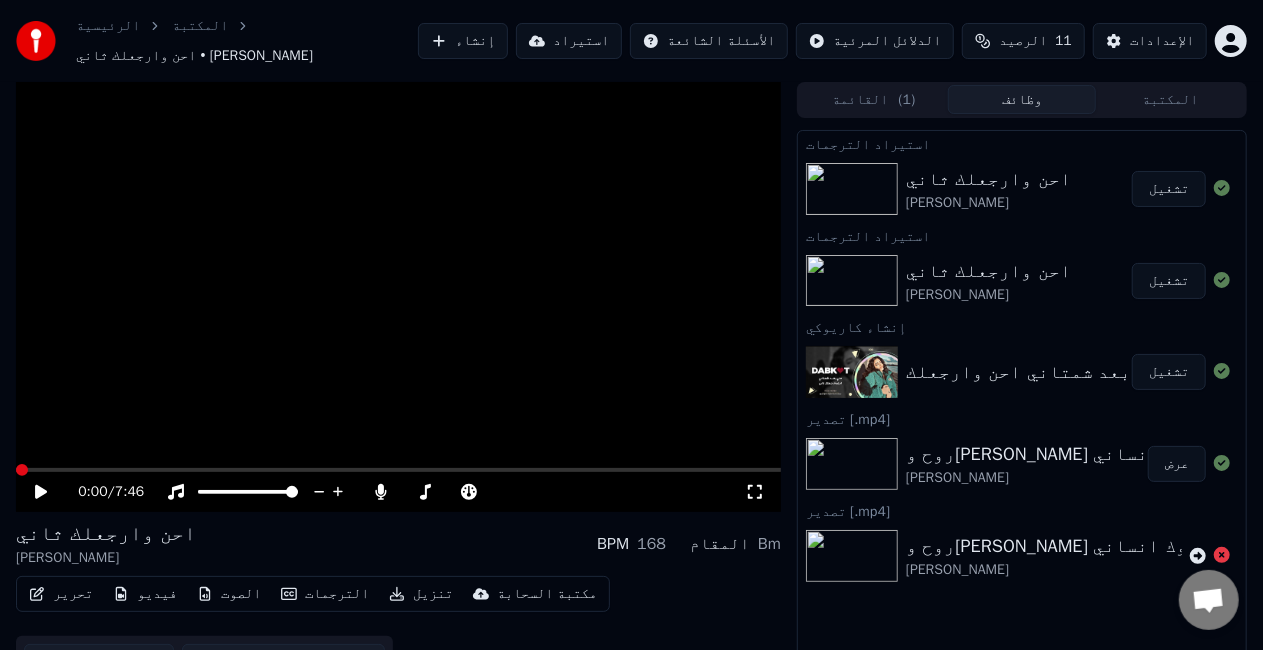 click on "تشغيل" at bounding box center (1169, 189) 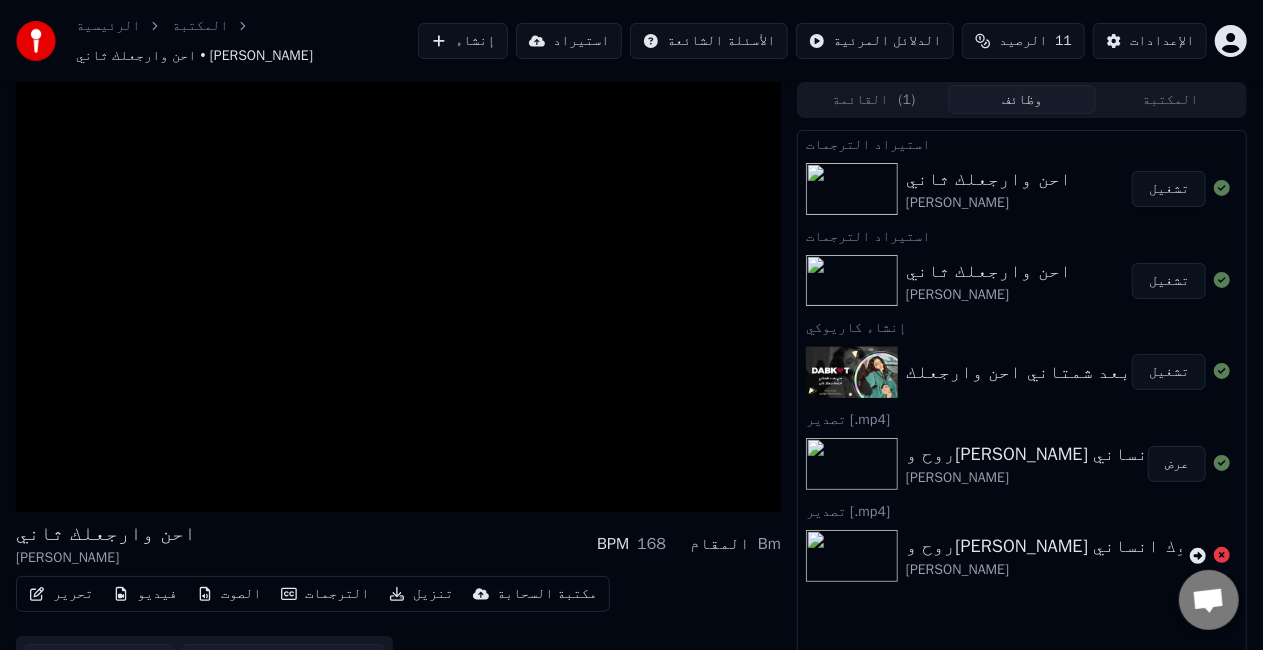 click on "الترجمات" at bounding box center (325, 594) 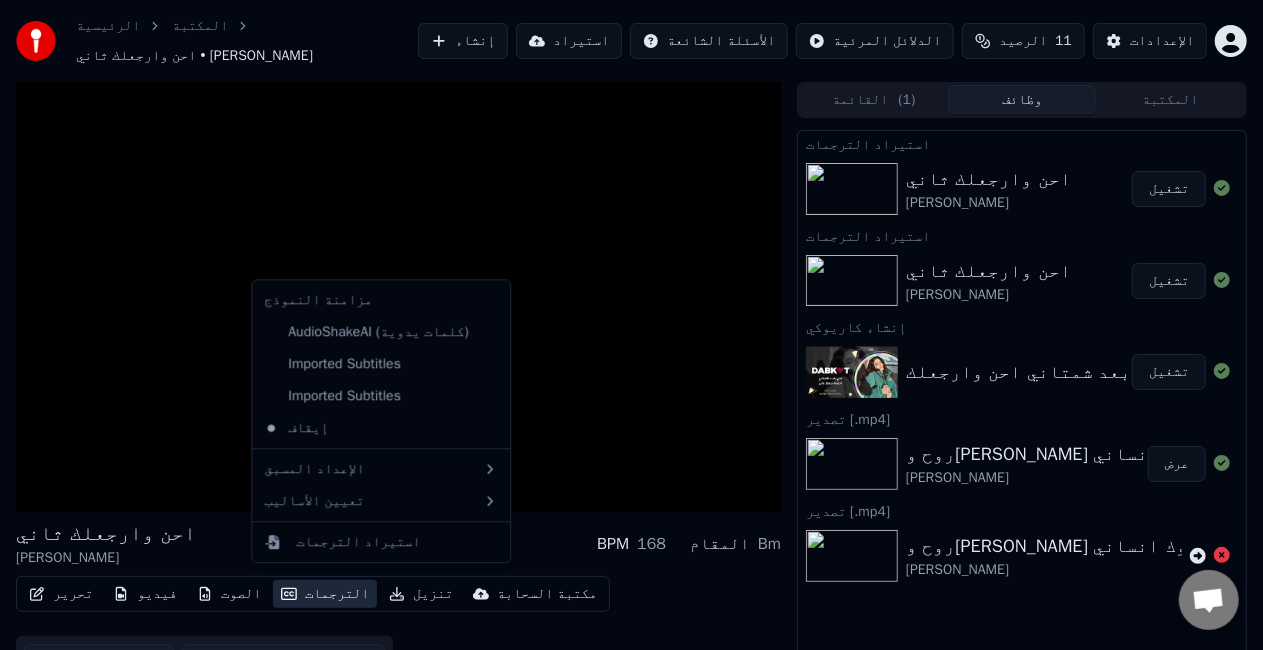 click 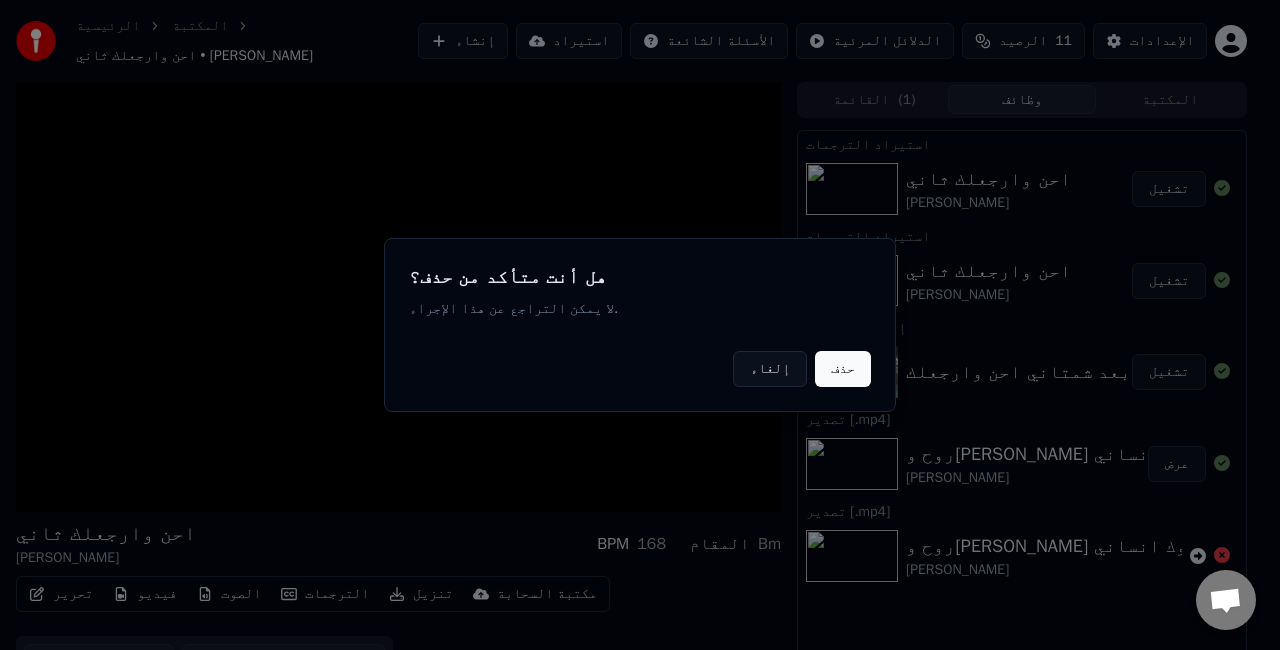 click on "حذف" at bounding box center (843, 369) 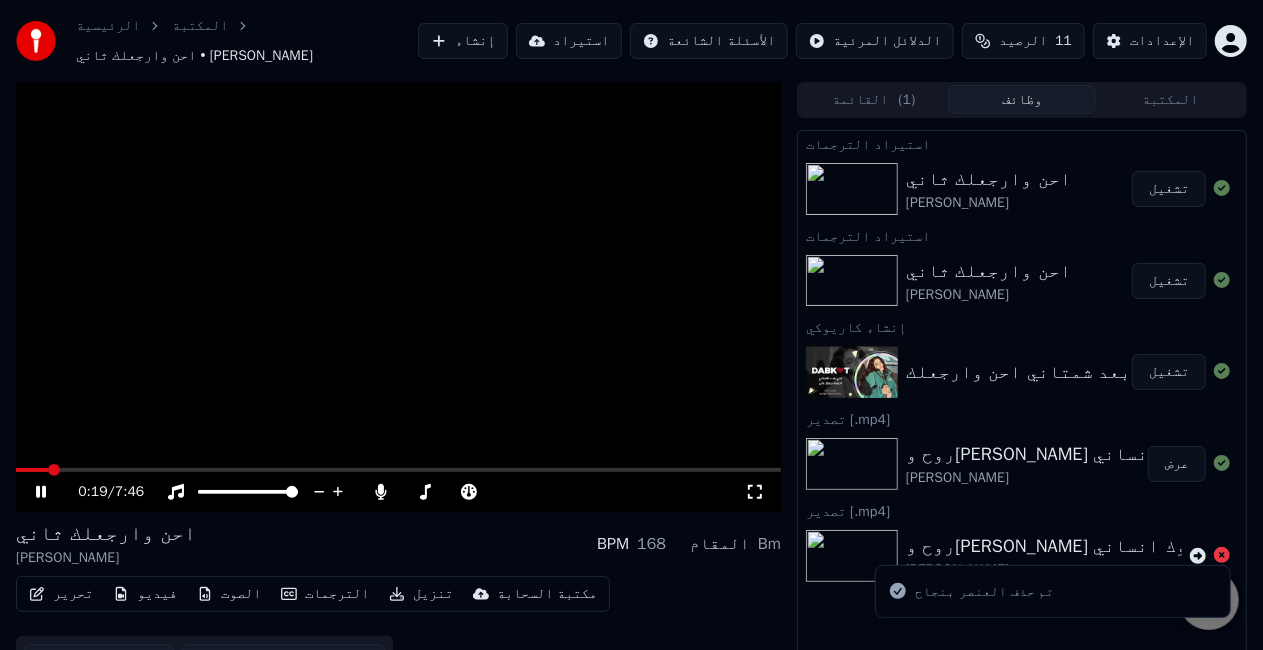 click at bounding box center [398, 297] 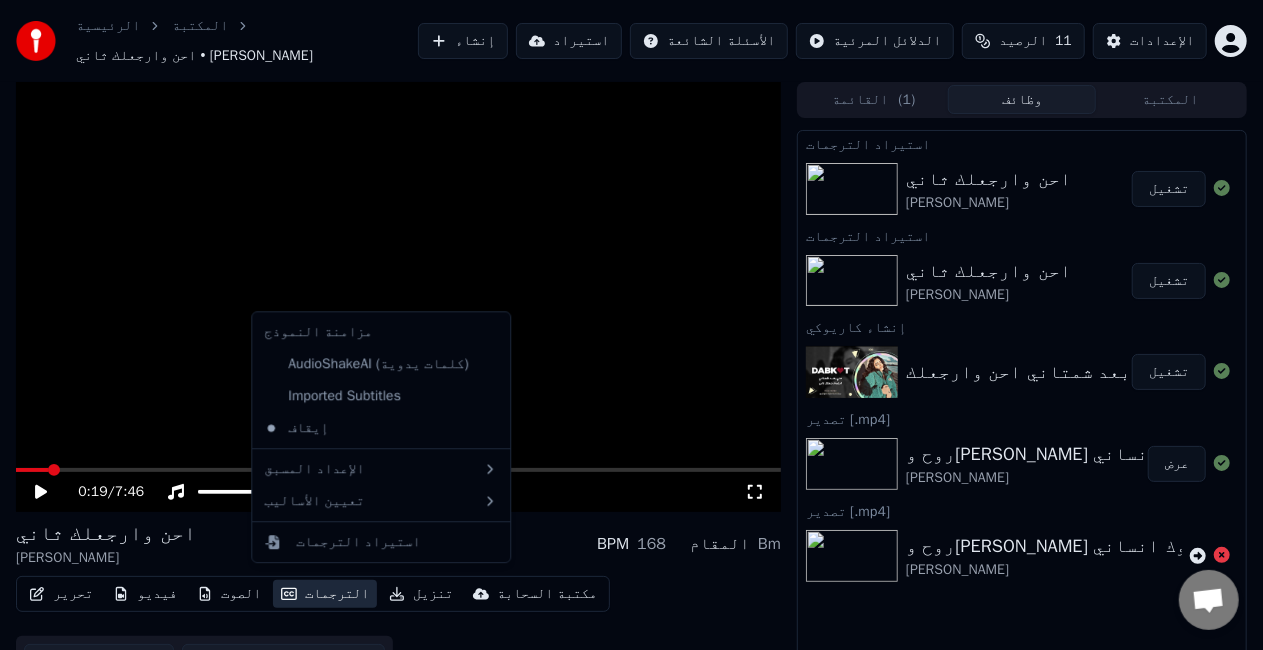 click on "الترجمات" at bounding box center (325, 594) 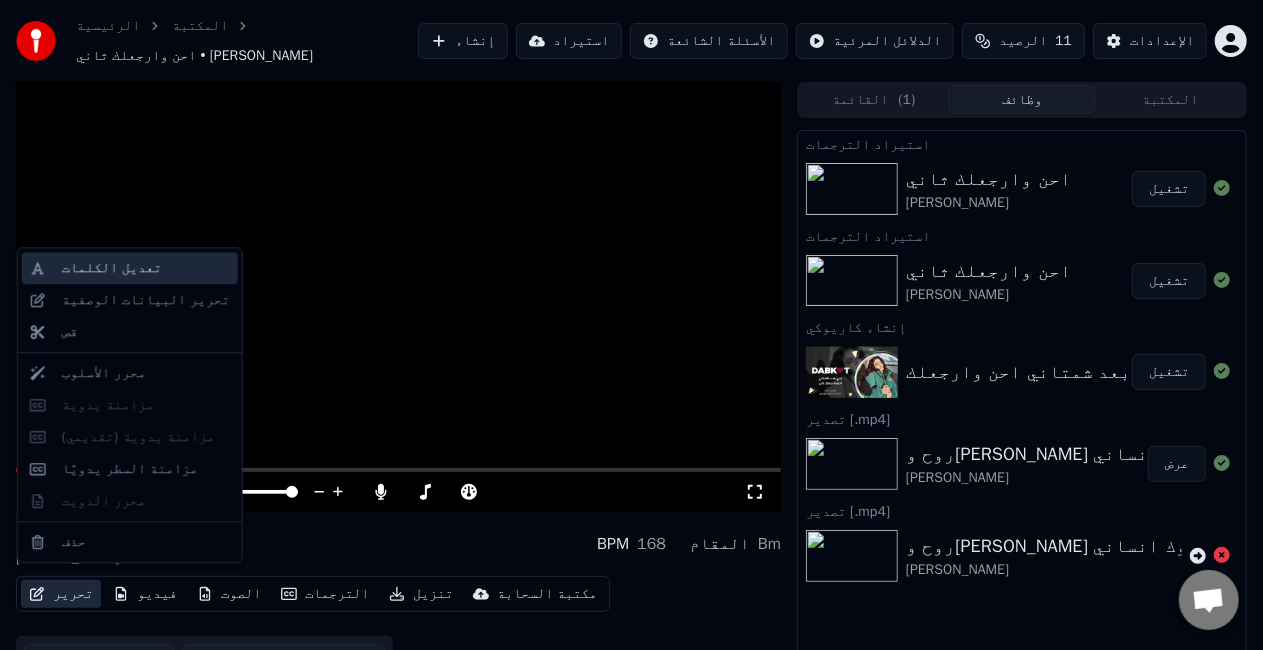 click on "تعديل الكلمات" at bounding box center (112, 268) 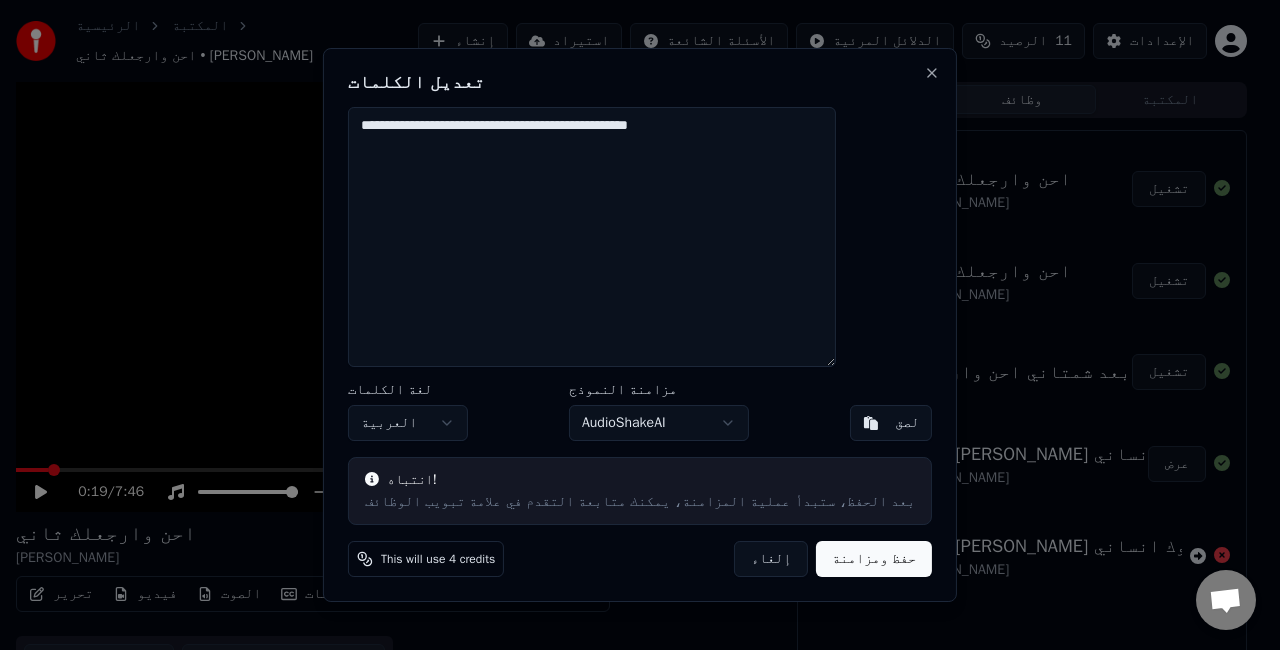 click on "الرئيسية المكتبة احن وارجعلك ثاني • احمد سليمان إنشاء استيراد الأسئلة الشائعة الدلائل المرئية الرصيد 11 الإعدادات 0:19  /  7:46 احن وارجعلك ثاني احمد سليمان BPM 168 المقام Bm تحرير فيديو الصوت الترجمات تنزيل مكتبة السحابة تحميل الفيديو فتح الشاشة المزدوجة القائمة ( 1 ) وظائف المكتبة استيراد الترجمات احن وارجعلك ثاني احمد سليمان تشغيل استيراد الترجمات احن وارجعلك ثاني احمد سليمان تشغيل إنشاء كاريوكي مني بعد شمتاني احن وارجعلك ثاني احمد سليمان 2024 . تشغيل تصدير [.mp4] روح وخليني بحالي - بطلت اهواك | ارجوك انساني احمد سليمان عرض تصدير [.mp4] احمد سليمان تعديل الكلمات العربية" at bounding box center (631, 325) 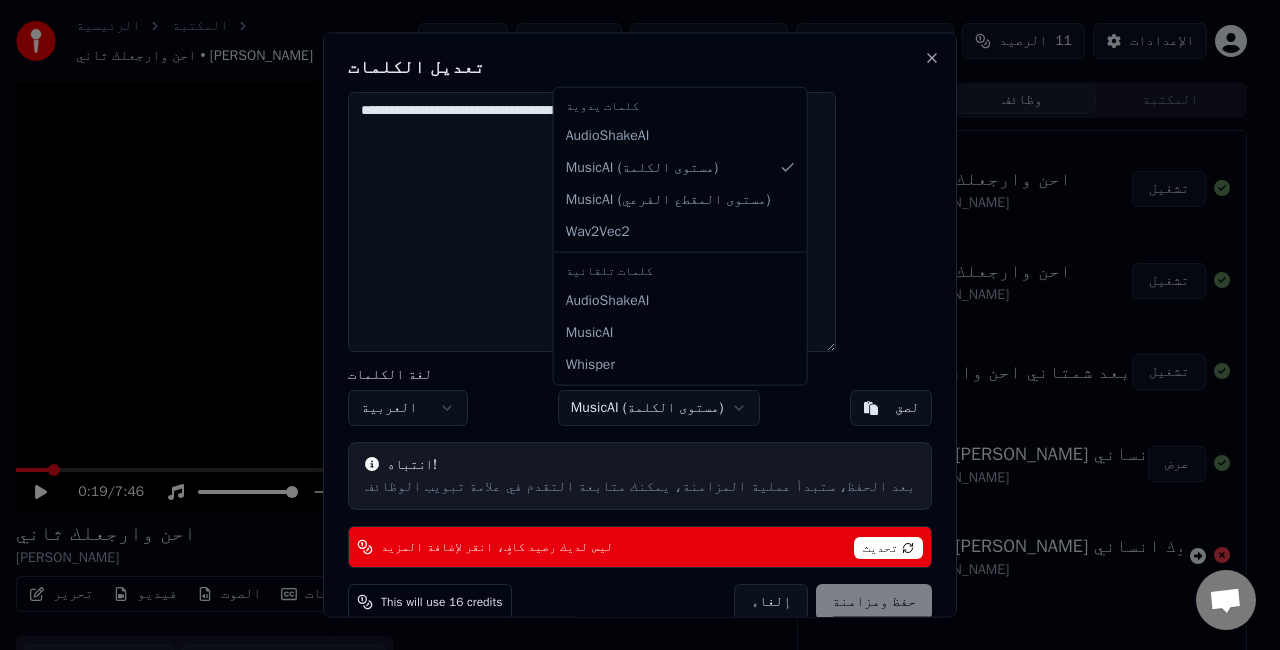 click on "الرئيسية المكتبة احن وارجعلك ثاني • احمد سليمان إنشاء استيراد الأسئلة الشائعة الدلائل المرئية الرصيد 11 الإعدادات 0:19  /  7:46 احن وارجعلك ثاني احمد سليمان BPM 168 المقام Bm تحرير فيديو الصوت الترجمات تنزيل مكتبة السحابة تحميل الفيديو فتح الشاشة المزدوجة القائمة ( 1 ) وظائف المكتبة استيراد الترجمات احن وارجعلك ثاني احمد سليمان تشغيل استيراد الترجمات احن وارجعلك ثاني احمد سليمان تشغيل إنشاء كاريوكي مني بعد شمتاني احن وارجعلك ثاني احمد سليمان 2024 . تشغيل تصدير [.mp4] روح وخليني بحالي - بطلت اهواك | ارجوك انساني احمد سليمان عرض تصدير [.mp4] احمد سليمان تعديل الكلمات العربية ) )" at bounding box center [631, 325] 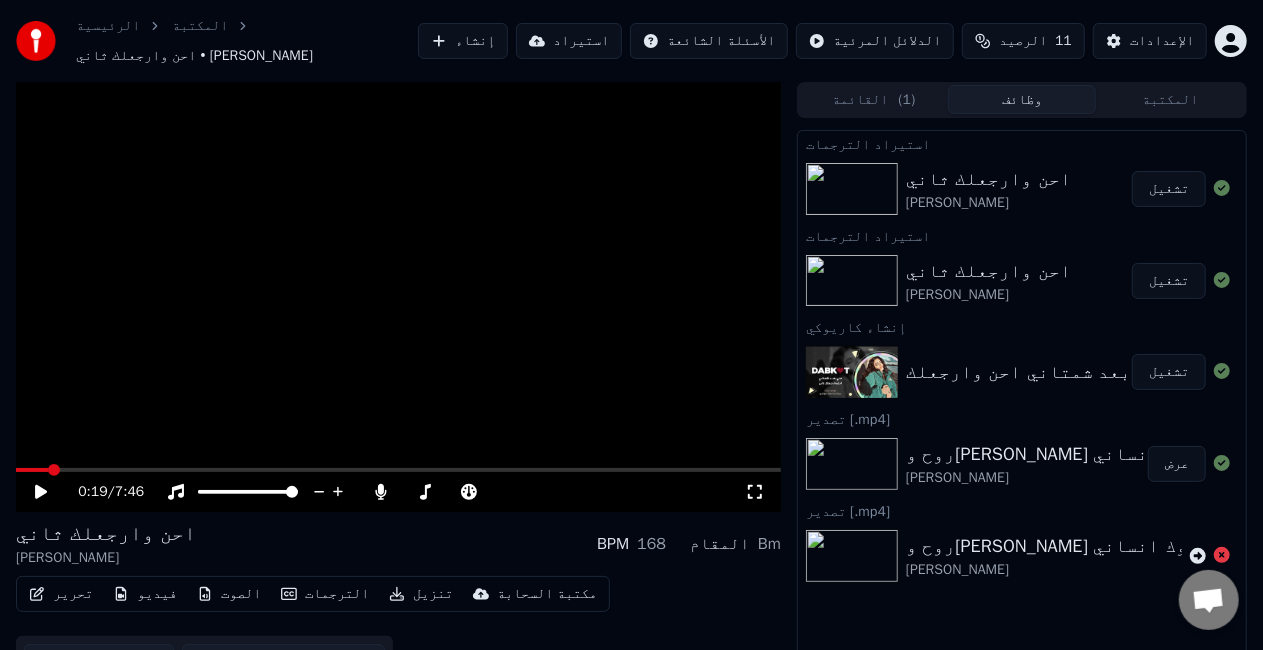 click on "الترجمات" at bounding box center [325, 594] 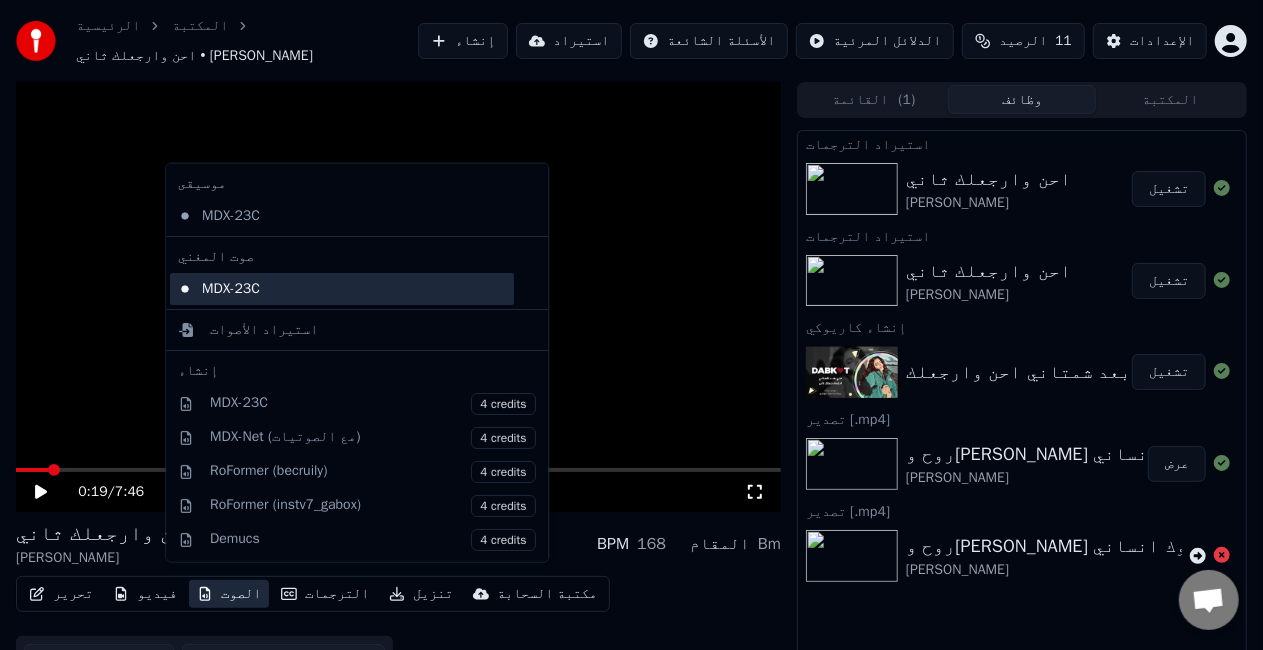 click on "MDX-23C" at bounding box center [342, 289] 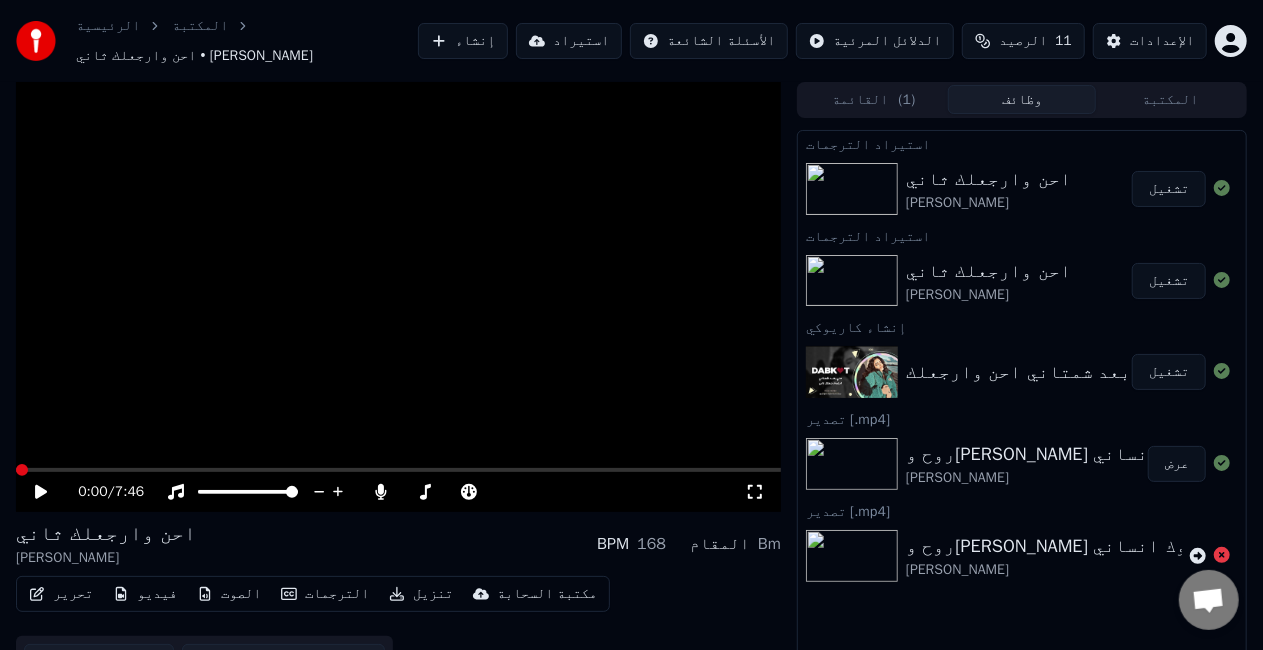 click at bounding box center [398, 297] 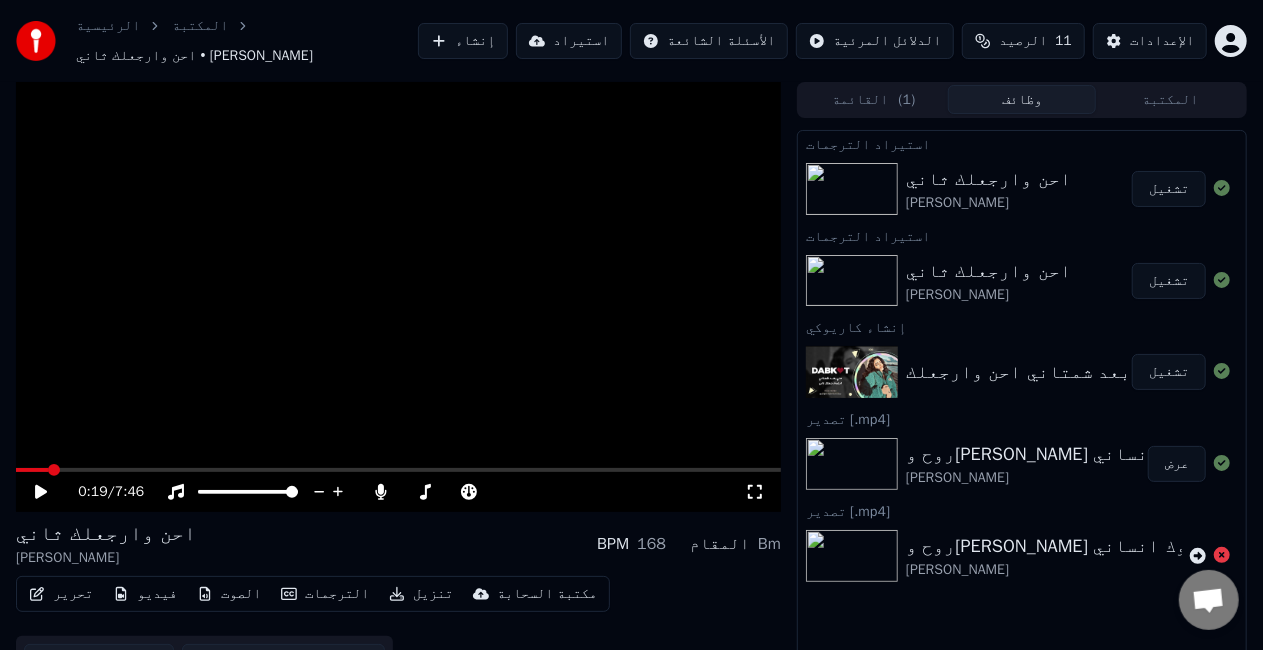 click on "0:19  /  7:46" at bounding box center (398, 492) 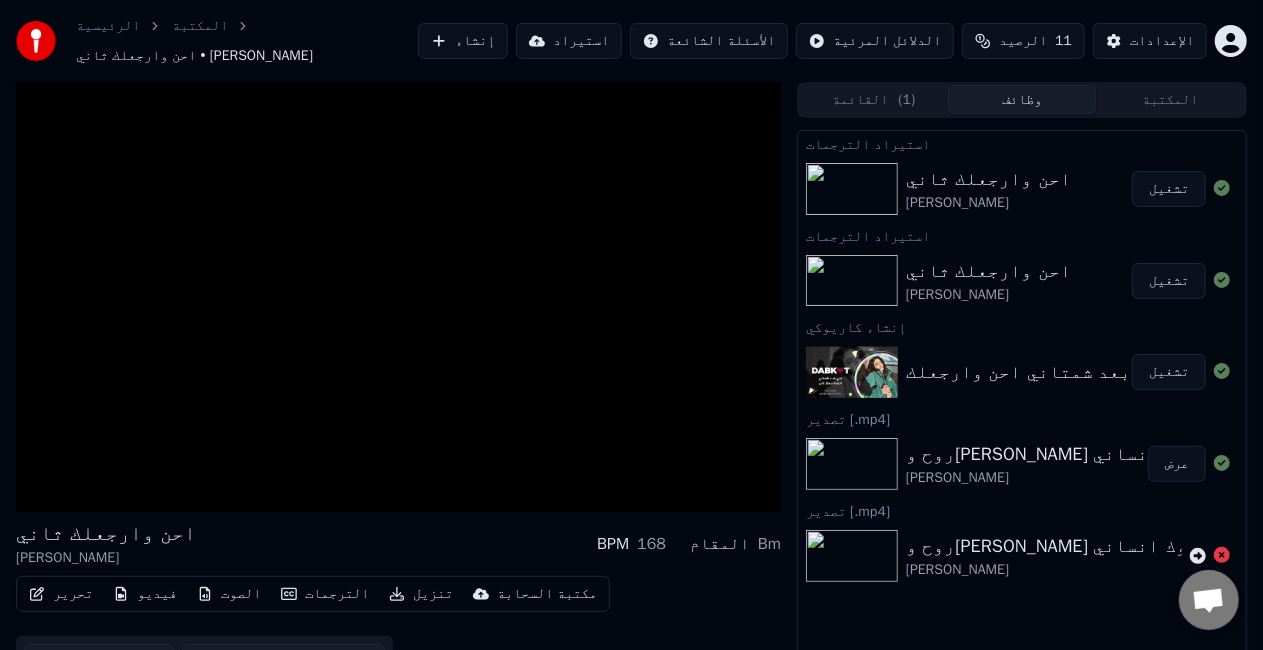 click on "الترجمات" at bounding box center (325, 594) 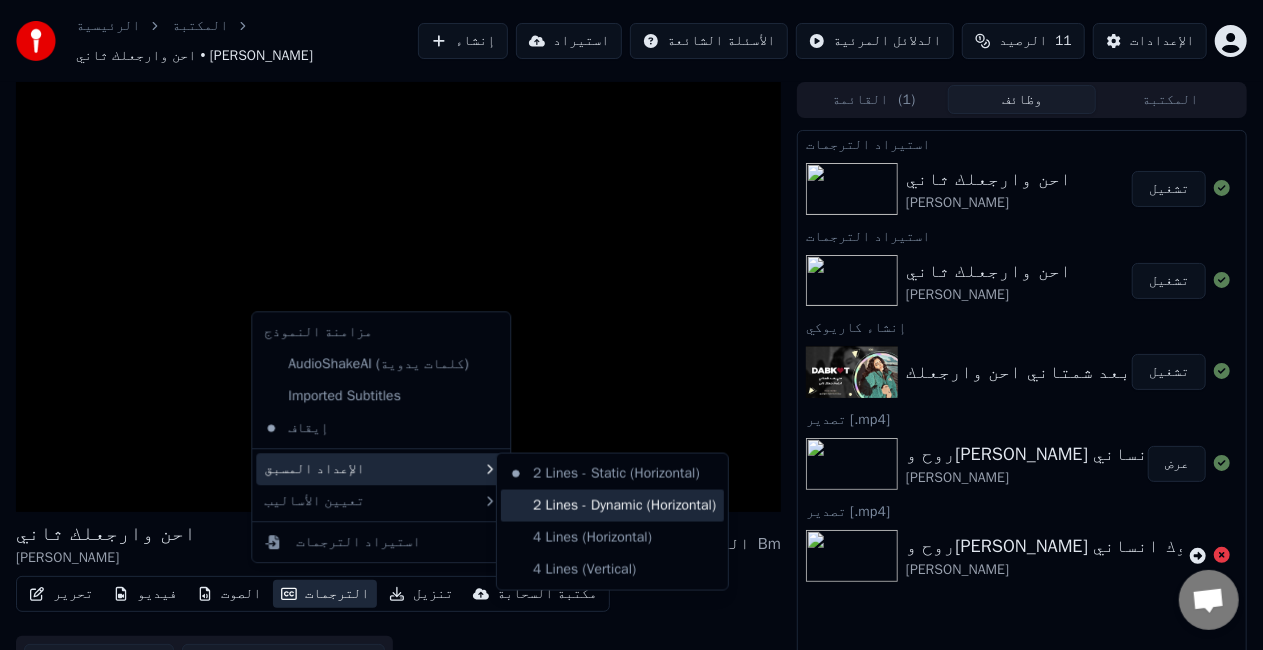 click on "2 Lines - Dynamic (Horizontal)" at bounding box center (612, 506) 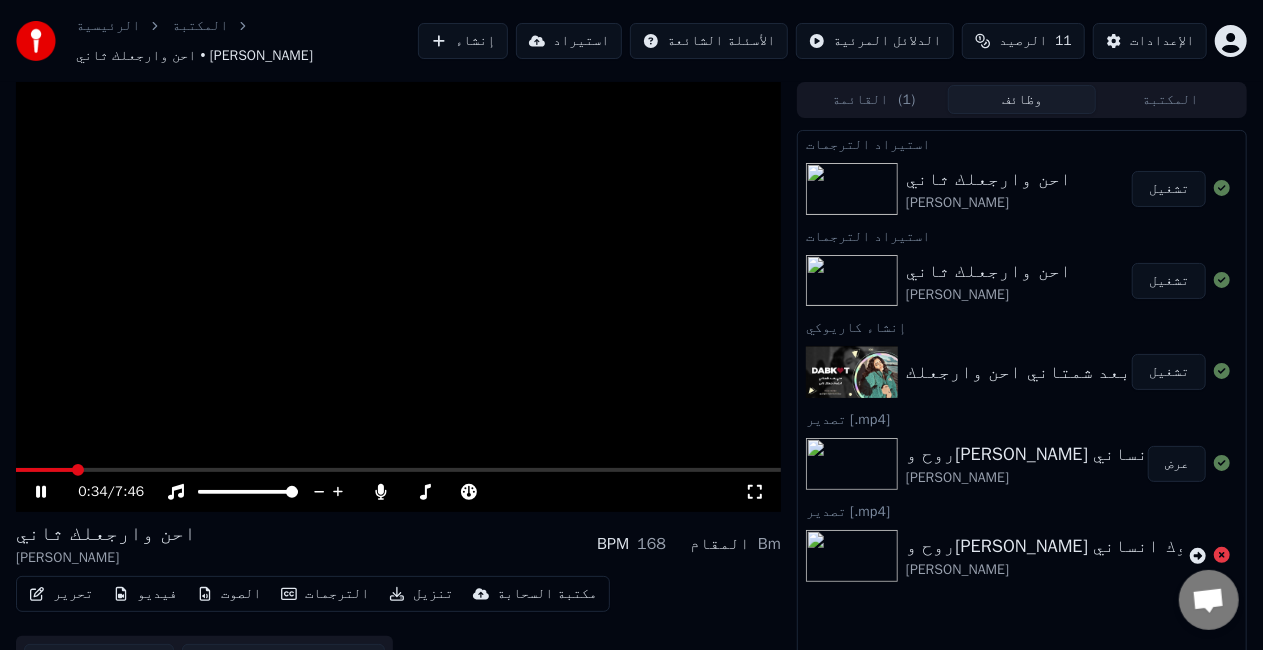 click at bounding box center (398, 297) 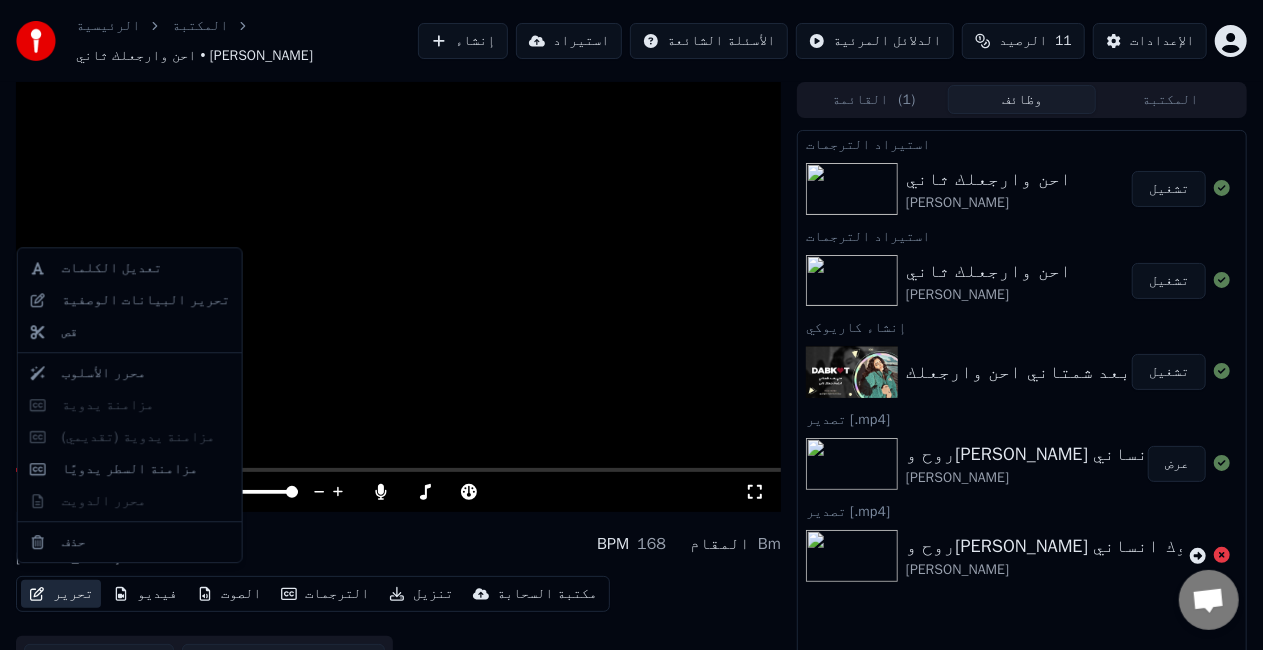 click on "تحرير" at bounding box center (61, 594) 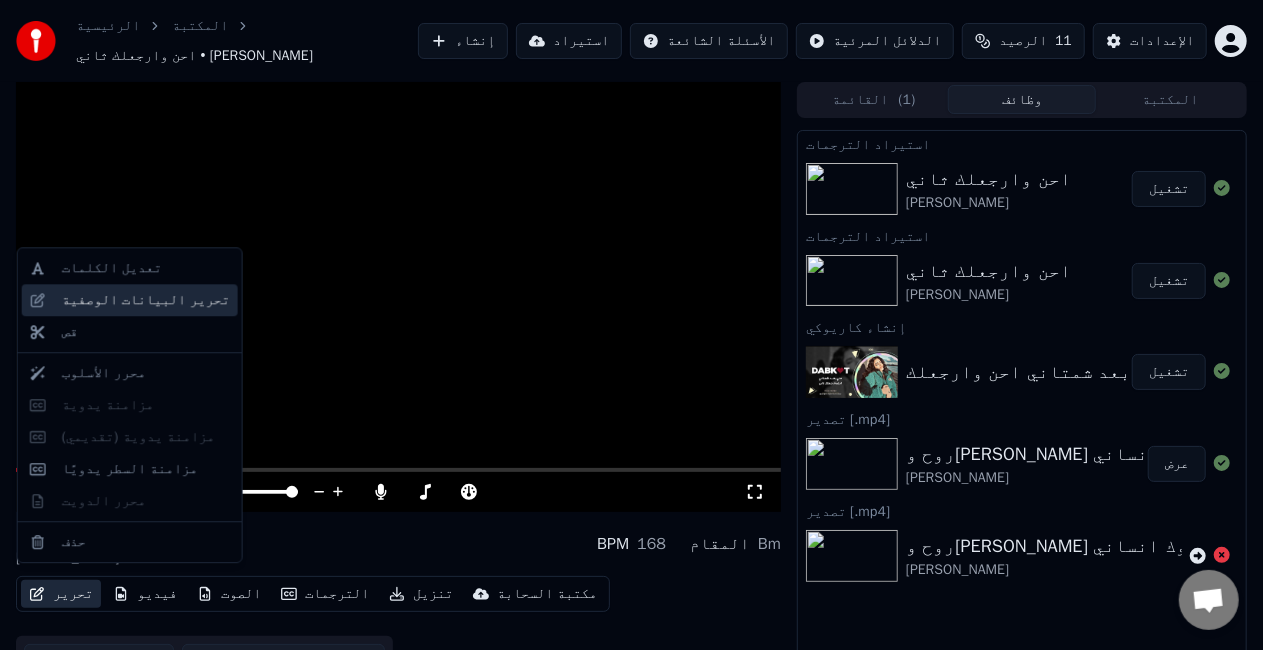 click on "تحرير البيانات الوصفية" at bounding box center (130, 300) 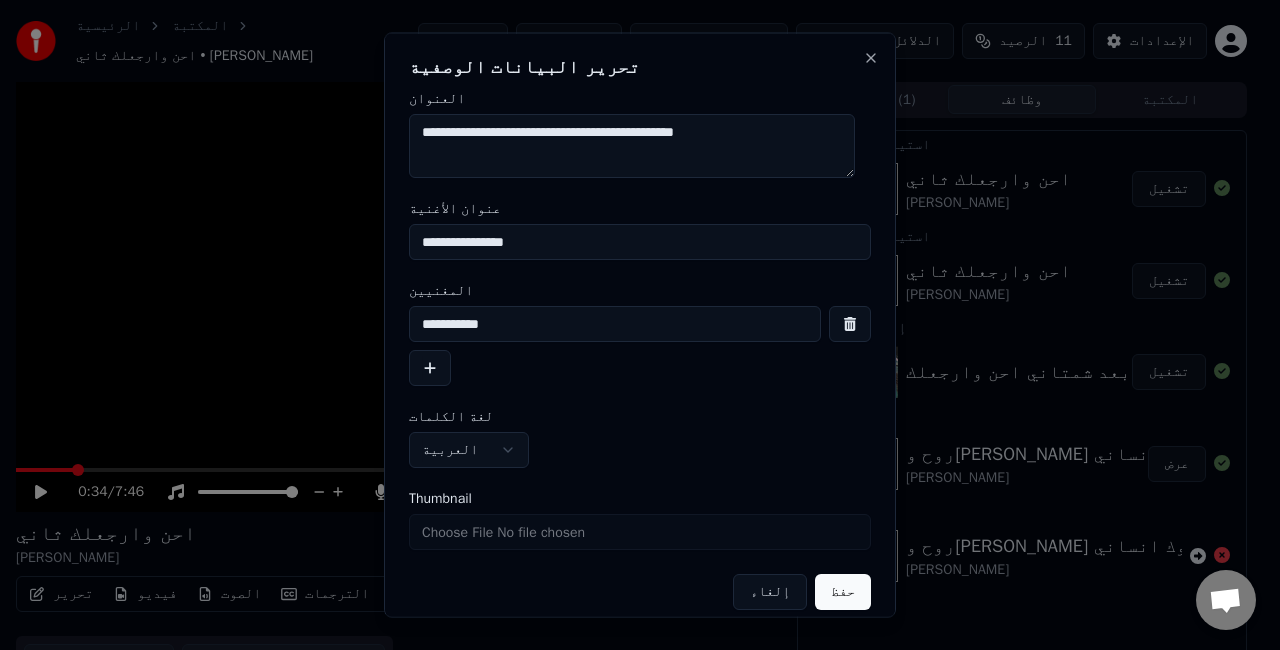 click on "Thumbnail" at bounding box center [640, 532] 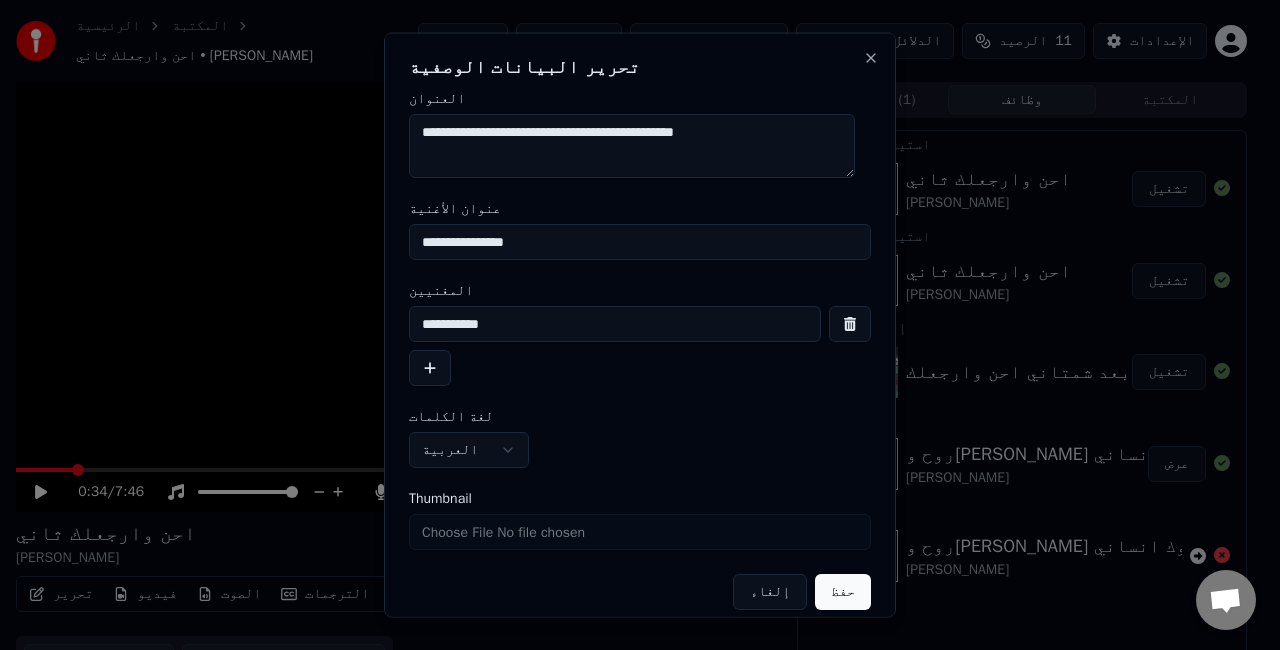 type on "**********" 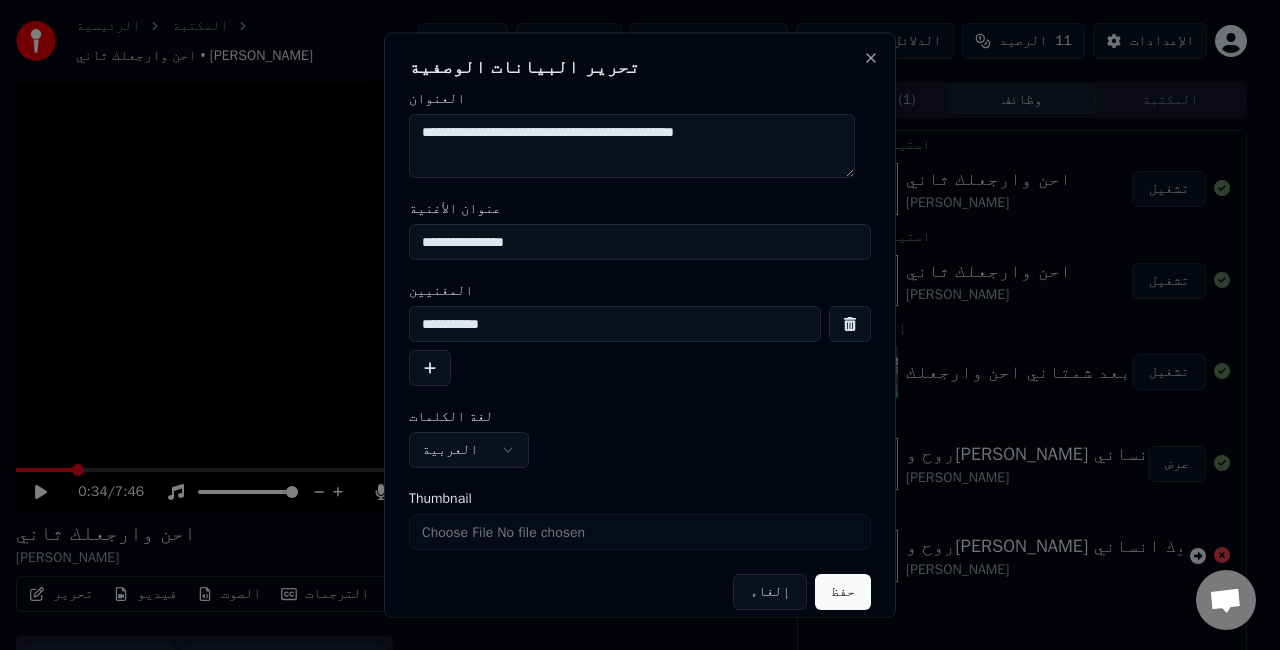 click on "حفظ" at bounding box center [843, 592] 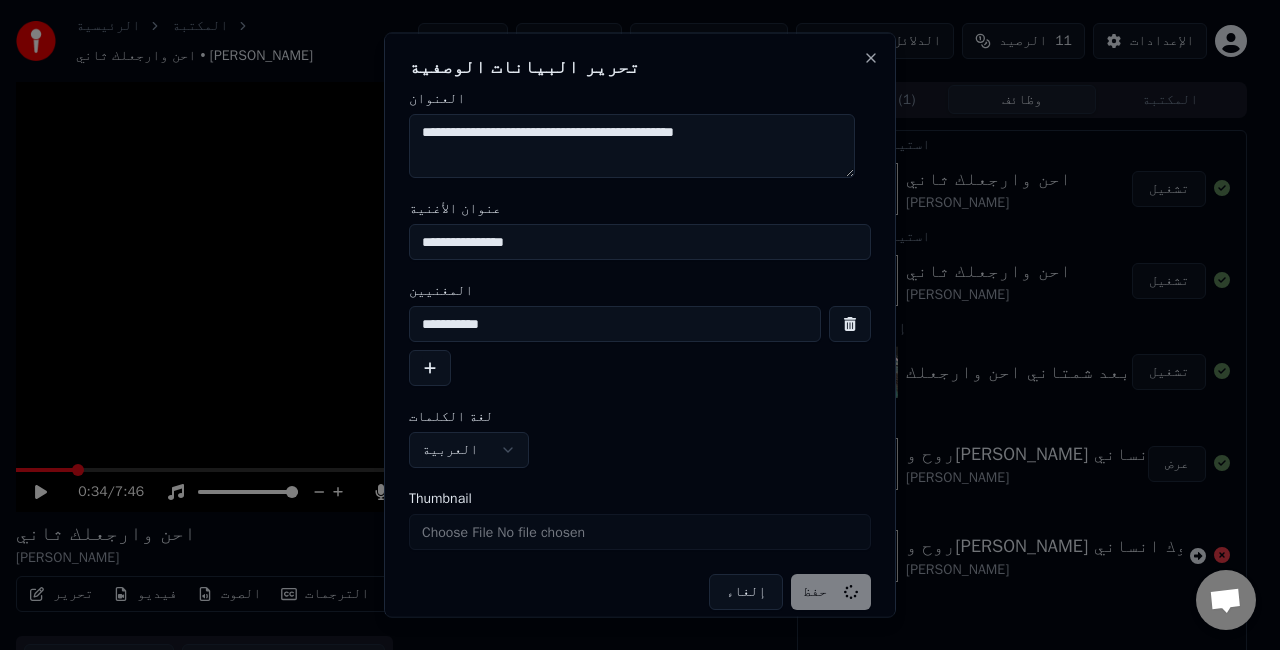 click on "العربية" at bounding box center [469, 450] 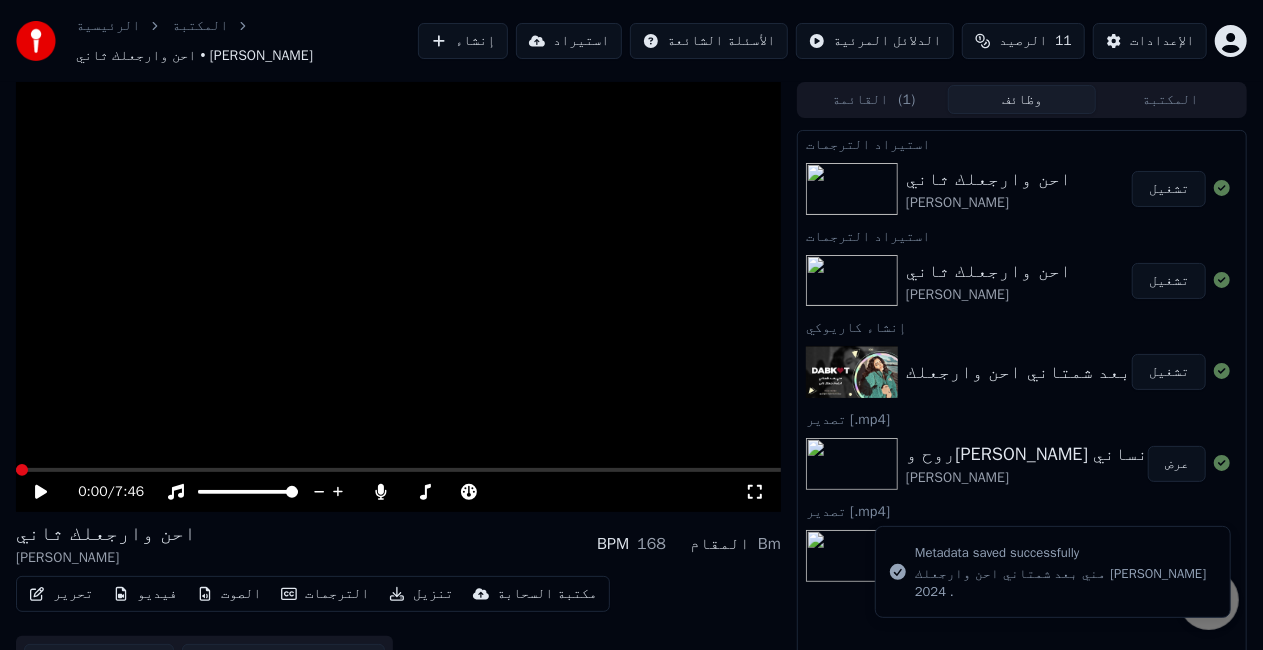 click 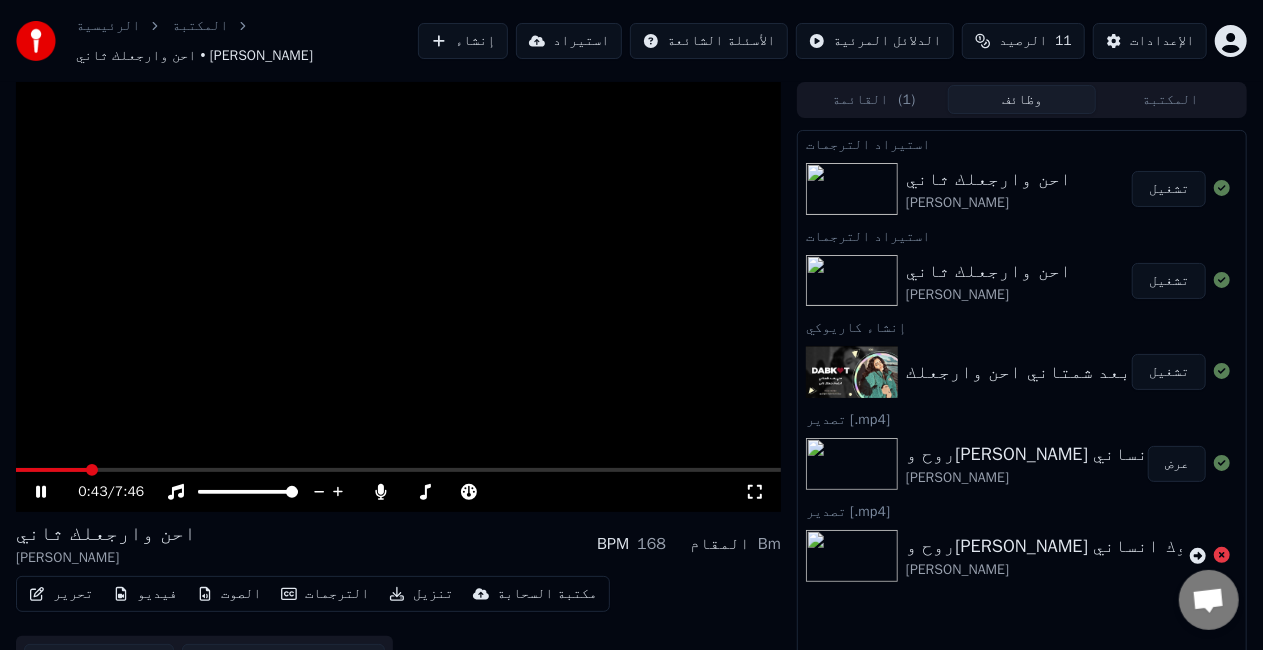 click on "الترجمات" at bounding box center (325, 594) 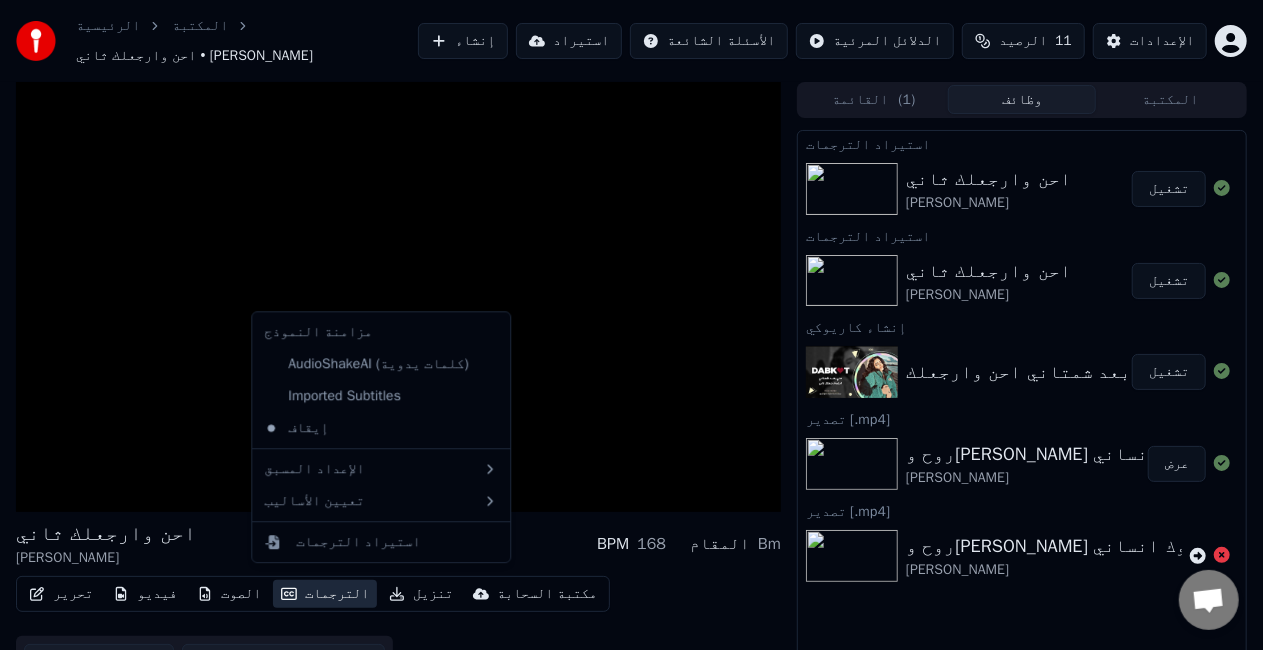 click on "الترجمات" at bounding box center (325, 594) 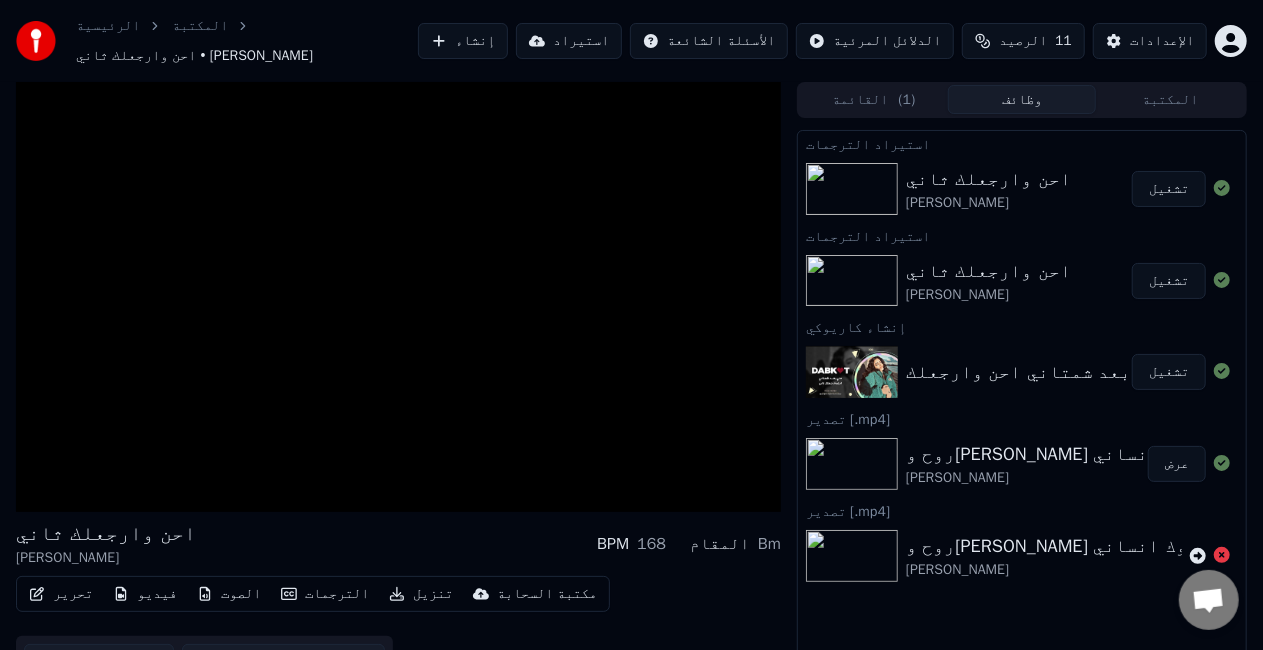 click on "الترجمات" at bounding box center (325, 594) 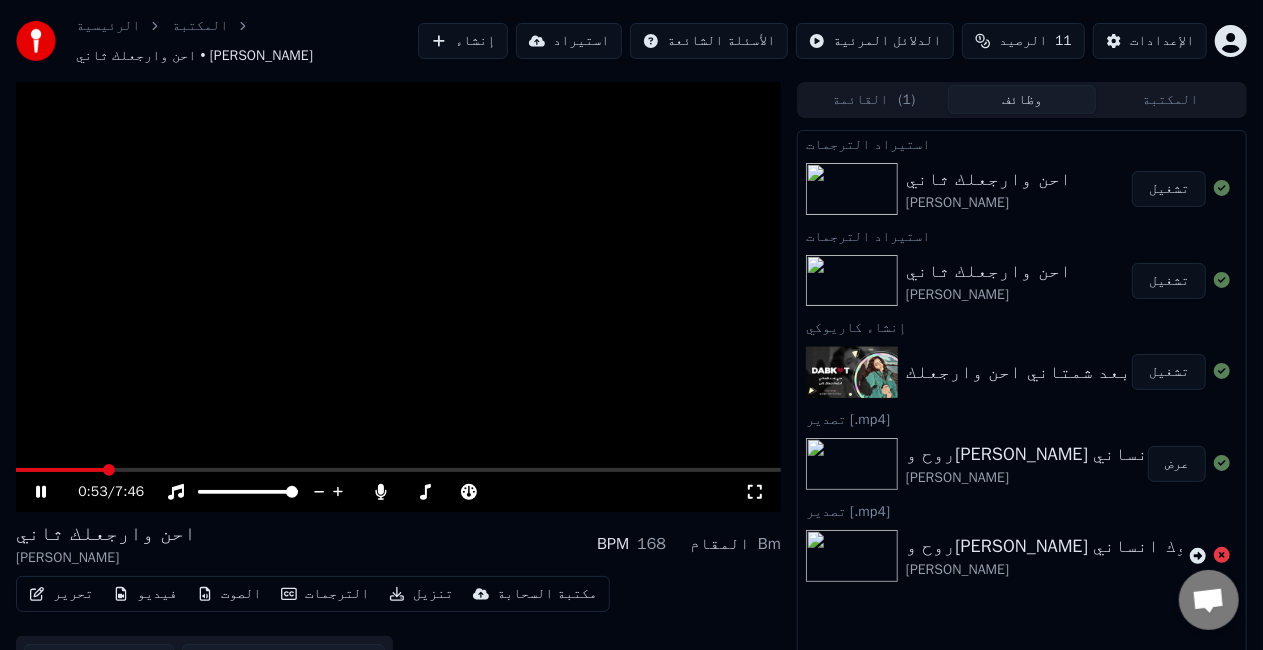 click at bounding box center (398, 297) 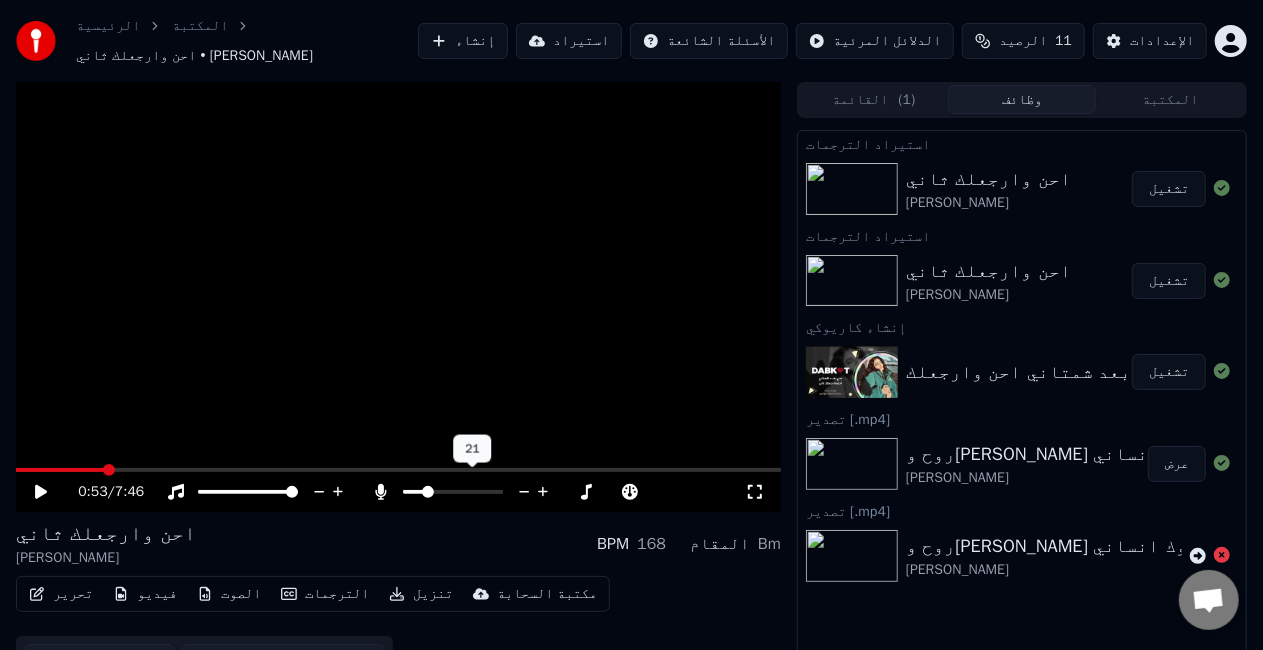 drag, startPoint x: 434, startPoint y: 478, endPoint x: 444, endPoint y: 484, distance: 11.661903 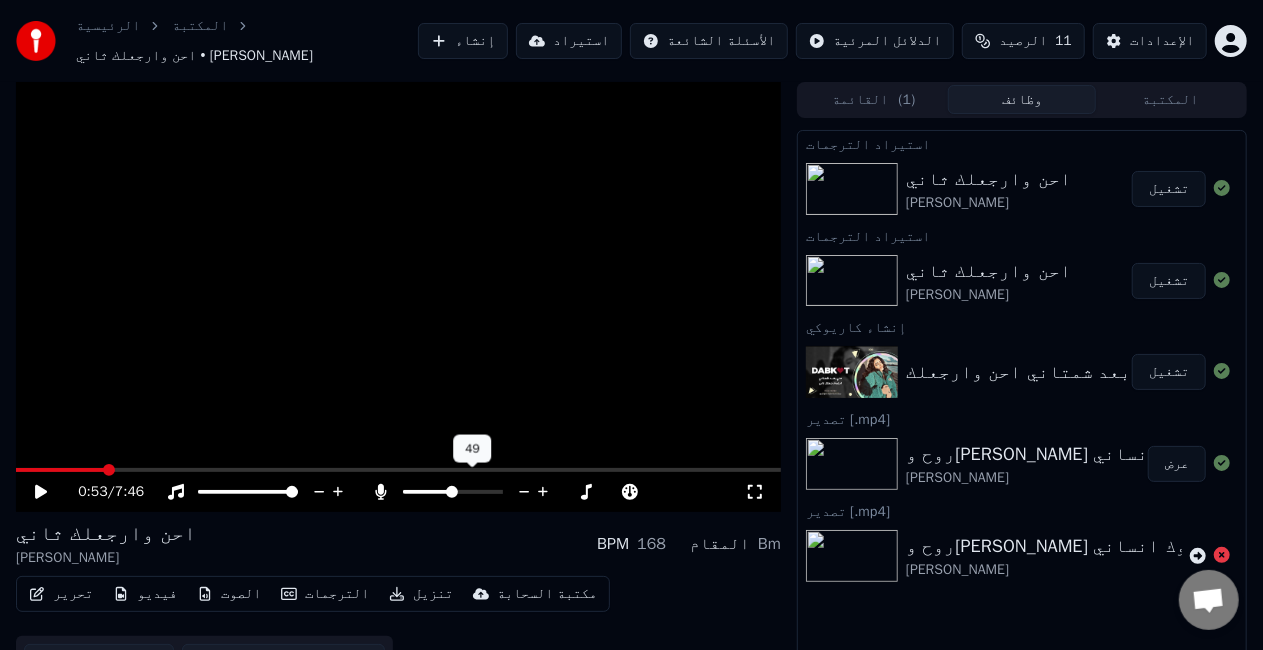 click at bounding box center (452, 492) 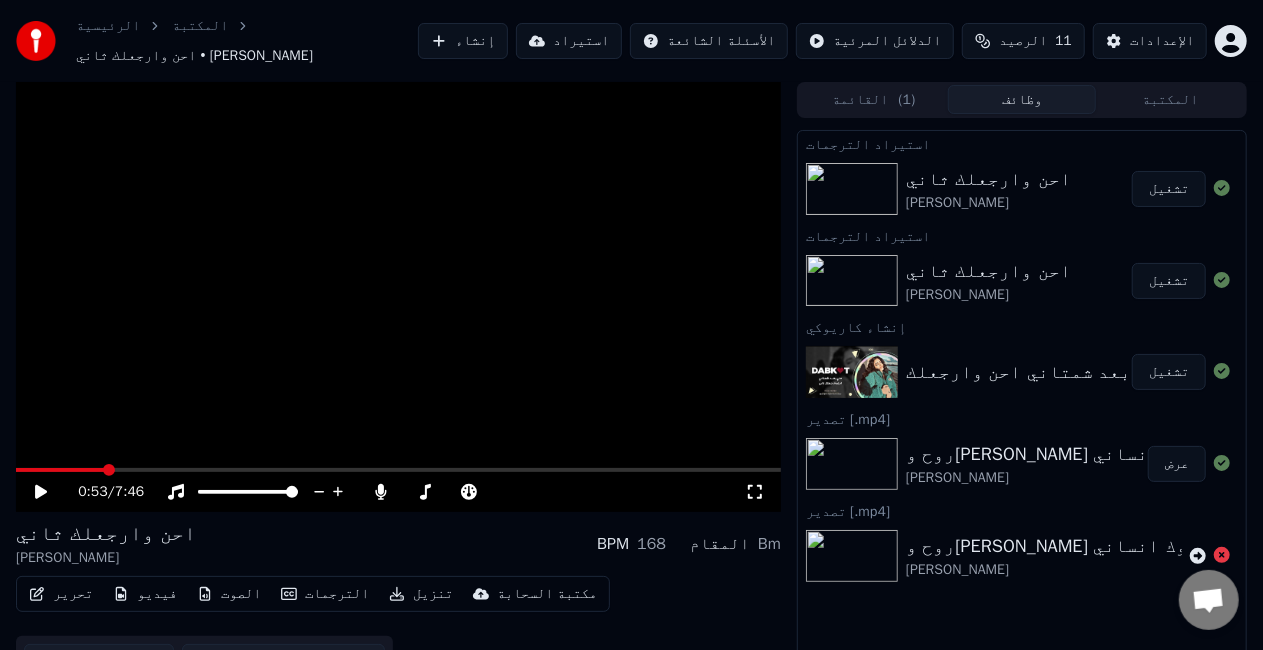 click at bounding box center [398, 297] 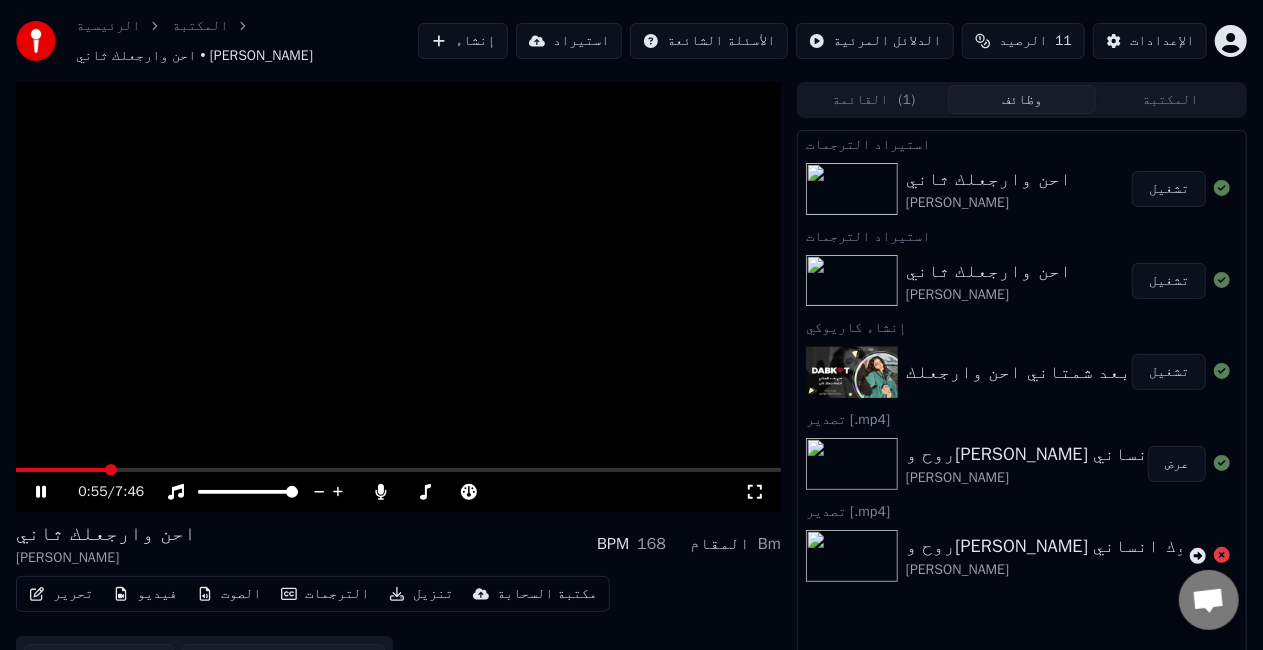 click at bounding box center [398, 297] 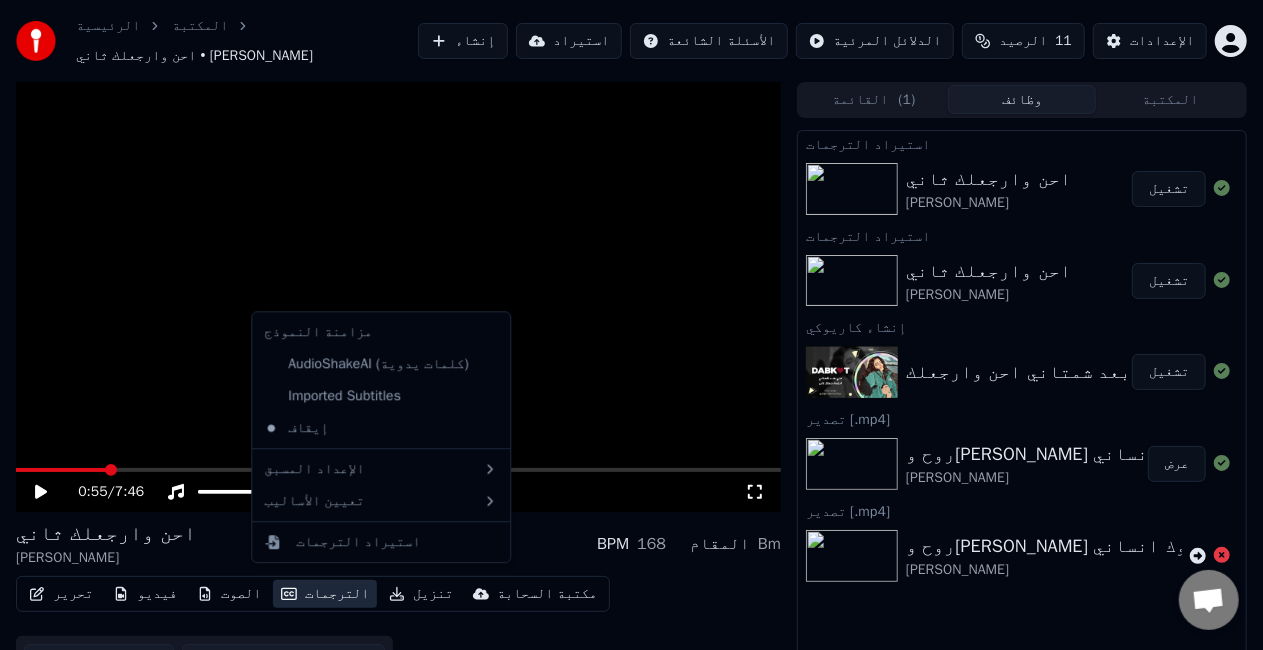 click on "الترجمات" at bounding box center [325, 594] 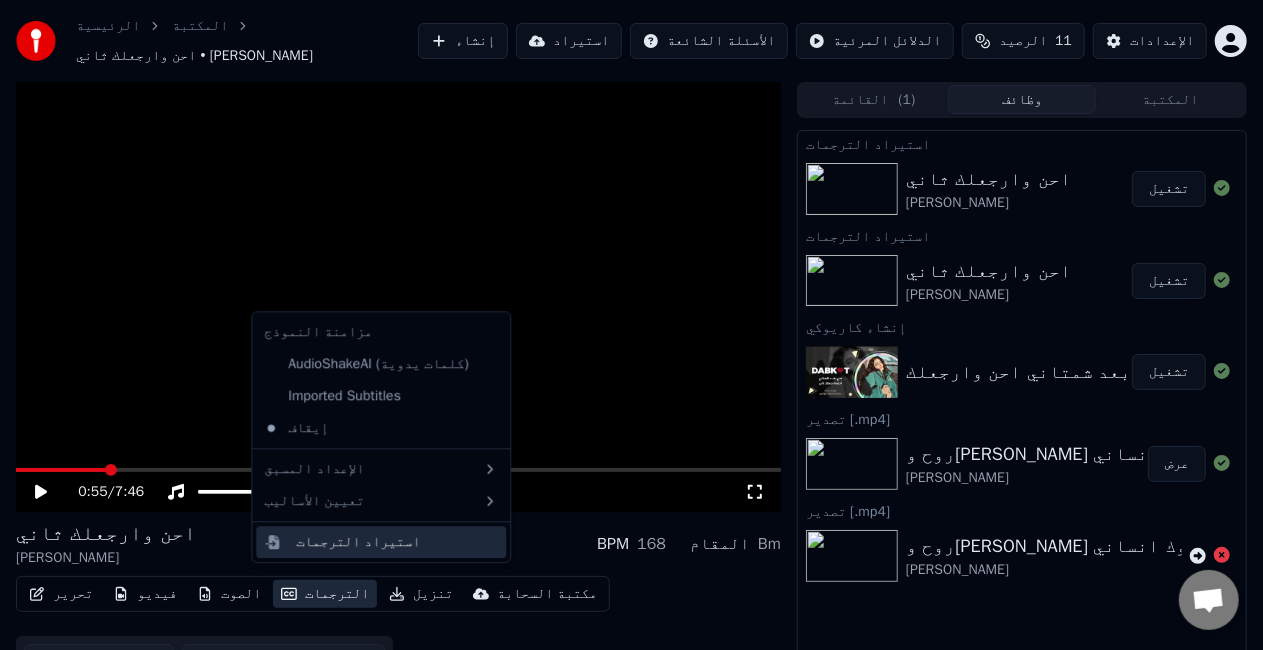 click on "استيراد الترجمات" at bounding box center [358, 542] 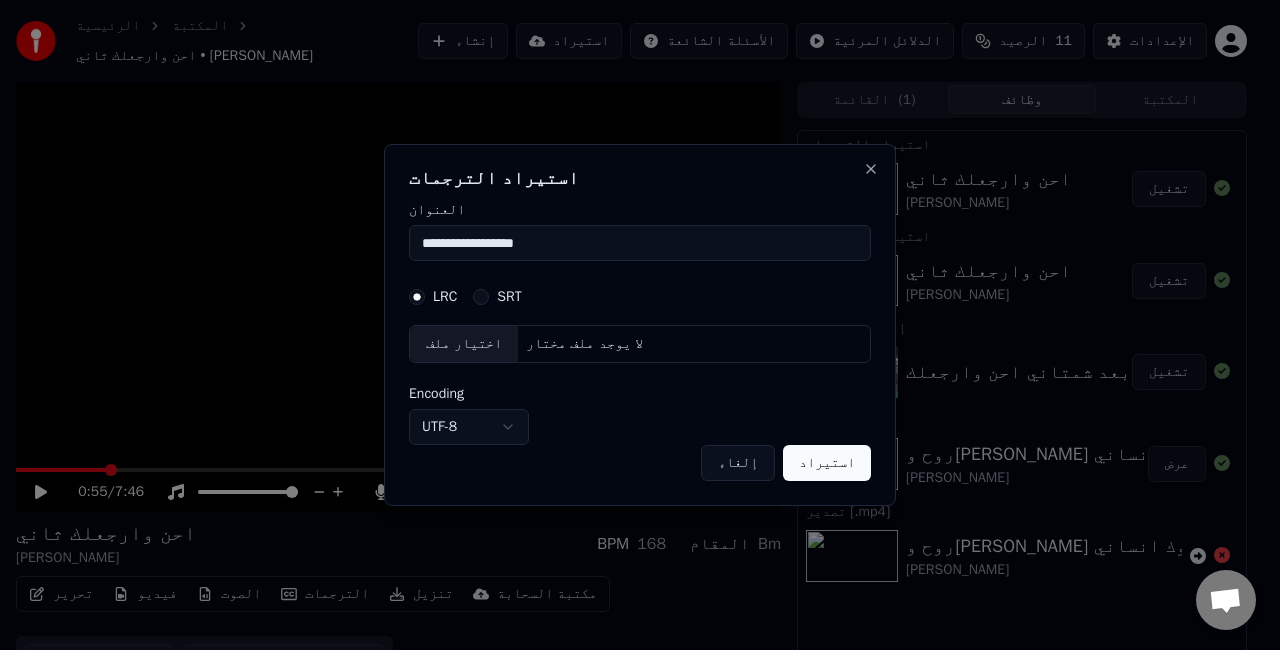 click on "اختيار ملف" at bounding box center (464, 344) 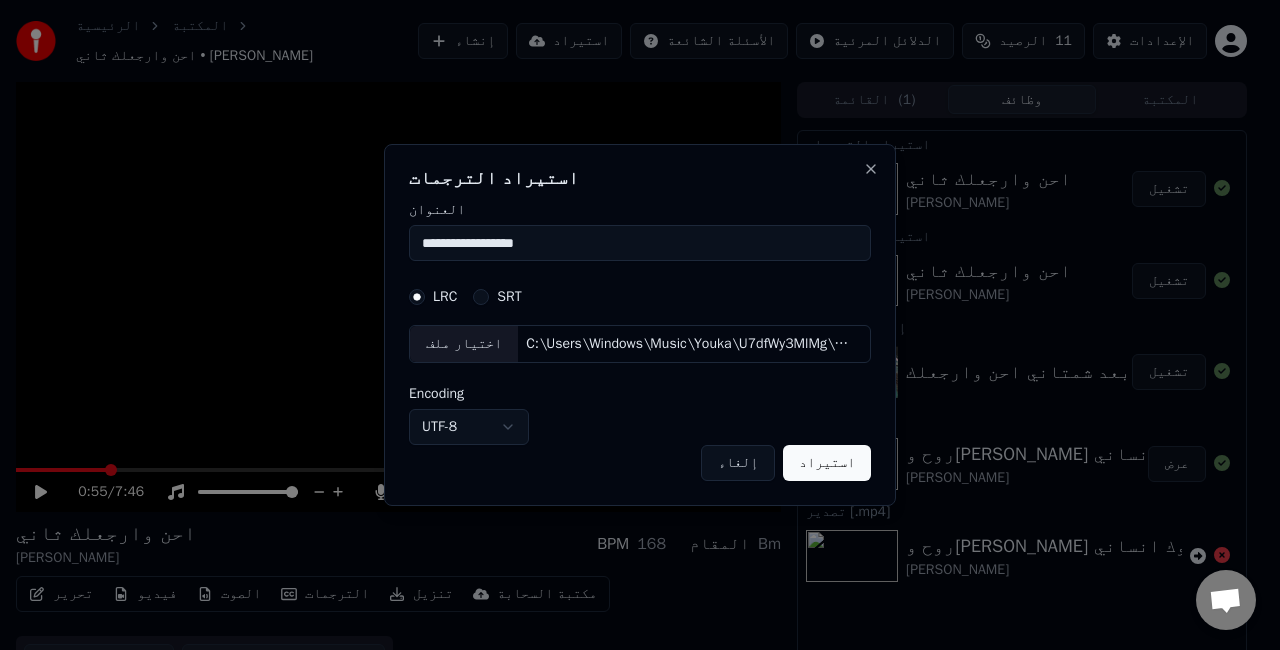 click on "استيراد" at bounding box center (827, 463) 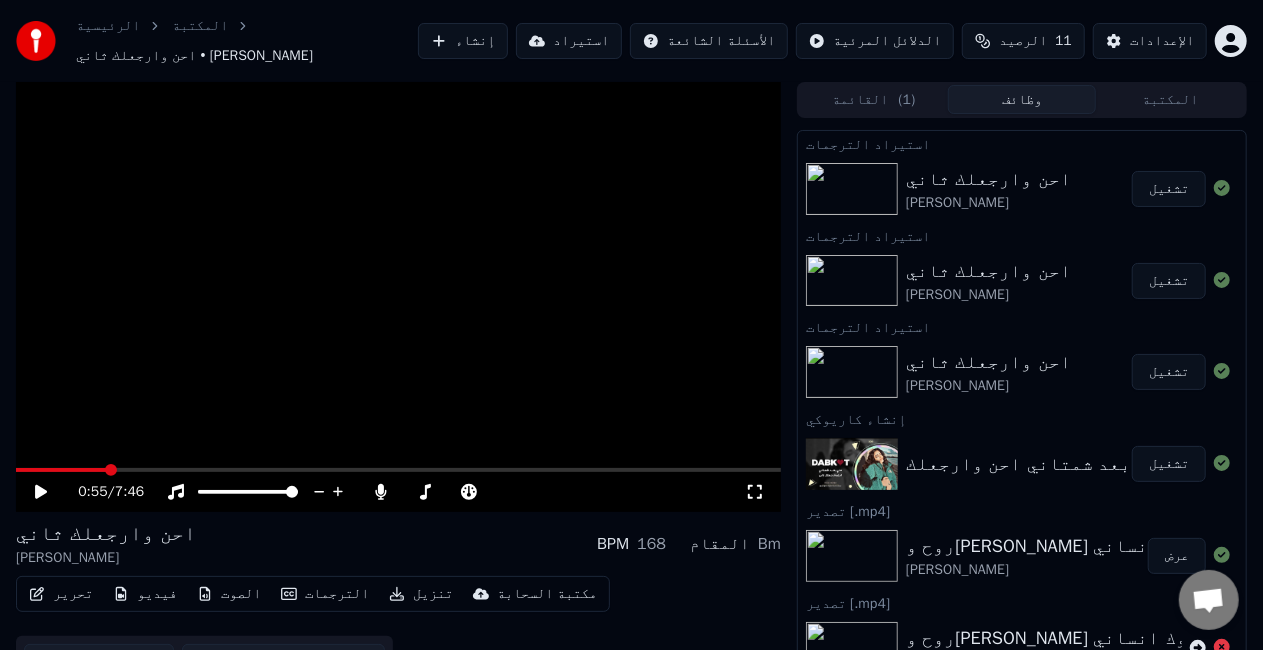 click at bounding box center [852, 189] 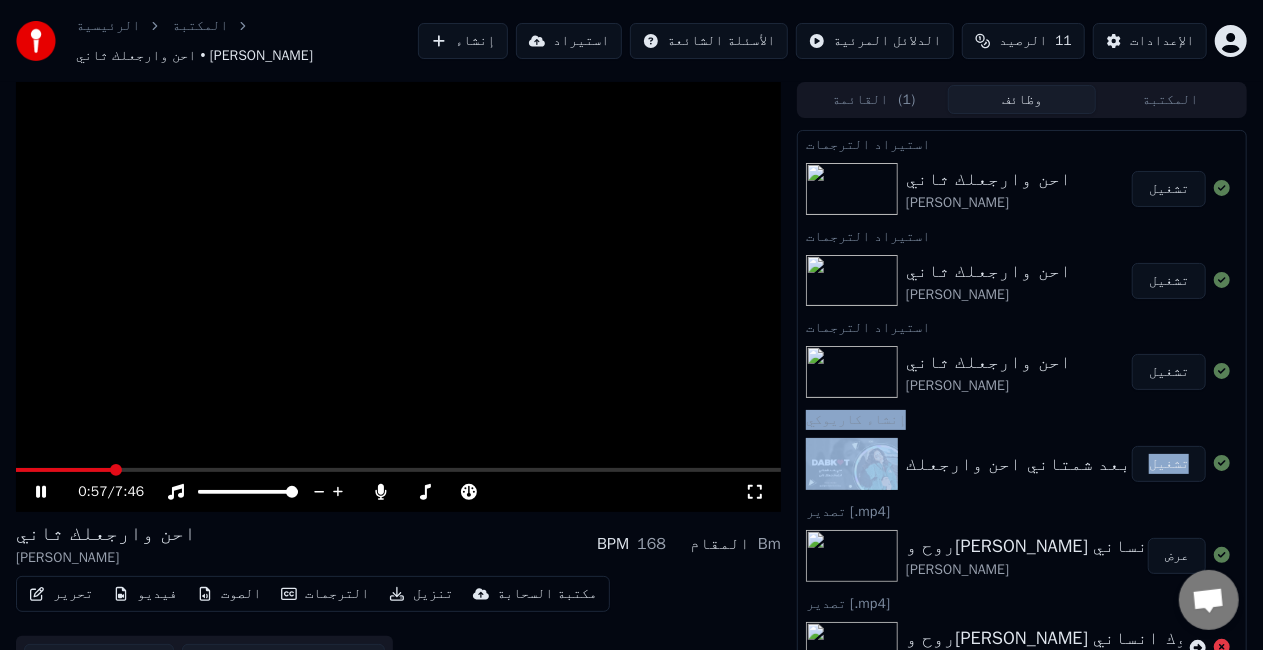 drag, startPoint x: 1264, startPoint y: 393, endPoint x: 1258, endPoint y: 465, distance: 72.249565 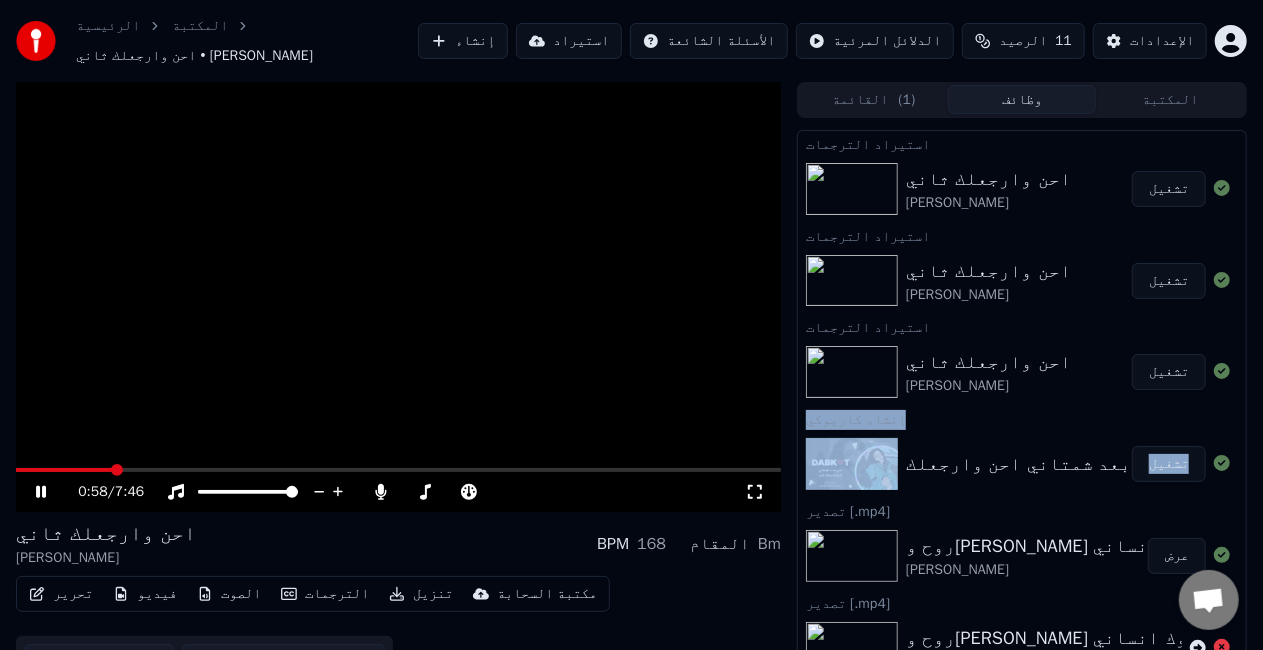 drag, startPoint x: 644, startPoint y: 448, endPoint x: 968, endPoint y: 696, distance: 408.0196 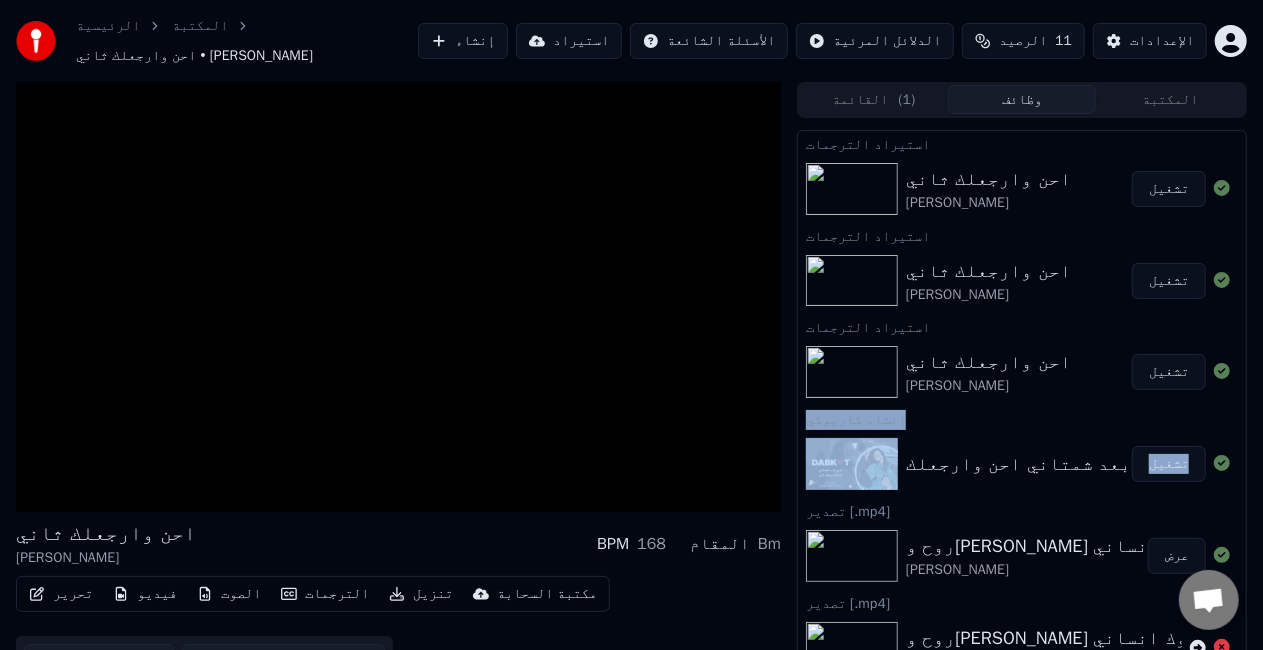 click on "تشغيل" at bounding box center [1169, 281] 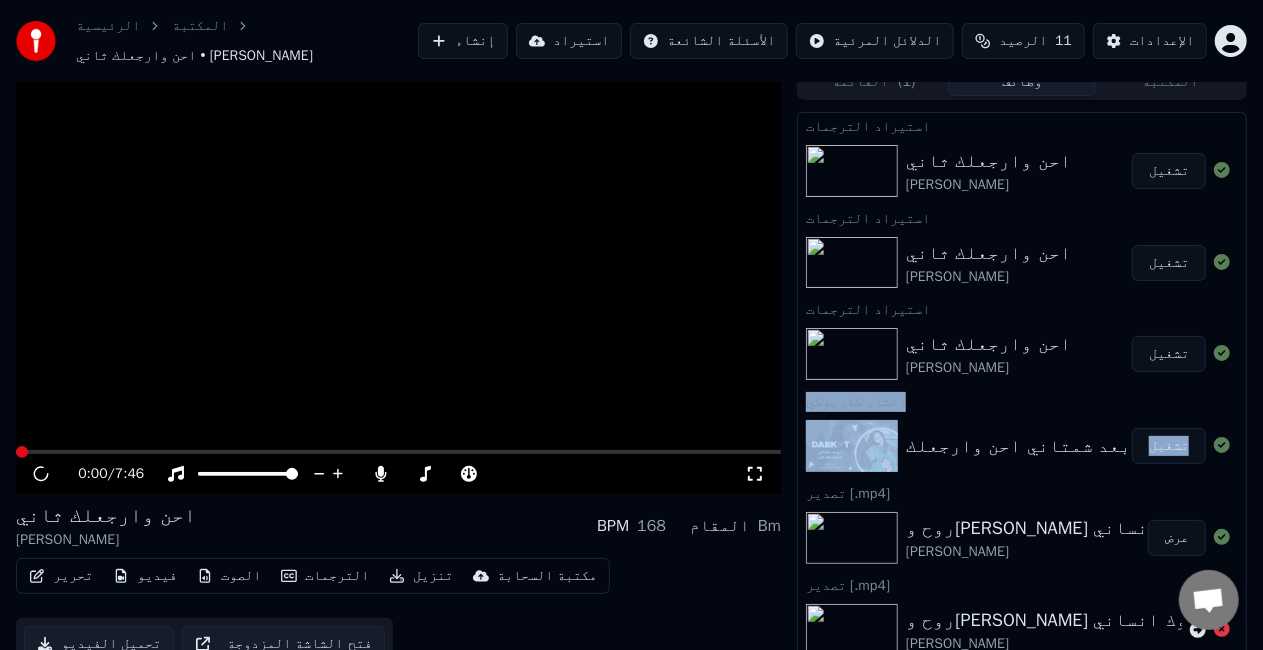 scroll, scrollTop: 28, scrollLeft: 0, axis: vertical 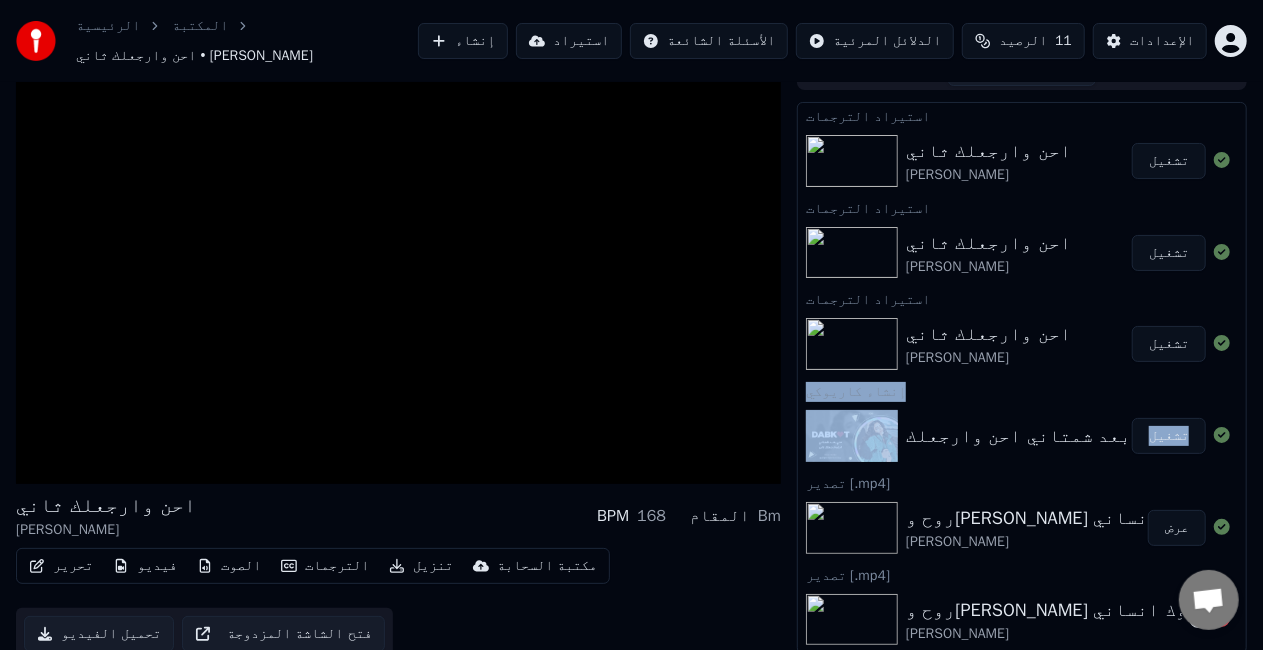 click at bounding box center [852, 436] 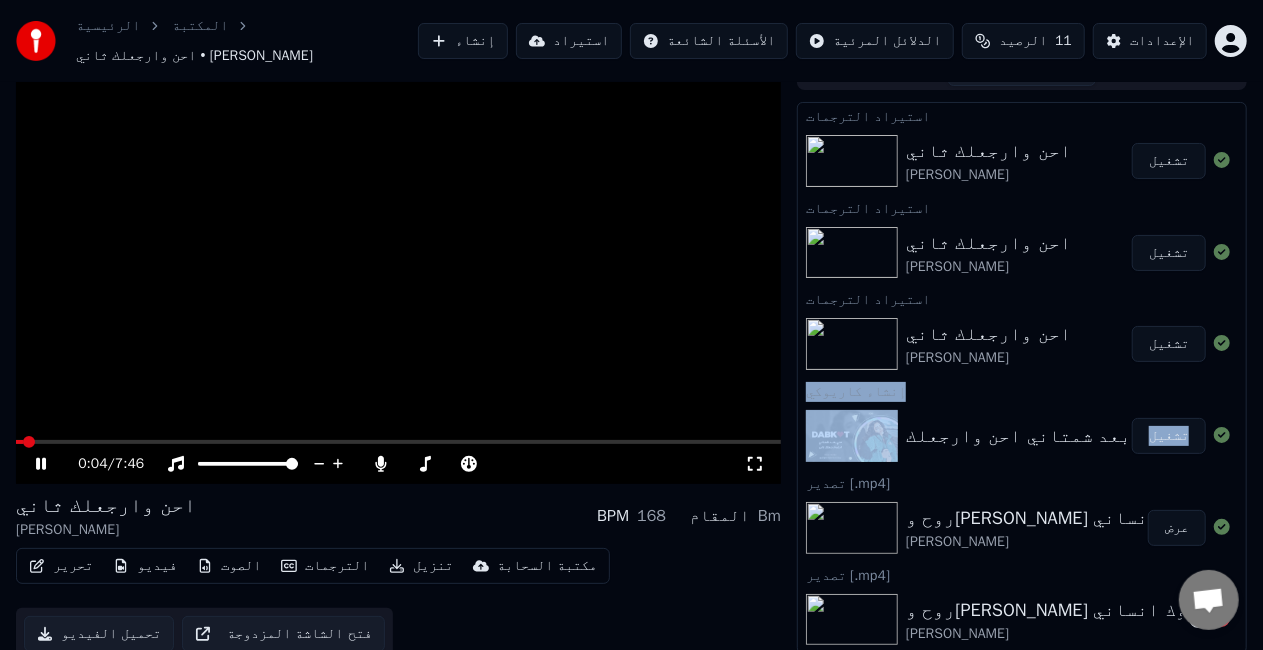 click at bounding box center (398, 269) 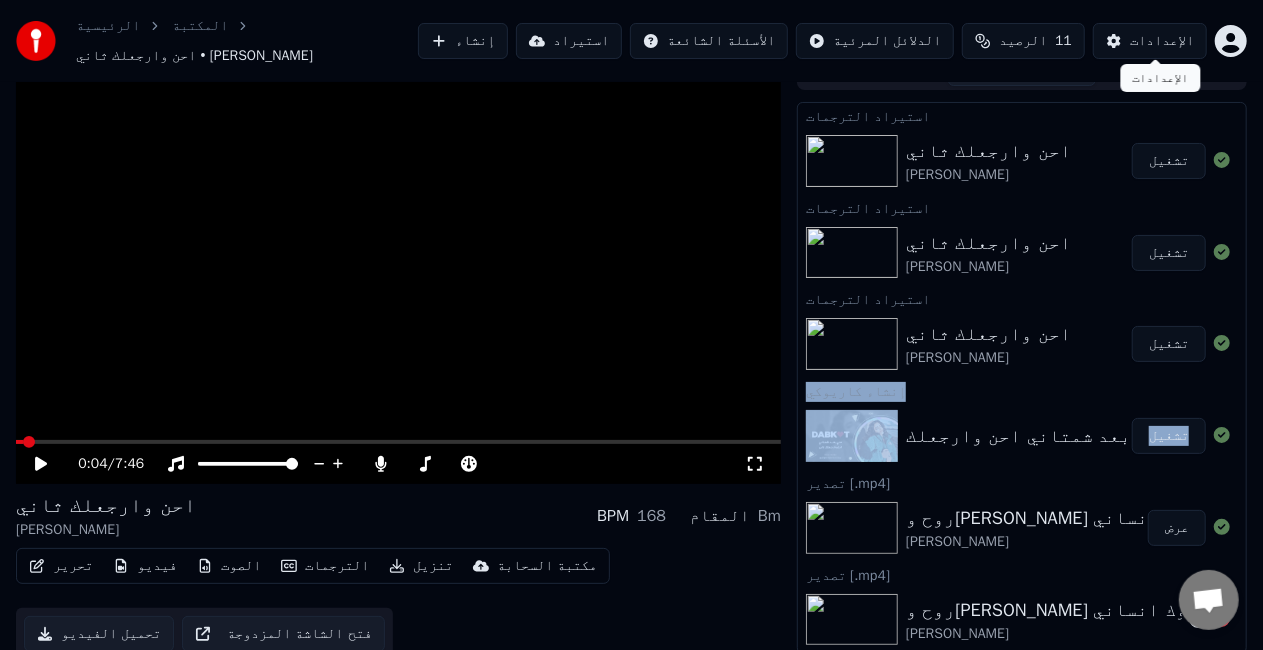 click on "الإعدادات" at bounding box center (1162, 41) 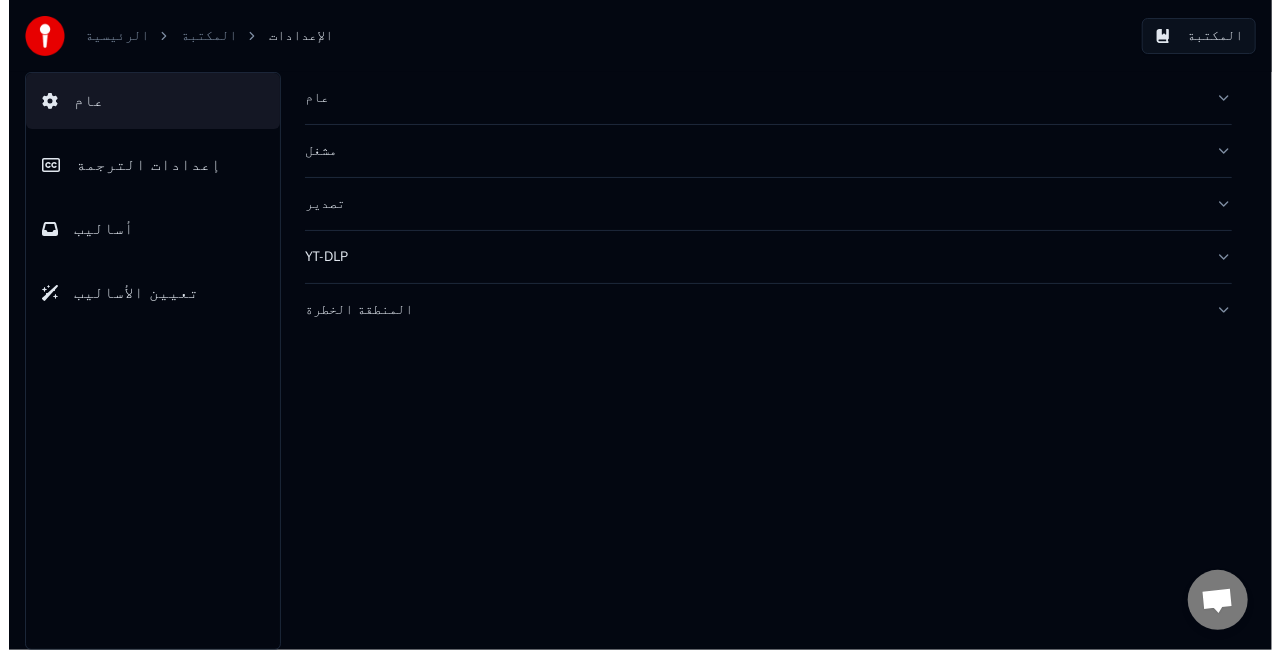 scroll, scrollTop: 0, scrollLeft: 0, axis: both 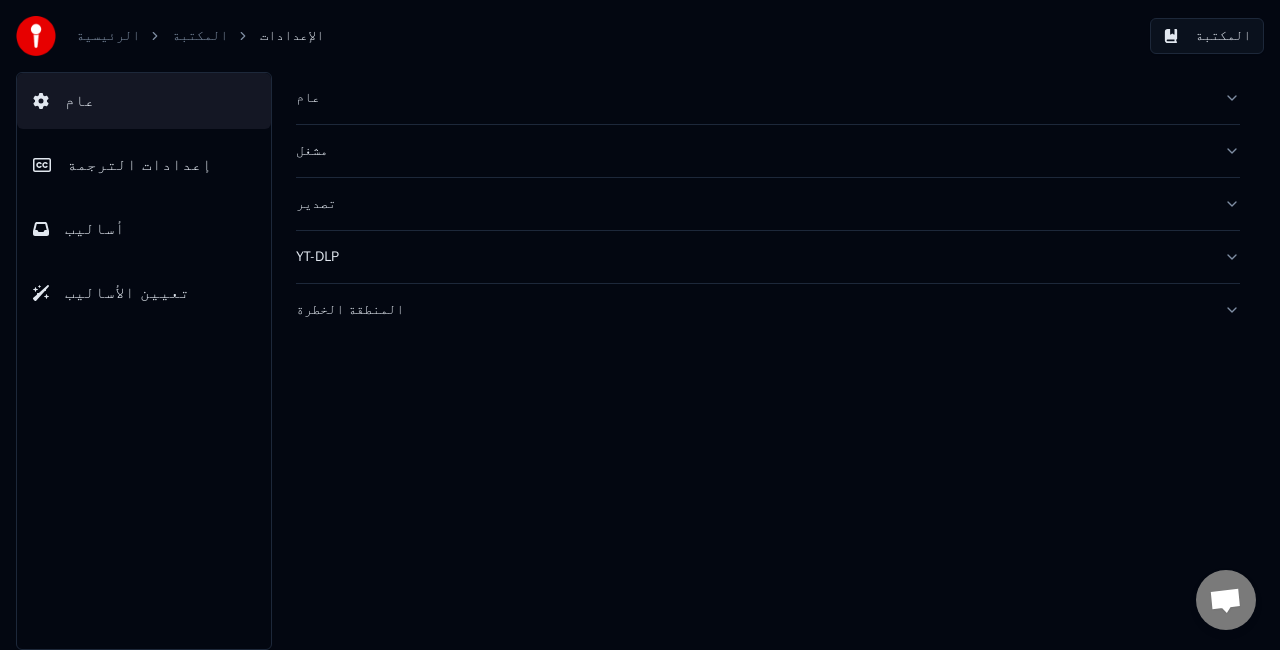 click on "إعدادات الترجمة" at bounding box center (144, 165) 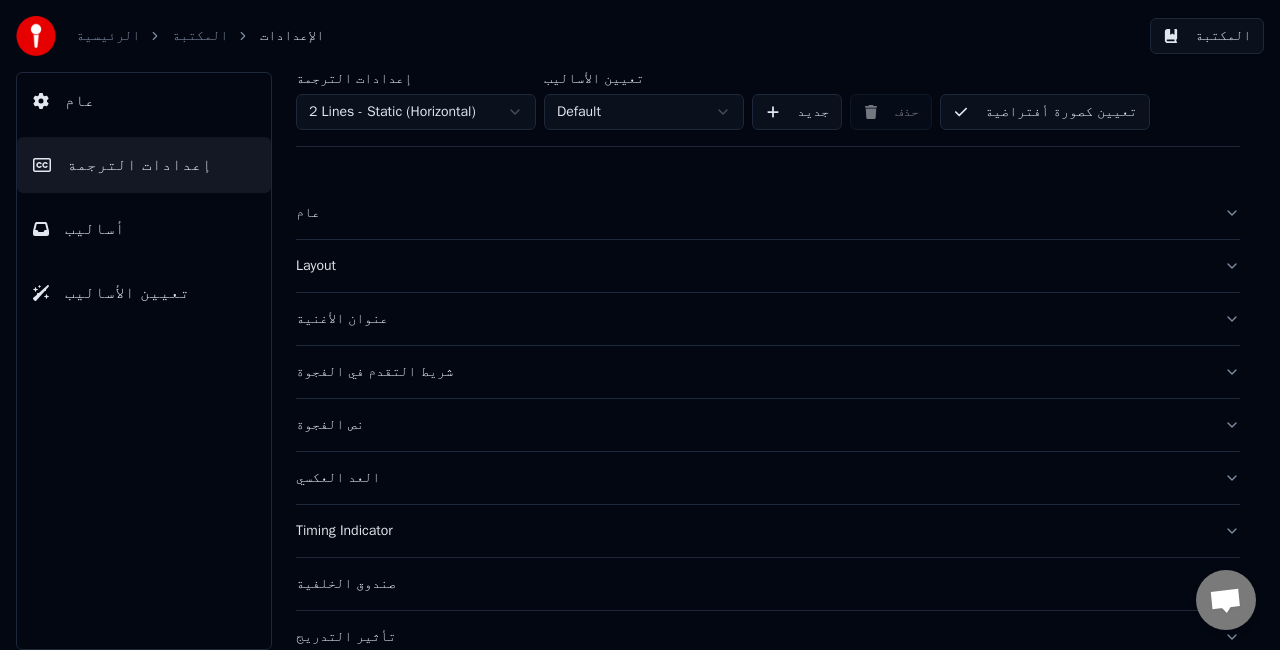 click on "عام" at bounding box center [752, 213] 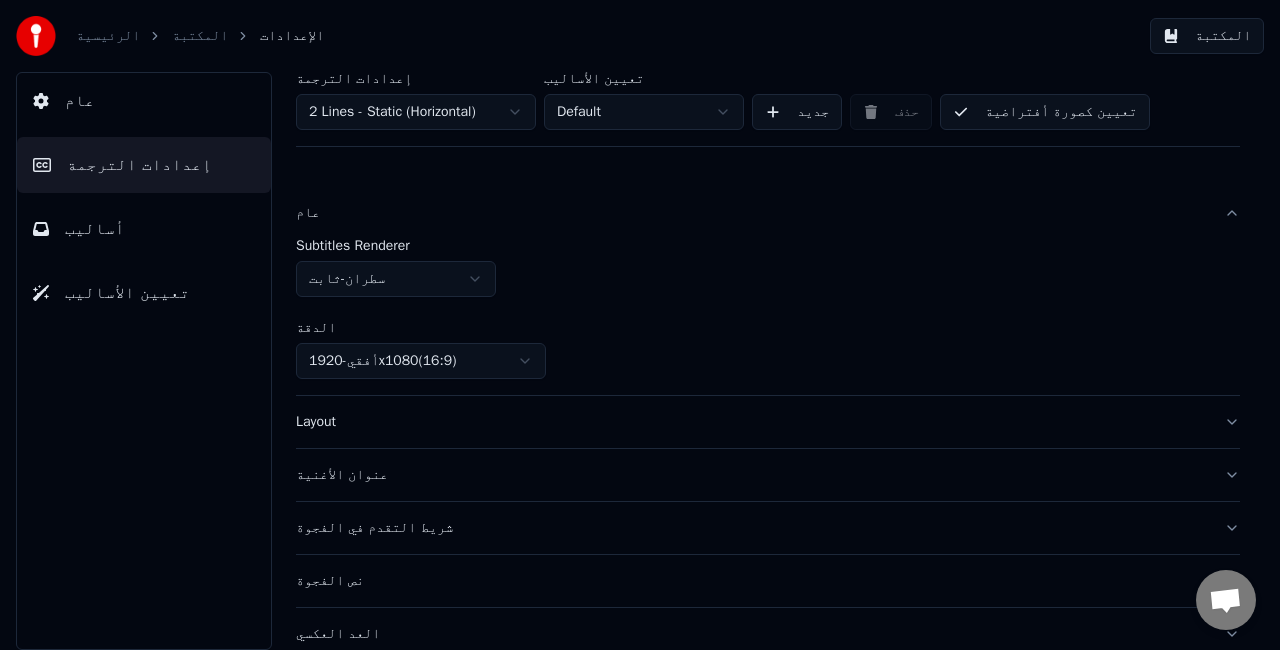 click on "الرئيسية المكتبة الإعدادات المكتبة عام إعدادات الترجمة أساليب تعيين الأساليب إعدادات الترجمة 2 Lines - Static (Horizontal) تعيين الأساليب Default جديد حذف تعيين كصورة أفتراضية عام Subtitles Renderer سطران  -  ثابت الدقة أفقي  -  1920 x 1080  ( 16 : 9 ) Layout عنوان الأغنية شريط التقدم في الفجوة نص الفجوة العد العكسي Timing Indicator صندوق الخلفية تأثير التدريج التحريك الحد الأقصى للأحرف لكل سط تقسيم السطر تلقائيًا Advanced Settings" at bounding box center (640, 325) 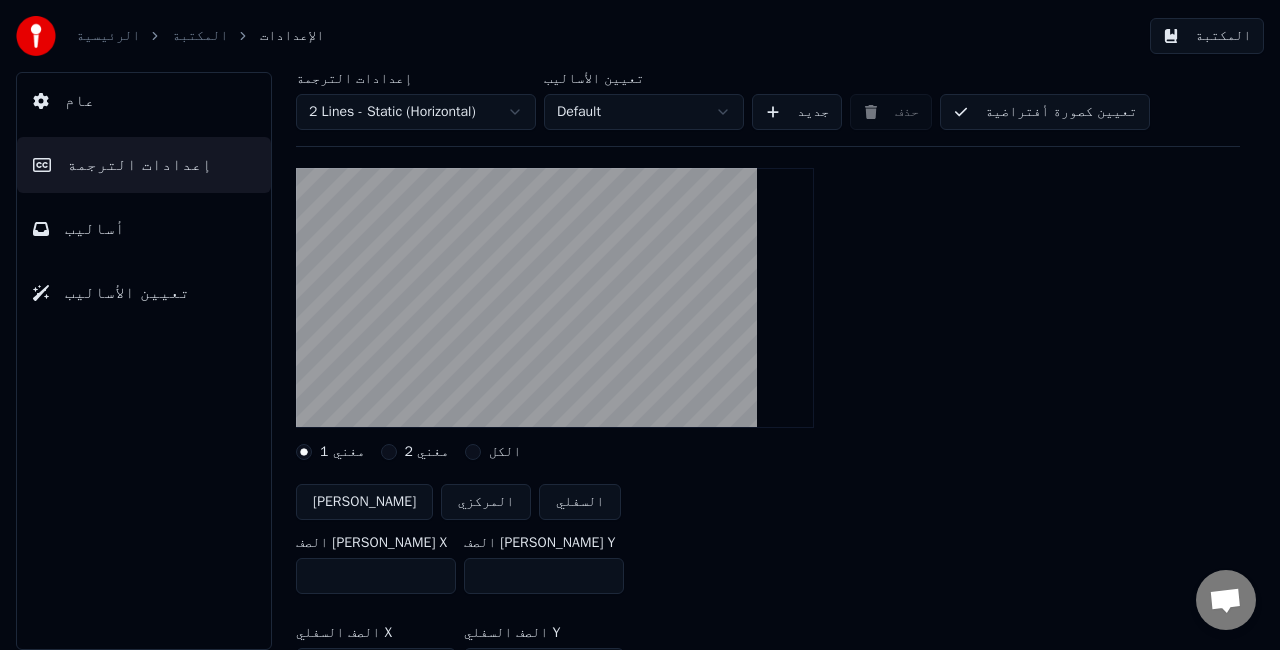 scroll, scrollTop: 200, scrollLeft: 0, axis: vertical 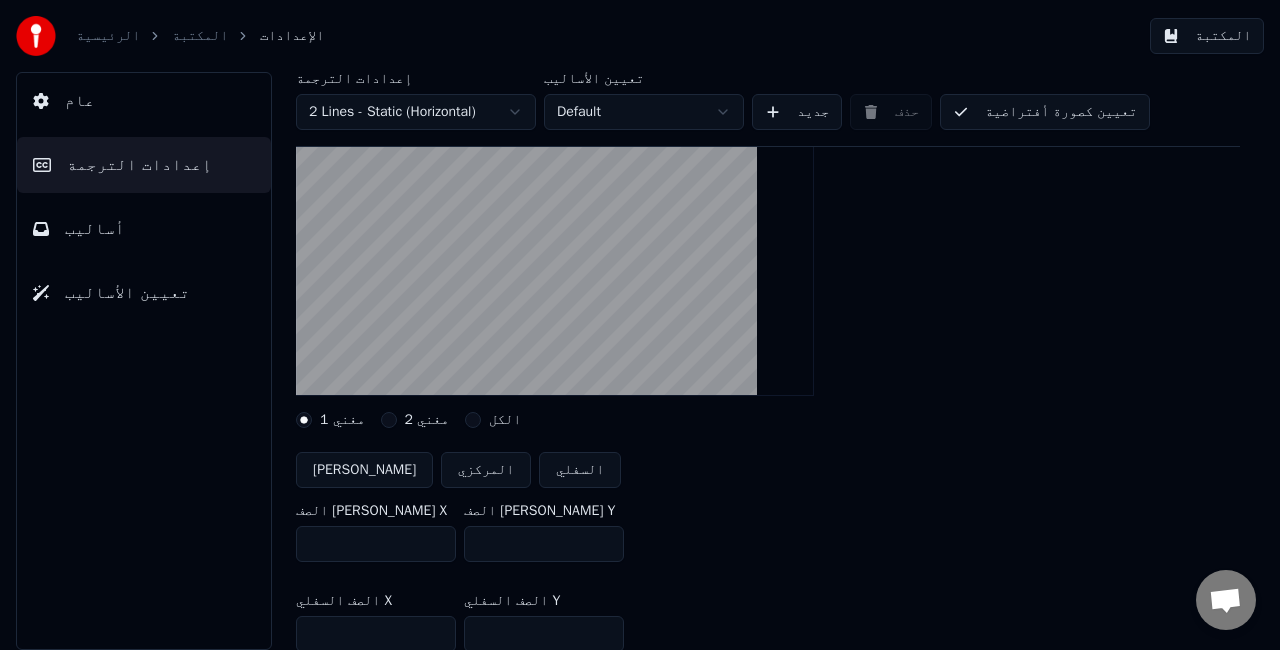 click on "عام إعدادات الترجمة أساليب تعيين الأساليب" at bounding box center (144, 361) 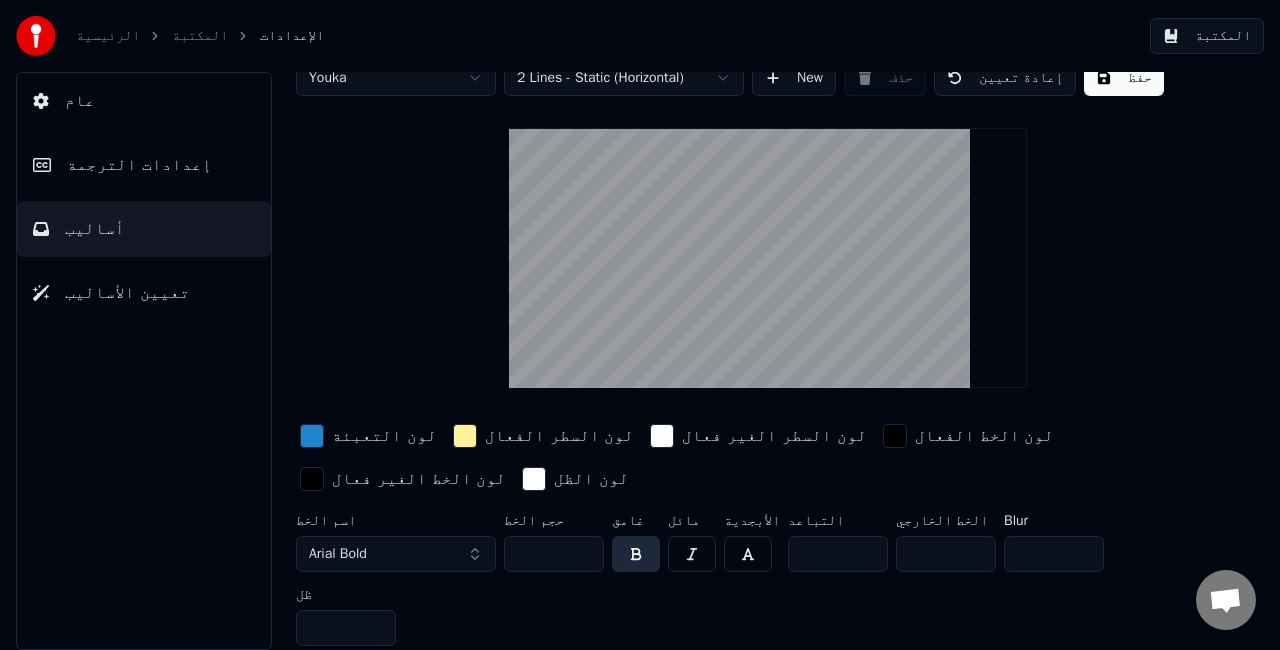 click on "إعدادات الترجمة" at bounding box center [139, 165] 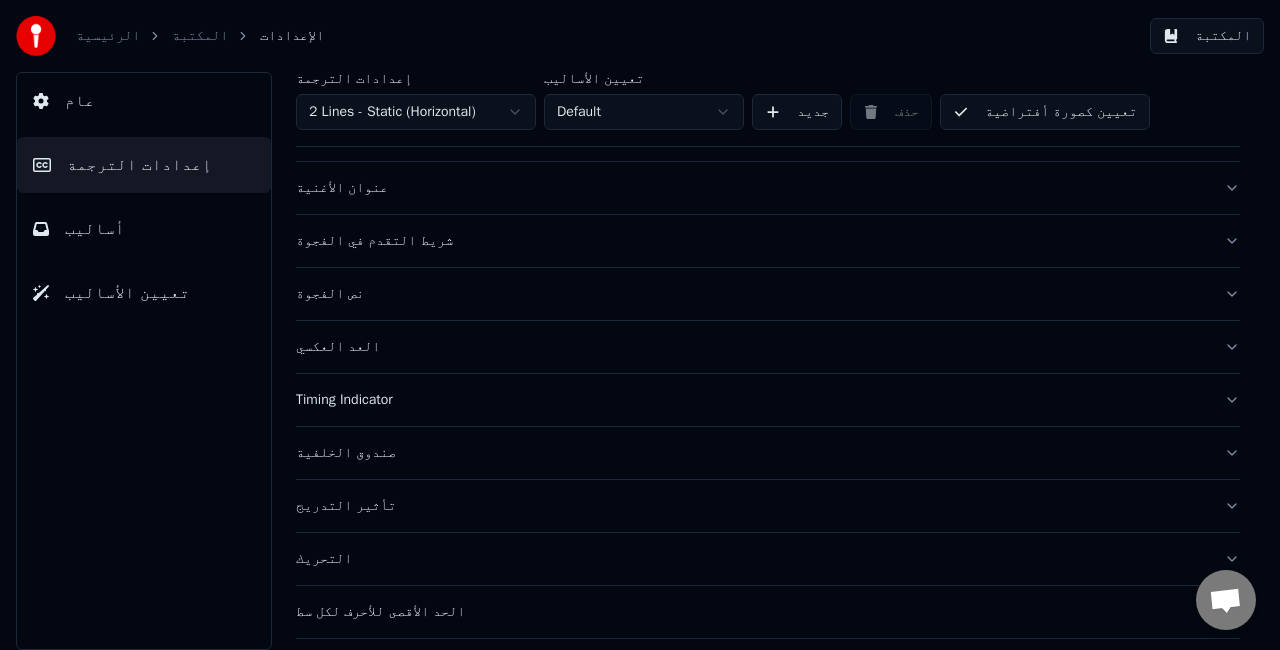 scroll, scrollTop: 100, scrollLeft: 0, axis: vertical 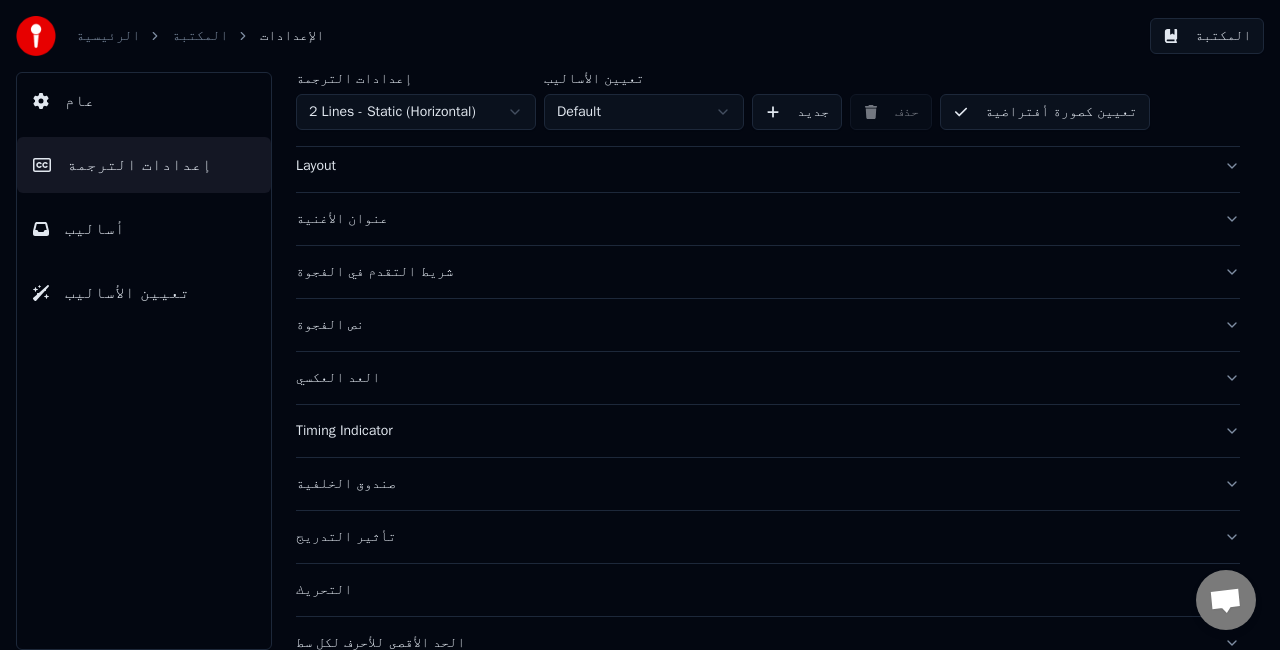 click on "عنوان الأغنية" at bounding box center (752, 219) 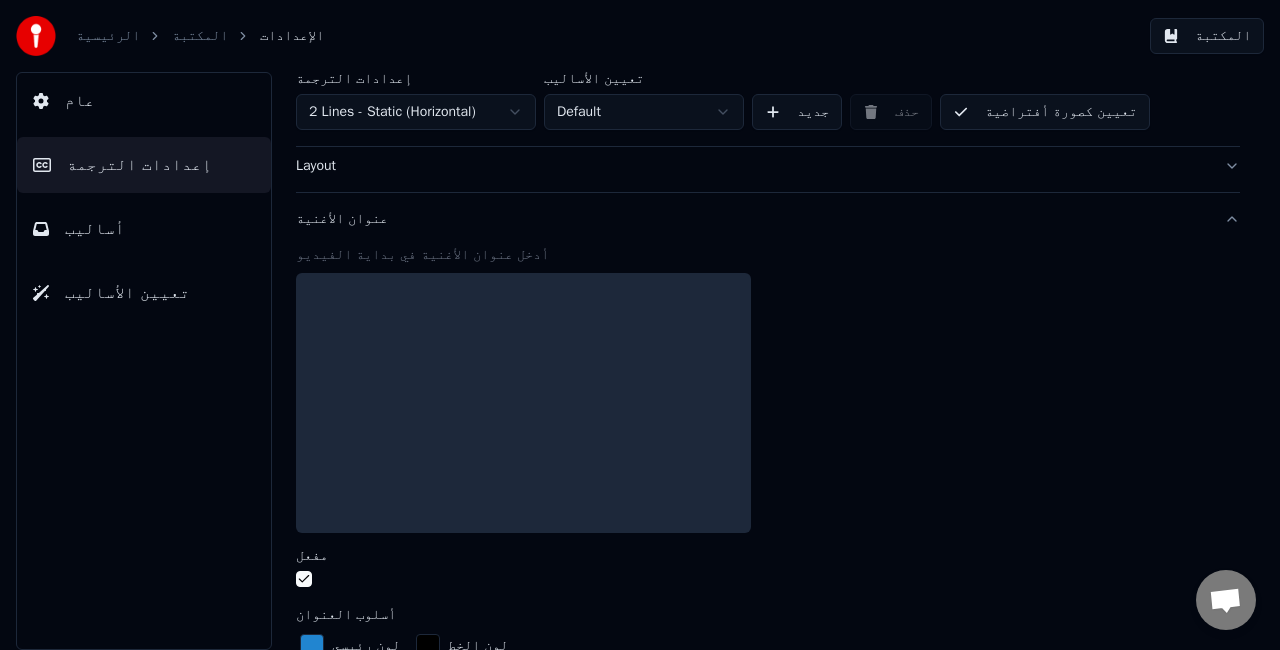 click at bounding box center (523, 403) 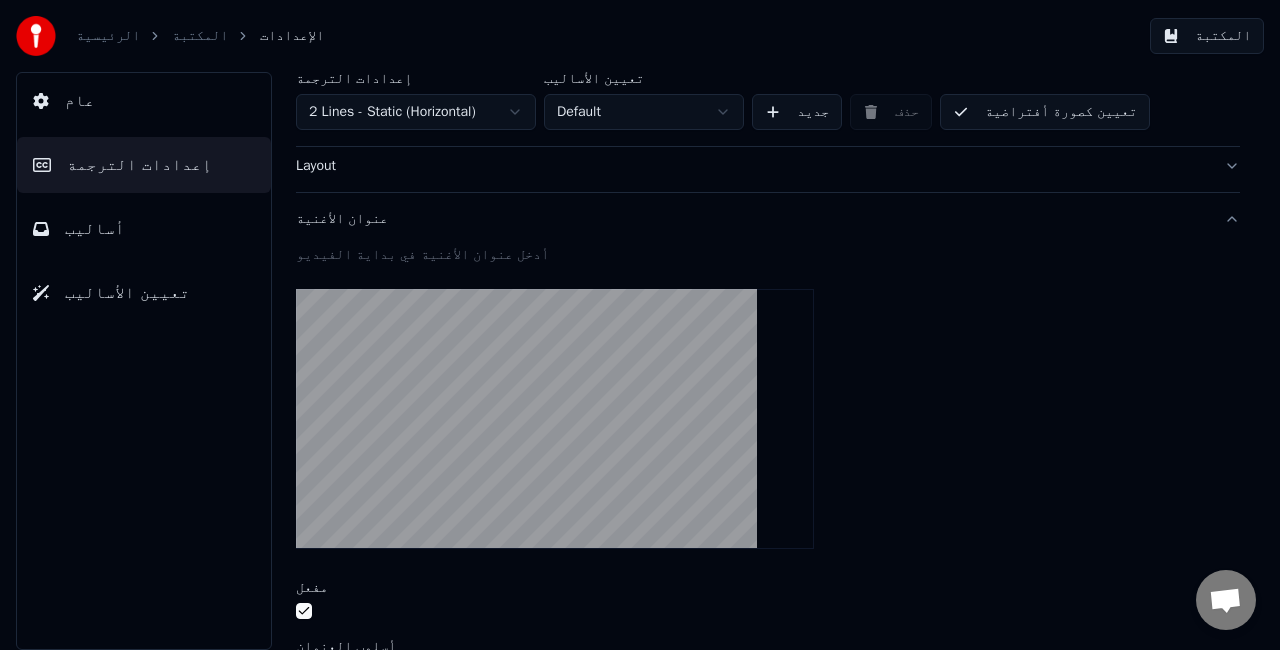 click at bounding box center [555, 419] 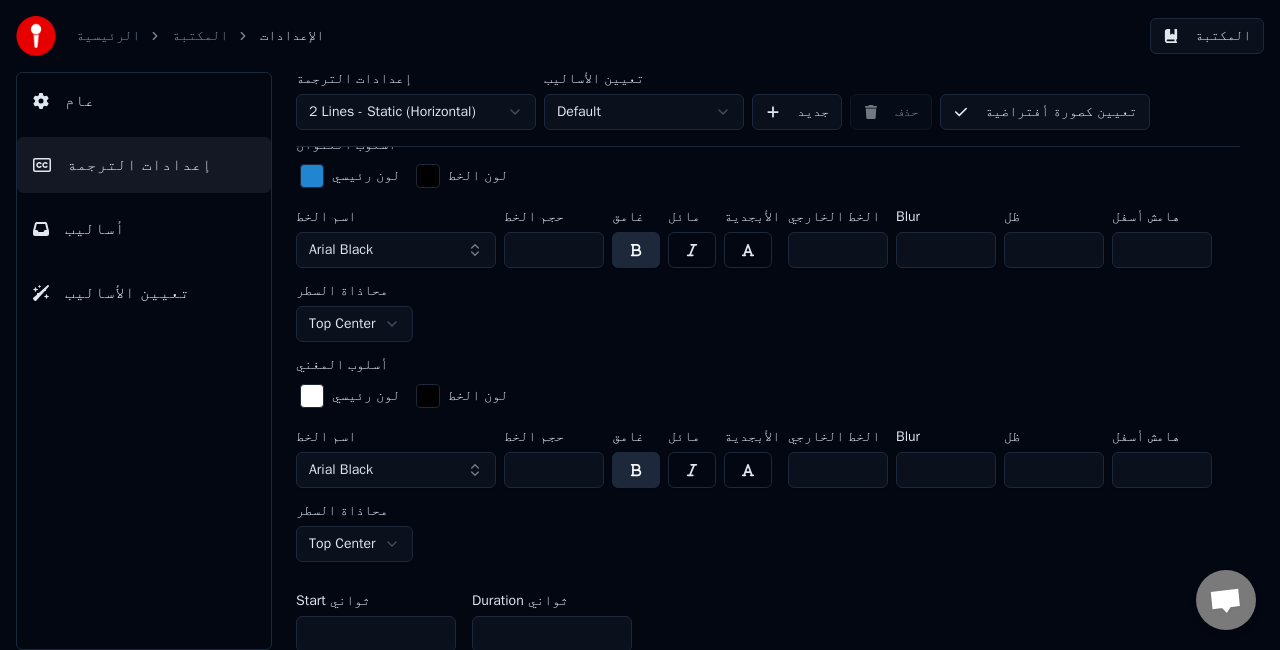 scroll, scrollTop: 600, scrollLeft: 0, axis: vertical 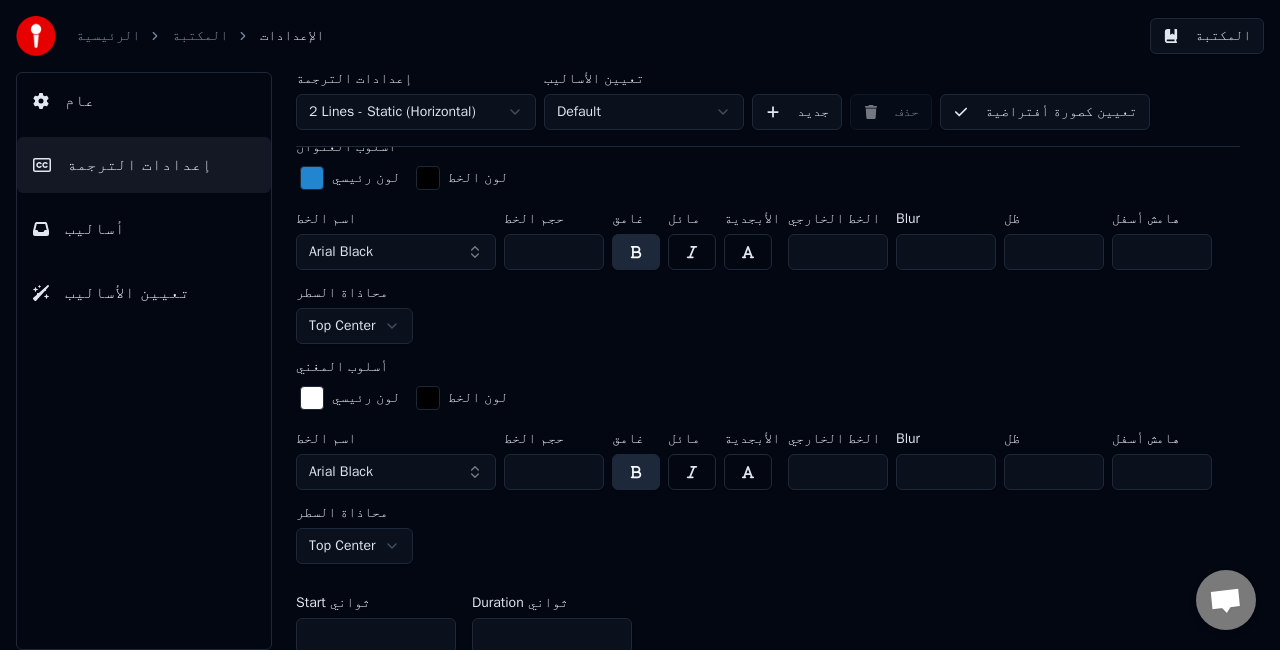 click on "إعدادات الترجمة" at bounding box center (139, 165) 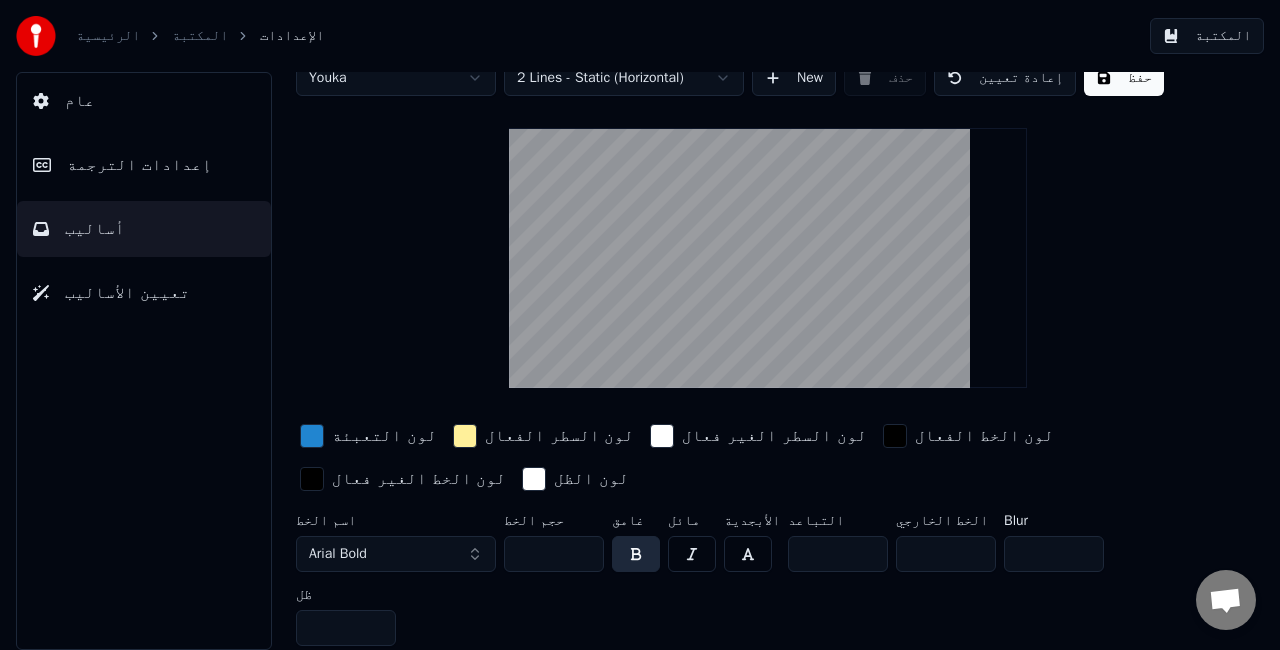 click on "إعدادات الترجمة" at bounding box center (139, 165) 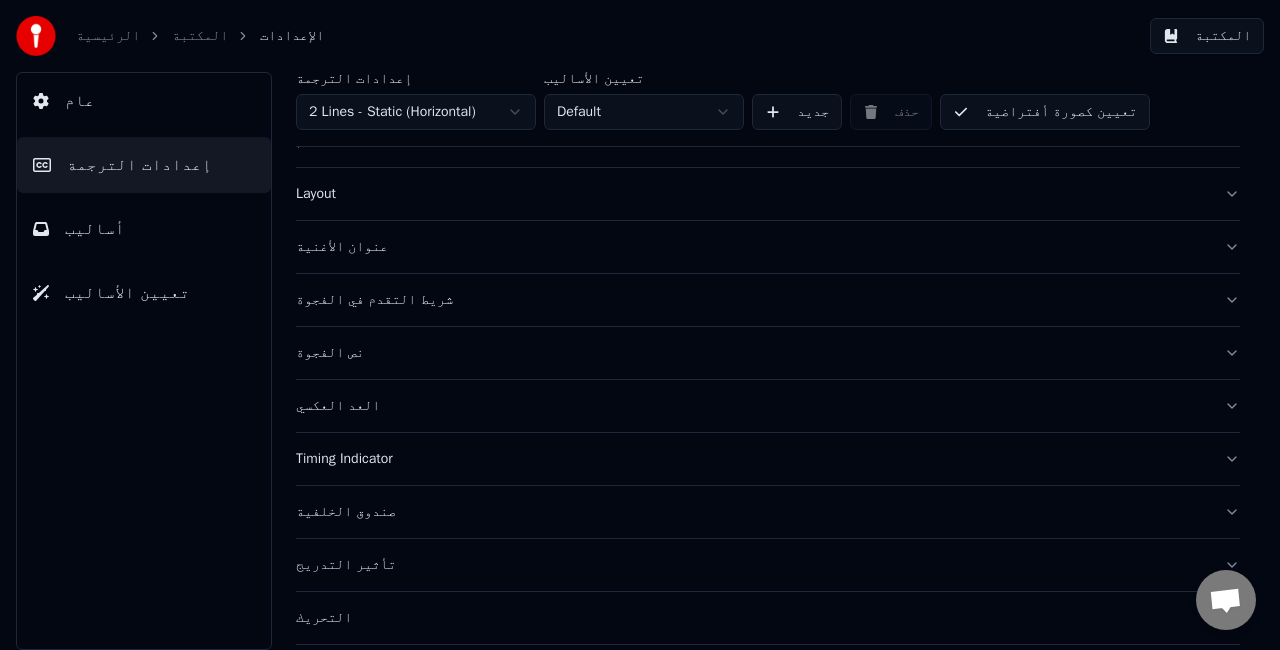 scroll, scrollTop: 36, scrollLeft: 0, axis: vertical 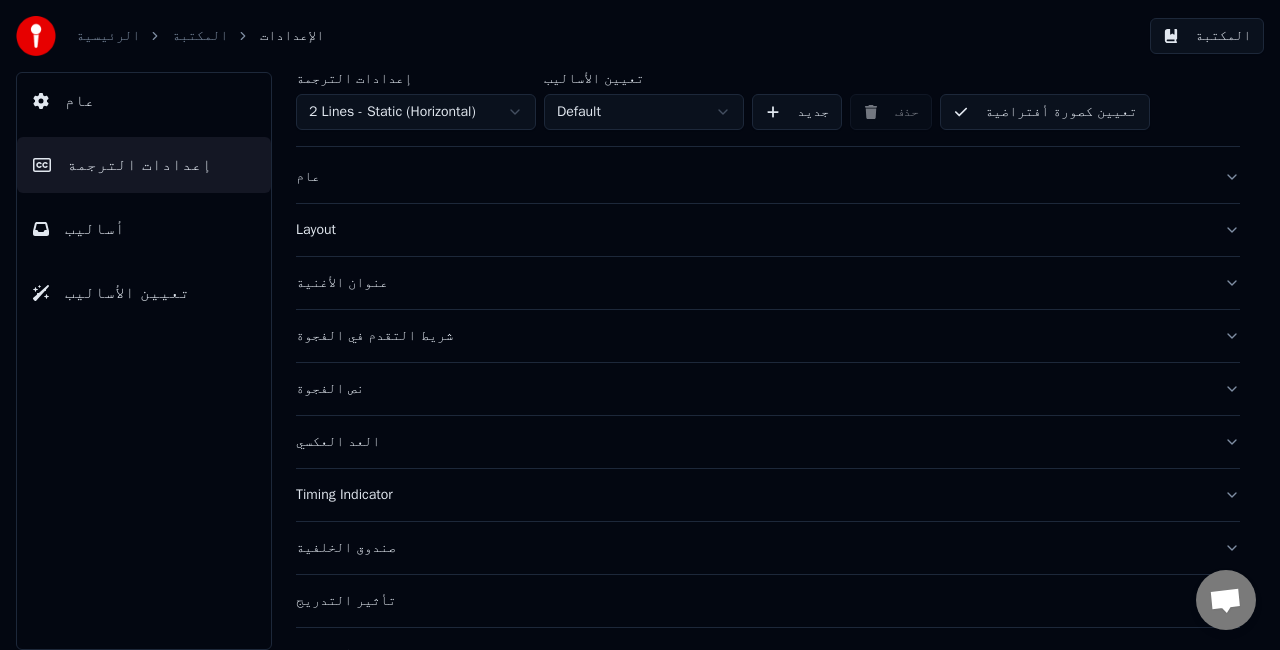 click on "شريط التقدم في الفجوة" at bounding box center [768, 336] 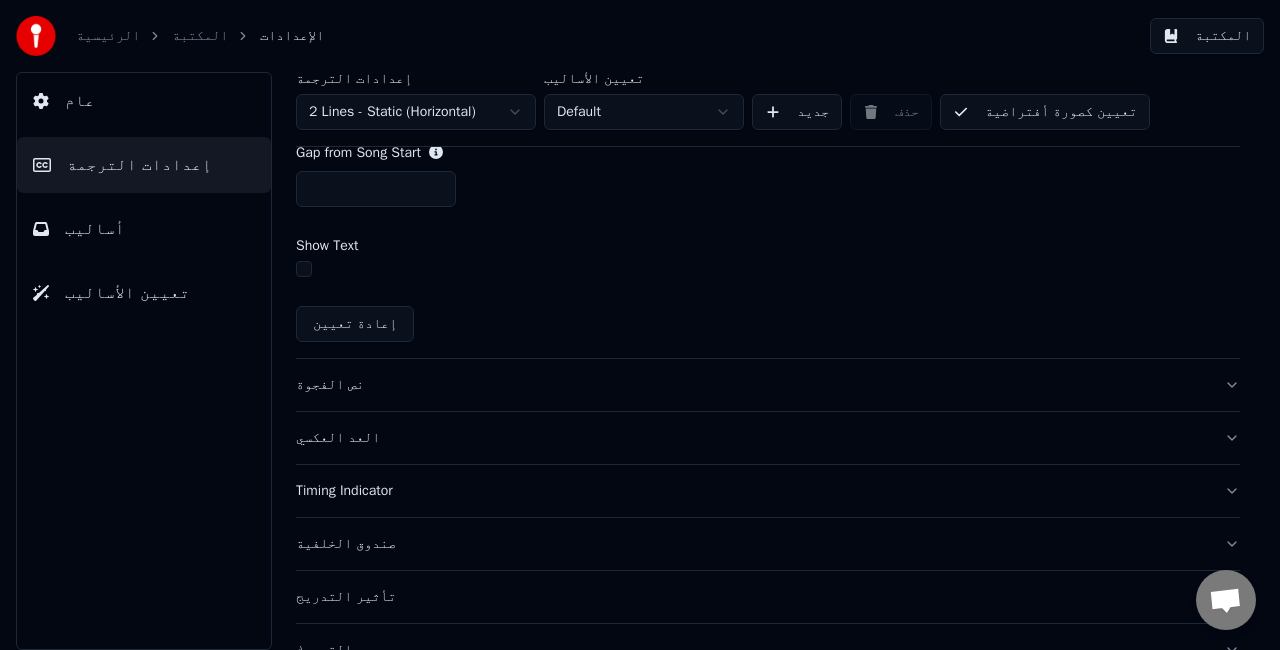 scroll, scrollTop: 1268, scrollLeft: 0, axis: vertical 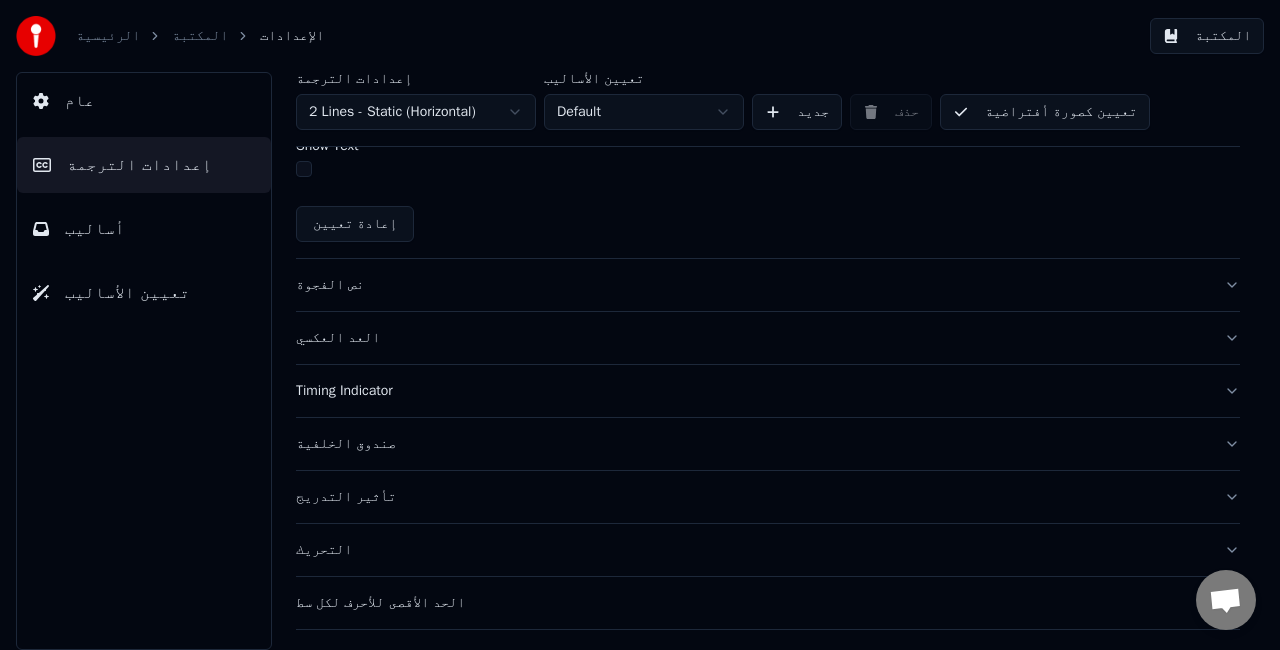 click on "نص الفجوة" at bounding box center [768, 285] 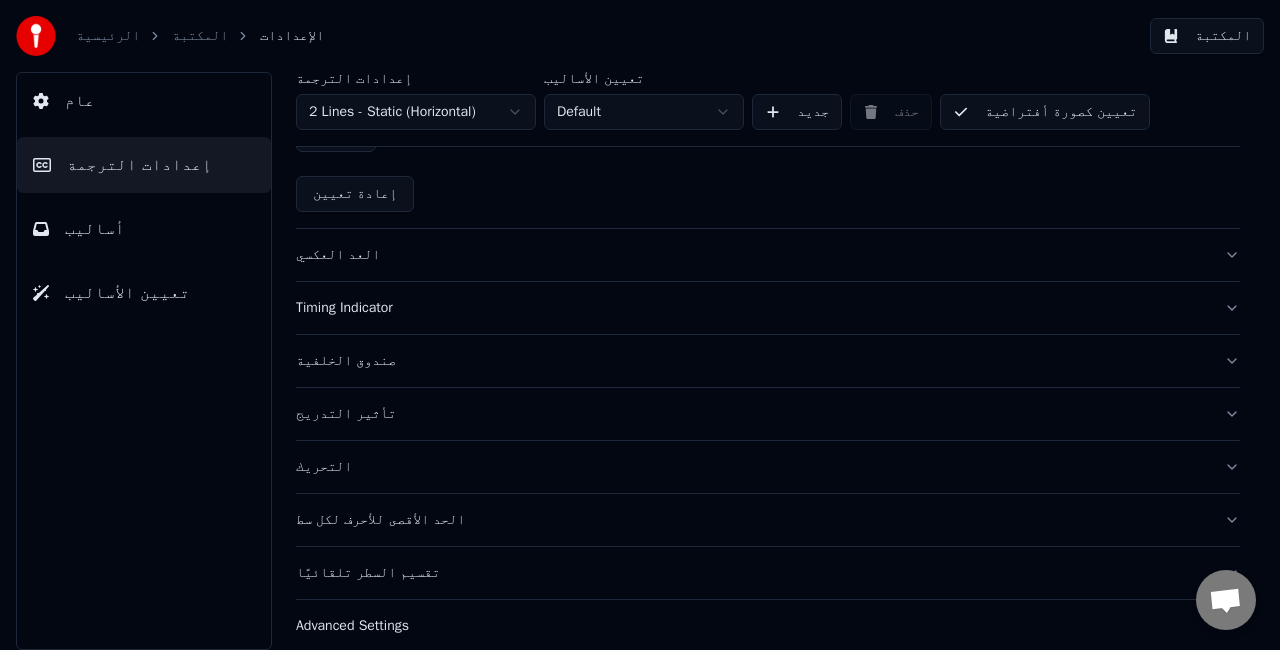 scroll, scrollTop: 1087, scrollLeft: 0, axis: vertical 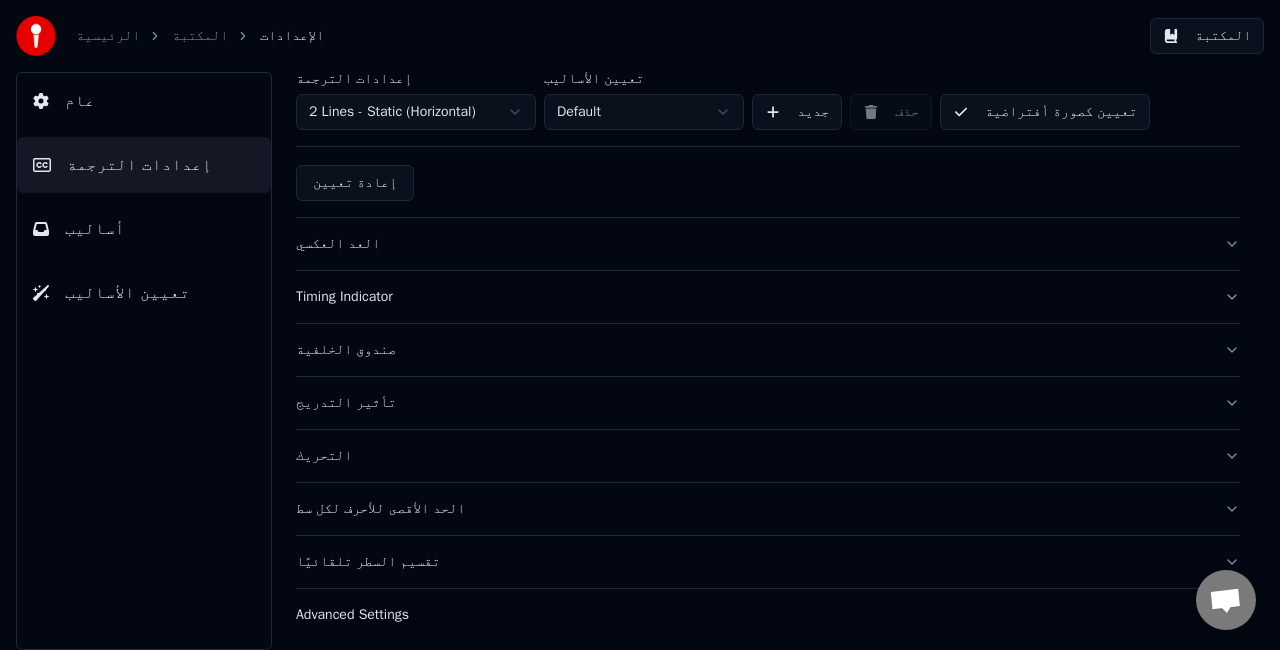 click on "Advanced Settings" at bounding box center [752, 615] 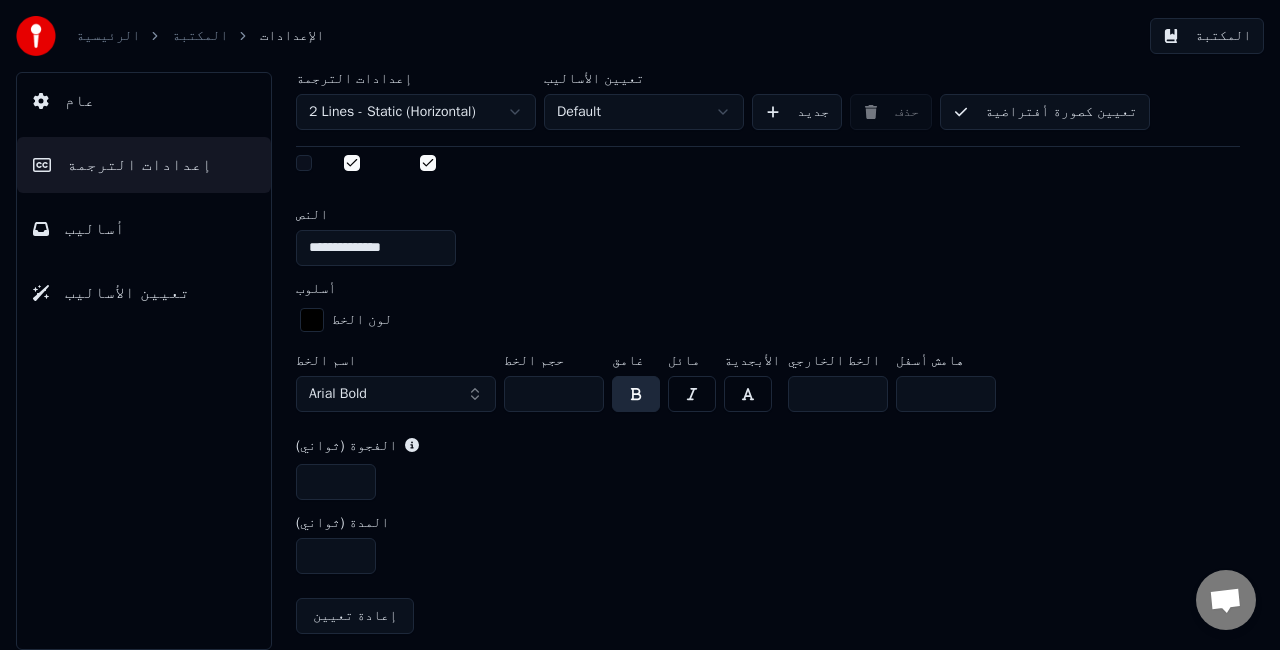 scroll, scrollTop: 457, scrollLeft: 0, axis: vertical 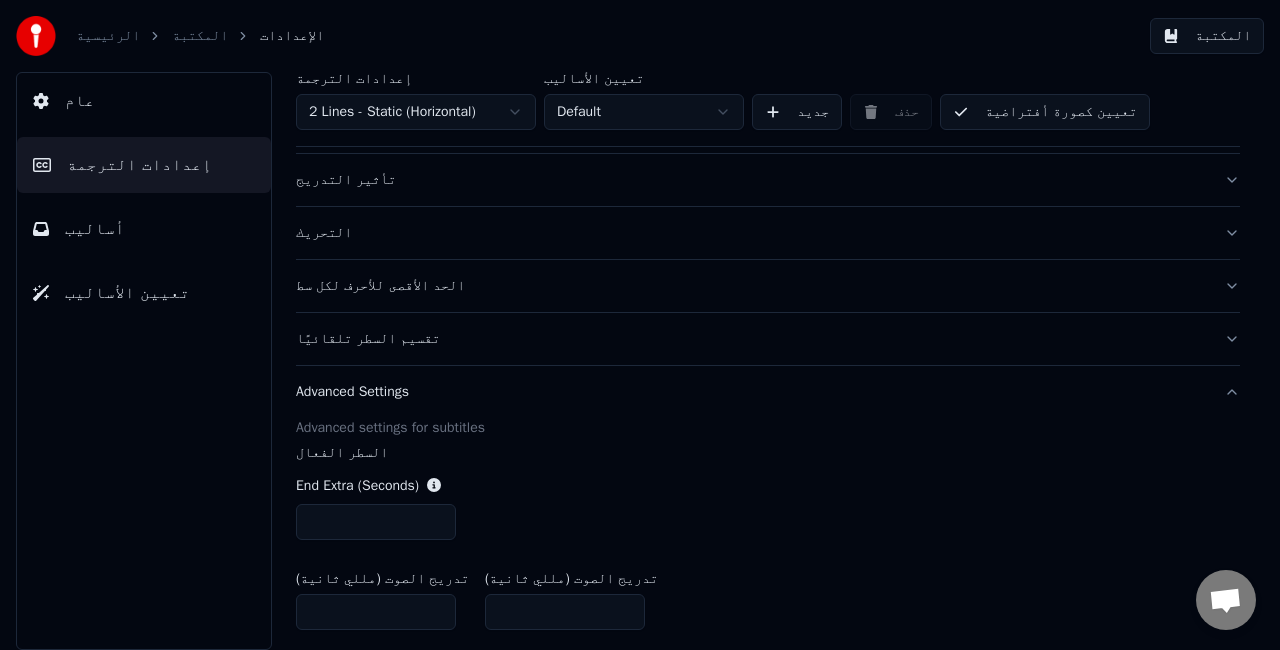 click on "أساليب" at bounding box center [144, 229] 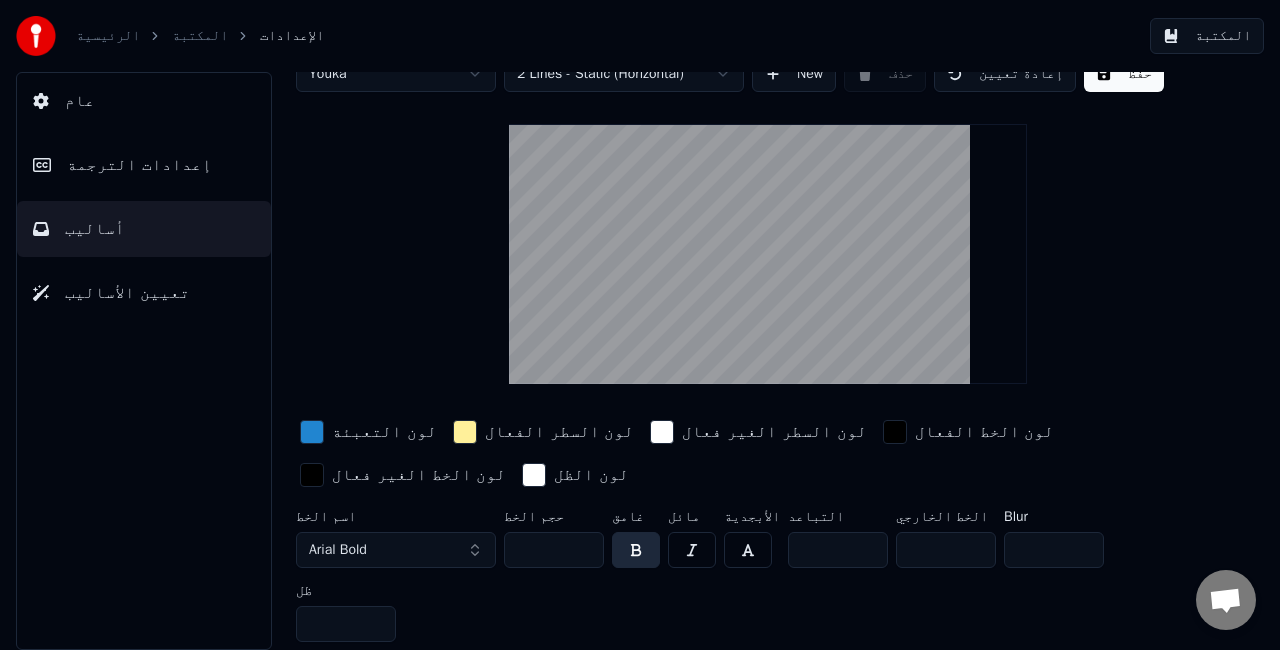 scroll, scrollTop: 34, scrollLeft: 0, axis: vertical 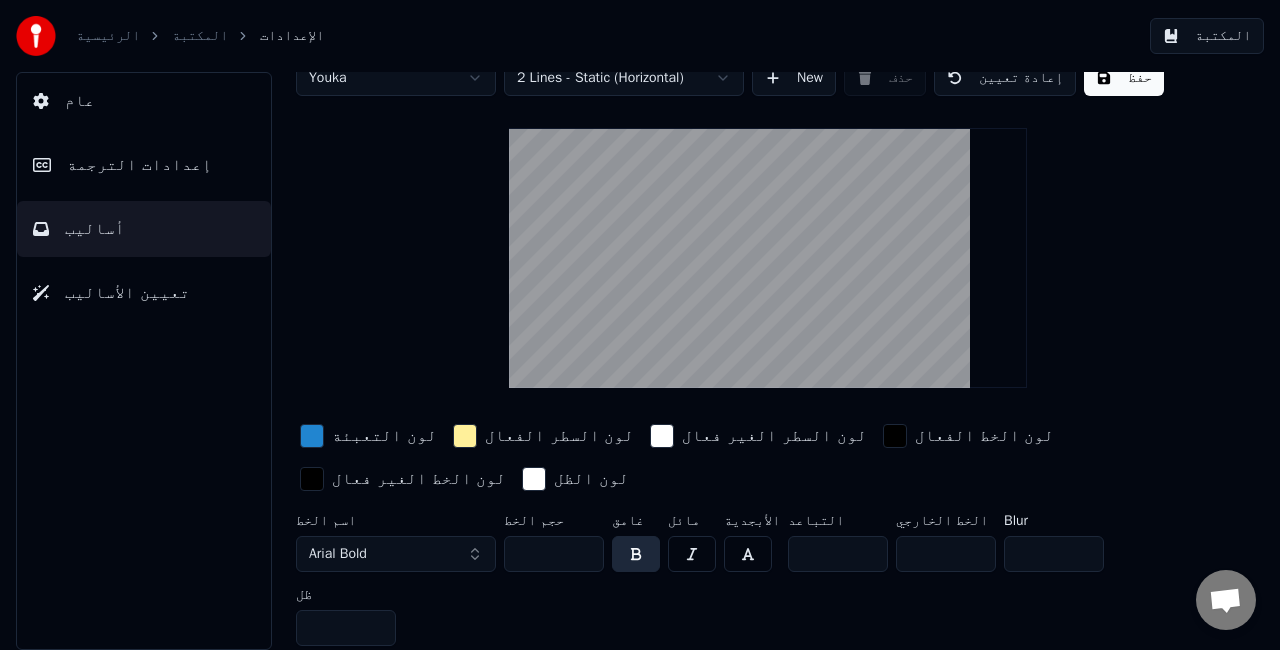 click on "تعيين الأساليب" at bounding box center [144, 293] 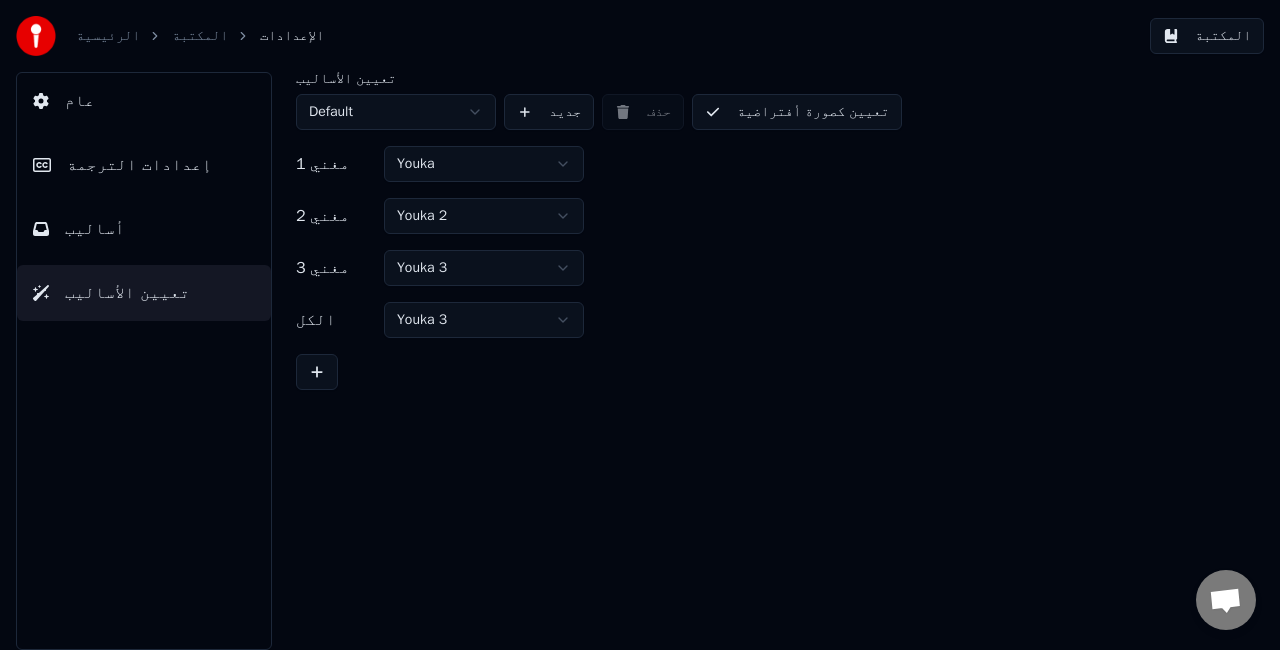 scroll, scrollTop: 0, scrollLeft: 0, axis: both 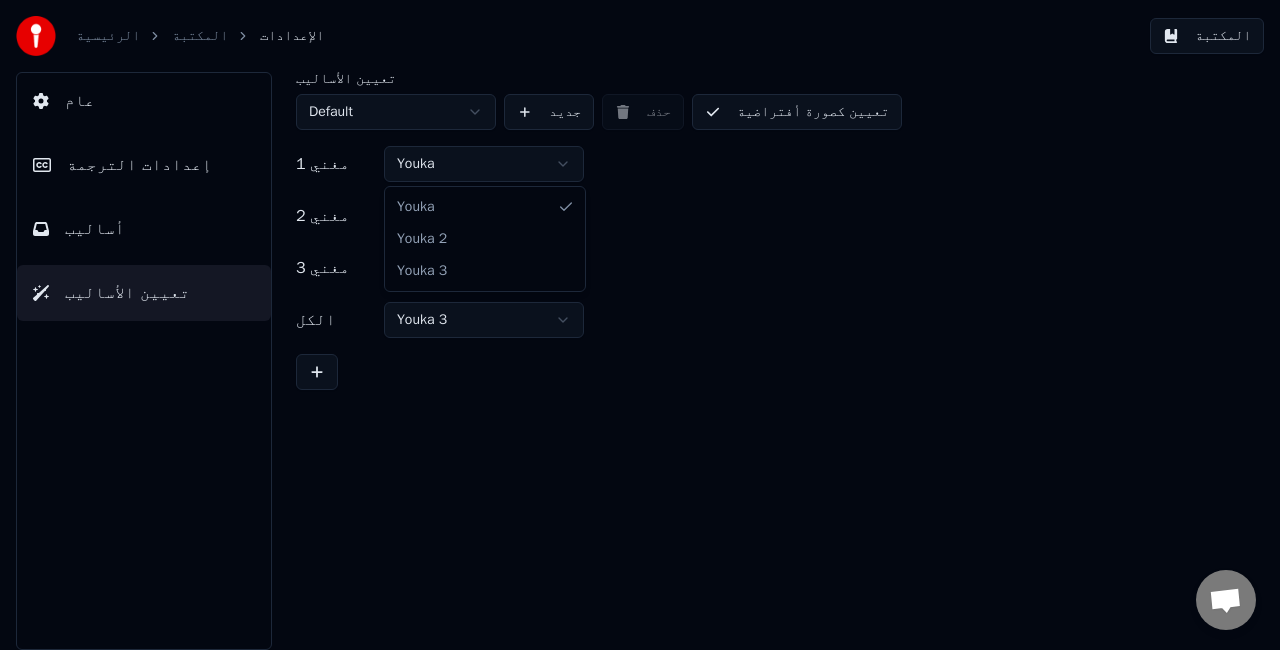 click on "الرئيسية المكتبة الإعدادات المكتبة عام إعدادات الترجمة أساليب تعيين الأساليب تعيين الأساليب Default جديد حذف تعيين كصورة أفتراضية مغني   1 Youka مغني   2 Youka 2 مغني   3 Youka 3 الكل Youka 3 Youka Youka 2 Youka 3" at bounding box center [640, 325] 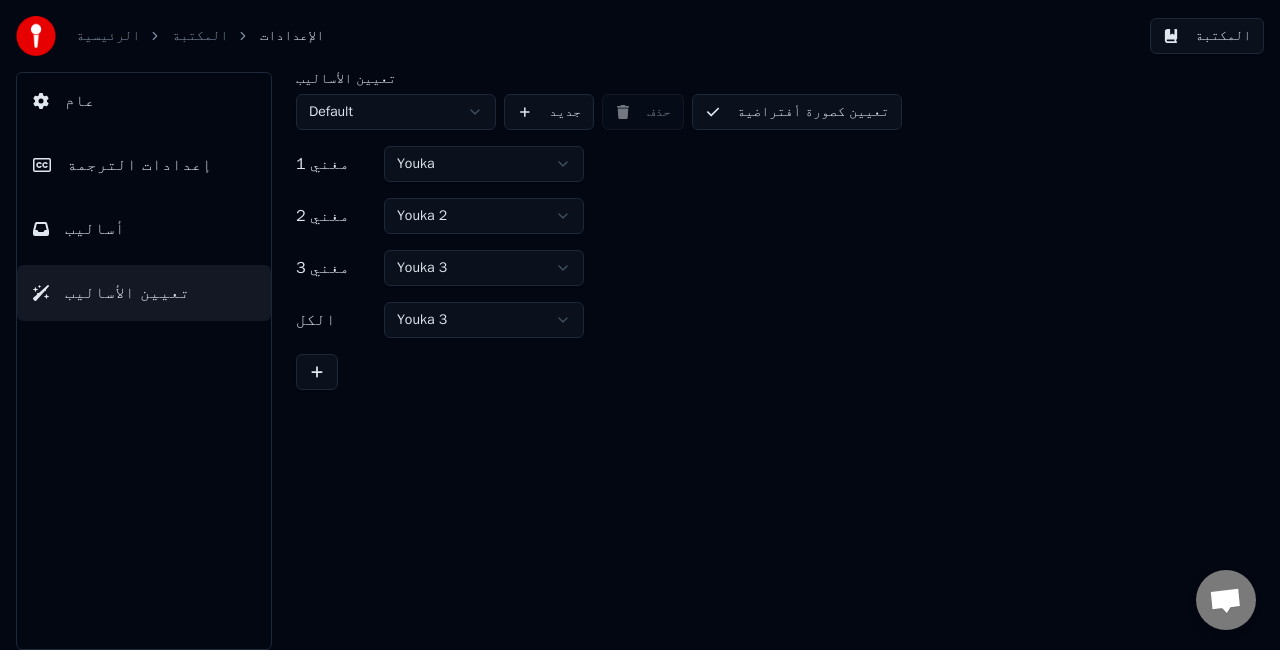 click on "الرئيسية المكتبة الإعدادات المكتبة عام إعدادات الترجمة أساليب تعيين الأساليب تعيين الأساليب Default جديد حذف تعيين كصورة أفتراضية مغني   1 Youka مغني   2 Youka 2 مغني   3 Youka 3 الكل Youka 3" at bounding box center [640, 325] 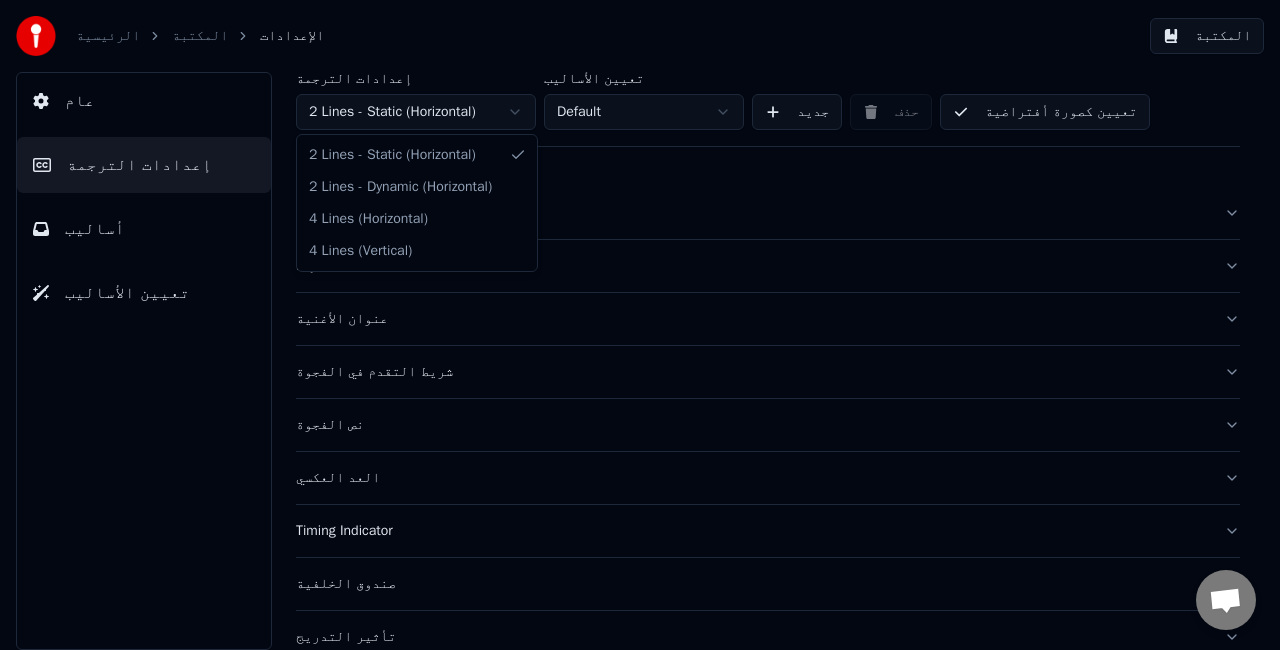 click on "الرئيسية المكتبة الإعدادات المكتبة عام إعدادات الترجمة أساليب تعيين الأساليب إعدادات الترجمة 2 Lines - Static (Horizontal) تعيين الأساليب Default جديد حذف تعيين كصورة أفتراضية عام Layout عنوان الأغنية شريط التقدم في الفجوة نص الفجوة العد العكسي Timing Indicator صندوق الخلفية تأثير التدريج التحريك الحد الأقصى للأحرف لكل سط تقسيم السطر تلقائيًا Advanced Settings 2 Lines - Static (Horizontal) 2 Lines - Dynamic (Horizontal) 4 Lines (Horizontal) 4 Lines (Vertical)" at bounding box center (640, 325) 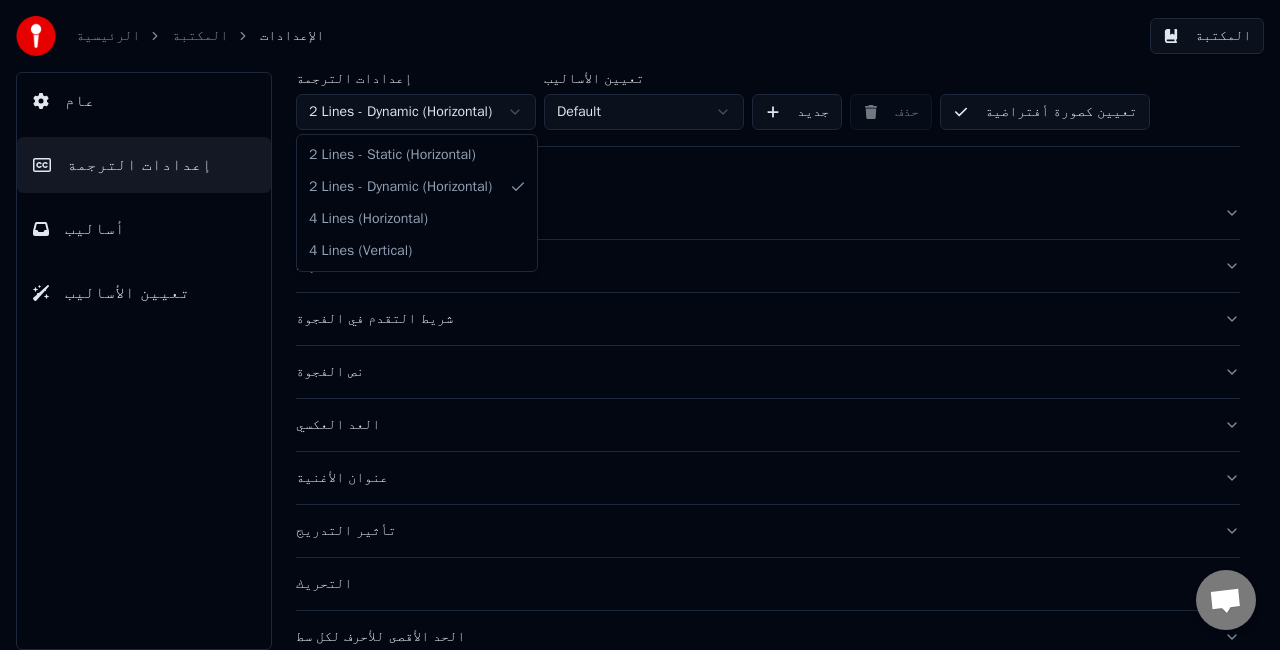 click on "الرئيسية المكتبة الإعدادات المكتبة عام إعدادات الترجمة أساليب تعيين الأساليب إعدادات الترجمة 2 Lines - Dynamic (Horizontal) تعيين الأساليب Default جديد حذف تعيين كصورة أفتراضية عام Layout شريط التقدم في الفجوة نص الفجوة العد العكسي عنوان الأغنية تأثير التدريج التحريك الحد الأقصى للأحرف لكل سط تقسيم السطر تلقائيًا 2 Lines - Static (Horizontal) 2 Lines - Dynamic (Horizontal) 4 Lines (Horizontal) 4 Lines (Vertical)" at bounding box center (640, 325) 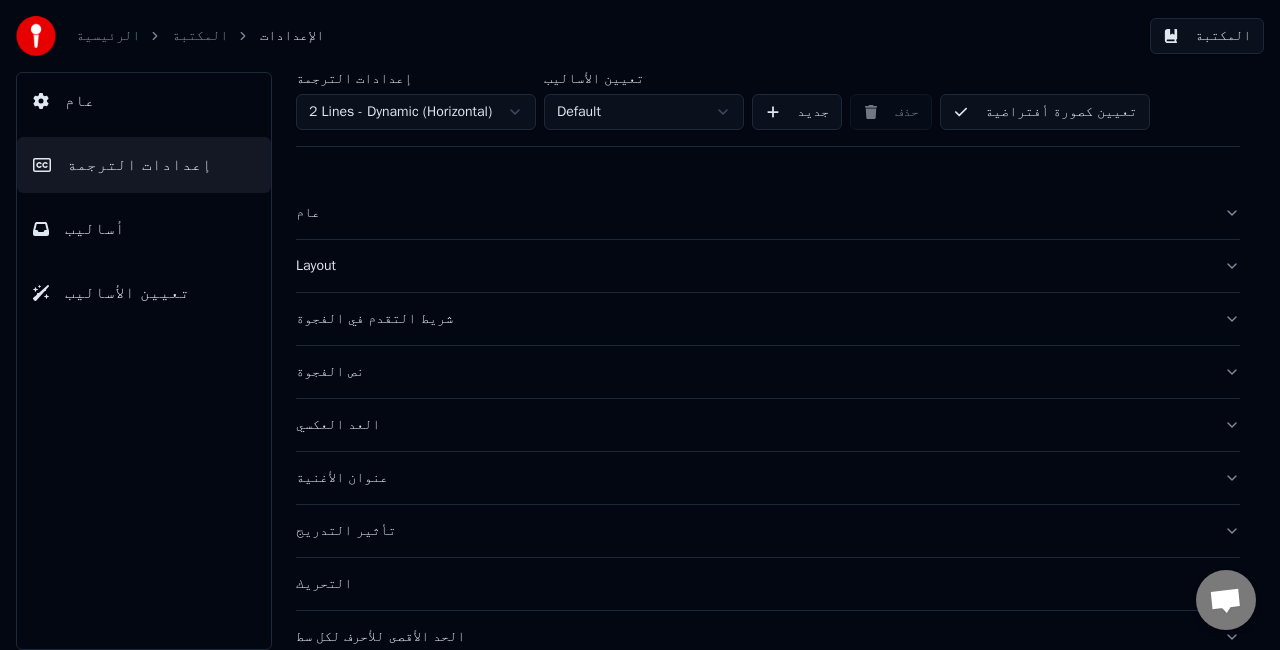 click on "المكتبة" at bounding box center [200, 36] 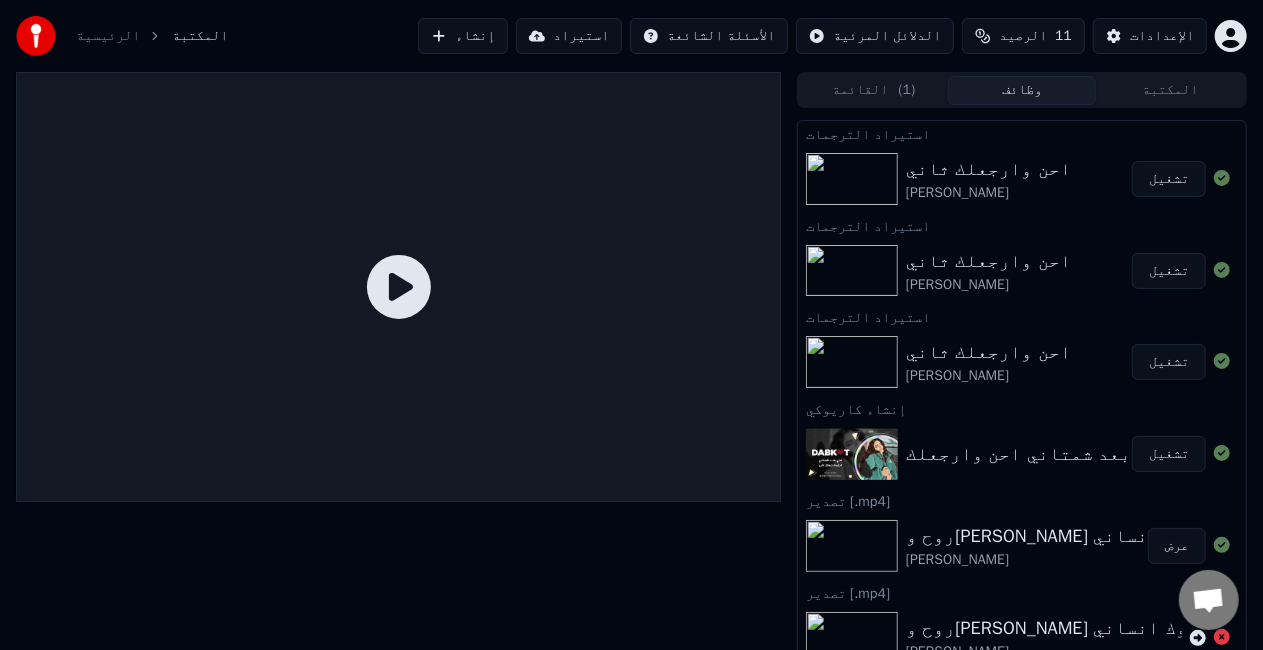 click 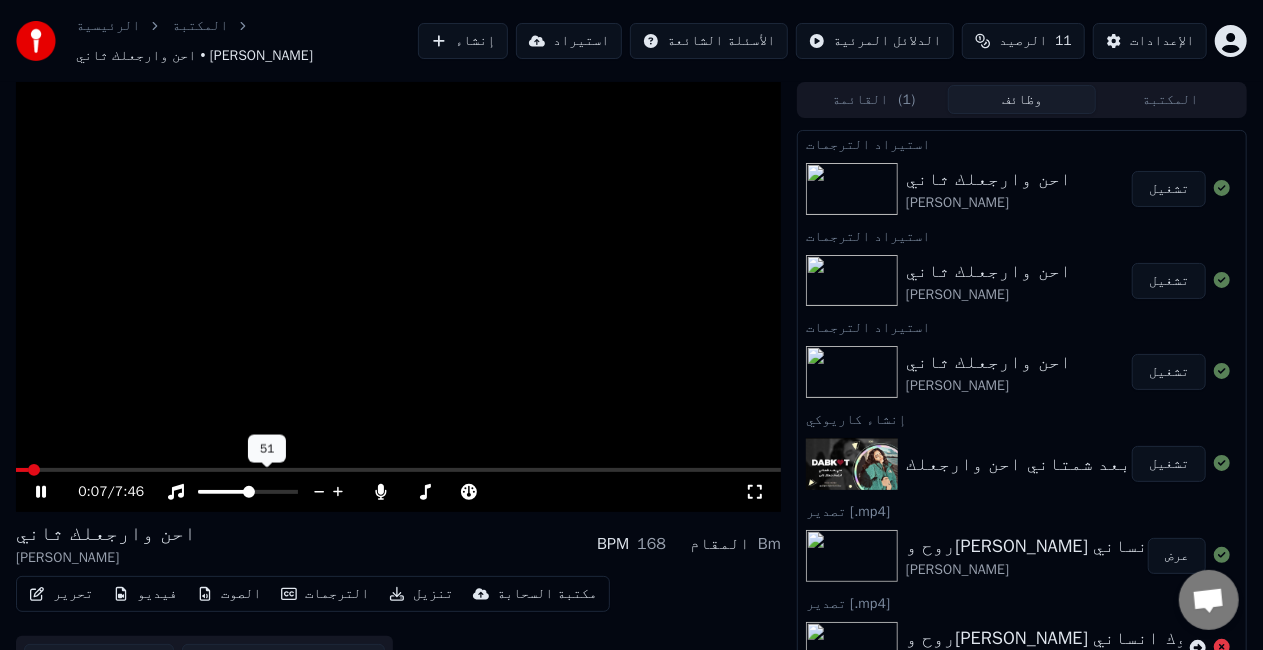 click at bounding box center [249, 492] 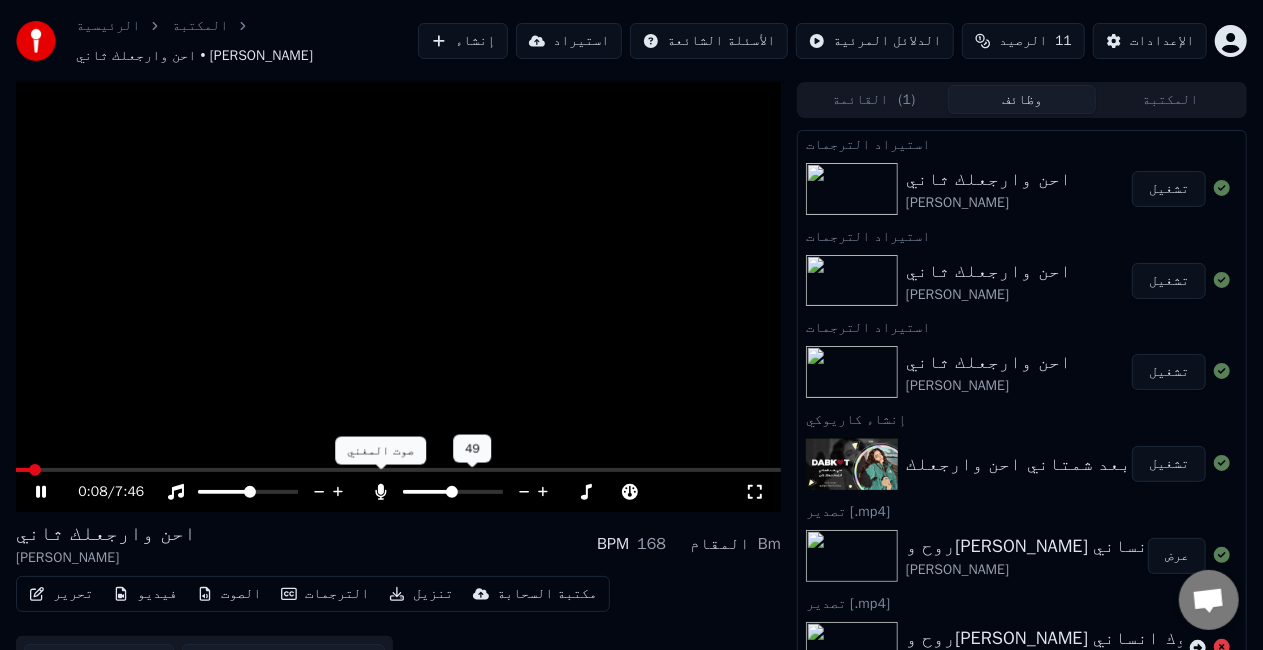 click 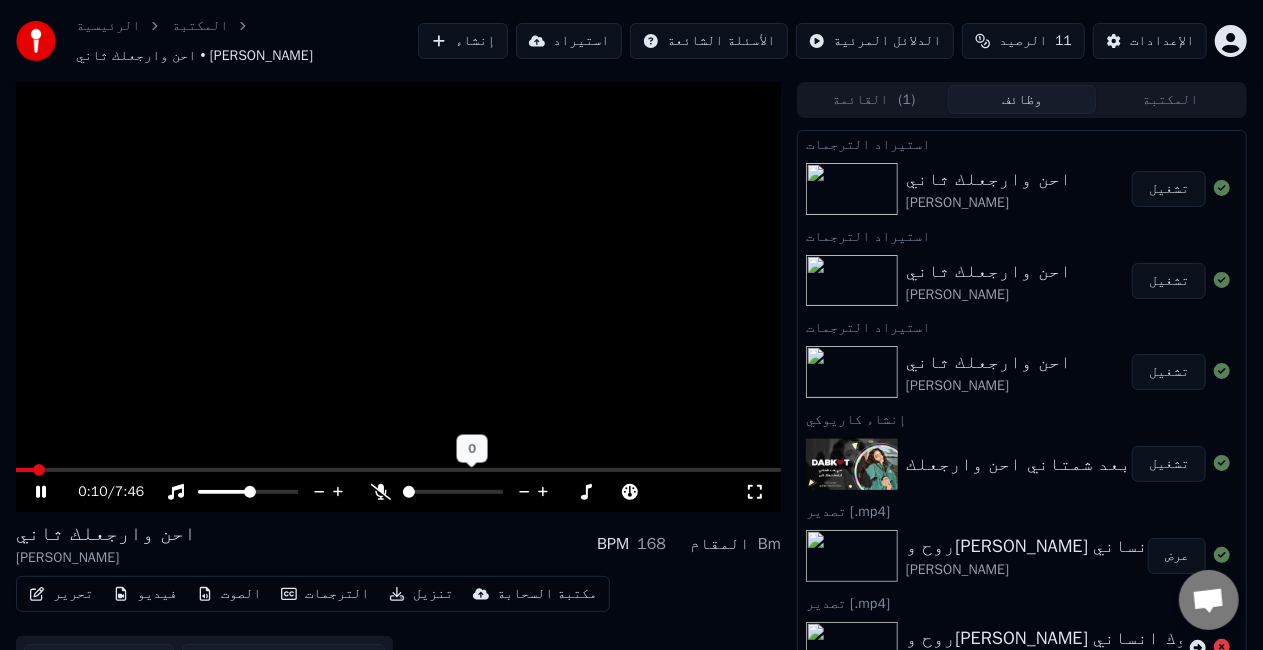 click 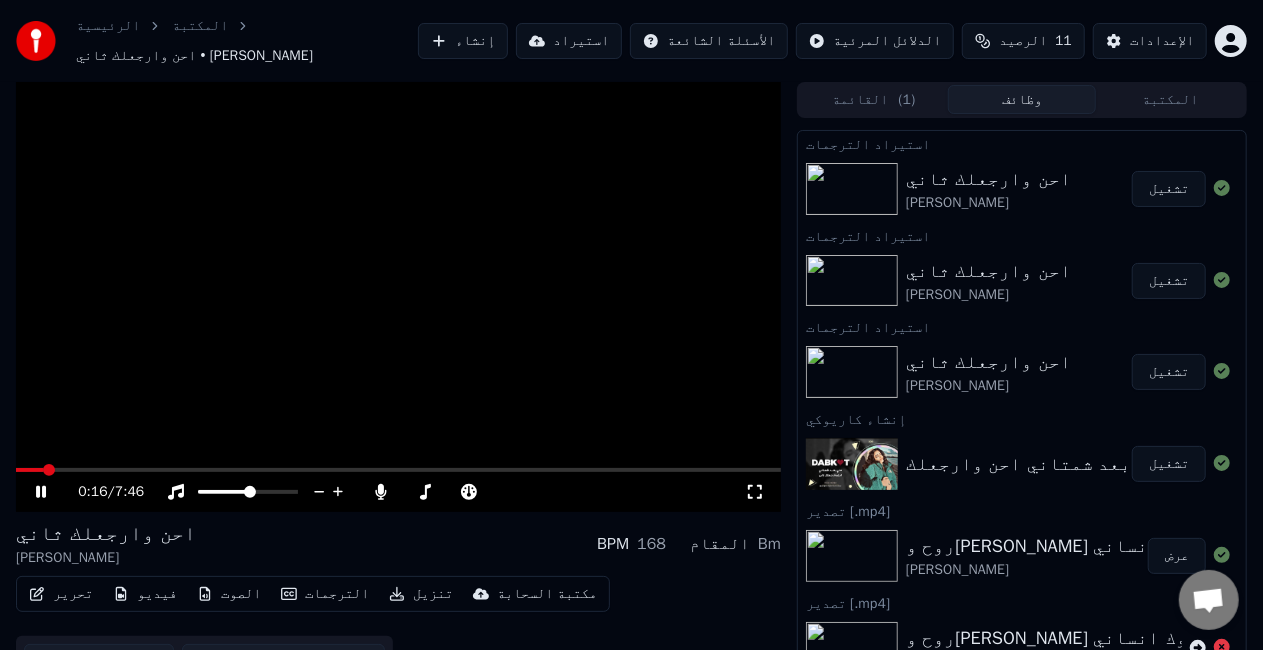 click on "تحرير" at bounding box center [61, 594] 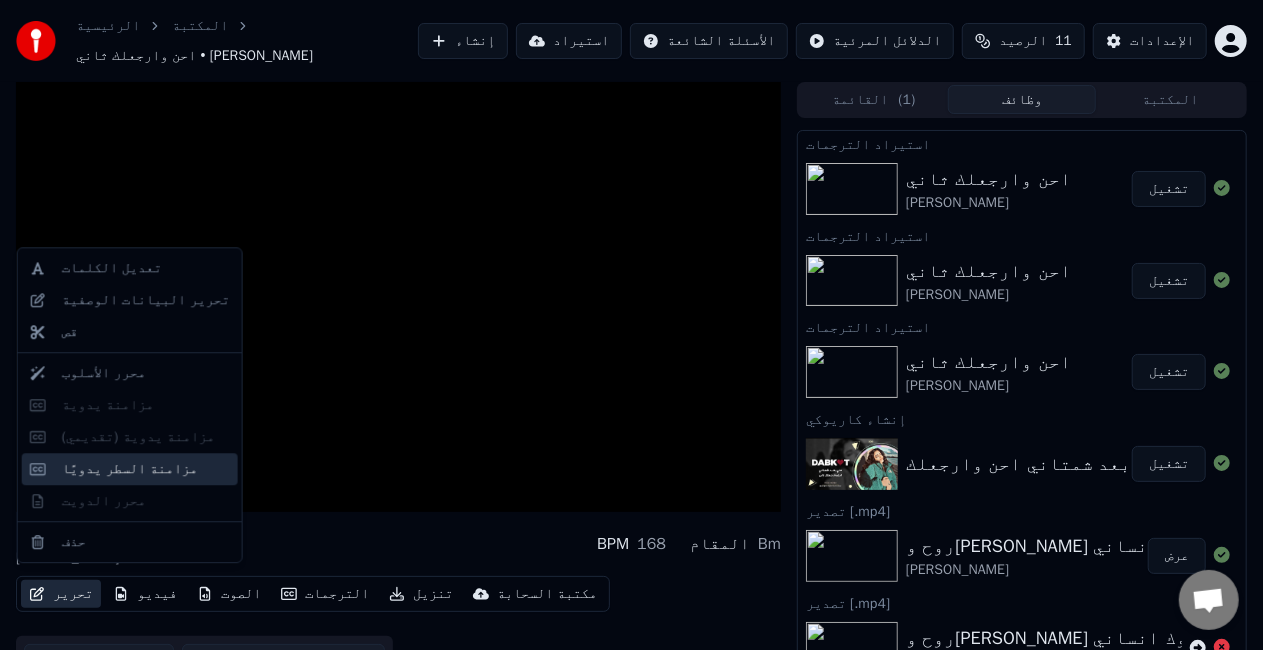 click on "مزامنة السطر يدويًا" at bounding box center (130, 469) 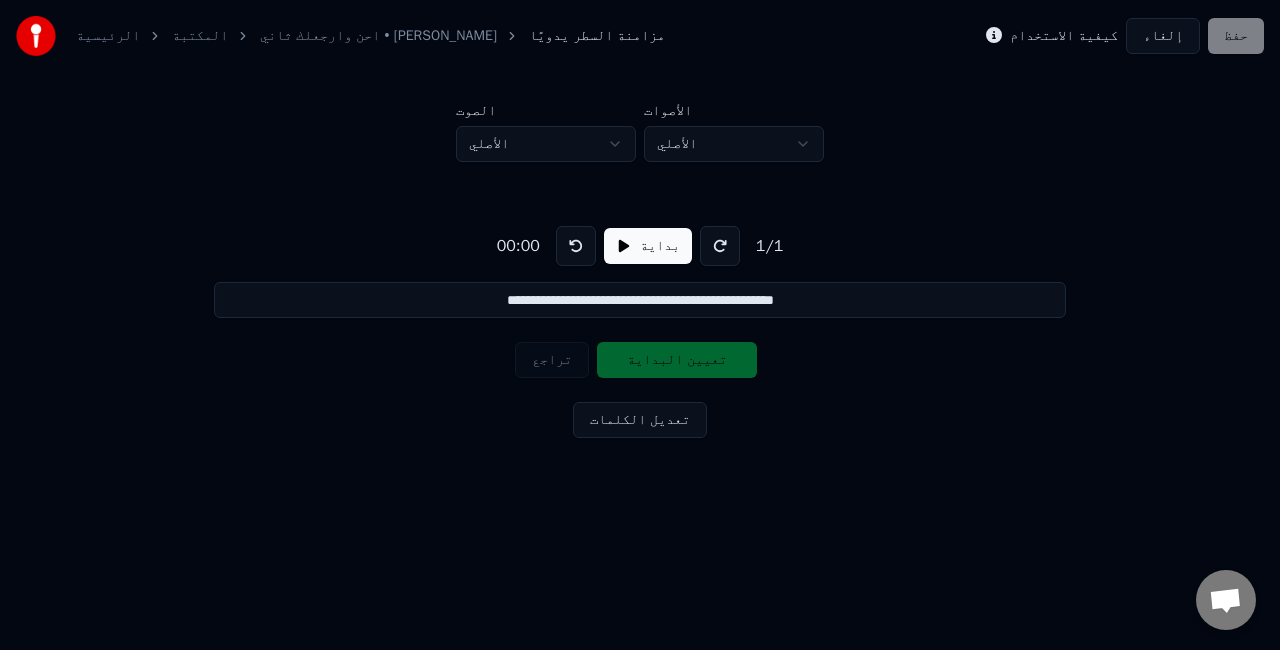 click on "تعديل الكلمات" at bounding box center (640, 420) 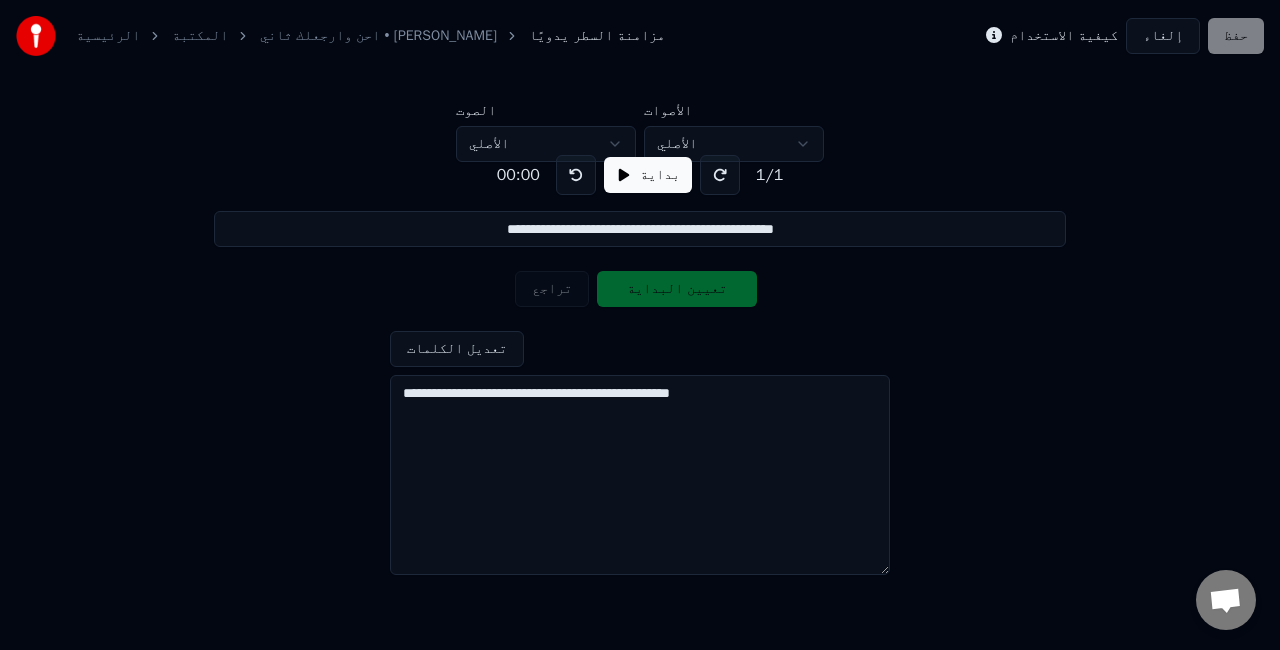 click on "إلغاء" at bounding box center (1163, 36) 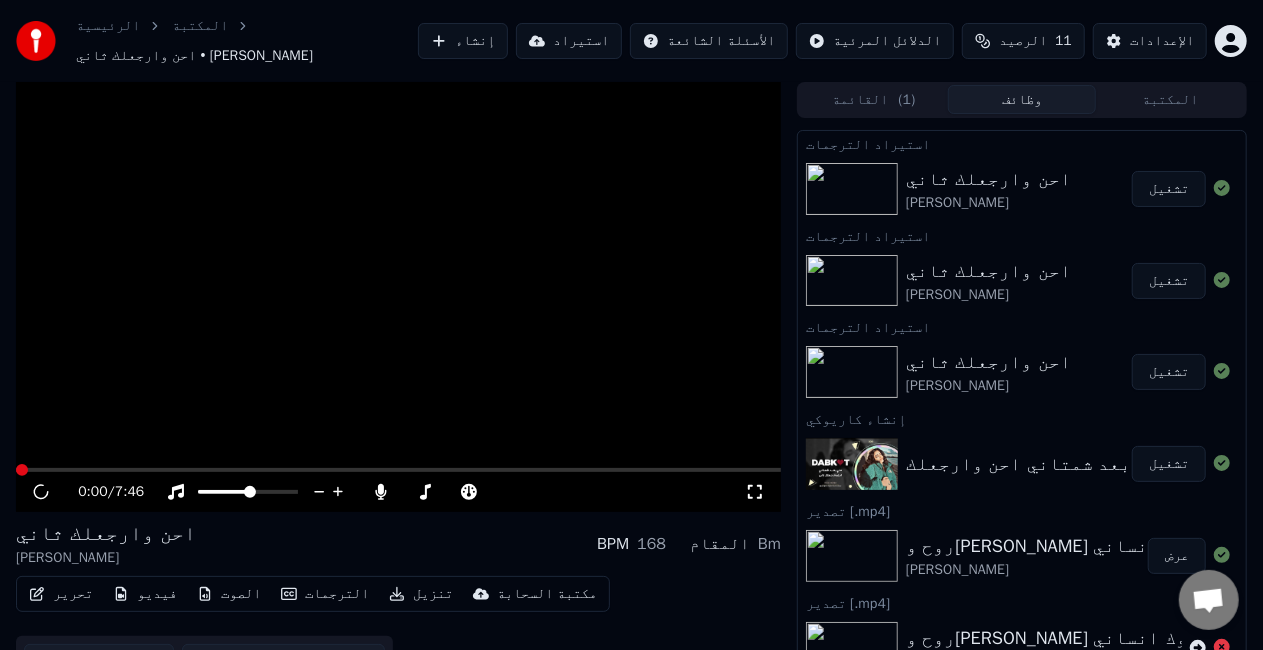 click at bounding box center (398, 297) 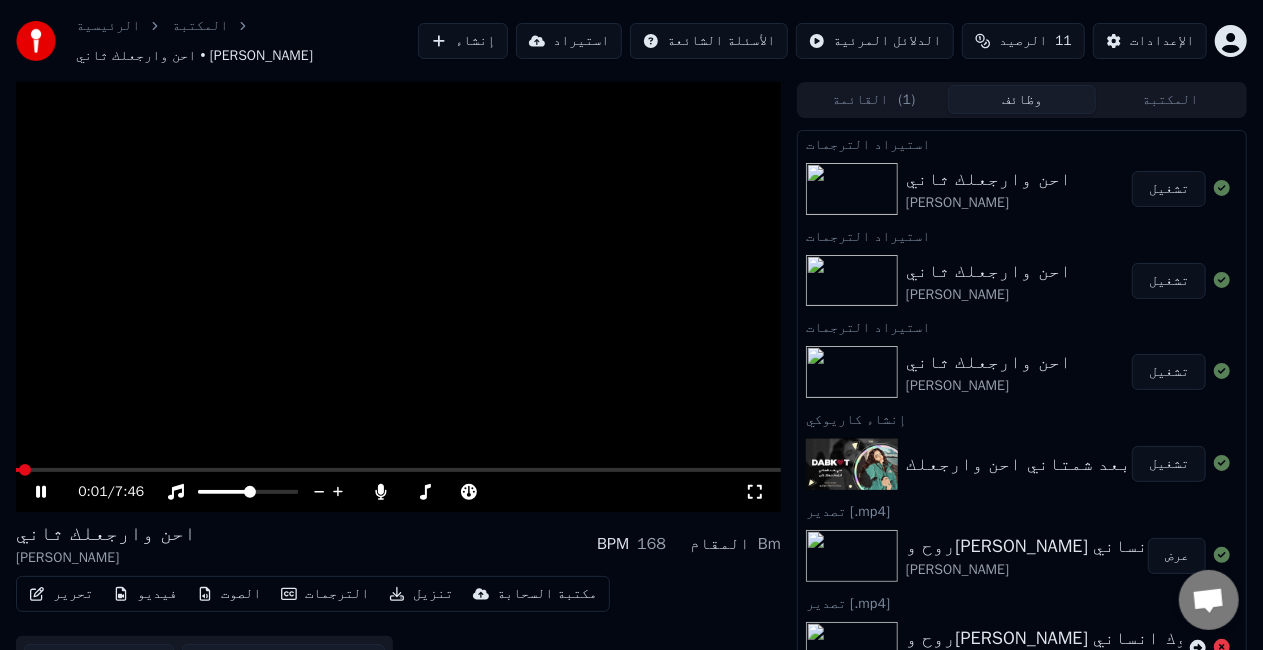 click at bounding box center [398, 297] 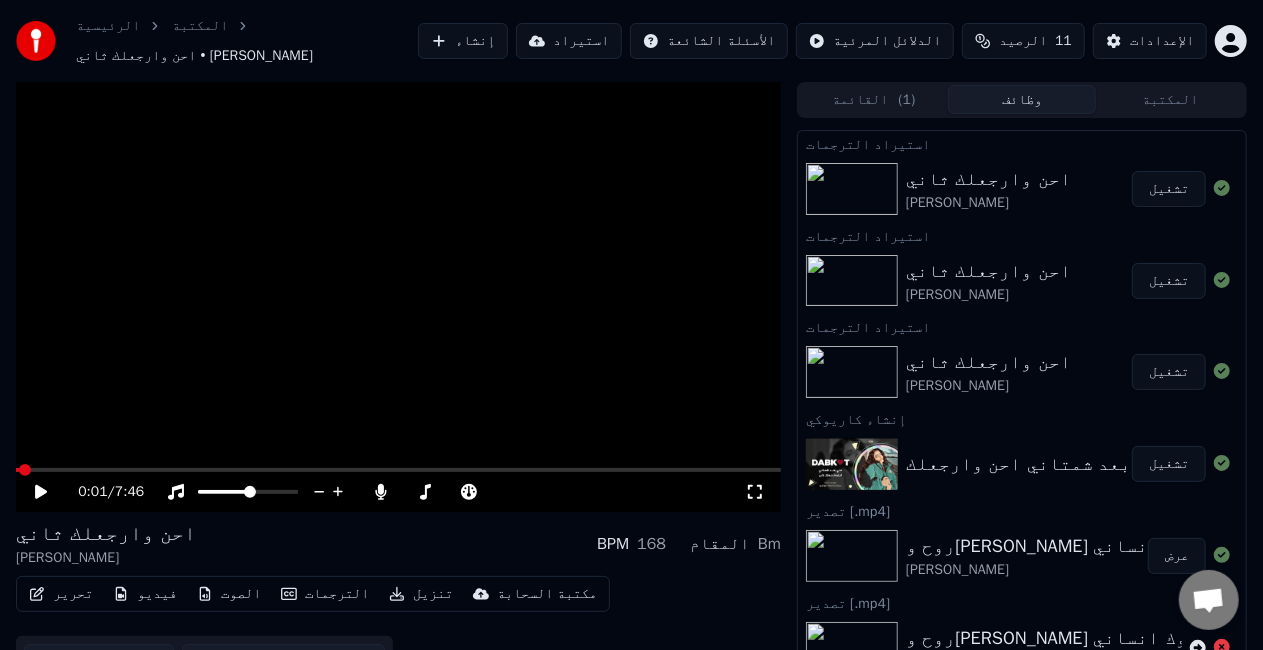 click on "الترجمات" at bounding box center (325, 594) 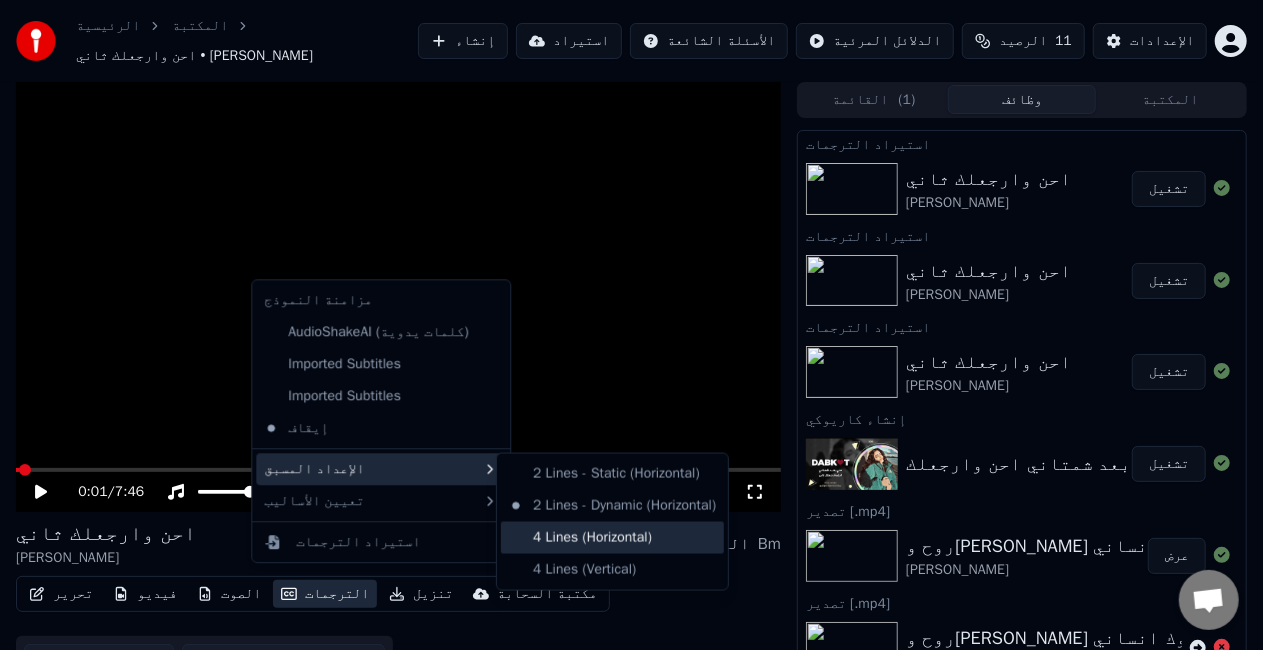 click on "4 Lines (Horizontal)" at bounding box center (612, 538) 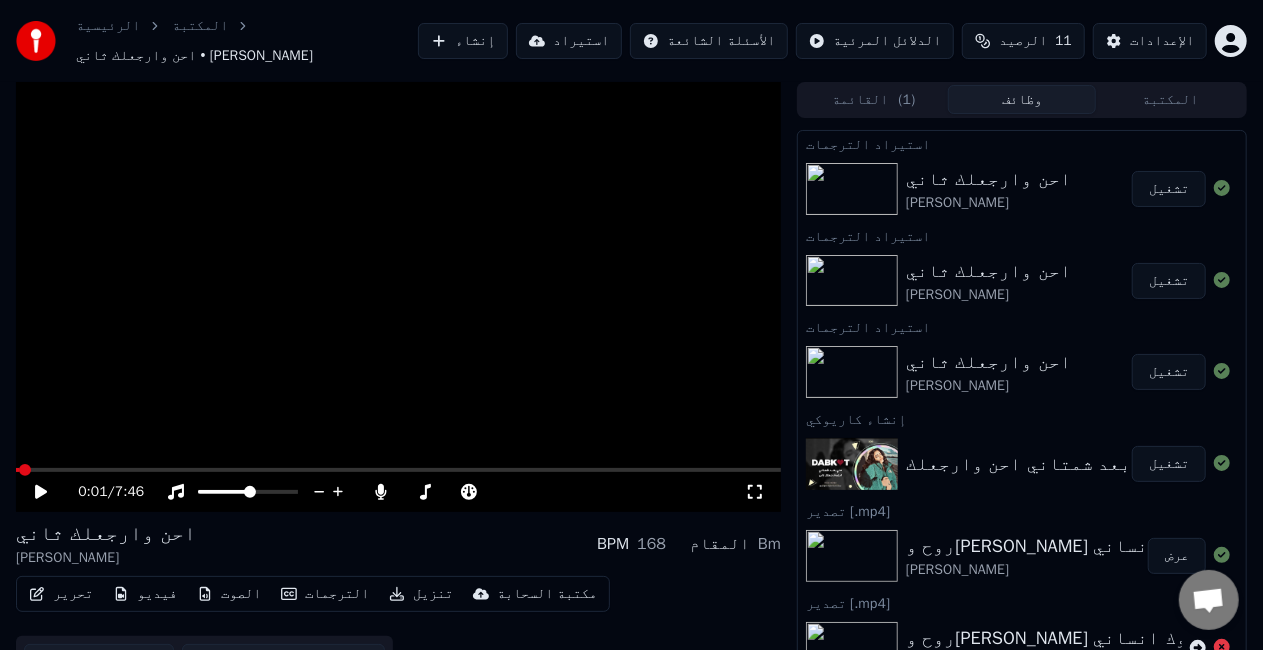 click at bounding box center [398, 297] 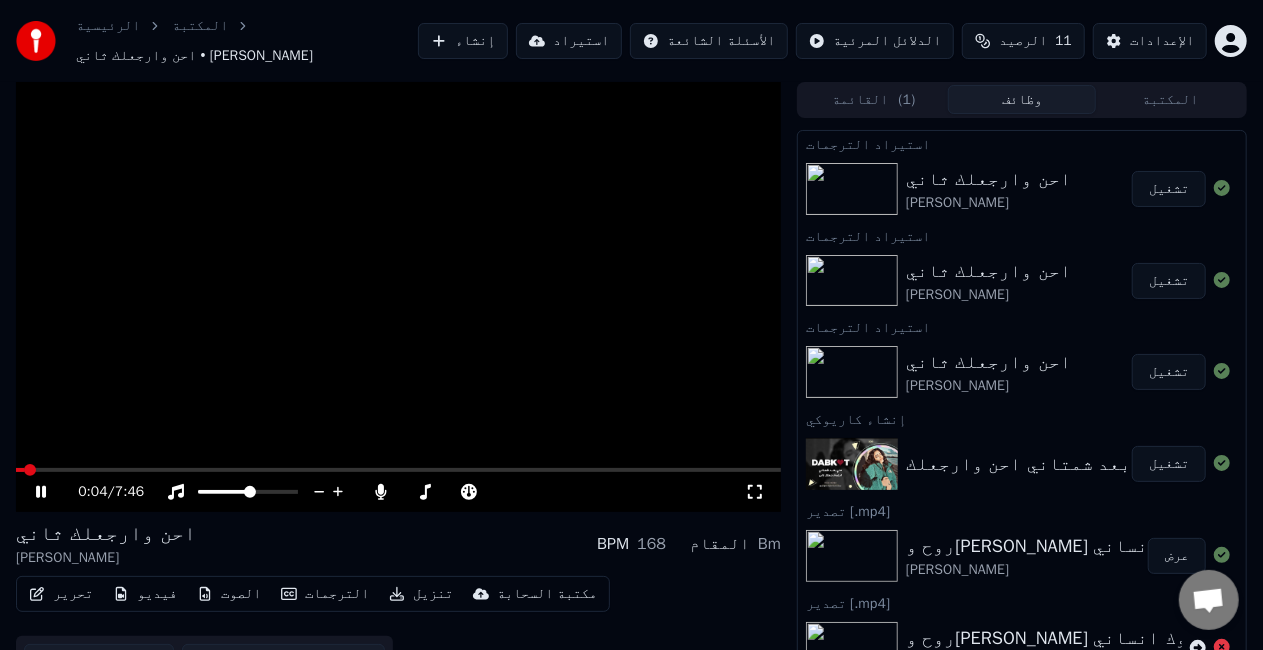 click at bounding box center [398, 297] 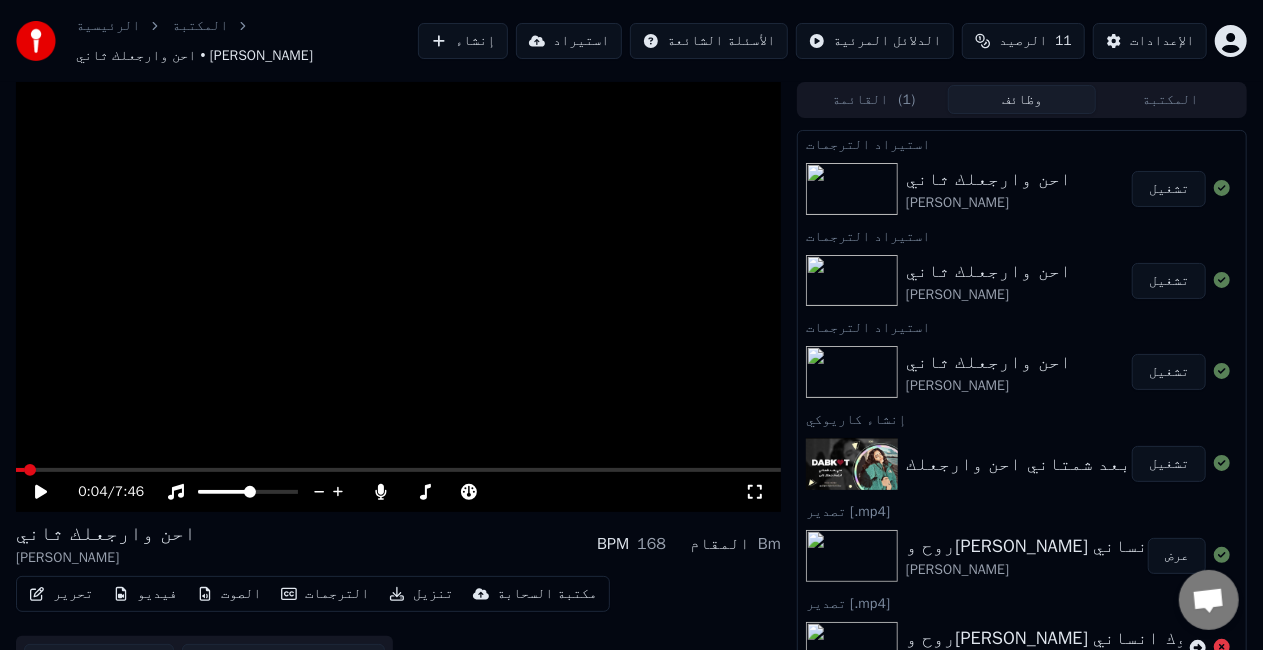 click 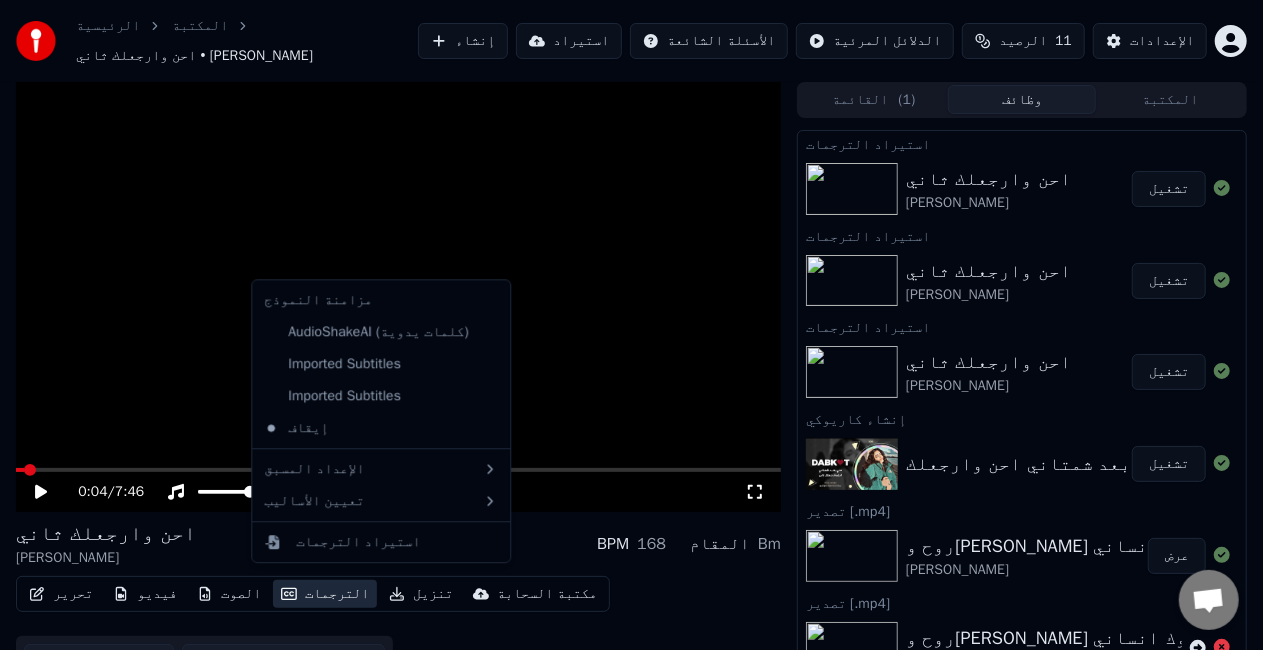 click 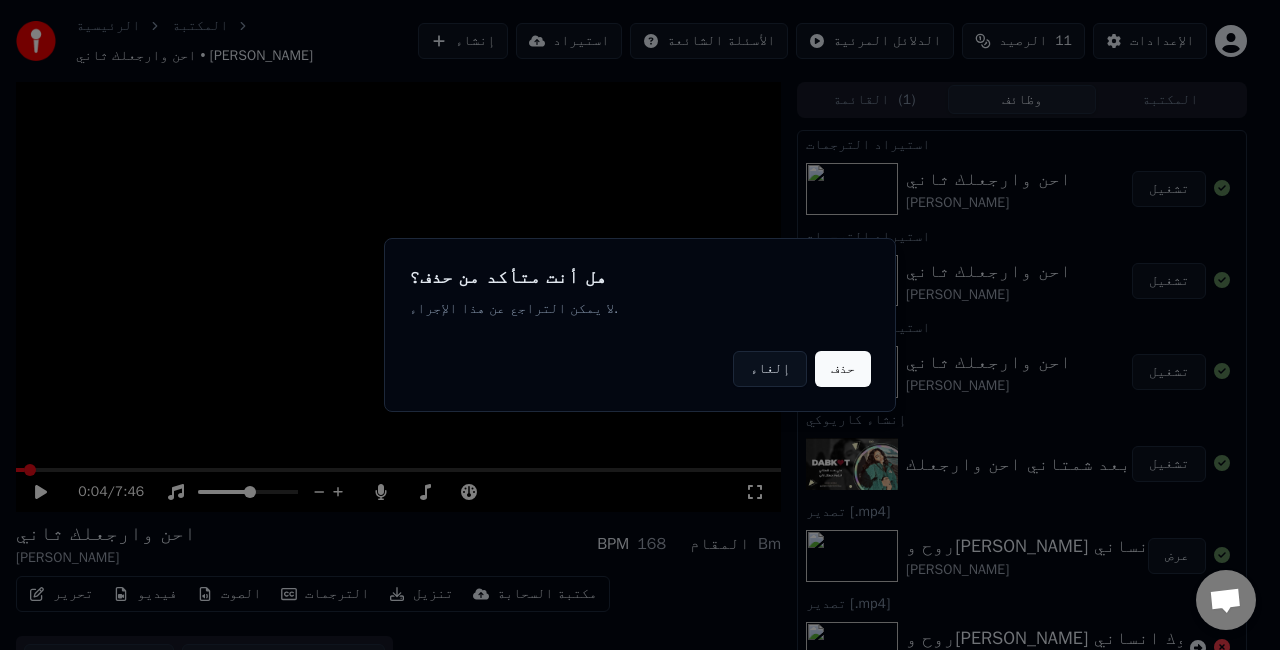 click on "حذف" at bounding box center [843, 369] 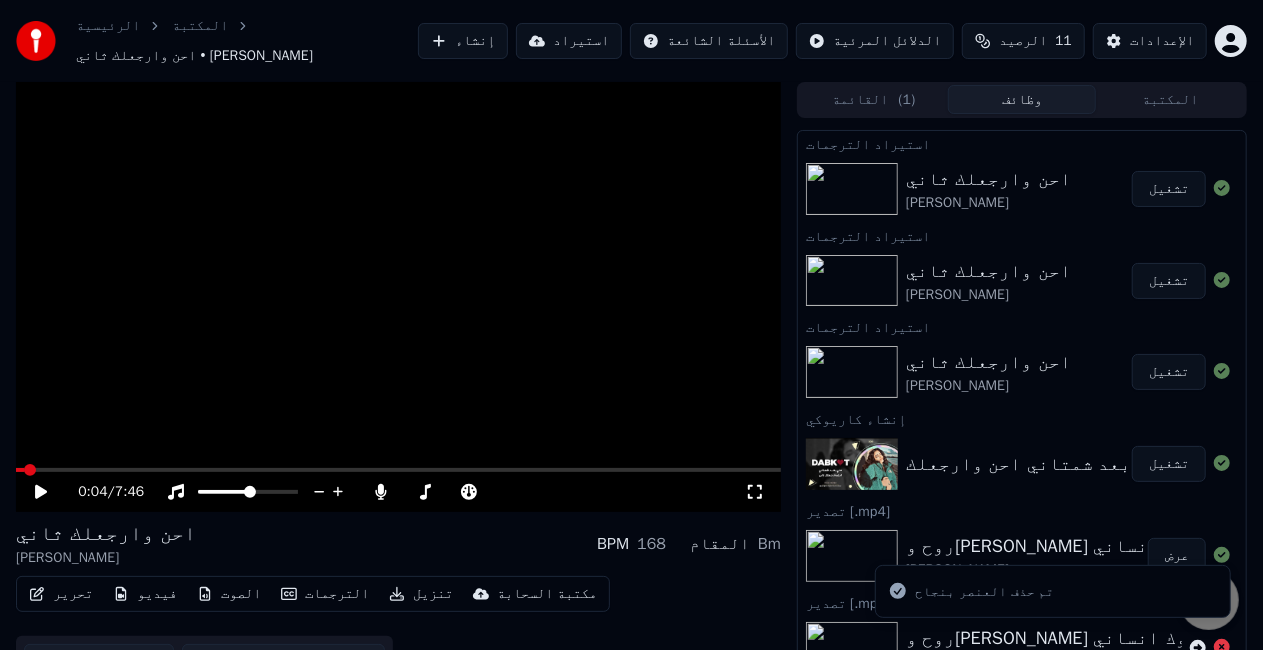 click at bounding box center [398, 297] 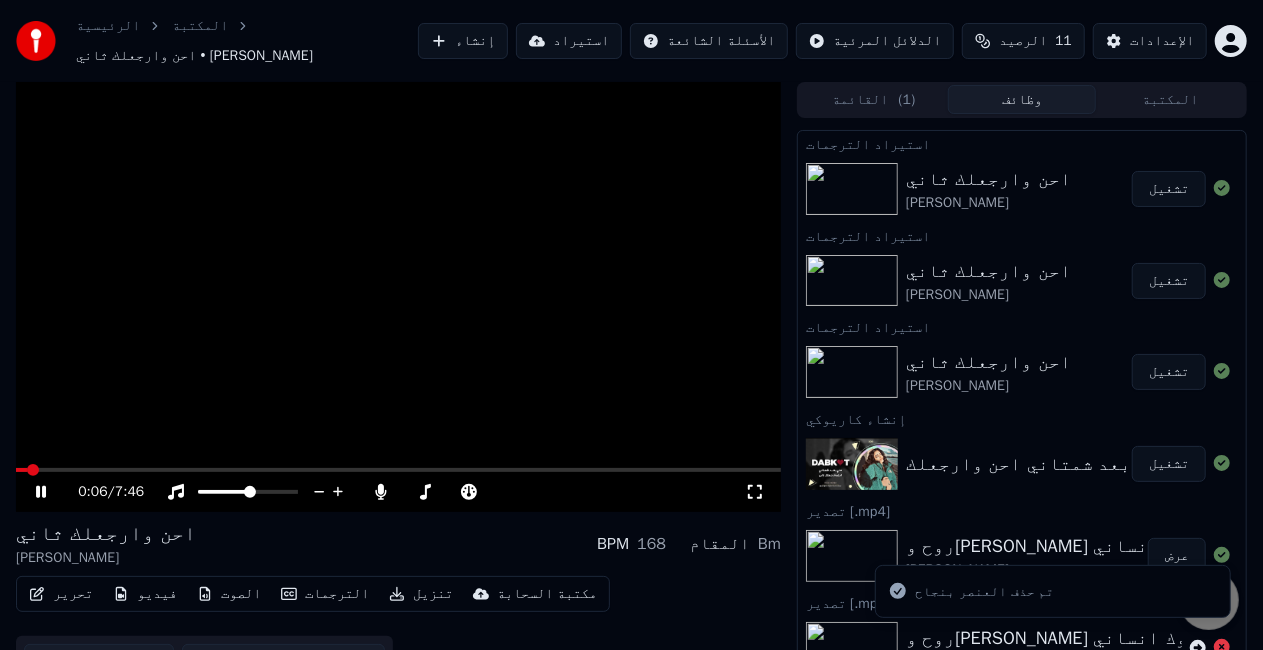 click at bounding box center (398, 297) 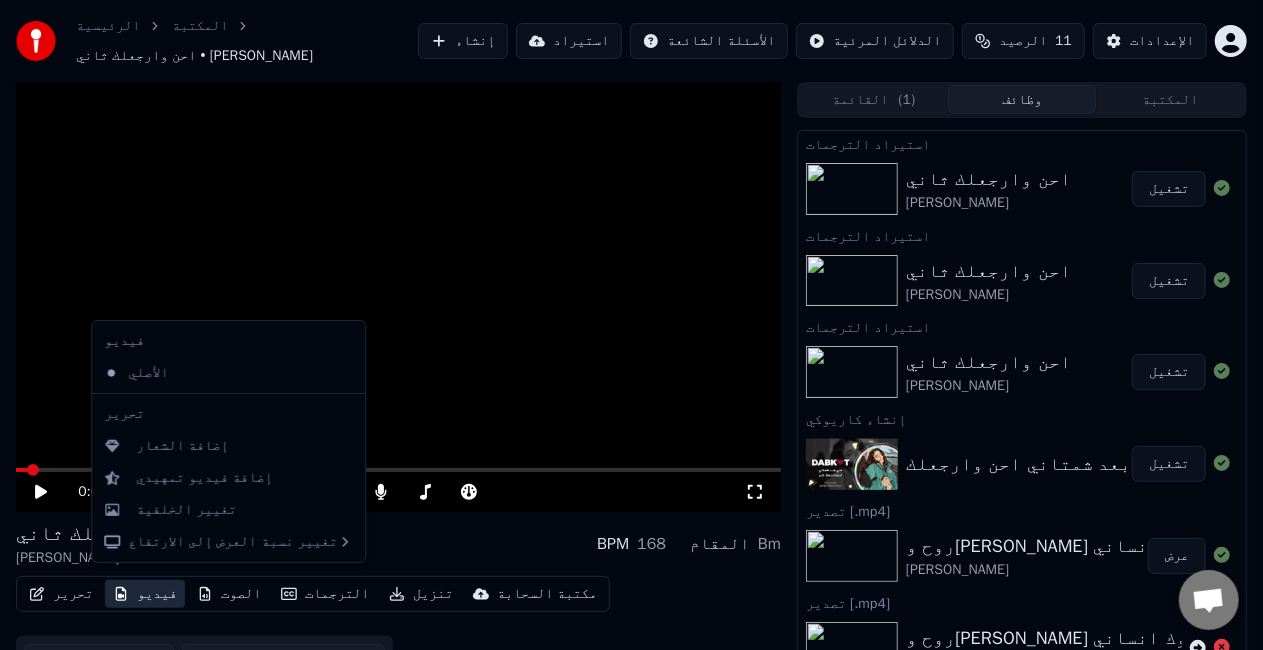 click 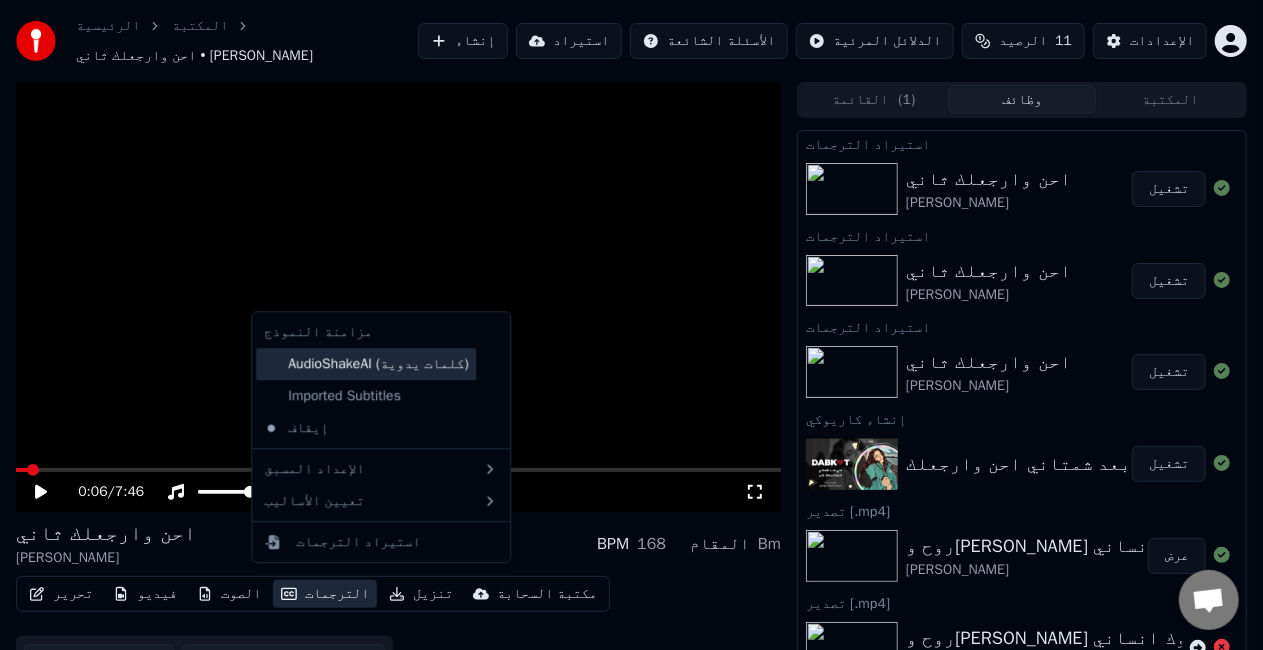 click on "AudioShakeAI (كلمات يدوية)" at bounding box center (366, 364) 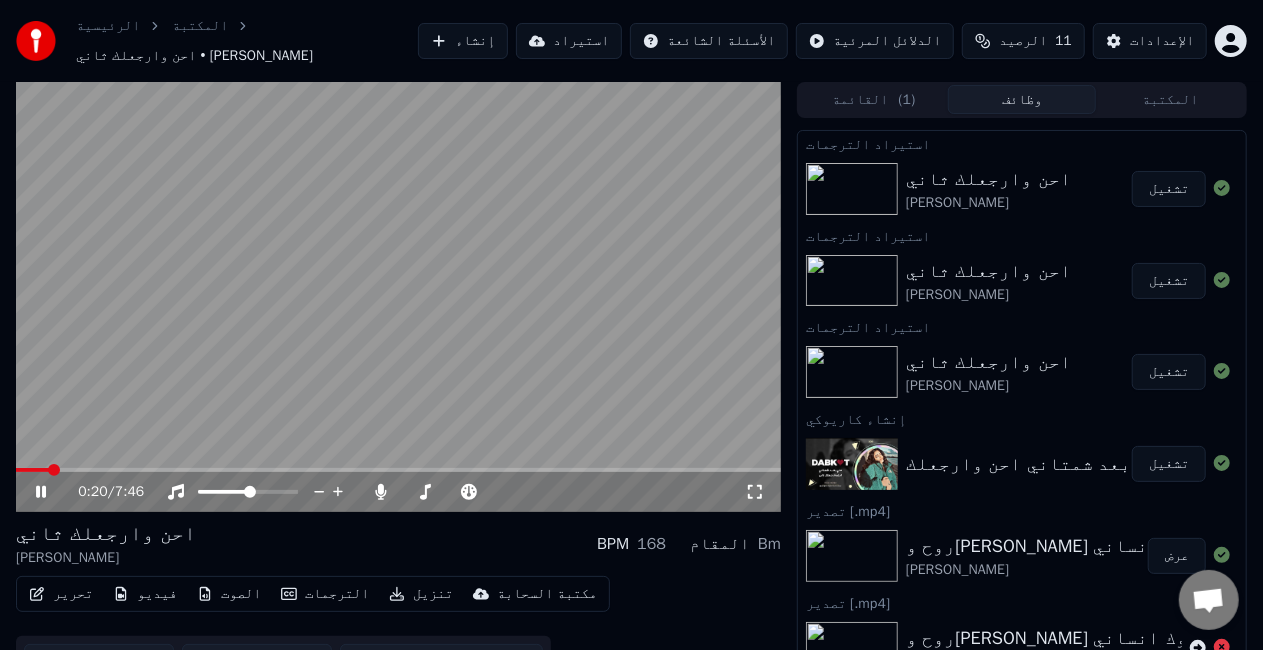 click on "الترجمات" at bounding box center (325, 594) 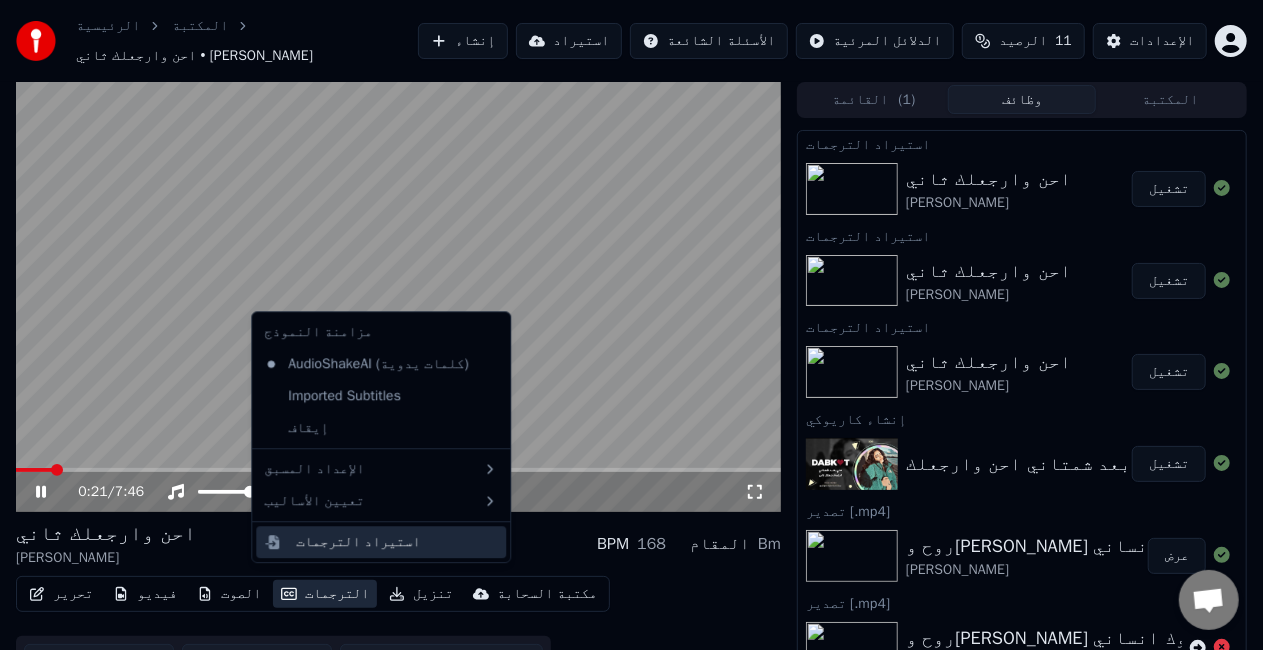 click on "استيراد الترجمات" at bounding box center [358, 542] 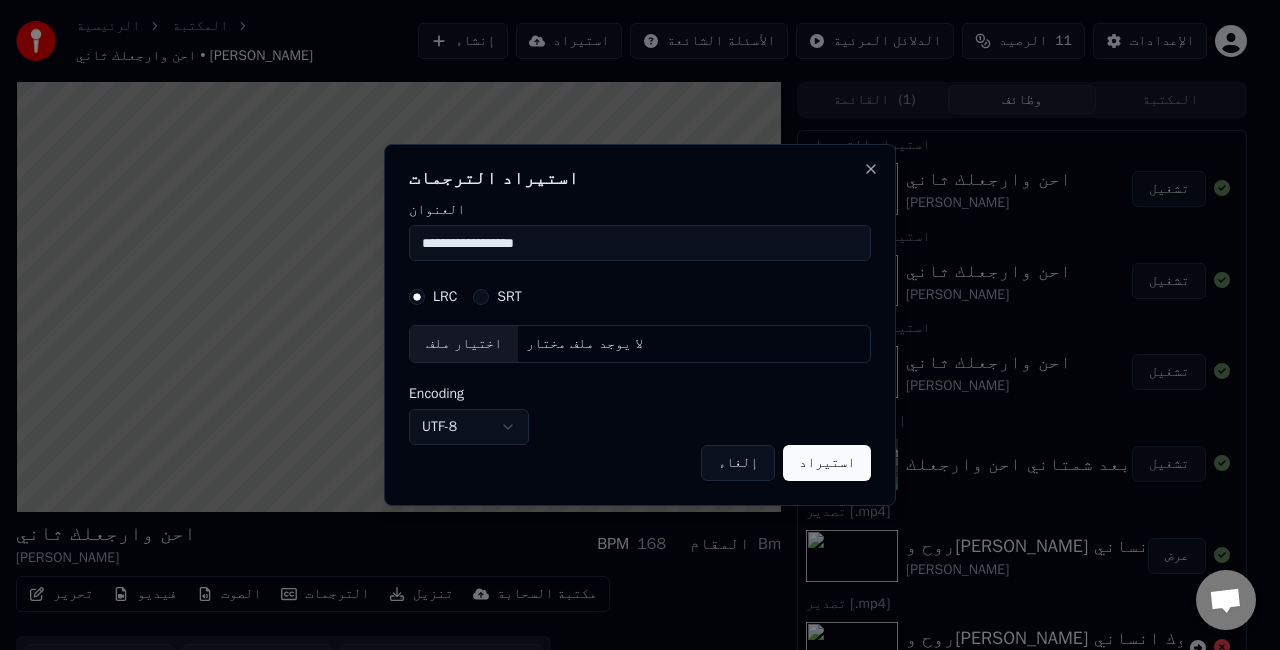 click on "SRT" at bounding box center (497, 297) 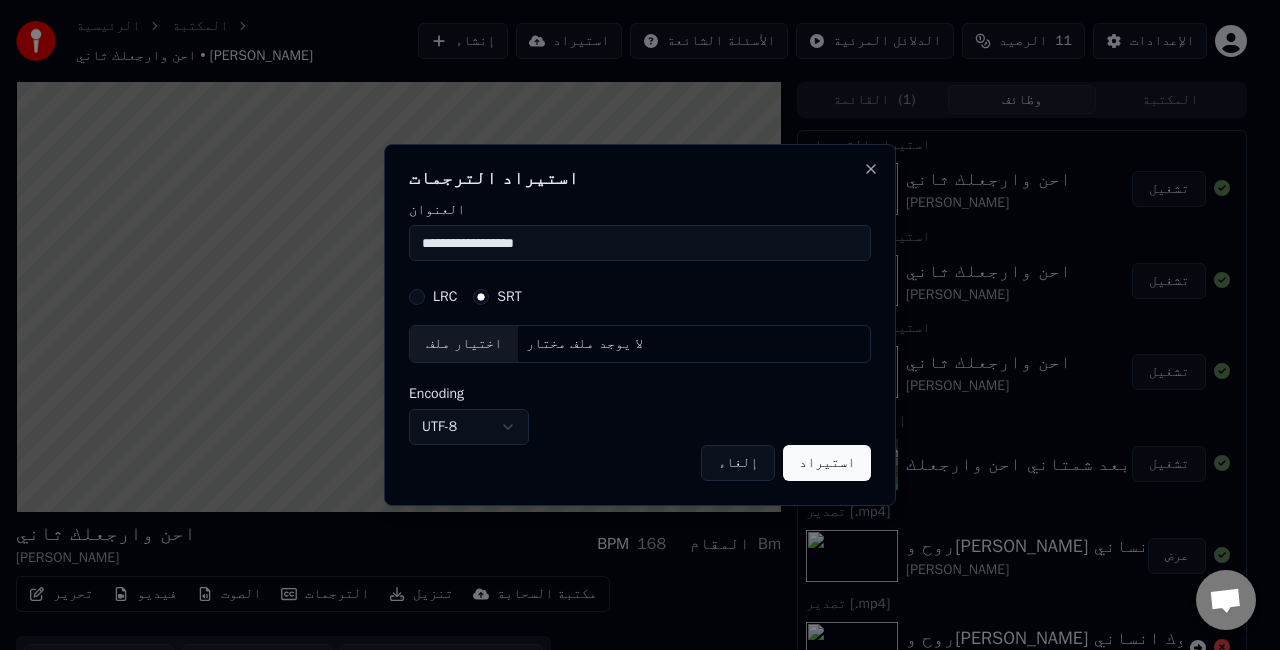 click on "اختيار ملف" at bounding box center (464, 344) 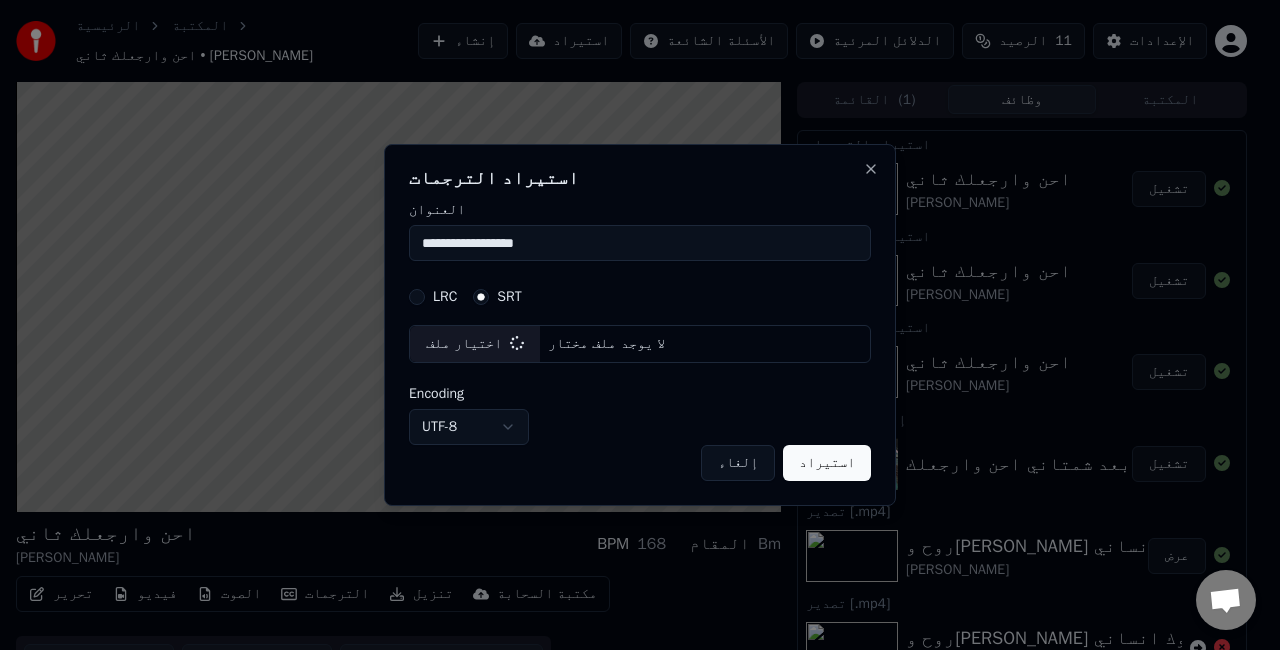 click on "استيراد" at bounding box center [827, 463] 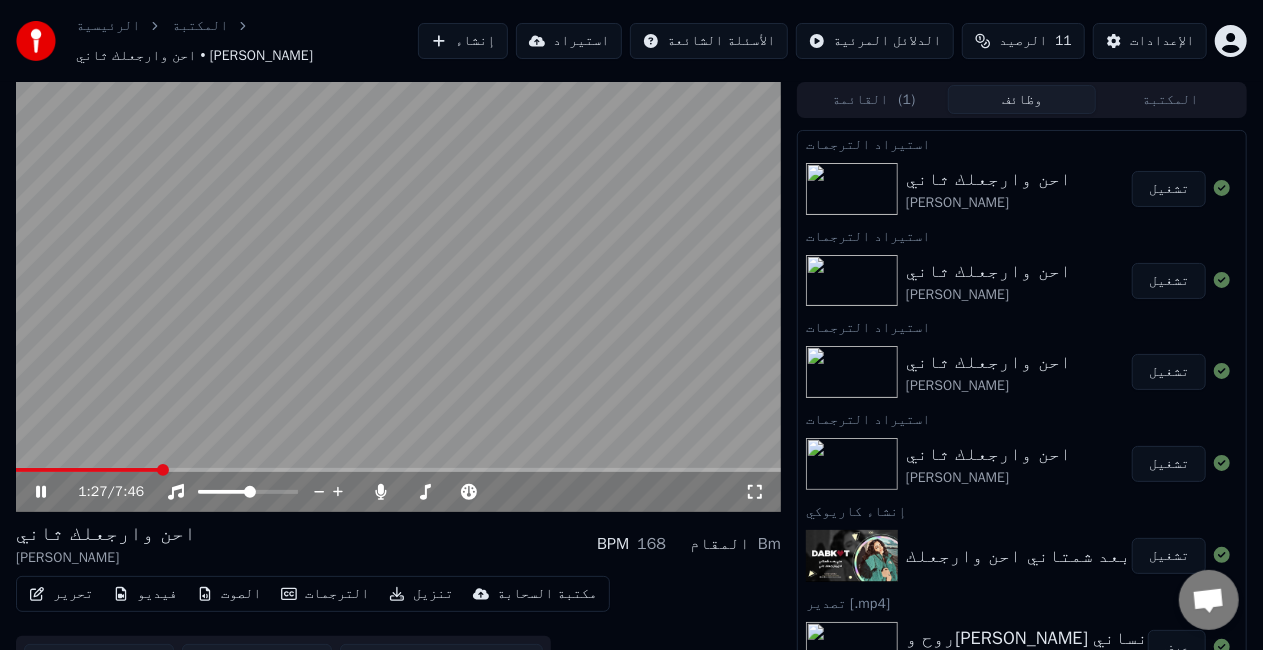 click at bounding box center [398, 297] 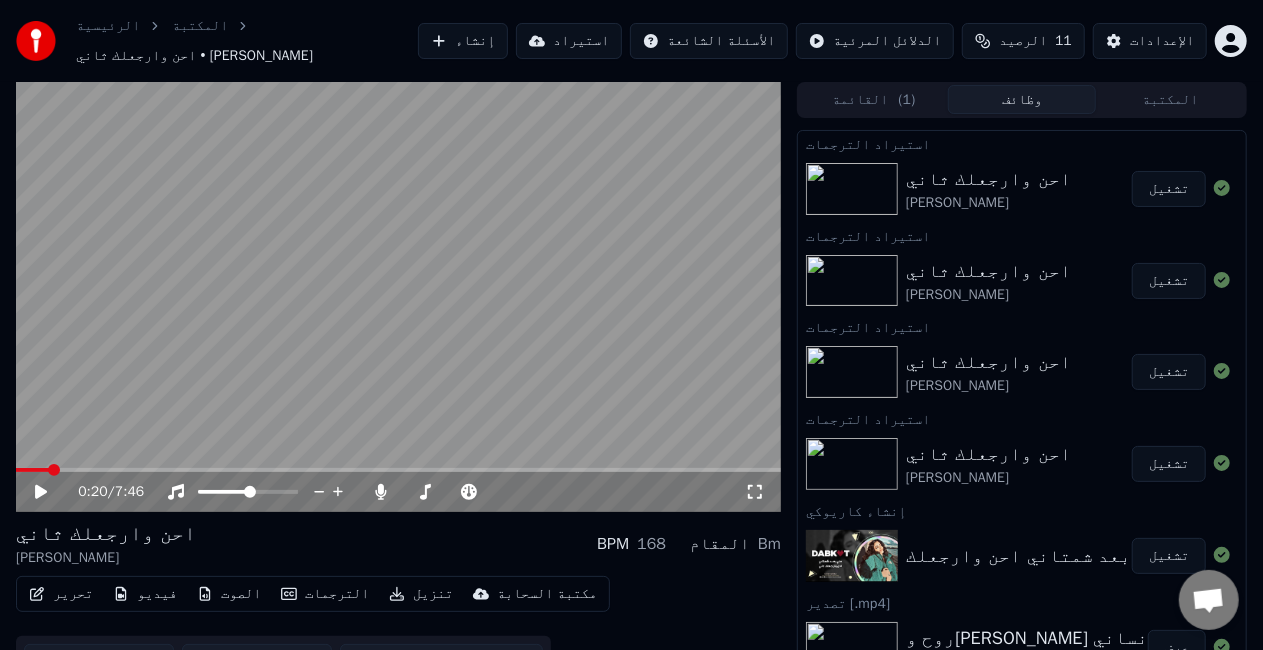 click at bounding box center (32, 470) 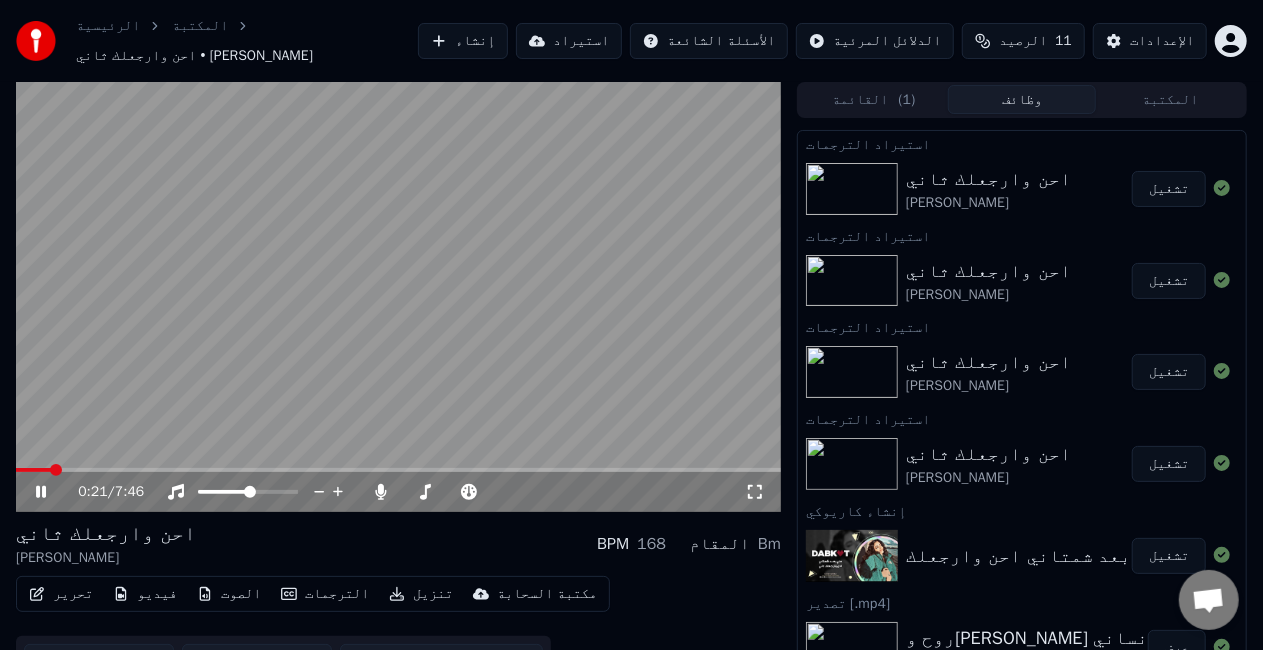 click at bounding box center [398, 297] 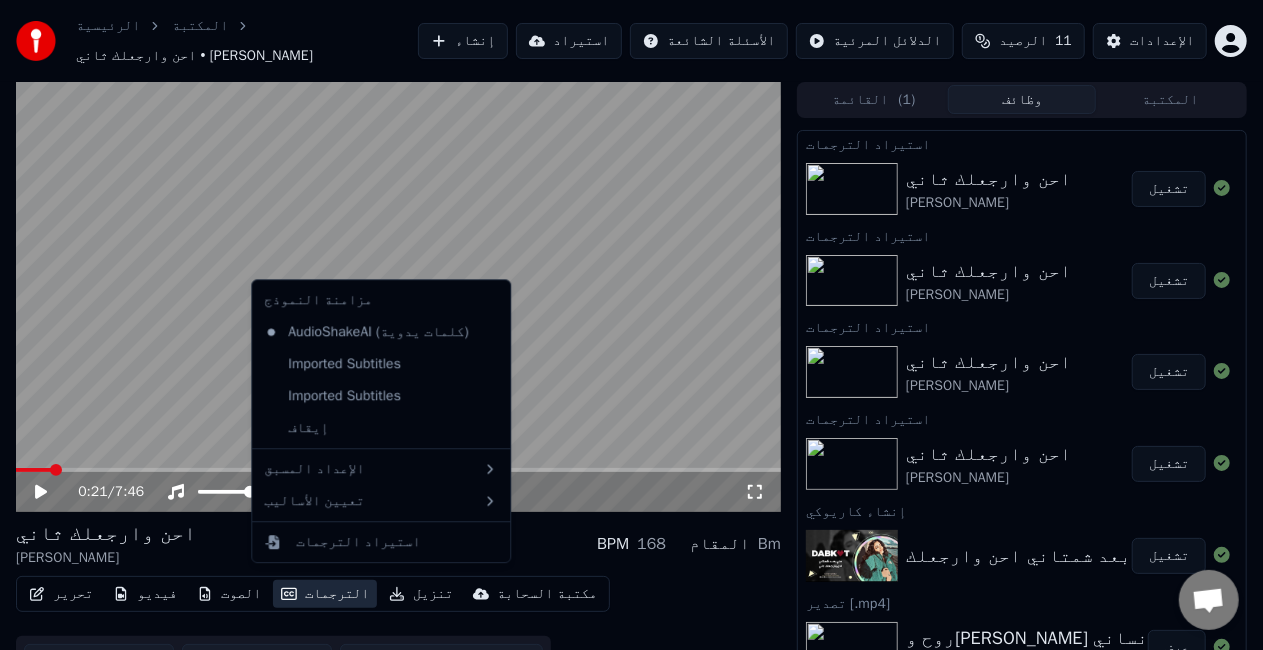 click on "الترجمات" at bounding box center [325, 594] 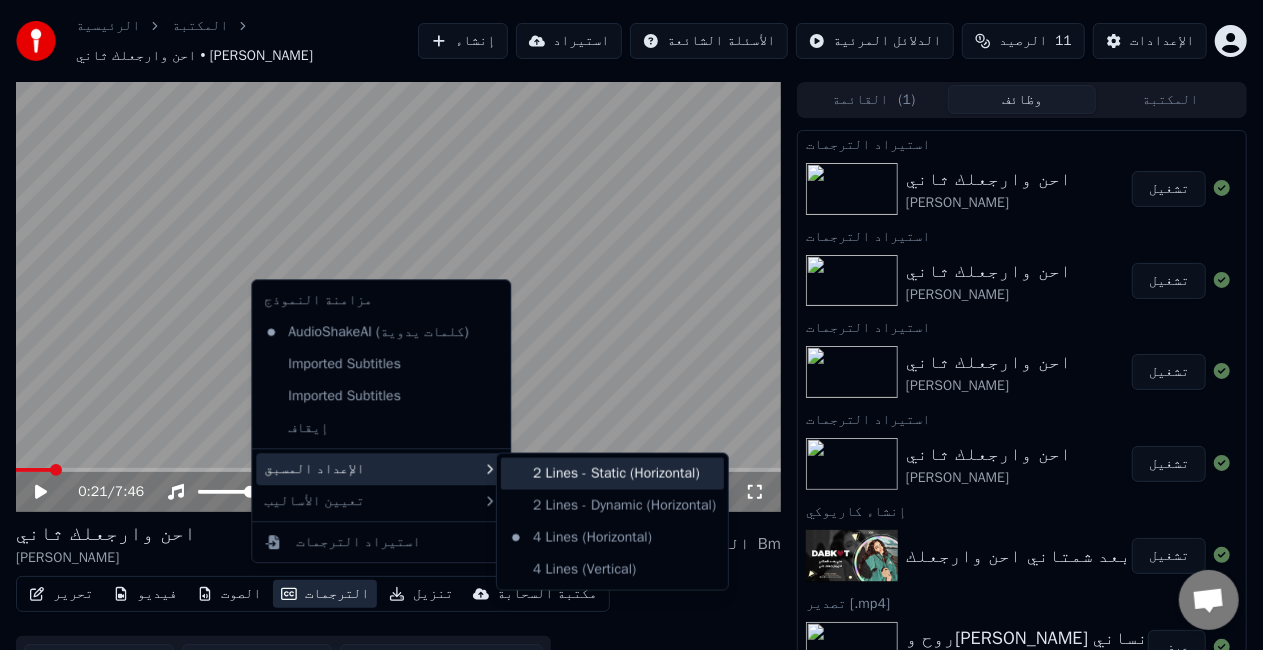 click on "2 Lines - Static (Horizontal)" at bounding box center (612, 474) 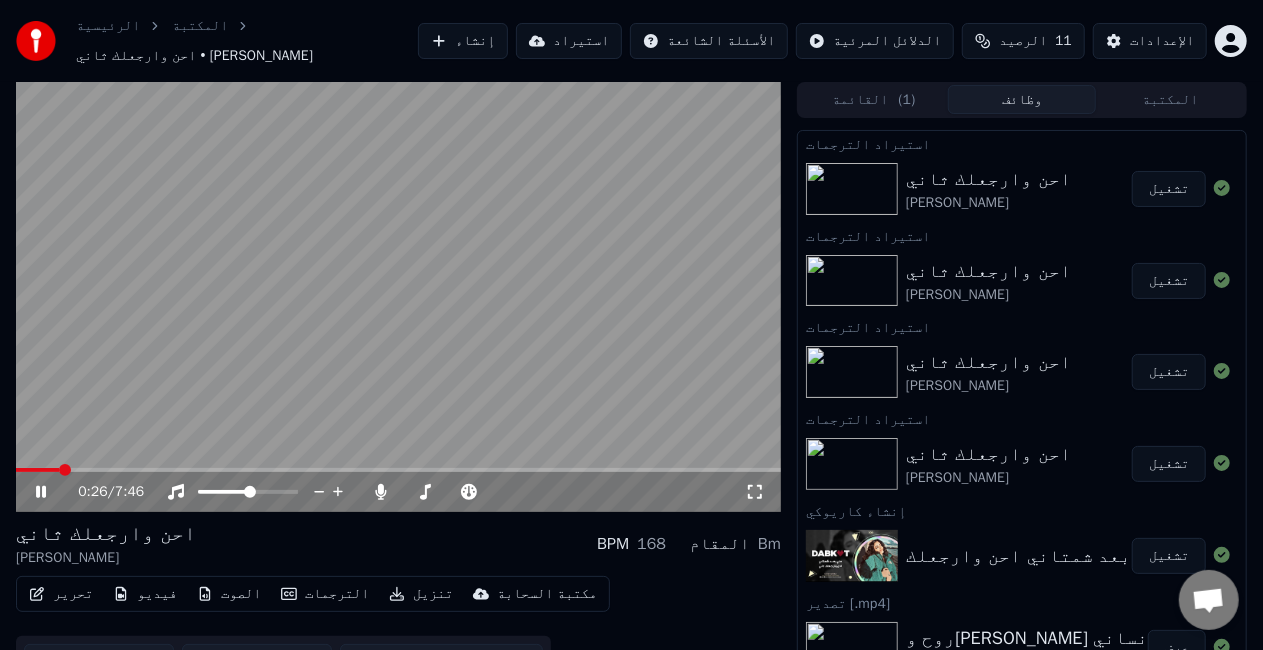 click at bounding box center [398, 297] 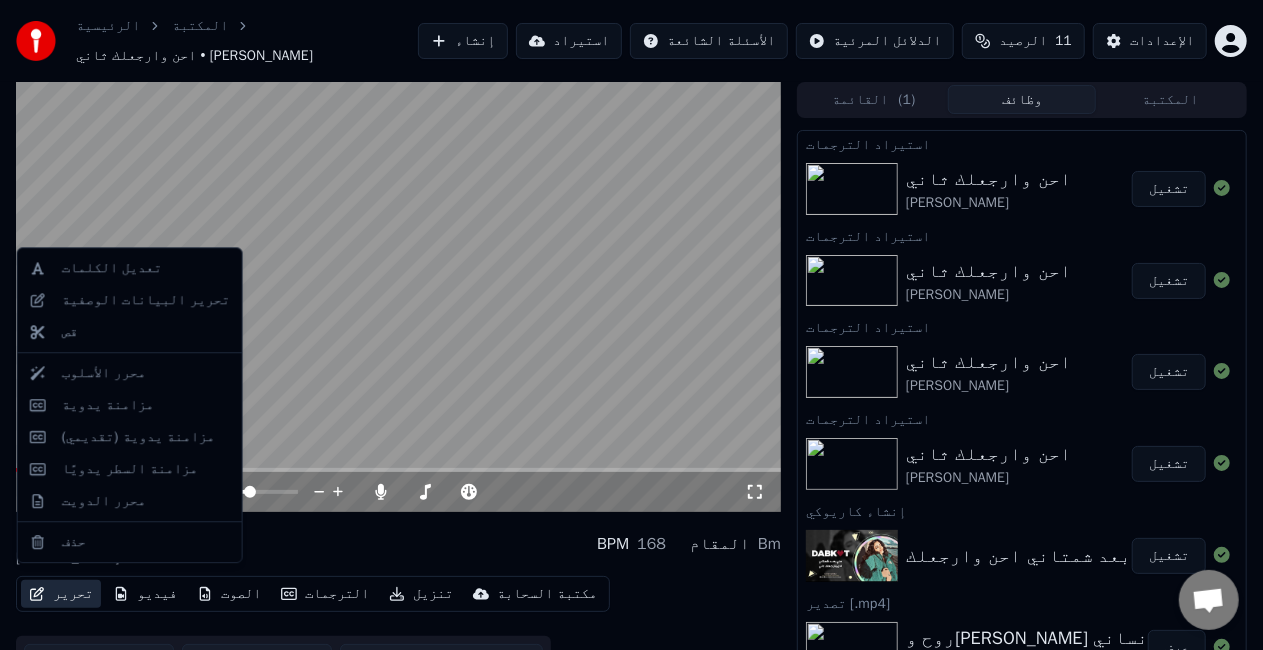 click on "تحرير" at bounding box center [61, 594] 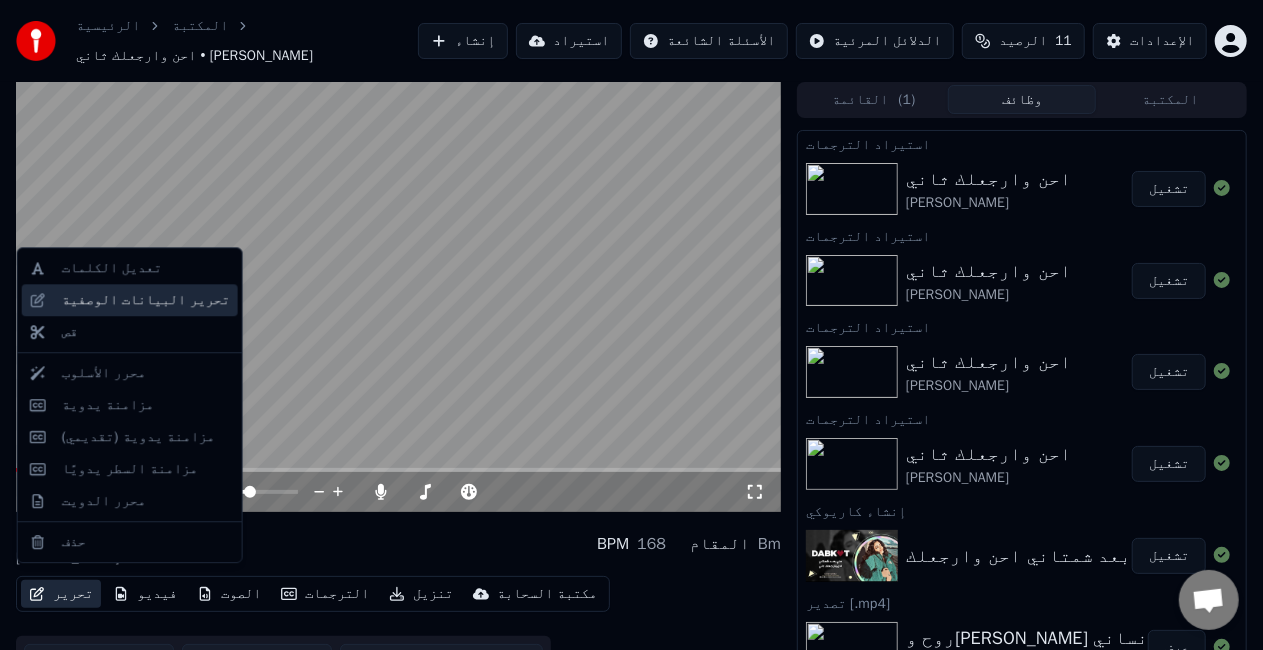 click on "تحرير البيانات الوصفية" at bounding box center [146, 300] 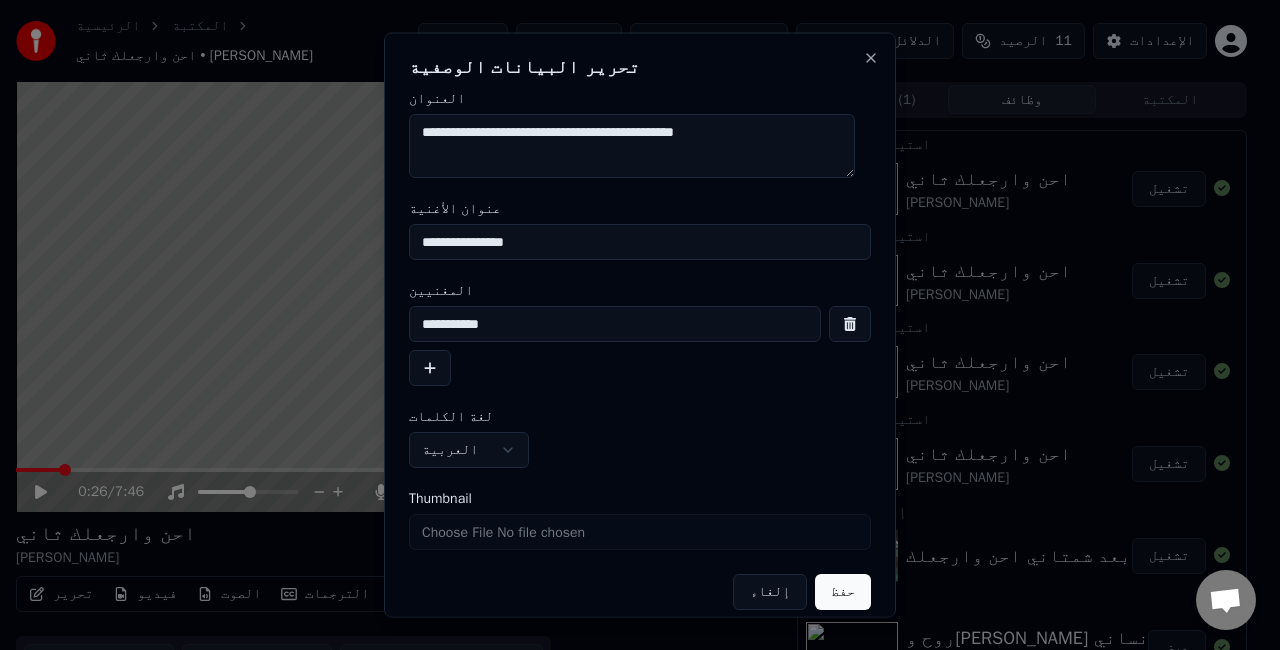 click on "Thumbnail" at bounding box center (640, 532) 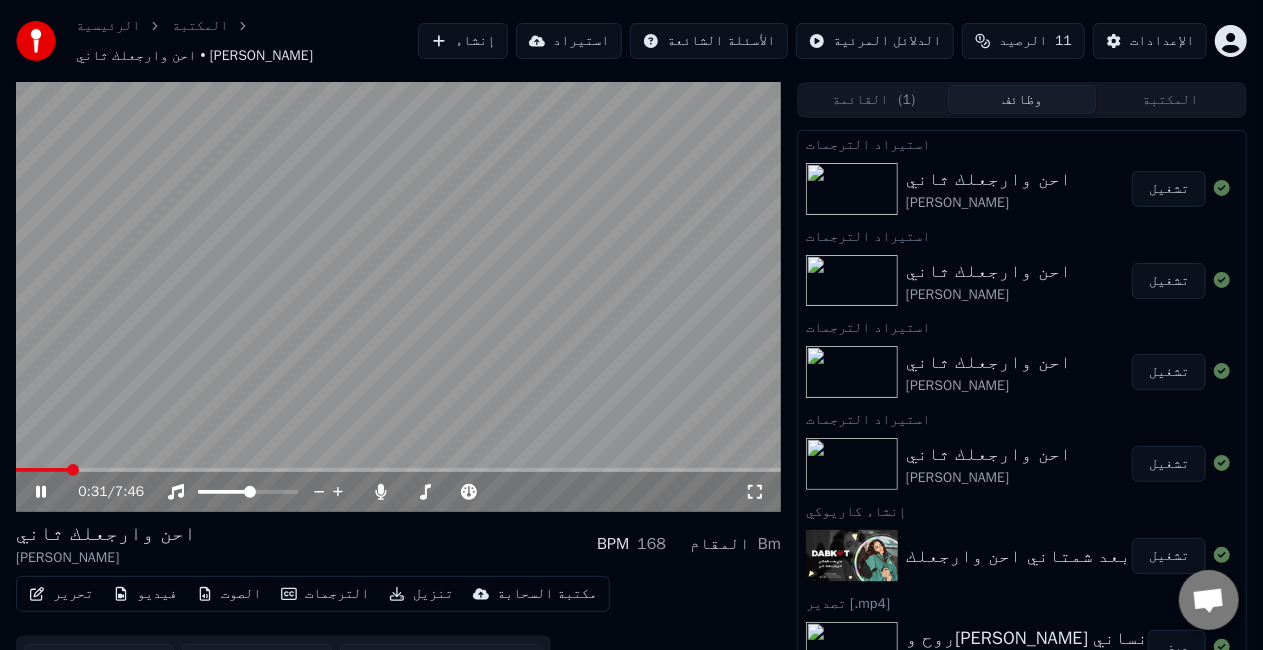 click at bounding box center [398, 297] 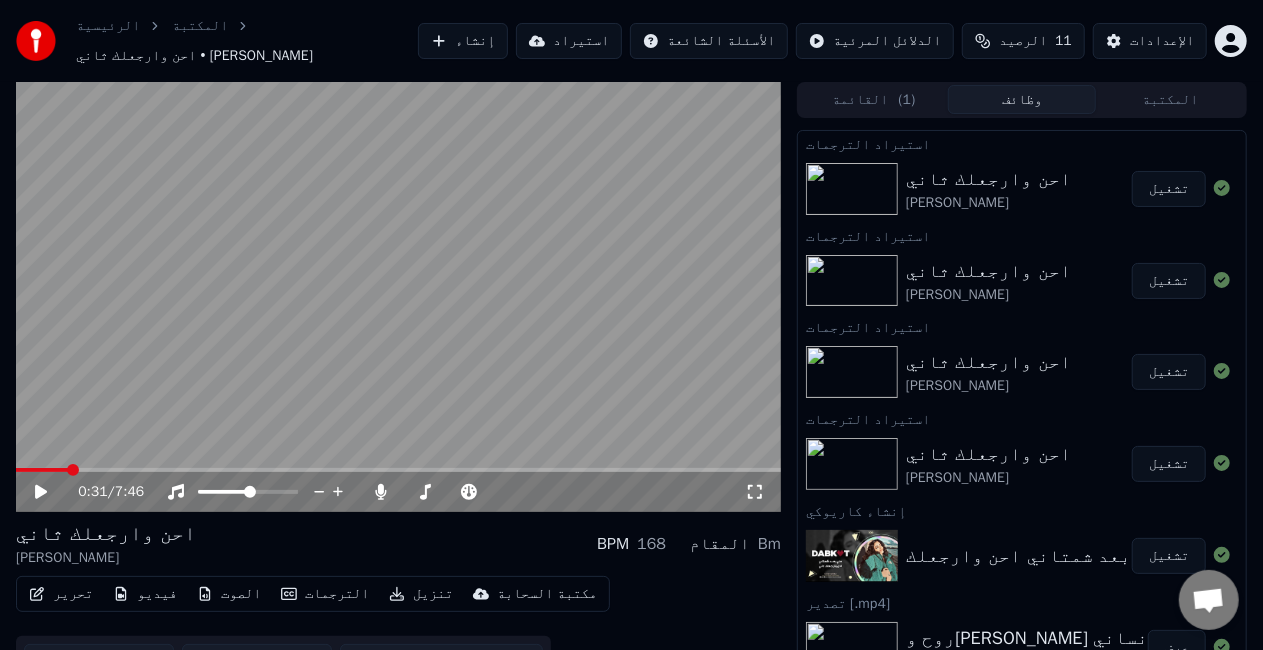 click on "تحرير" at bounding box center (61, 594) 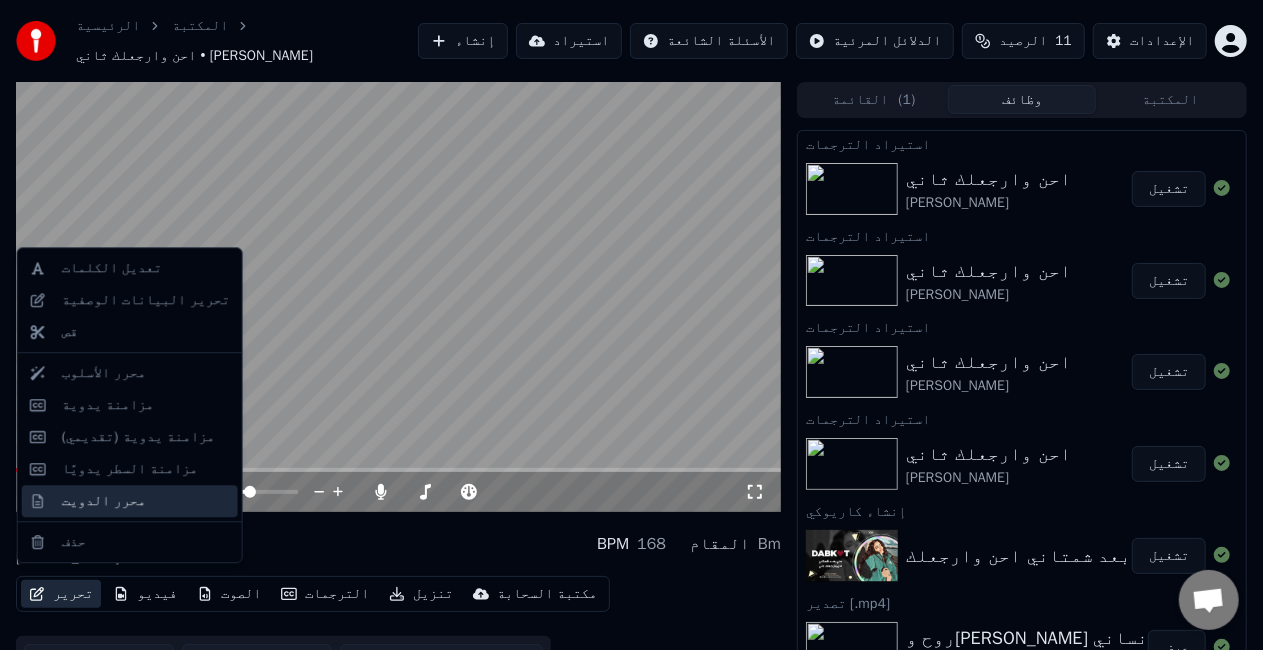 click on "محرر الدويت" at bounding box center (104, 501) 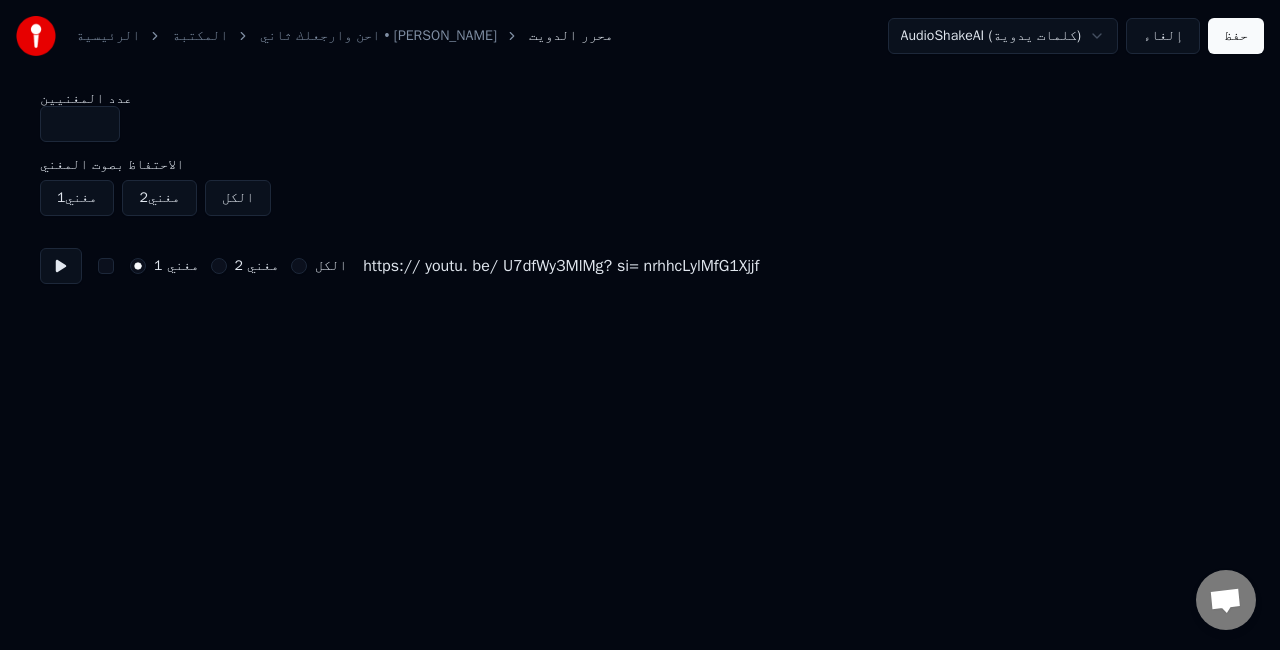 click on "مغني  1" at bounding box center [77, 198] 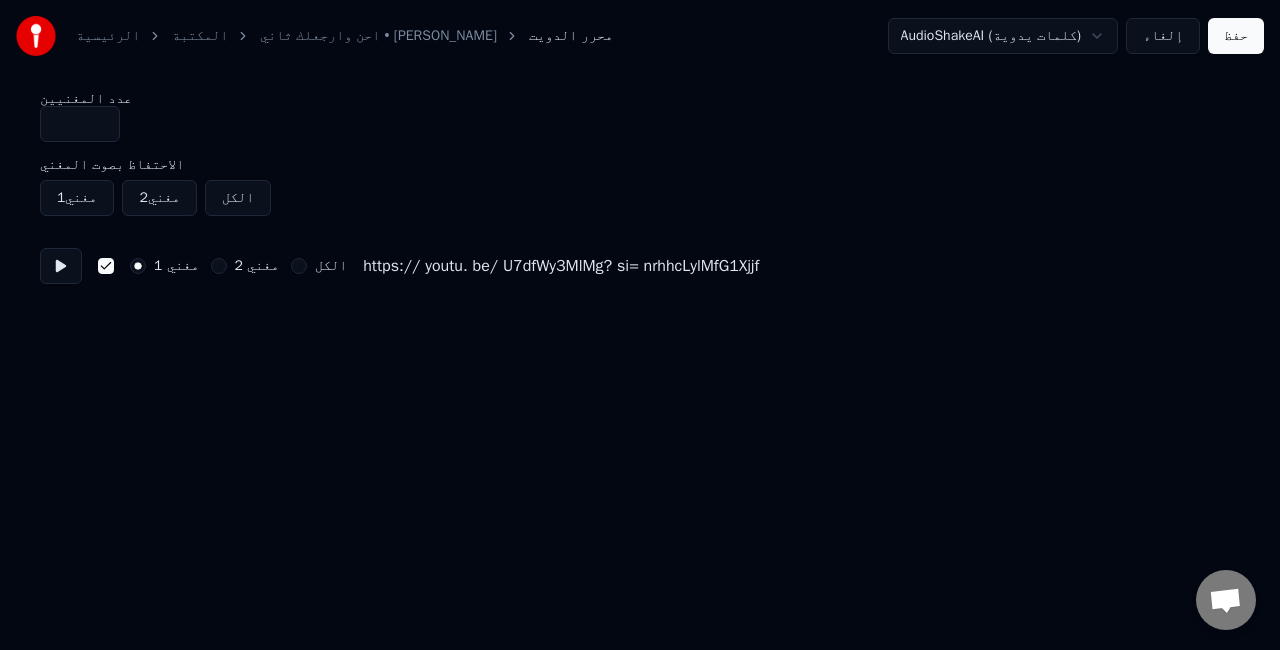 click on "حفظ" at bounding box center (1236, 36) 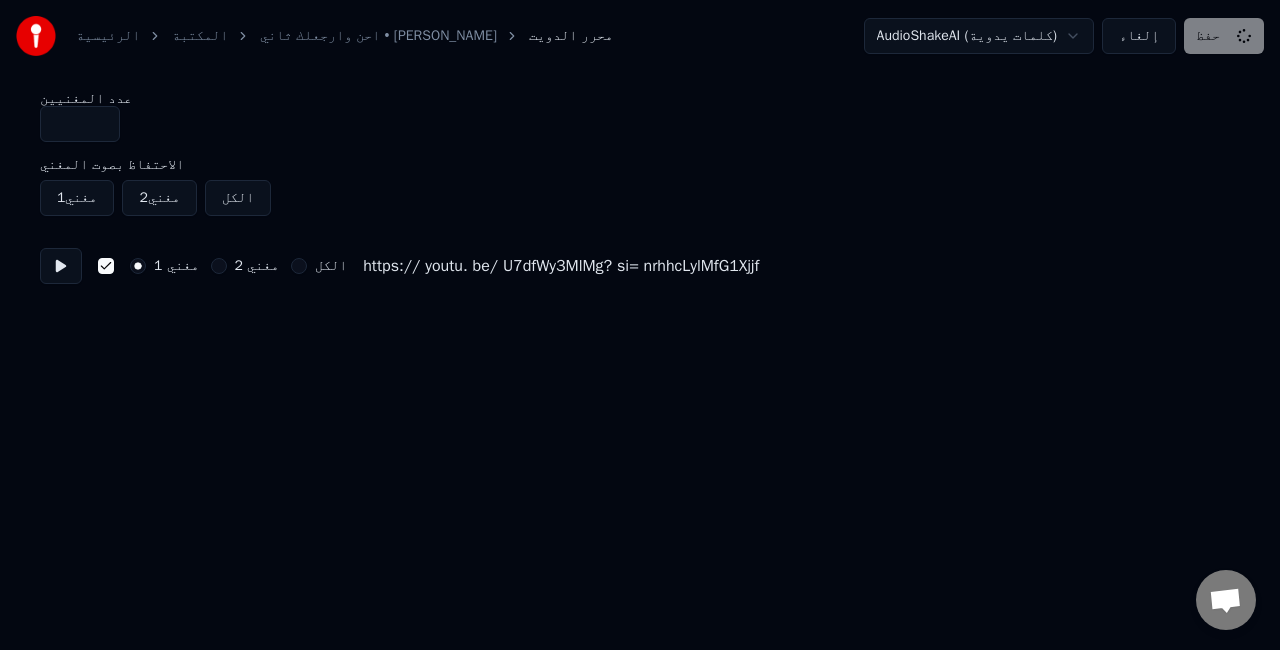 click on "إلغاء" at bounding box center (1139, 36) 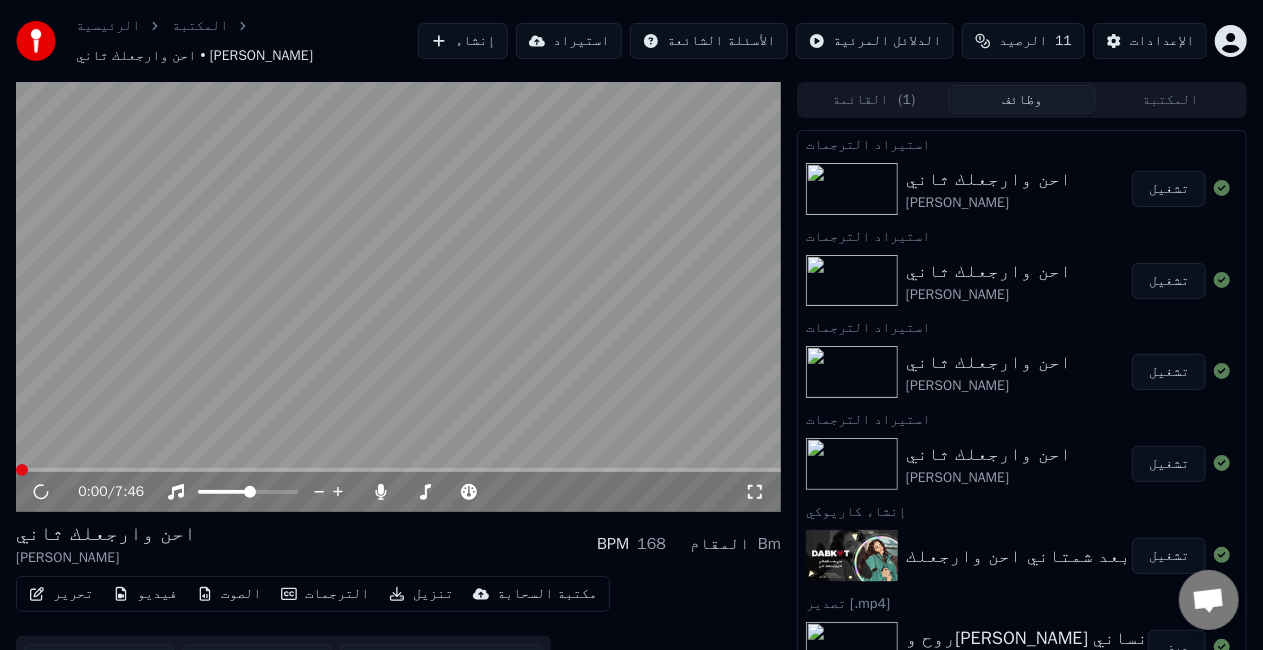 click at bounding box center (398, 297) 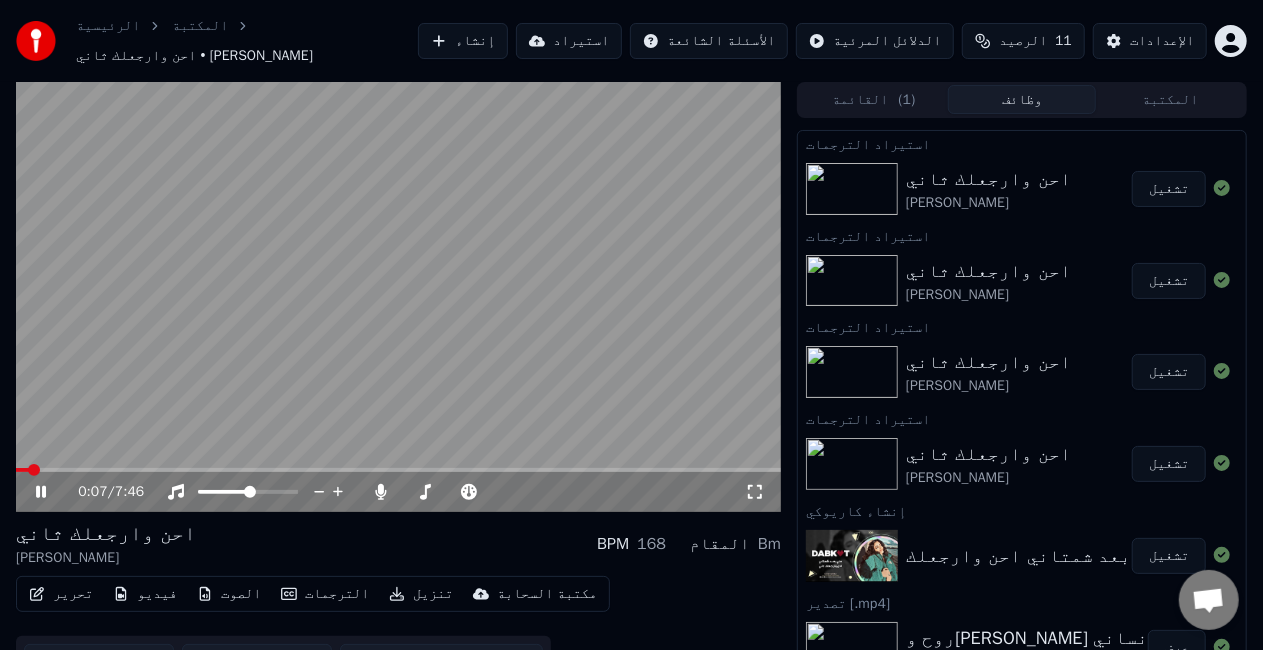 click at bounding box center [398, 297] 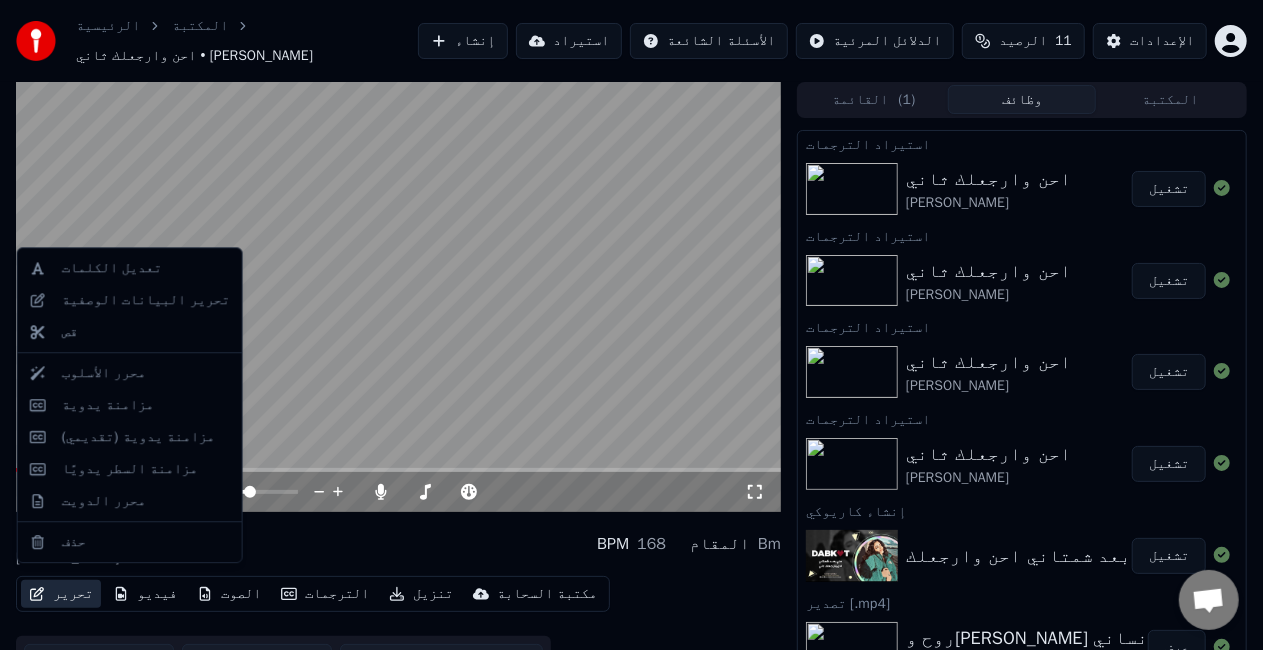 click on "تحرير" at bounding box center [61, 594] 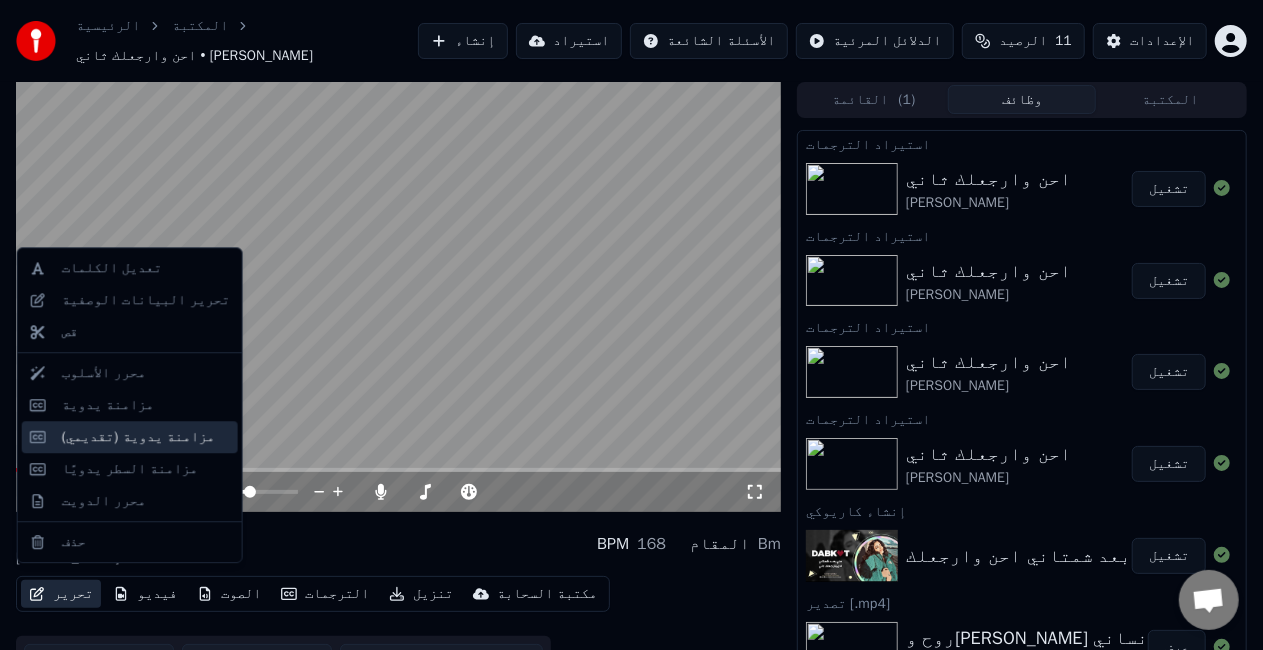 click on "مزامنة يدوية (تقديمي)" at bounding box center (138, 437) 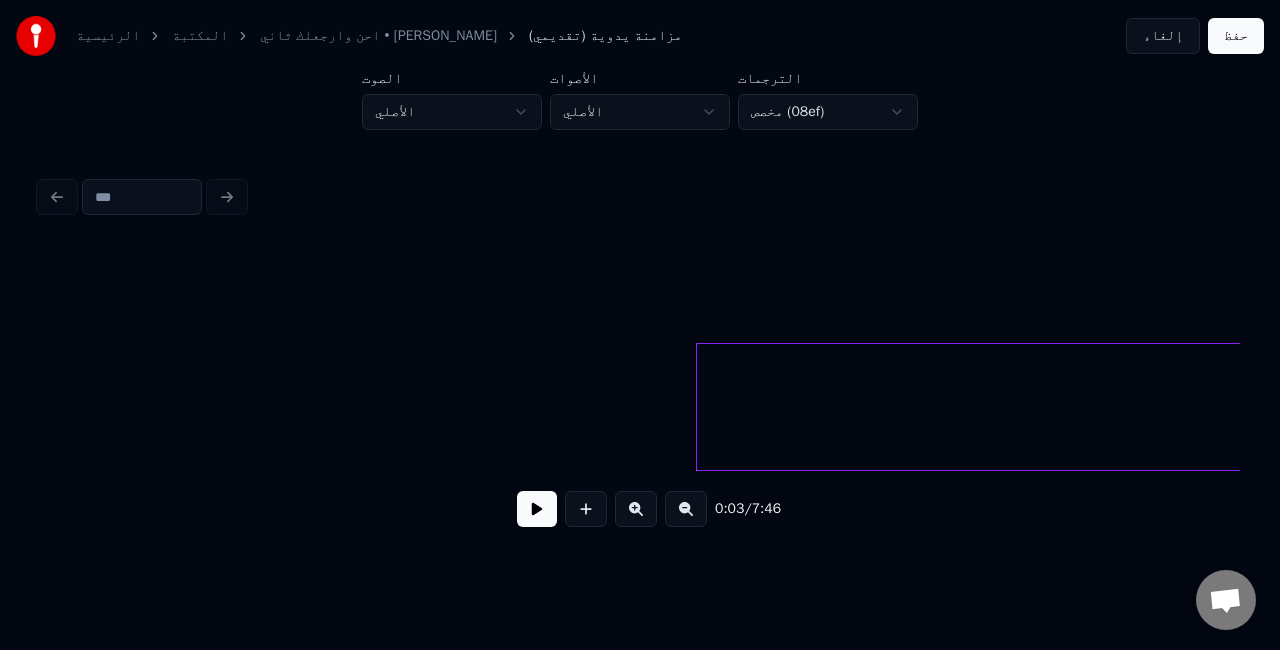 click on "إلغاء" at bounding box center [1163, 36] 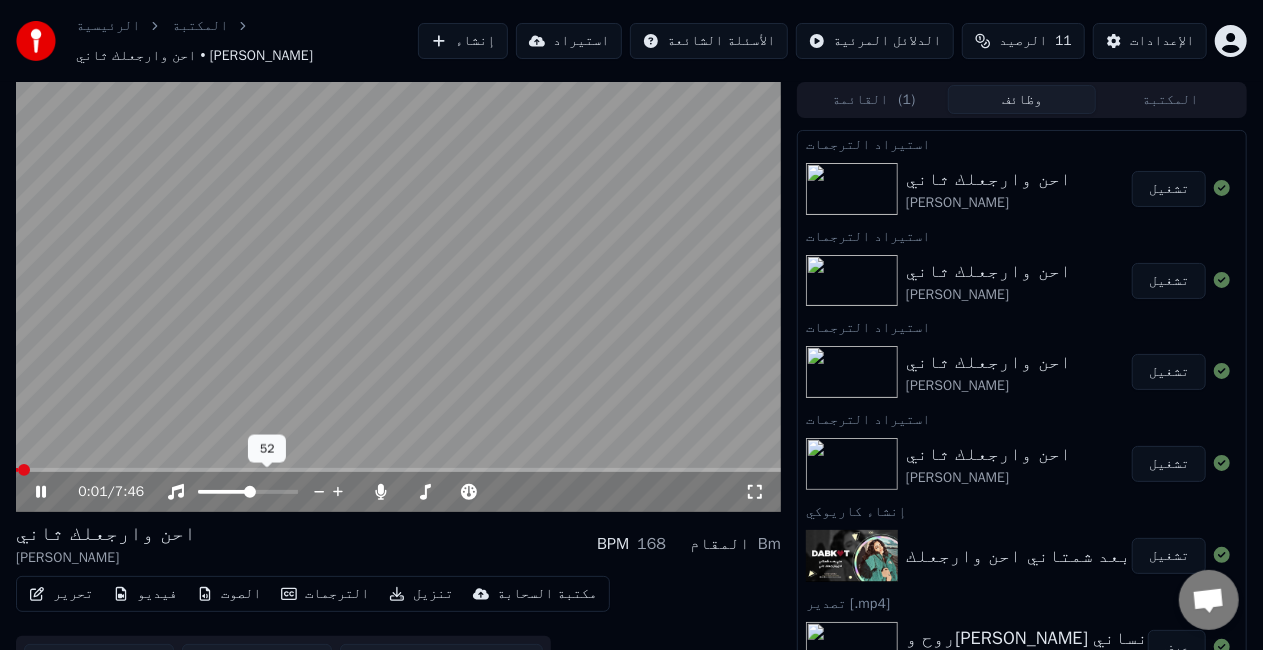 click at bounding box center [266, 492] 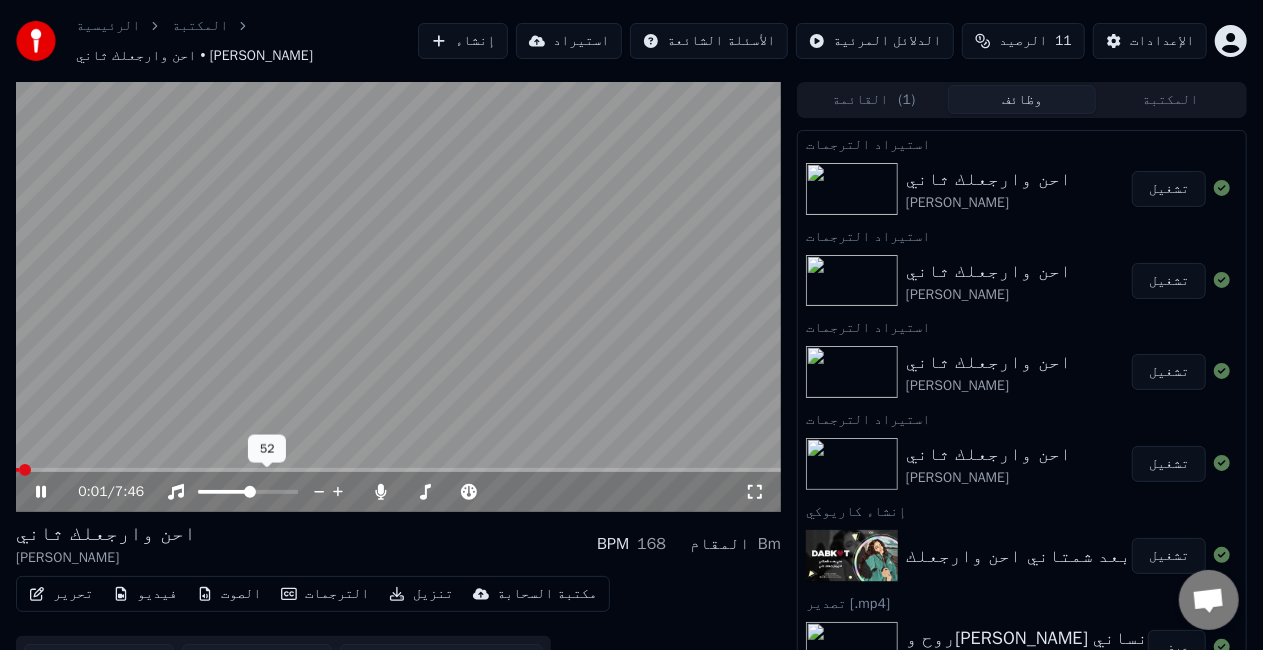 click at bounding box center [266, 492] 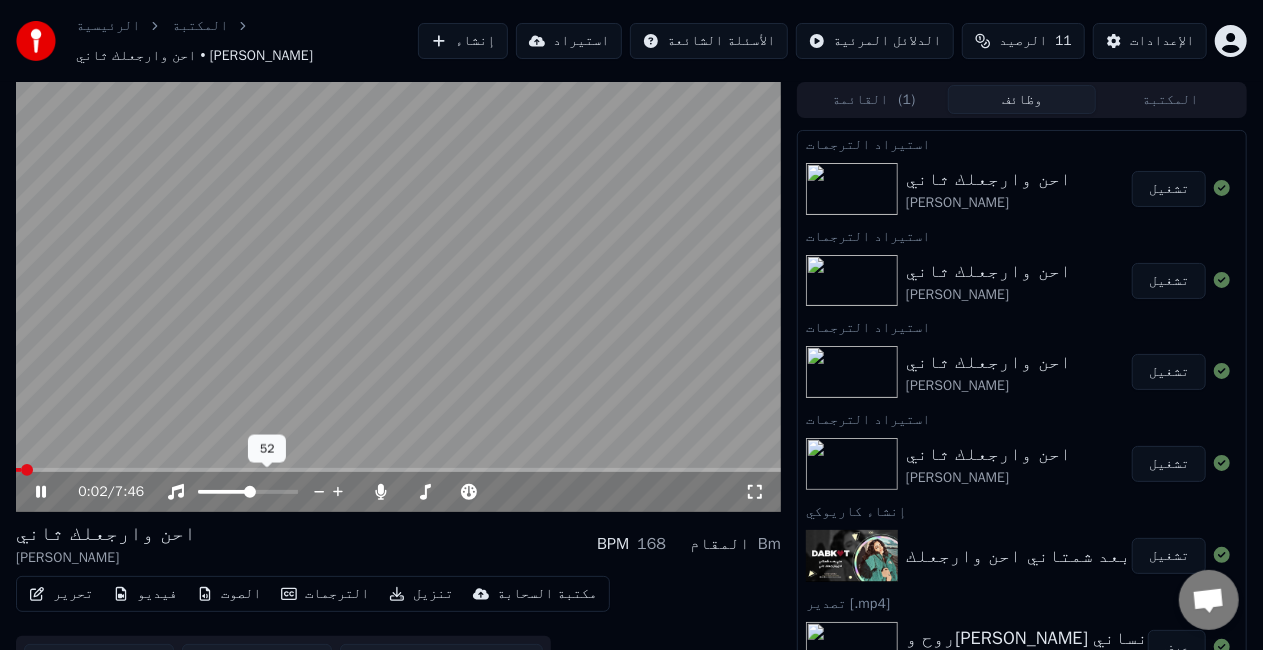 click at bounding box center (266, 492) 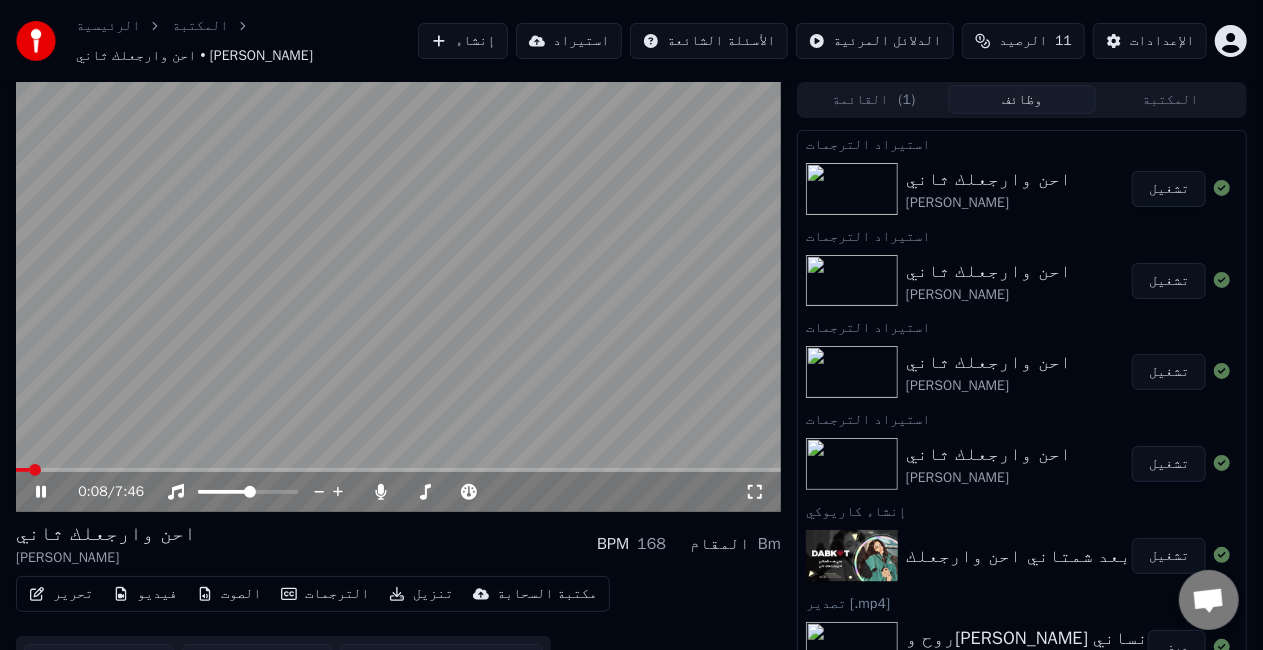 click at bounding box center [398, 297] 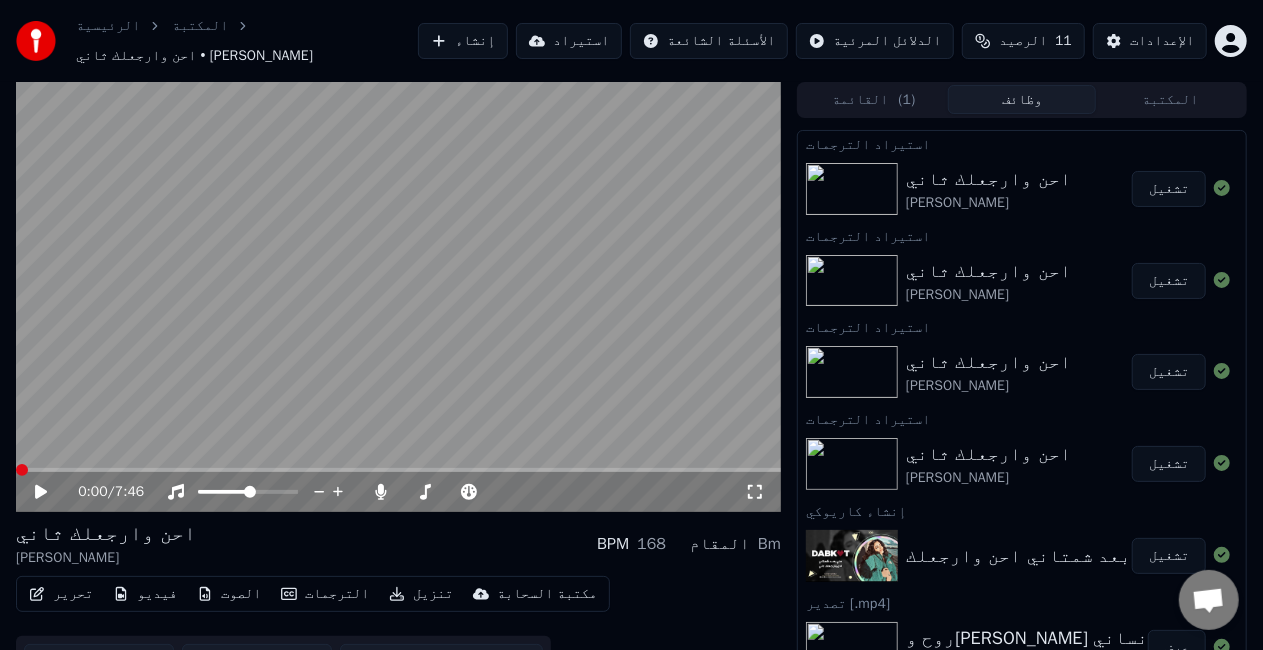 click on "تحرير" at bounding box center [61, 594] 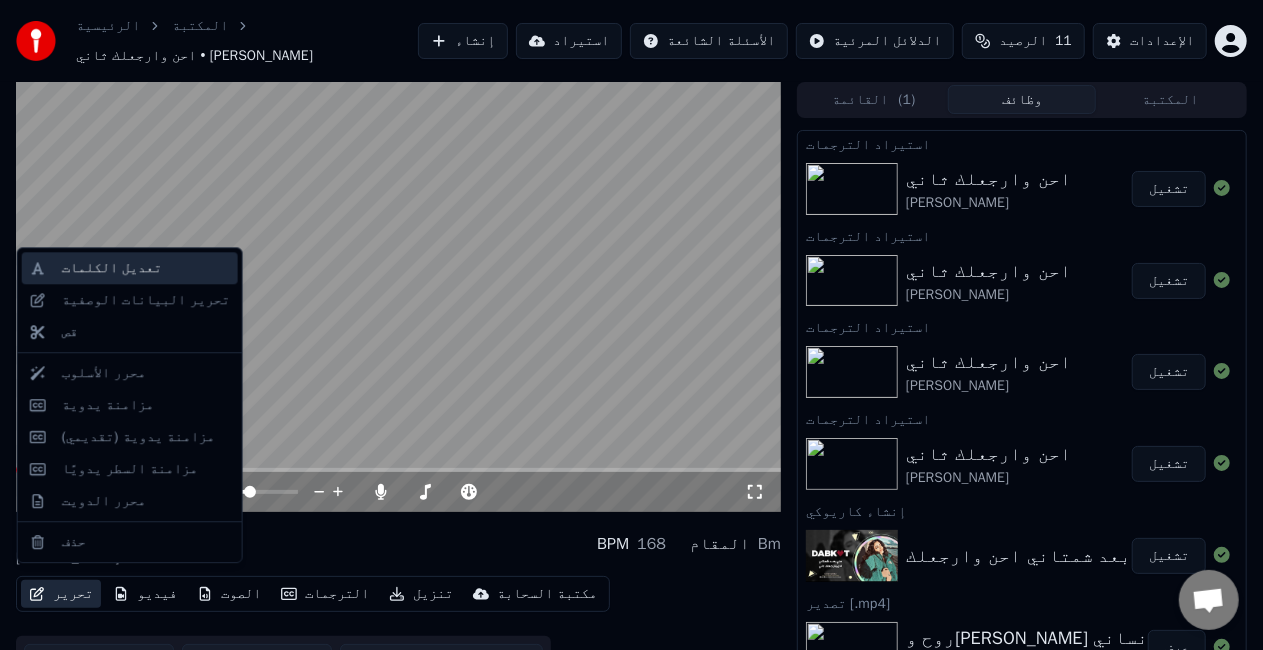 click on "تعديل الكلمات" at bounding box center (146, 268) 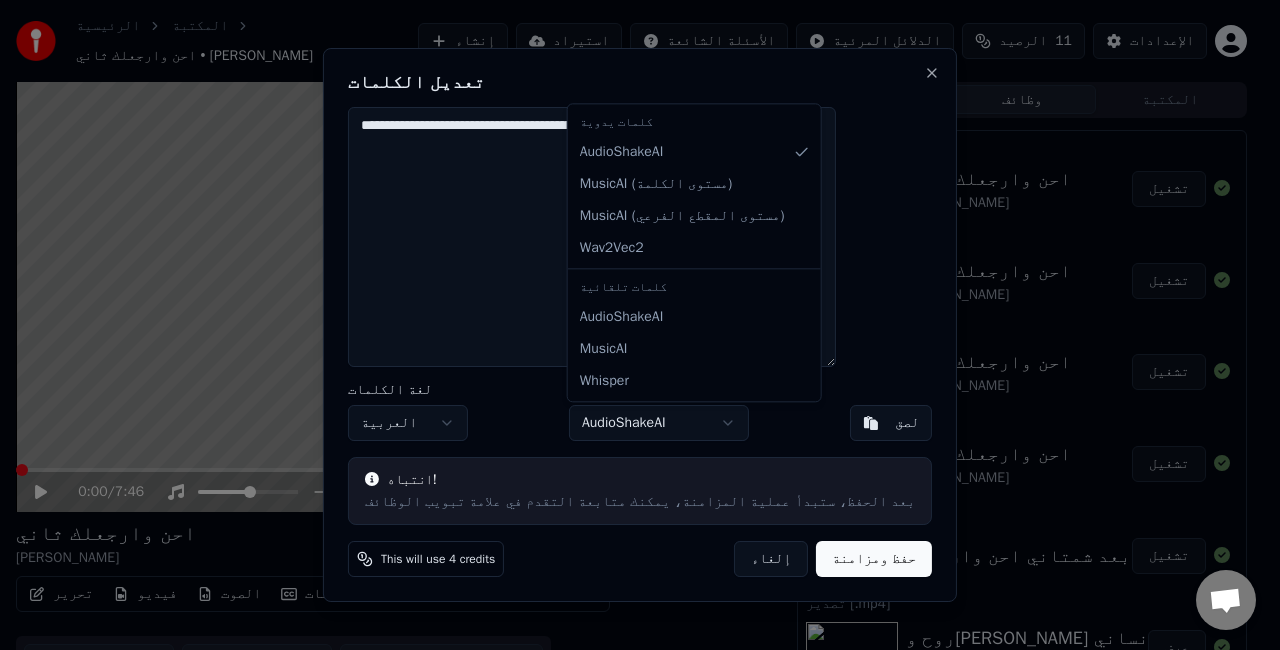 click on "الرئيسية المكتبة احن وارجعلك ثاني • احمد سليمان إنشاء استيراد الأسئلة الشائعة الدلائل المرئية الرصيد 11 الإعدادات 0:00  /  7:46 احن وارجعلك ثاني احمد سليمان BPM 168 المقام Bm تحرير فيديو الصوت الترجمات تنزيل مكتبة السحابة مزامنة يدوية تحميل الفيديو فتح الشاشة المزدوجة القائمة ( 1 ) وظائف المكتبة استيراد الترجمات احن وارجعلك ثاني احمد سليمان تشغيل استيراد الترجمات احن وارجعلك ثاني احمد سليمان تشغيل استيراد الترجمات احن وارجعلك ثاني احمد سليمان تشغيل استيراد الترجمات احن وارجعلك ثاني احمد سليمان تشغيل إنشاء كاريوكي مني بعد شمتاني احن وارجعلك ثاني احمد سليمان 2024 . Close" at bounding box center [631, 325] 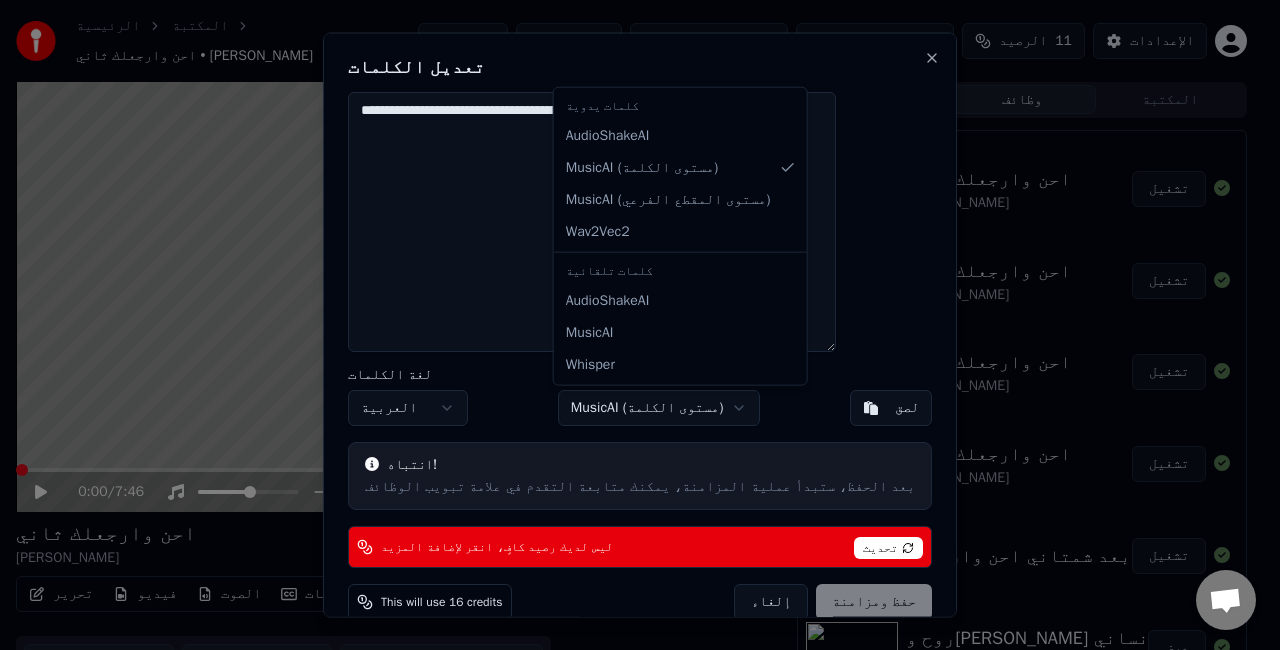 click on "الرئيسية المكتبة احن وارجعلك ثاني • احمد سليمان إنشاء استيراد الأسئلة الشائعة الدلائل المرئية الرصيد 11 الإعدادات 0:00  /  7:46 احن وارجعلك ثاني احمد سليمان BPM 168 المقام Bm تحرير فيديو الصوت الترجمات تنزيل مكتبة السحابة مزامنة يدوية تحميل الفيديو فتح الشاشة المزدوجة القائمة ( 1 ) وظائف المكتبة استيراد الترجمات احن وارجعلك ثاني احمد سليمان تشغيل استيراد الترجمات احن وارجعلك ثاني احمد سليمان تشغيل استيراد الترجمات احن وارجعلك ثاني احمد سليمان تشغيل استيراد الترجمات احن وارجعلك ثاني احمد سليمان تشغيل إنشاء كاريوكي مني بعد شمتاني احن وارجعلك ثاني احمد سليمان 2024 . ) ) )" at bounding box center [631, 325] 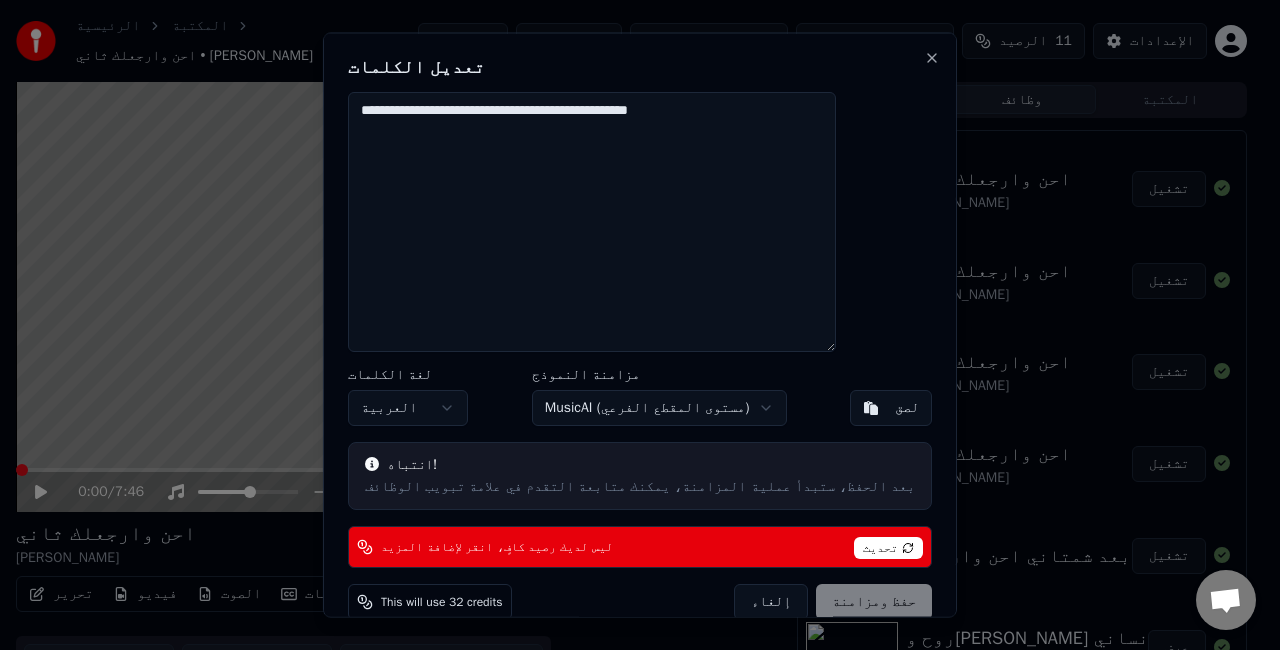 click on "MusicAI ( مستوى المقطع الفرعي )" at bounding box center [659, 408] 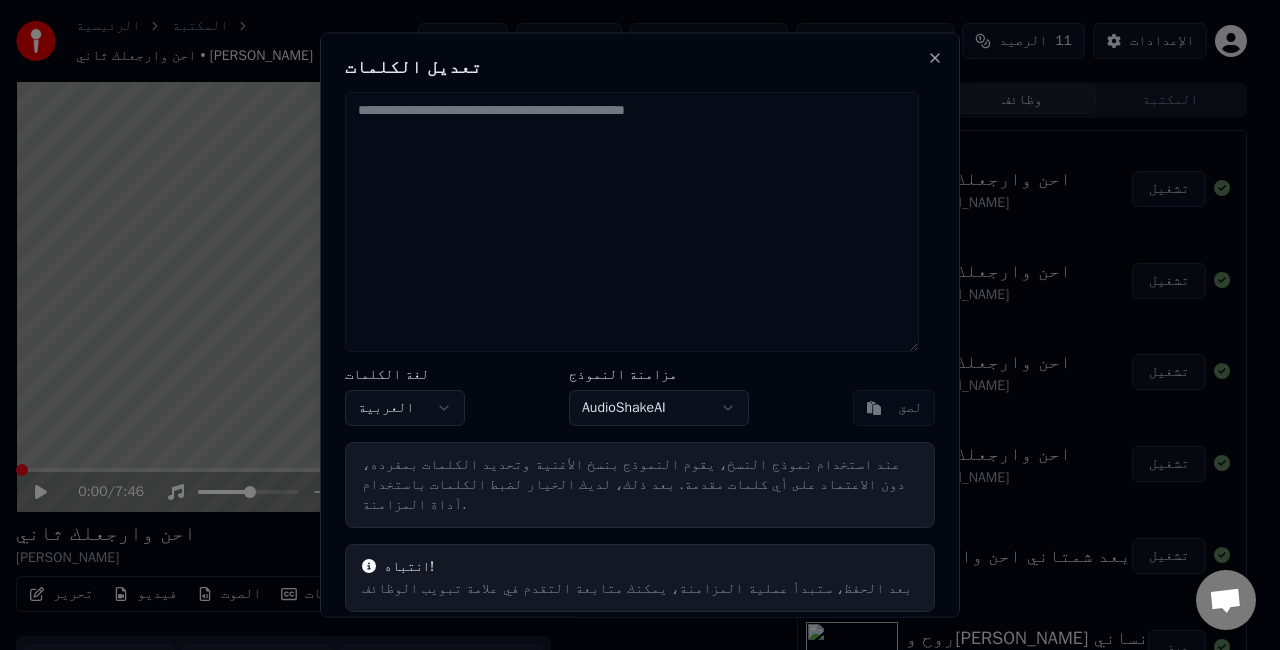 scroll, scrollTop: 0, scrollLeft: 0, axis: both 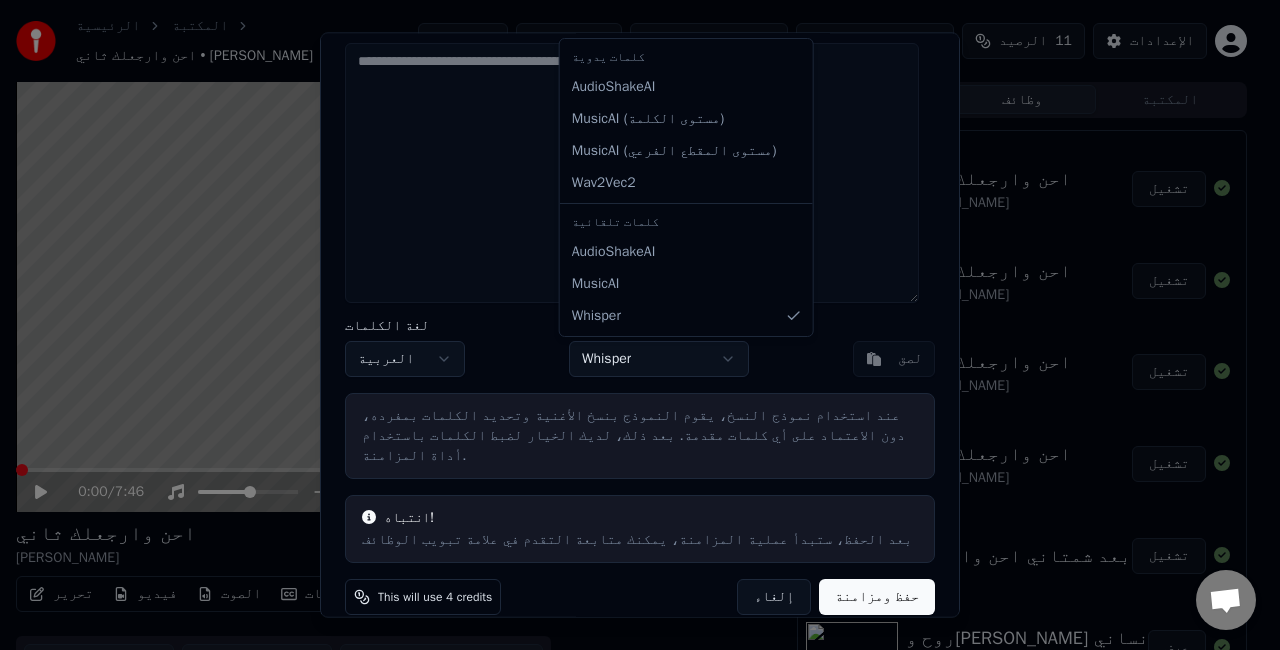 click on "الرئيسية المكتبة احن وارجعلك ثاني • احمد سليمان إنشاء استيراد الأسئلة الشائعة الدلائل المرئية الرصيد 11 الإعدادات 0:00  /  7:46 احن وارجعلك ثاني احمد سليمان BPM 168 المقام Bm تحرير فيديو الصوت الترجمات تنزيل مكتبة السحابة مزامنة يدوية تحميل الفيديو فتح الشاشة المزدوجة القائمة ( 1 ) وظائف المكتبة استيراد الترجمات احن وارجعلك ثاني احمد سليمان تشغيل استيراد الترجمات احن وارجعلك ثاني احمد سليمان تشغيل استيراد الترجمات احن وارجعلك ثاني احمد سليمان تشغيل استيراد الترجمات احن وارجعلك ثاني احمد سليمان تشغيل إنشاء كاريوكي مني بعد شمتاني احن وارجعلك ثاني احمد سليمان 2024 . Close" at bounding box center (631, 325) 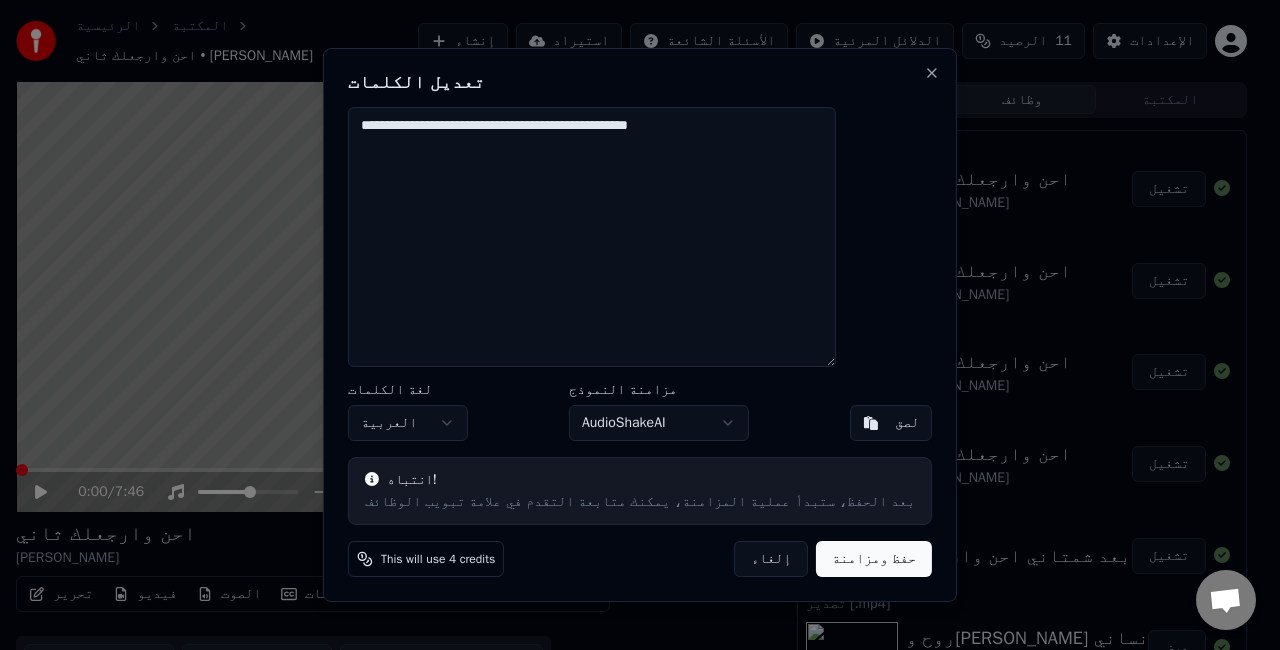 scroll, scrollTop: 0, scrollLeft: 0, axis: both 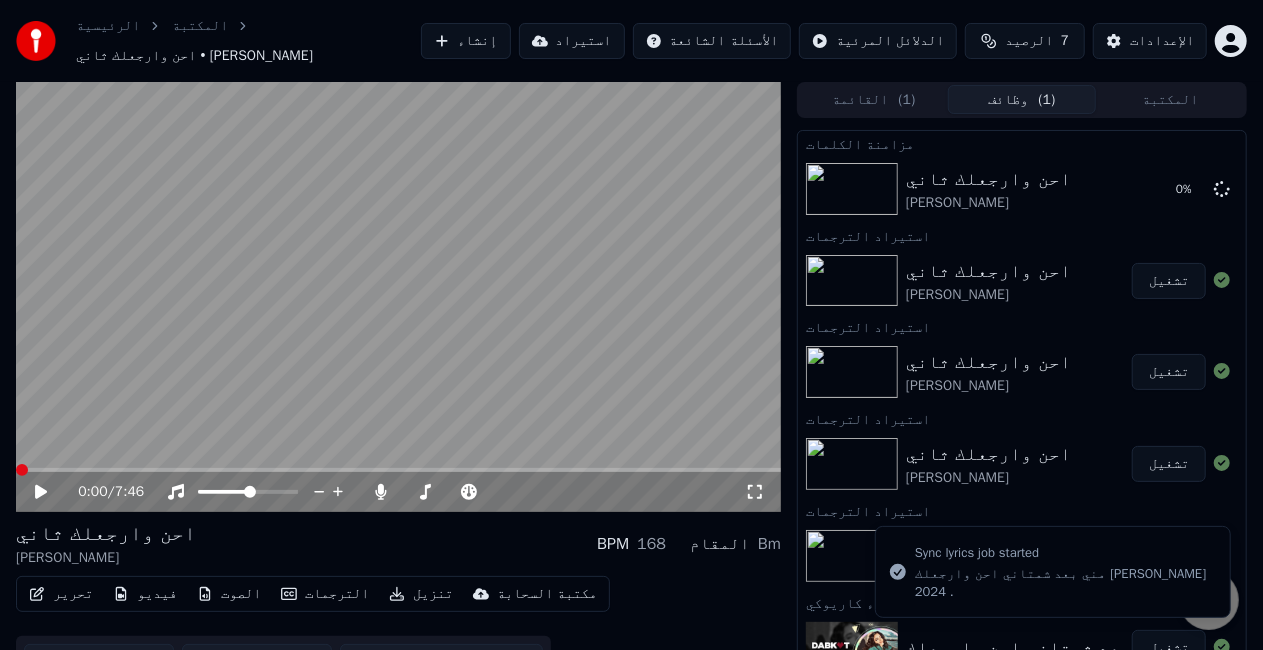 click at bounding box center (852, 556) 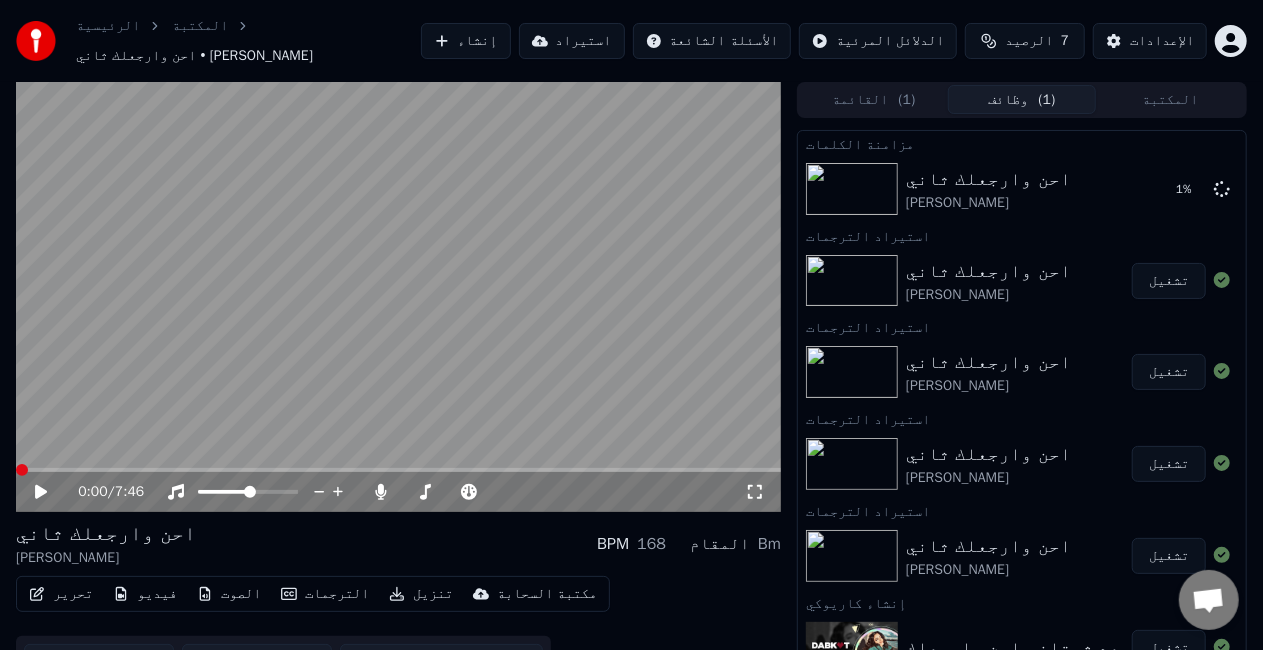 click at bounding box center [852, 281] 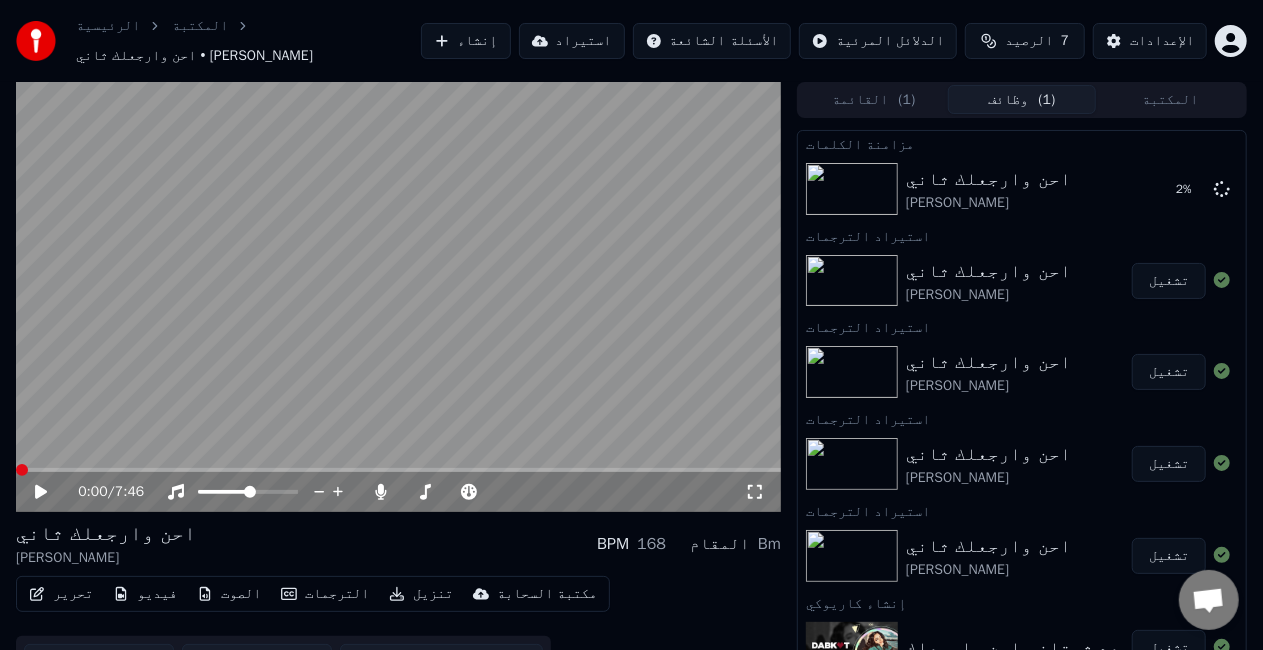 click on "تشغيل" at bounding box center (1169, 281) 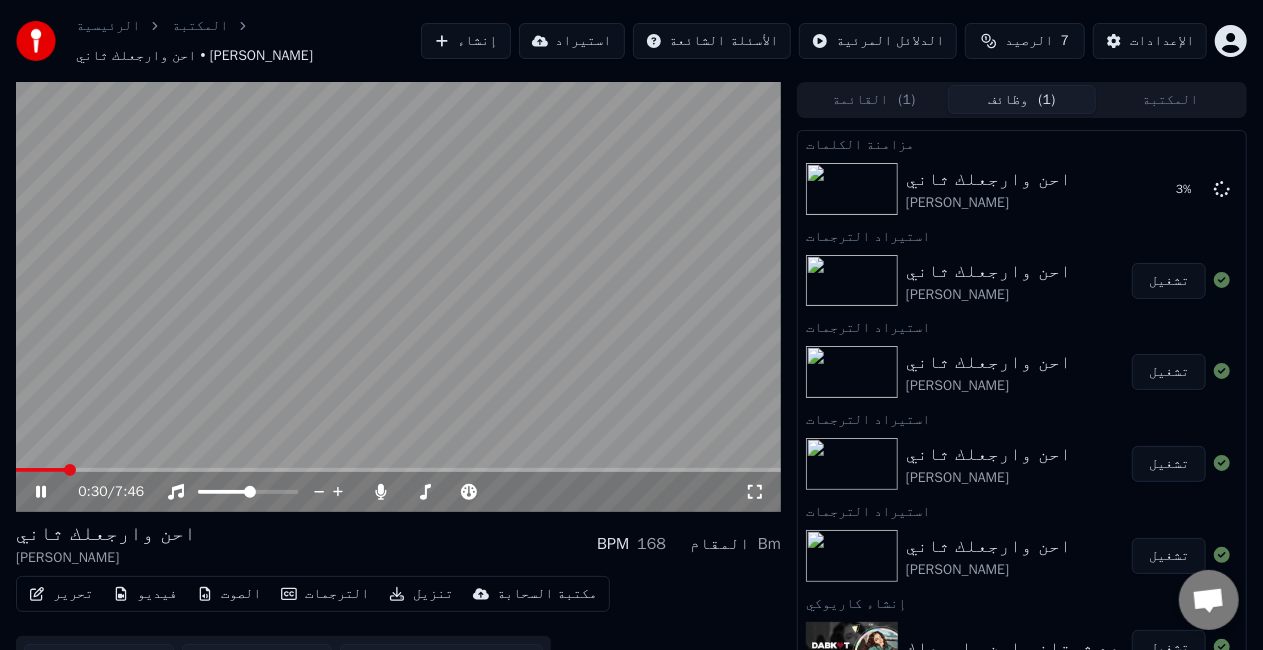click at bounding box center (398, 470) 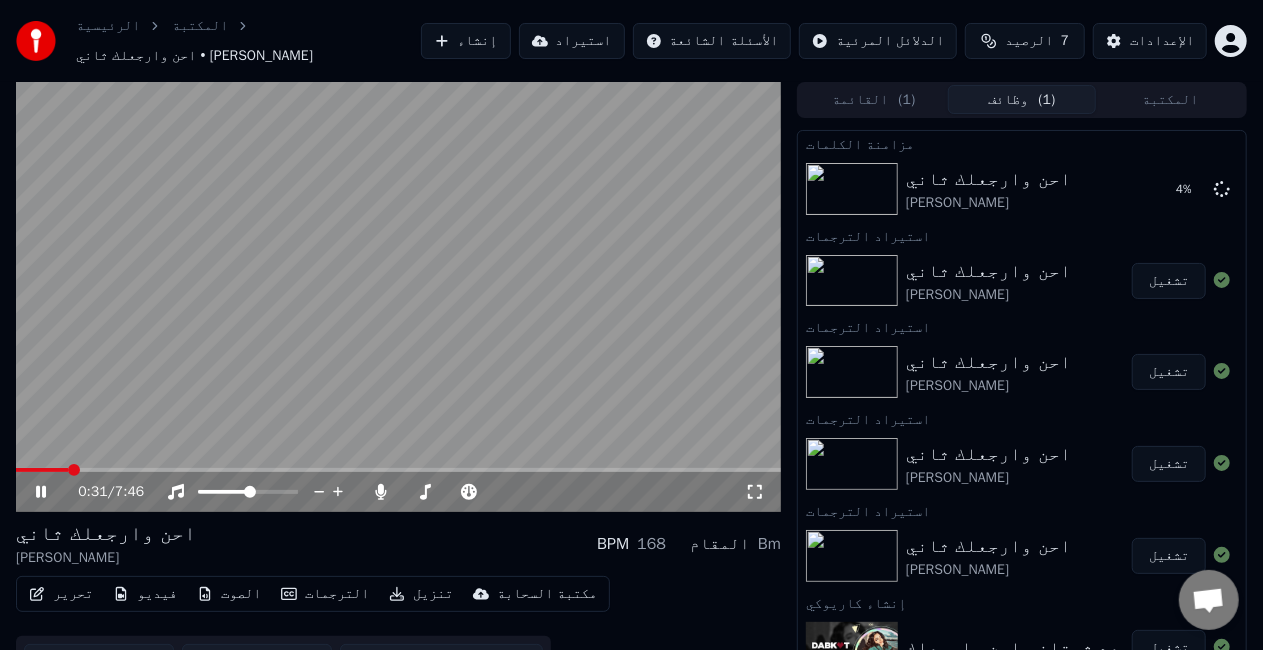 click at bounding box center (398, 297) 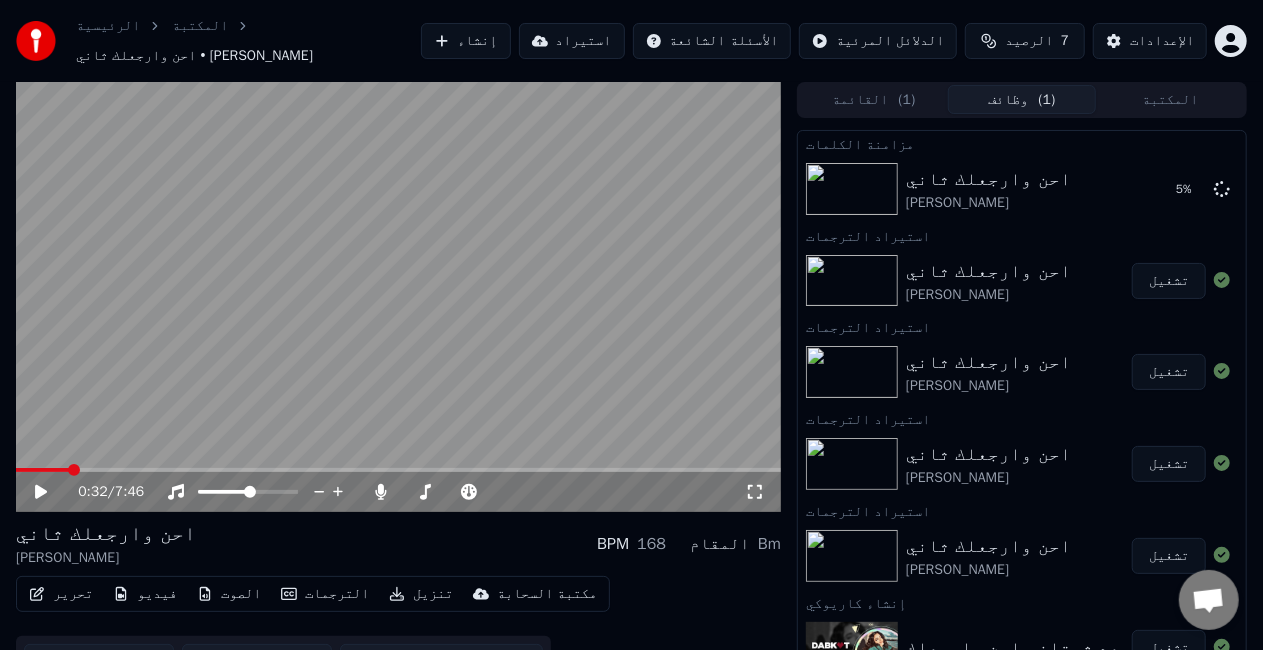 click on "تحرير" at bounding box center [61, 594] 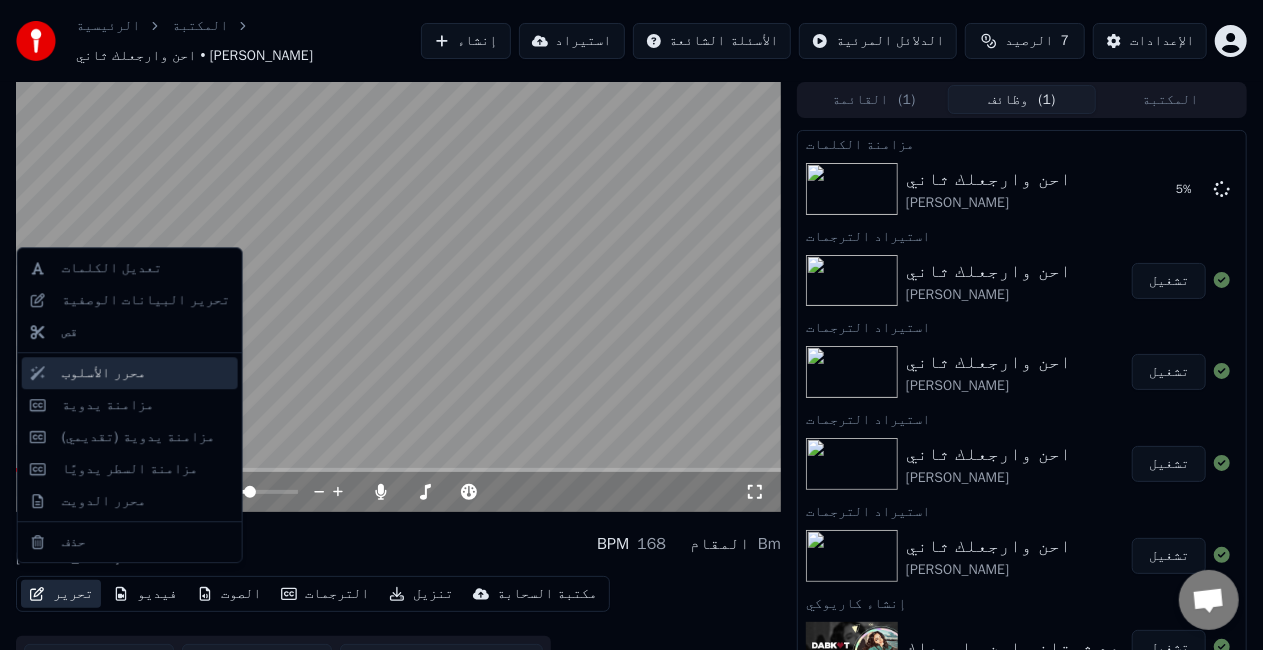 click on "محرر الأسلوب" at bounding box center (146, 373) 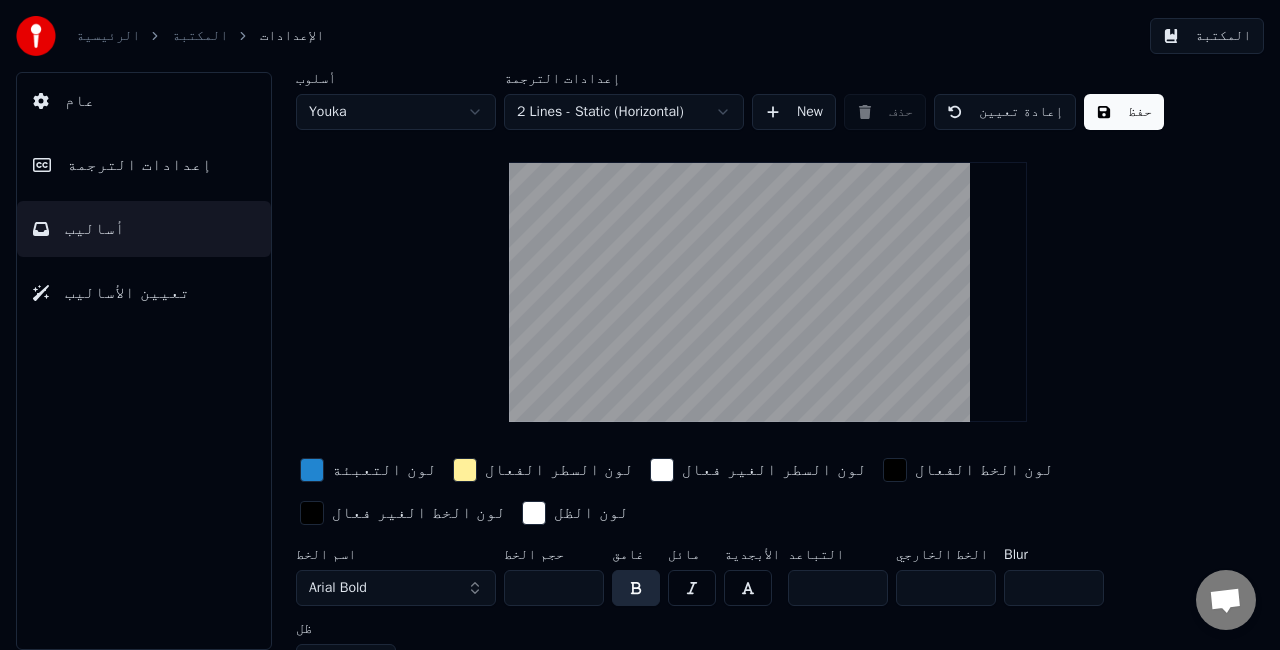 click at bounding box center (662, 470) 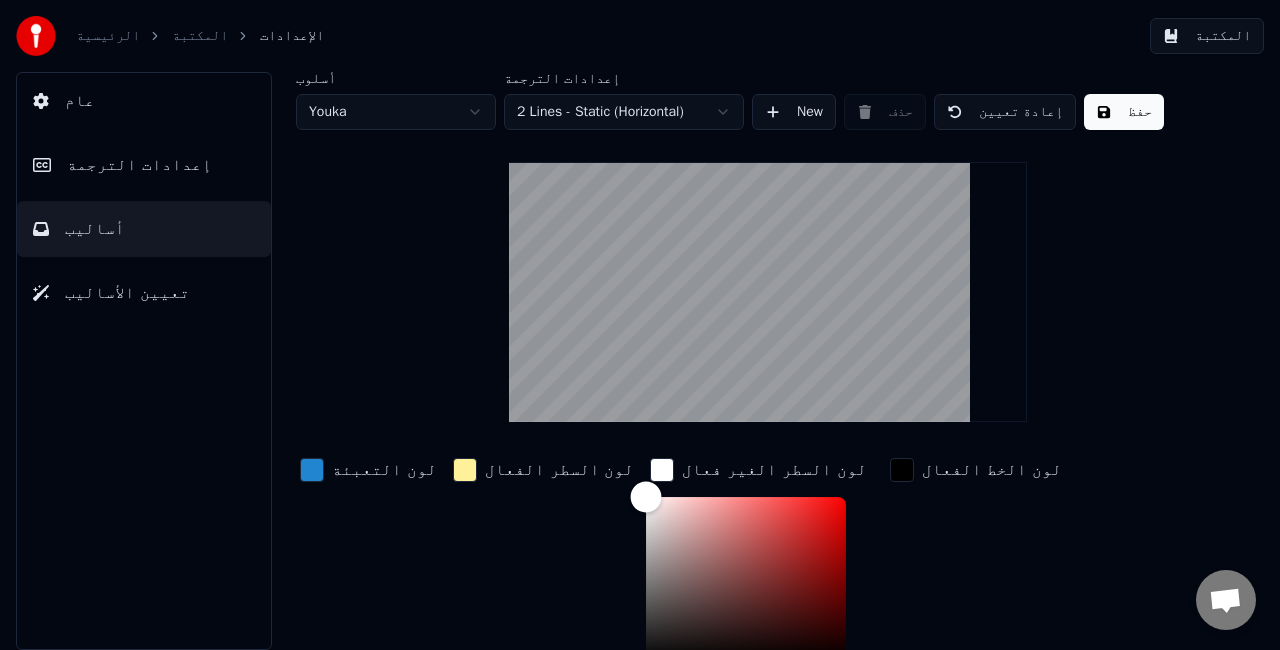 click at bounding box center [746, 579] 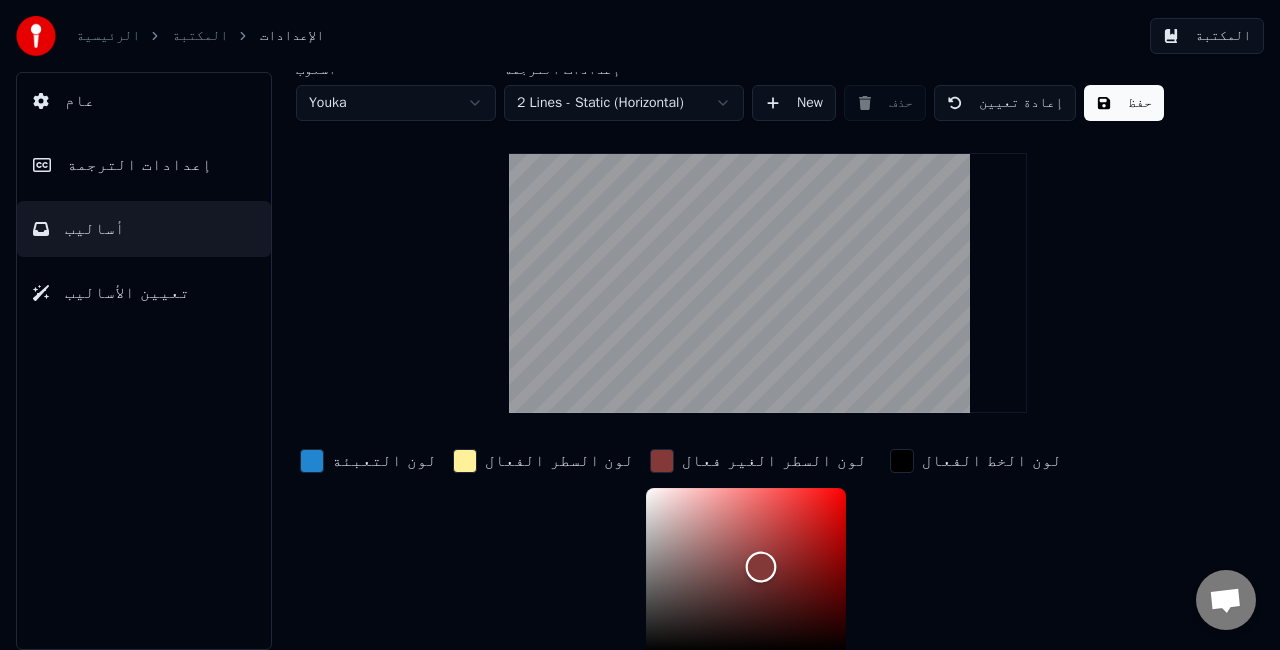 type on "*******" 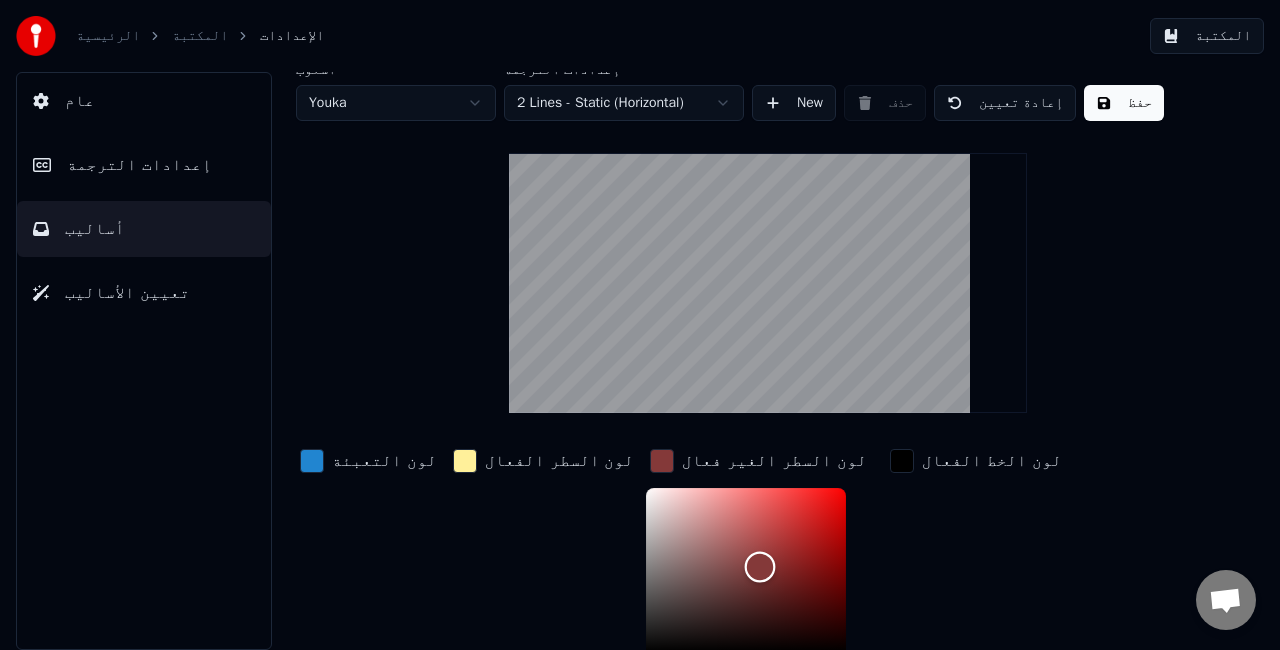 click at bounding box center [760, 567] 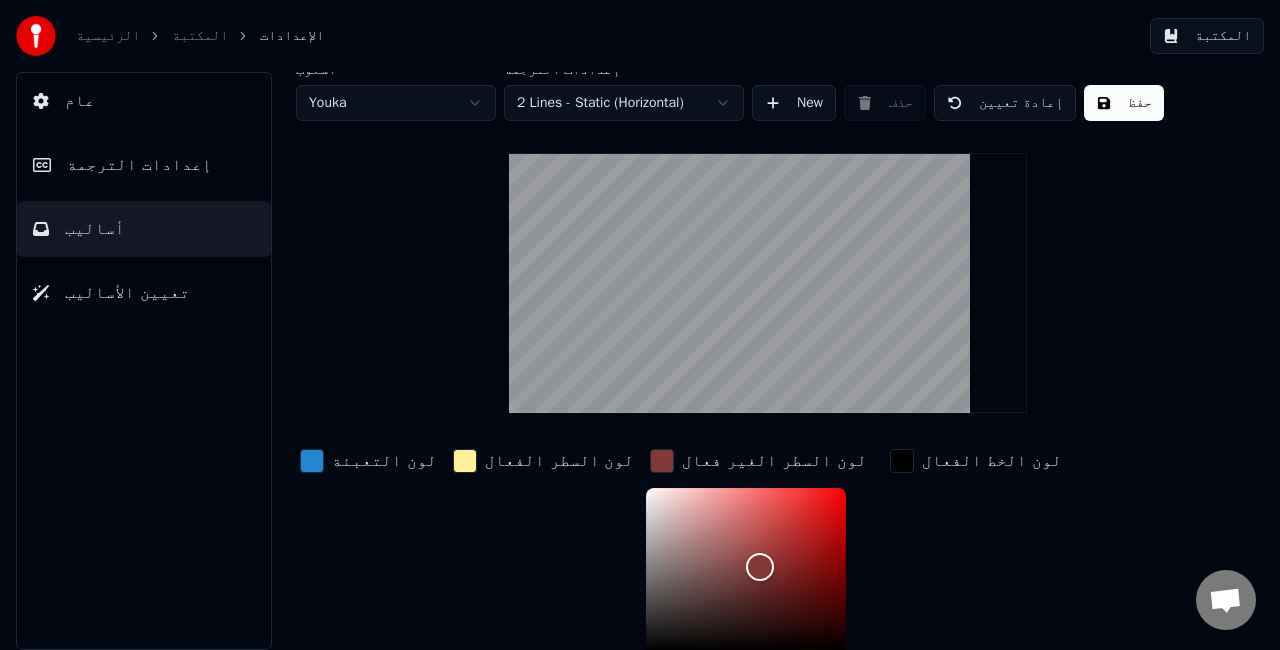 click on "إعدادات الترجمة" at bounding box center [139, 165] 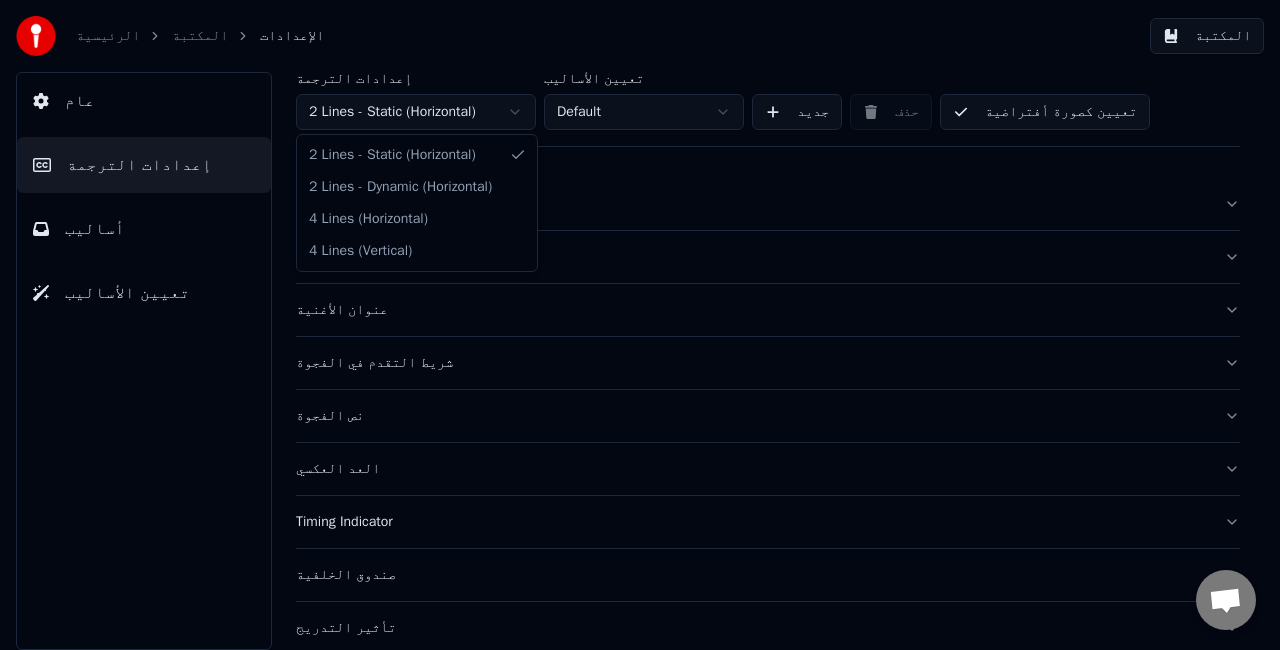 click on "الرئيسية المكتبة الإعدادات المكتبة عام إعدادات الترجمة أساليب تعيين الأساليب إعدادات الترجمة 2 Lines - Static (Horizontal) تعيين الأساليب Default جديد حذف تعيين كصورة أفتراضية عام Layout عنوان الأغنية شريط التقدم في الفجوة نص الفجوة العد العكسي Timing Indicator صندوق الخلفية تأثير التدريج التحريك الحد الأقصى للأحرف لكل سط تقسيم السطر تلقائيًا Advanced Settings 2 Lines - Static (Horizontal) 2 Lines - Dynamic (Horizontal) 4 Lines (Horizontal) 4 Lines (Vertical)" at bounding box center [640, 325] 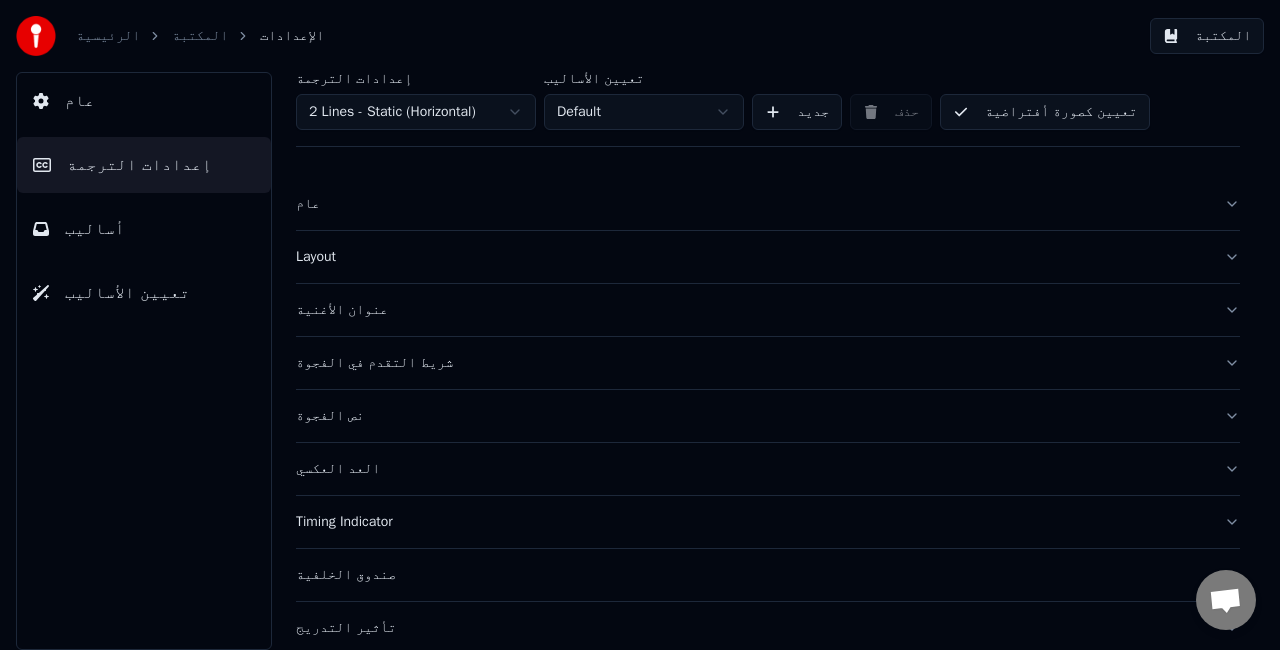 click on "الرئيسية المكتبة الإعدادات المكتبة عام إعدادات الترجمة أساليب تعيين الأساليب إعدادات الترجمة 2 Lines - Static (Horizontal) تعيين الأساليب Default جديد حذف تعيين كصورة أفتراضية عام Layout عنوان الأغنية شريط التقدم في الفجوة نص الفجوة العد العكسي Timing Indicator صندوق الخلفية تأثير التدريج التحريك الحد الأقصى للأحرف لكل سط تقسيم السطر تلقائيًا Advanced Settings" at bounding box center [640, 325] 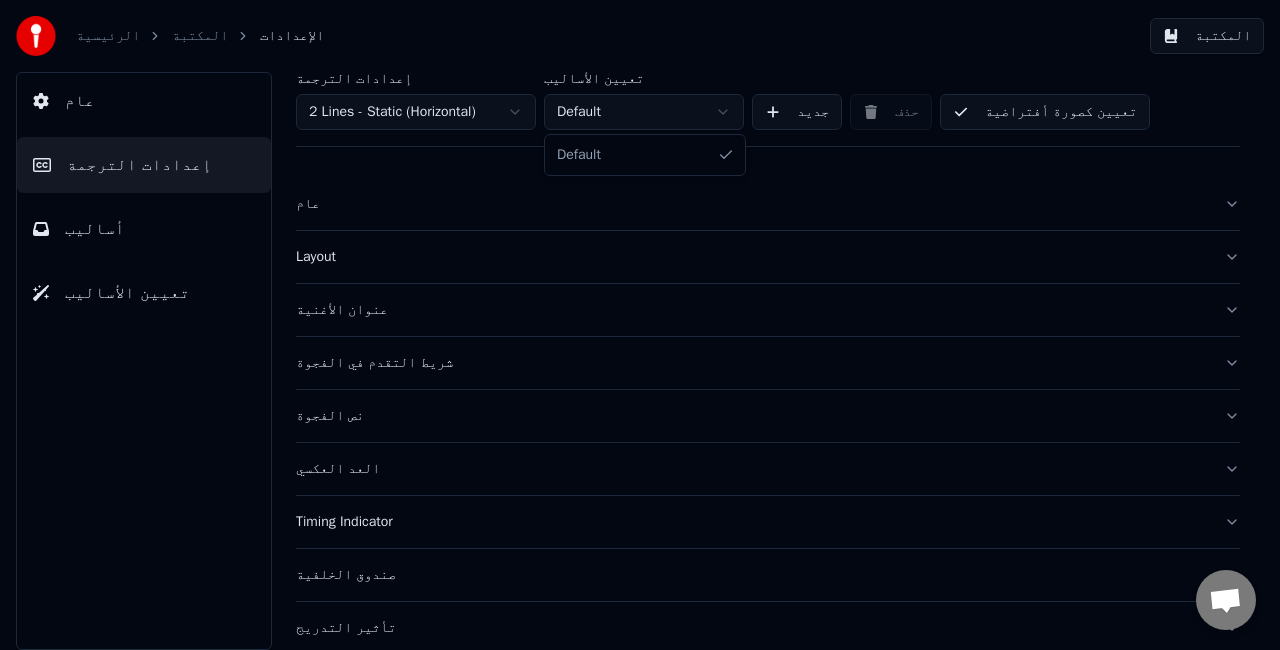 click on "الرئيسية المكتبة الإعدادات المكتبة عام إعدادات الترجمة أساليب تعيين الأساليب إعدادات الترجمة 2 Lines - Static (Horizontal) تعيين الأساليب Default جديد حذف تعيين كصورة أفتراضية عام Layout عنوان الأغنية شريط التقدم في الفجوة نص الفجوة العد العكسي Timing Indicator صندوق الخلفية تأثير التدريج التحريك الحد الأقصى للأحرف لكل سط تقسيم السطر تلقائيًا Advanced Settings Default" at bounding box center (640, 325) 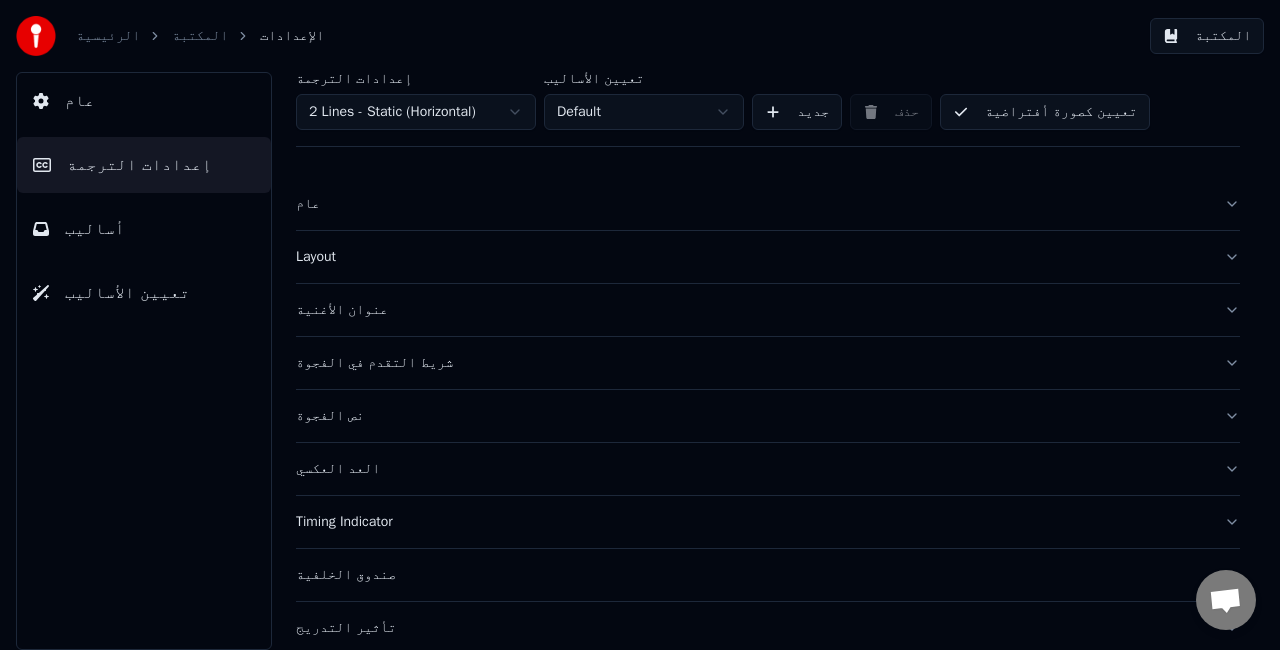 click on "عام" at bounding box center (768, 204) 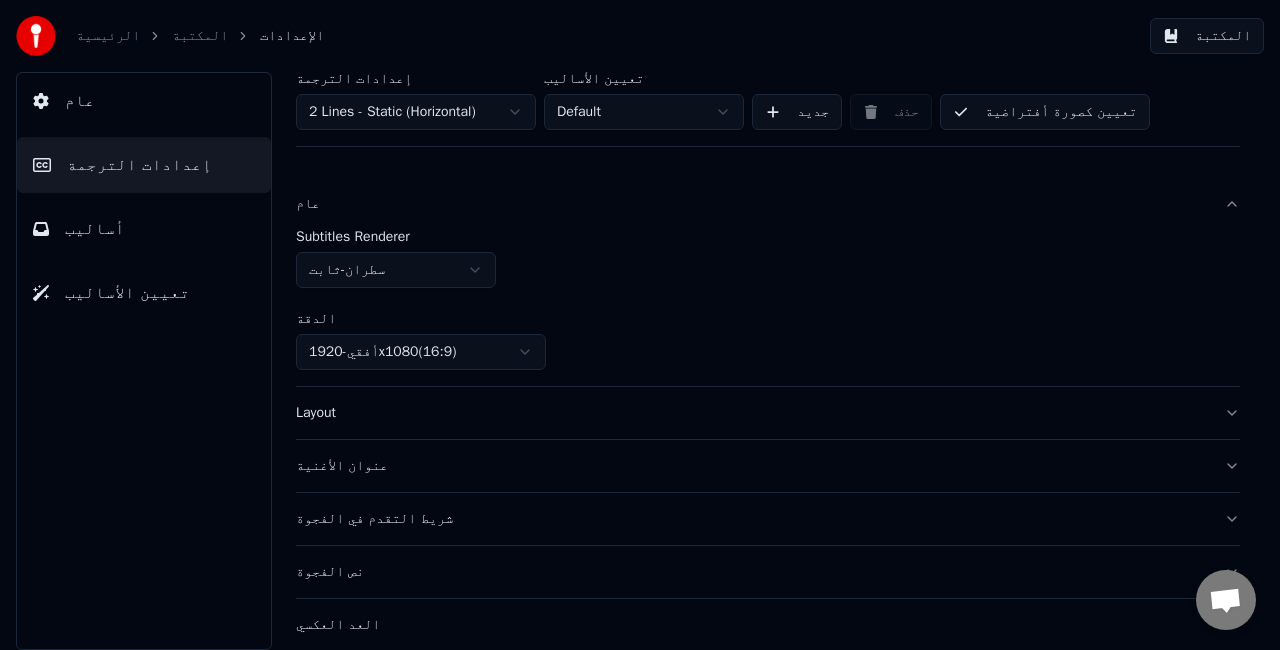 click on "عام" at bounding box center (768, 204) 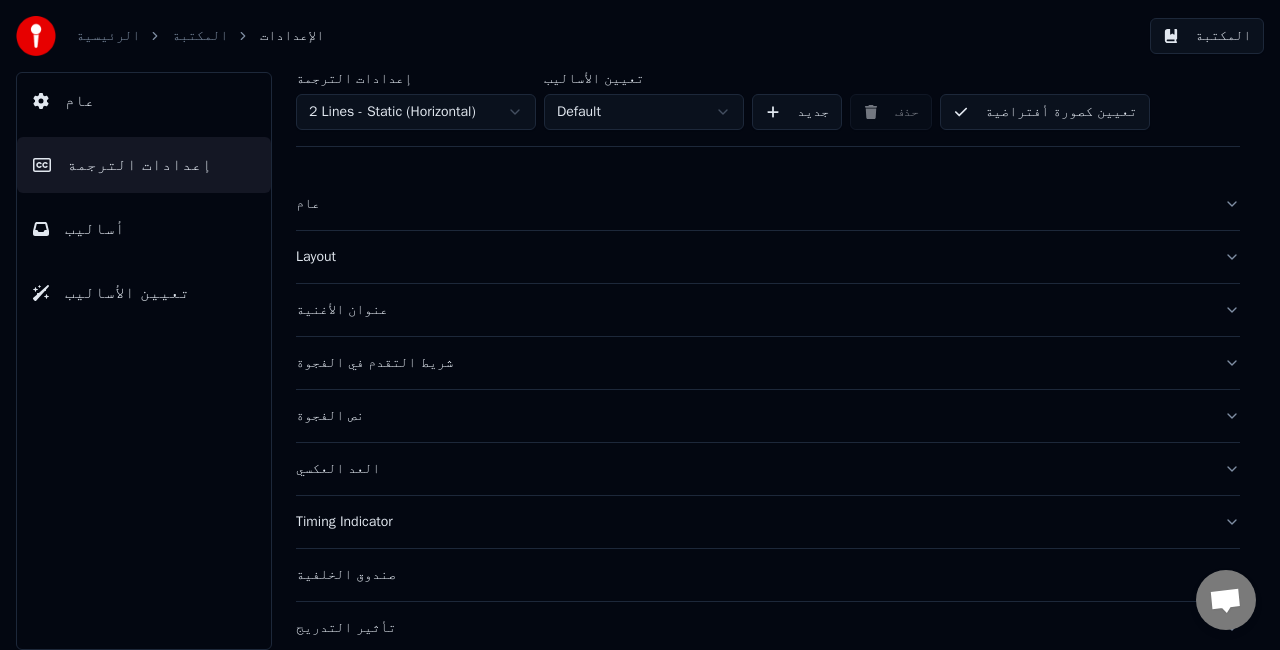 click on "Layout" at bounding box center (752, 257) 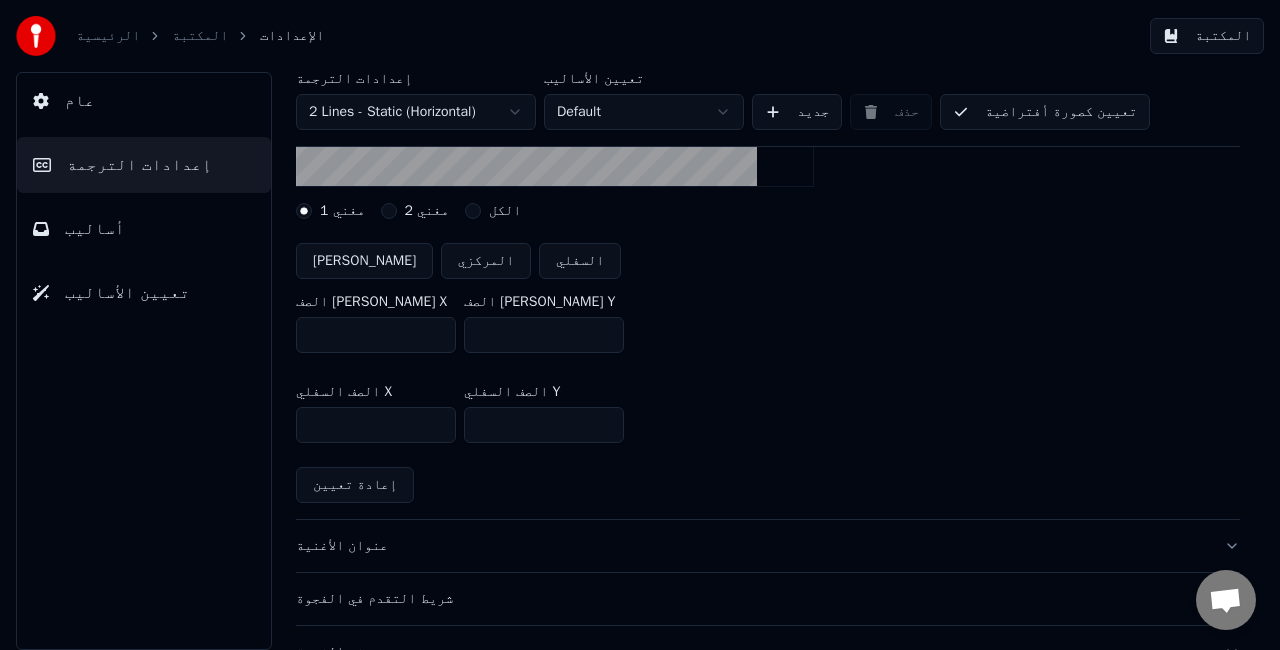 scroll, scrollTop: 509, scrollLeft: 0, axis: vertical 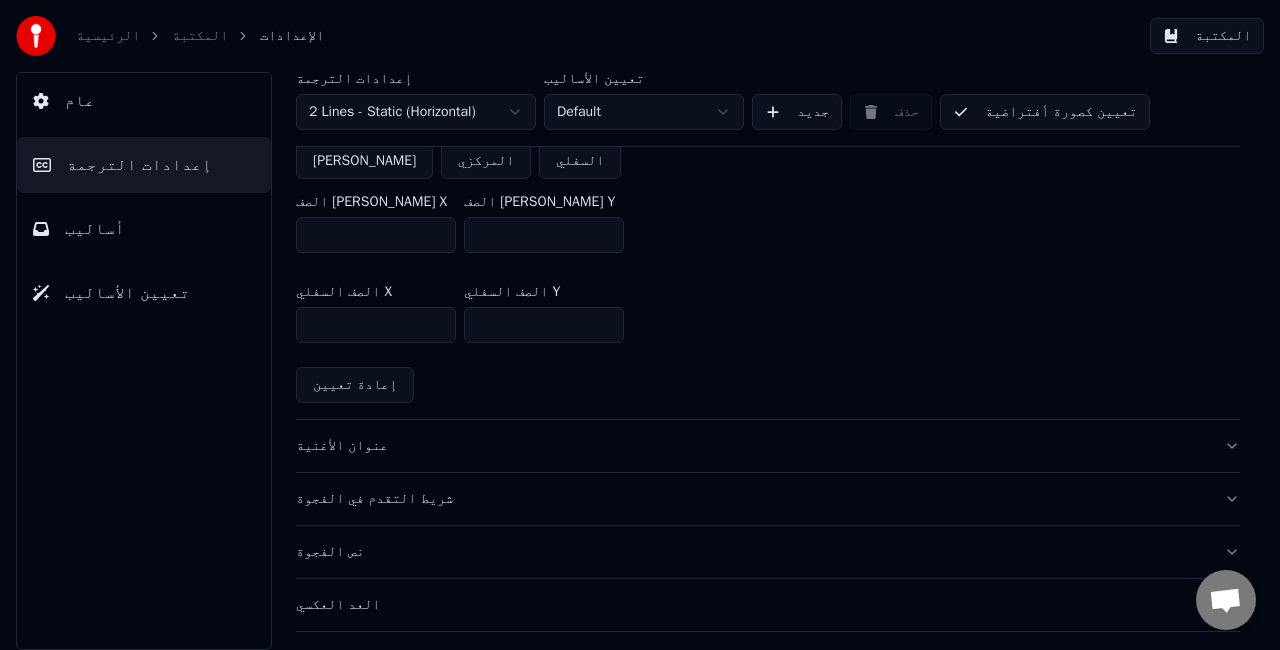 click on "عنوان الأغنية" at bounding box center (752, 446) 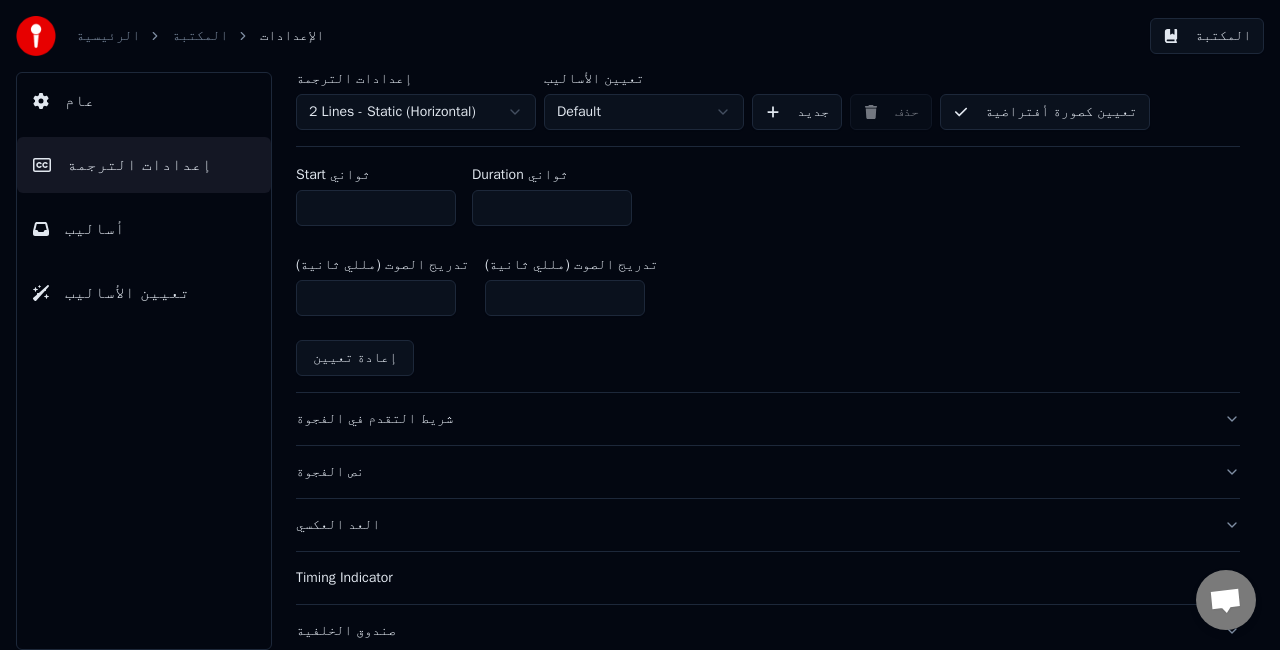 scroll, scrollTop: 1009, scrollLeft: 0, axis: vertical 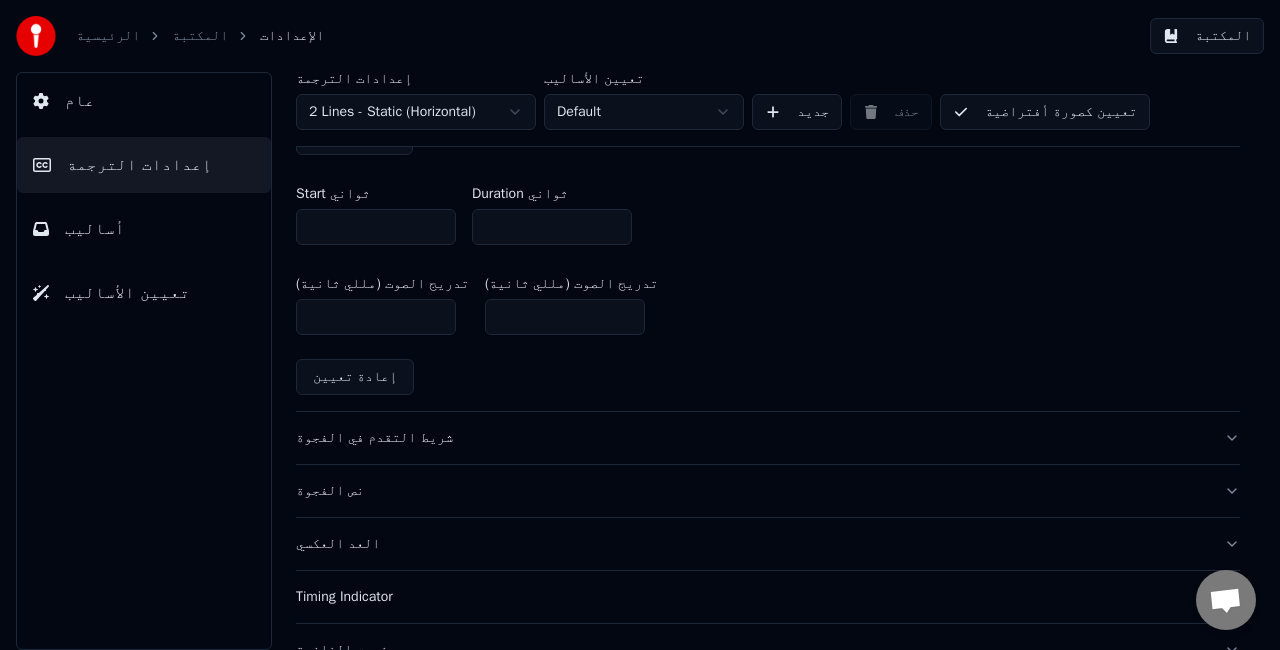 click on "شريط التقدم في الفجوة" at bounding box center (768, 438) 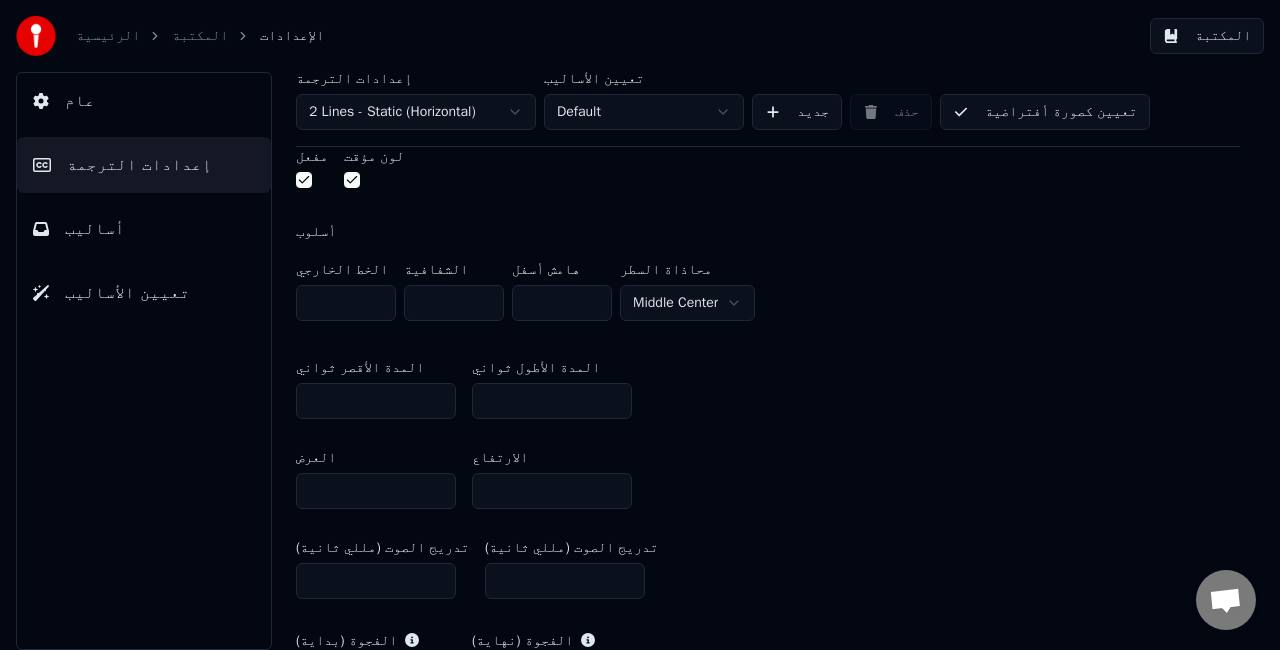 scroll, scrollTop: 509, scrollLeft: 0, axis: vertical 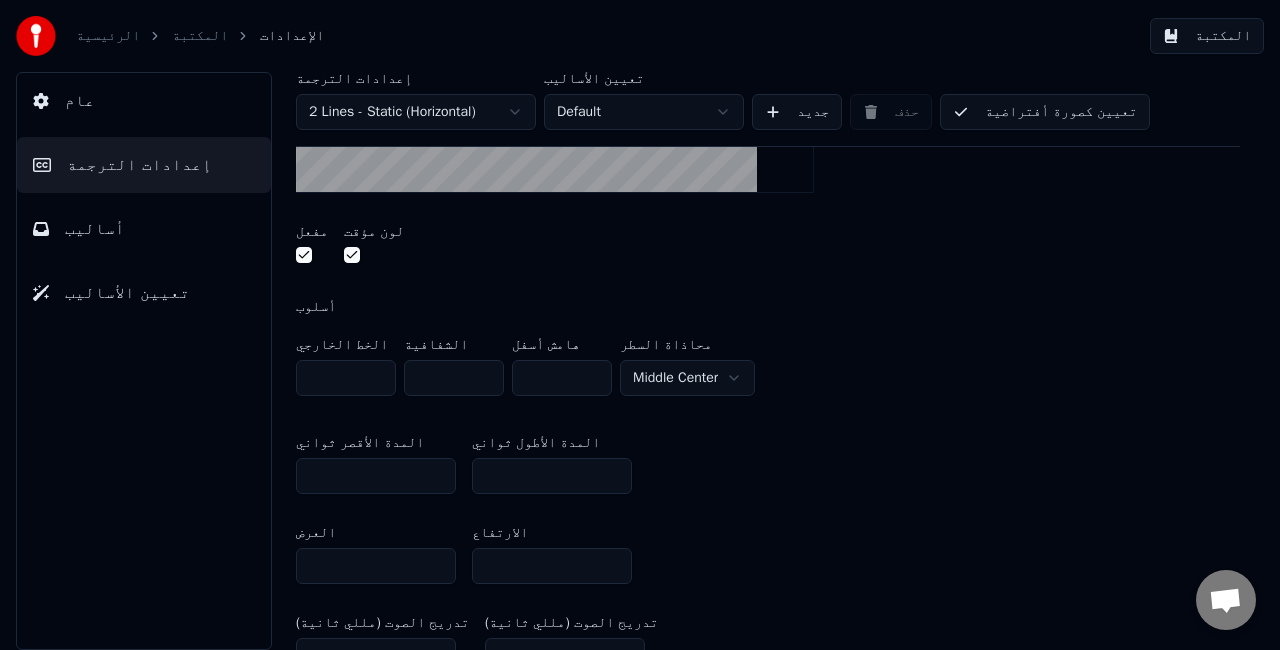 click on "أساليب" at bounding box center (144, 229) 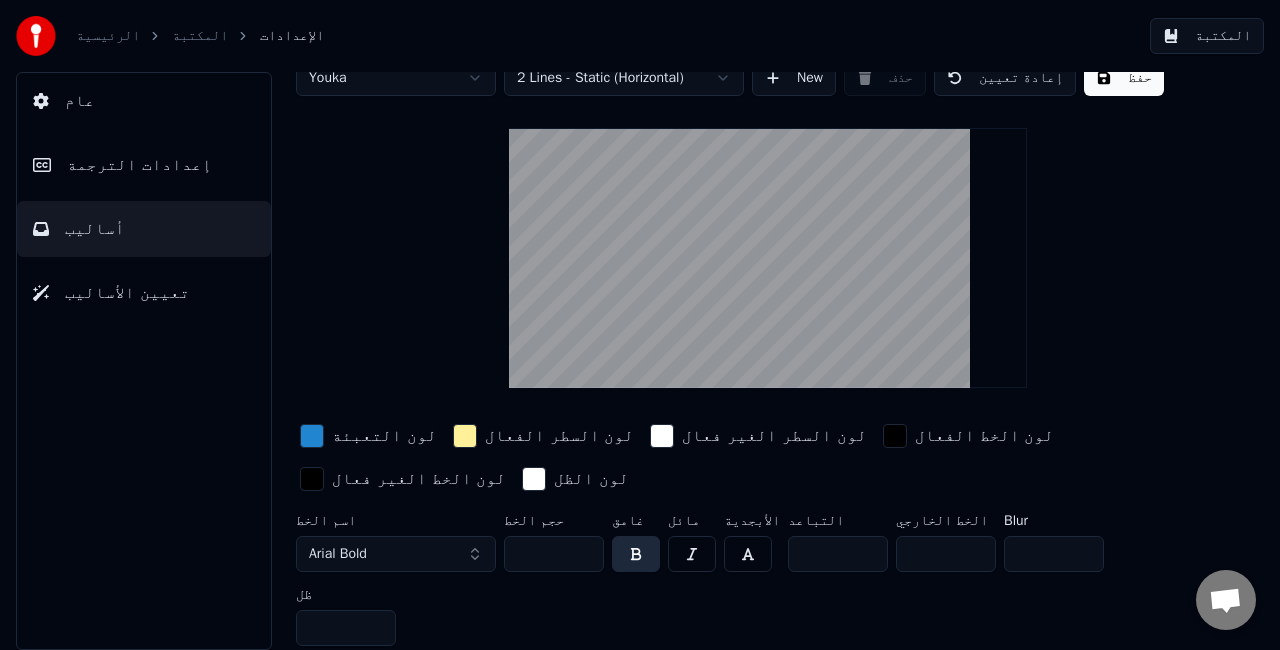 click at bounding box center [465, 436] 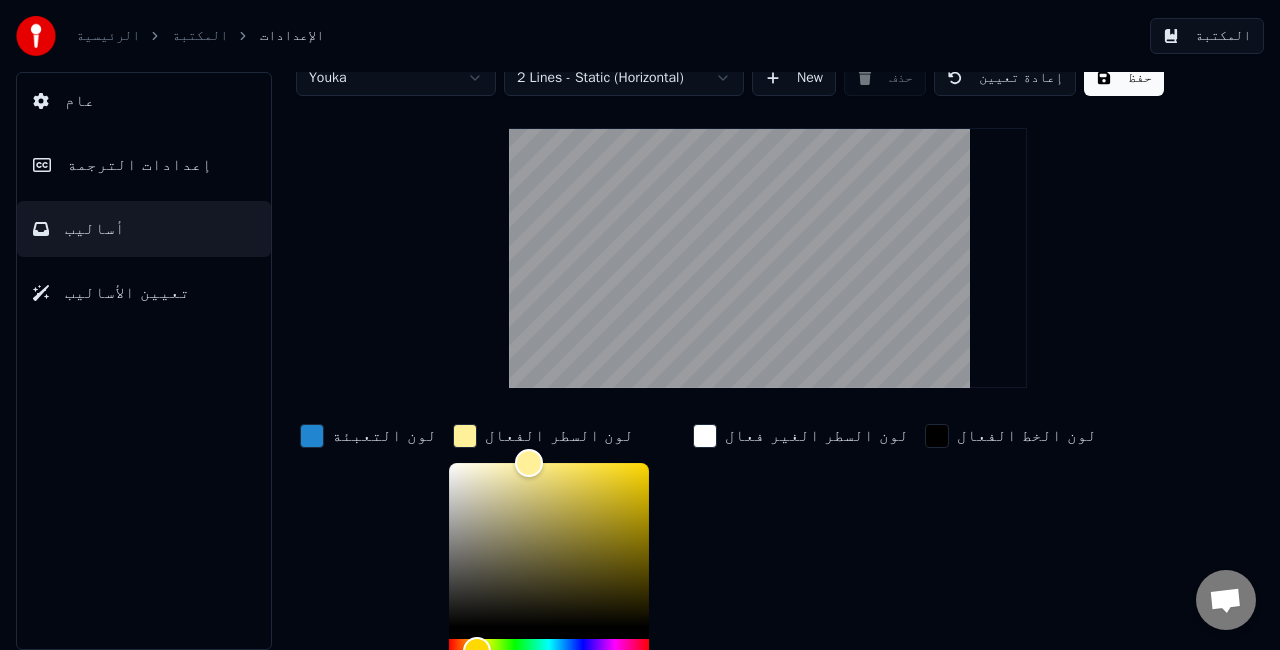 click at bounding box center (312, 436) 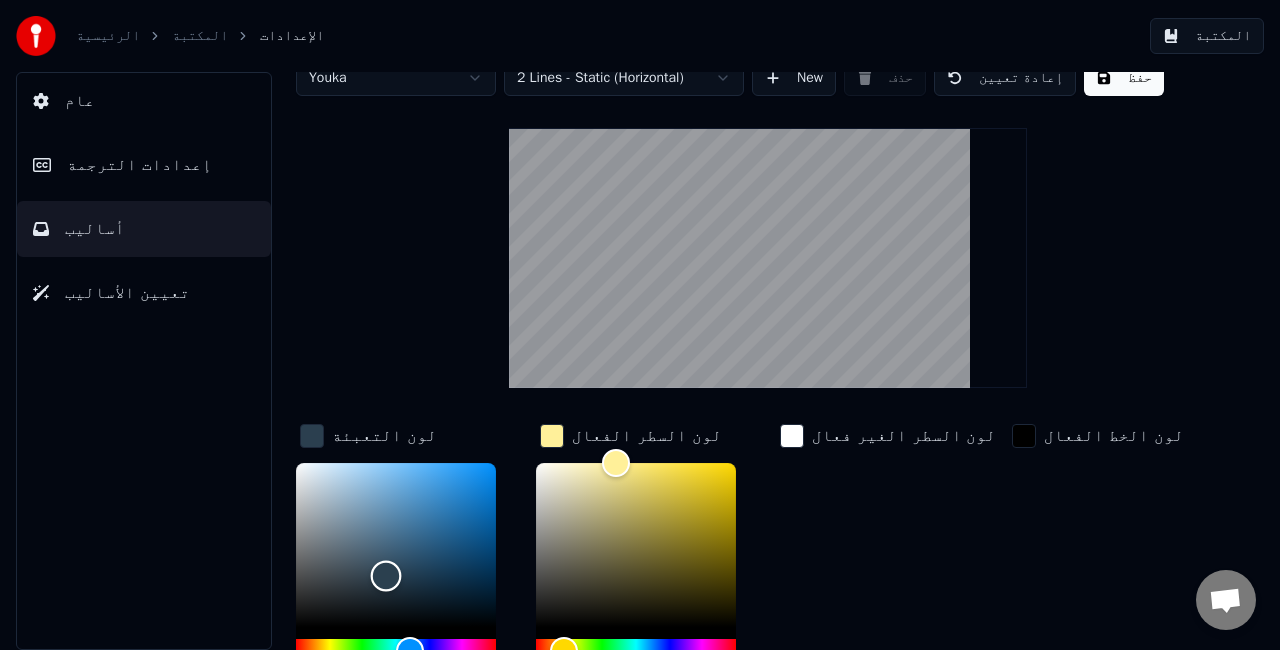 drag, startPoint x: 384, startPoint y: 574, endPoint x: 562, endPoint y: 429, distance: 229.58441 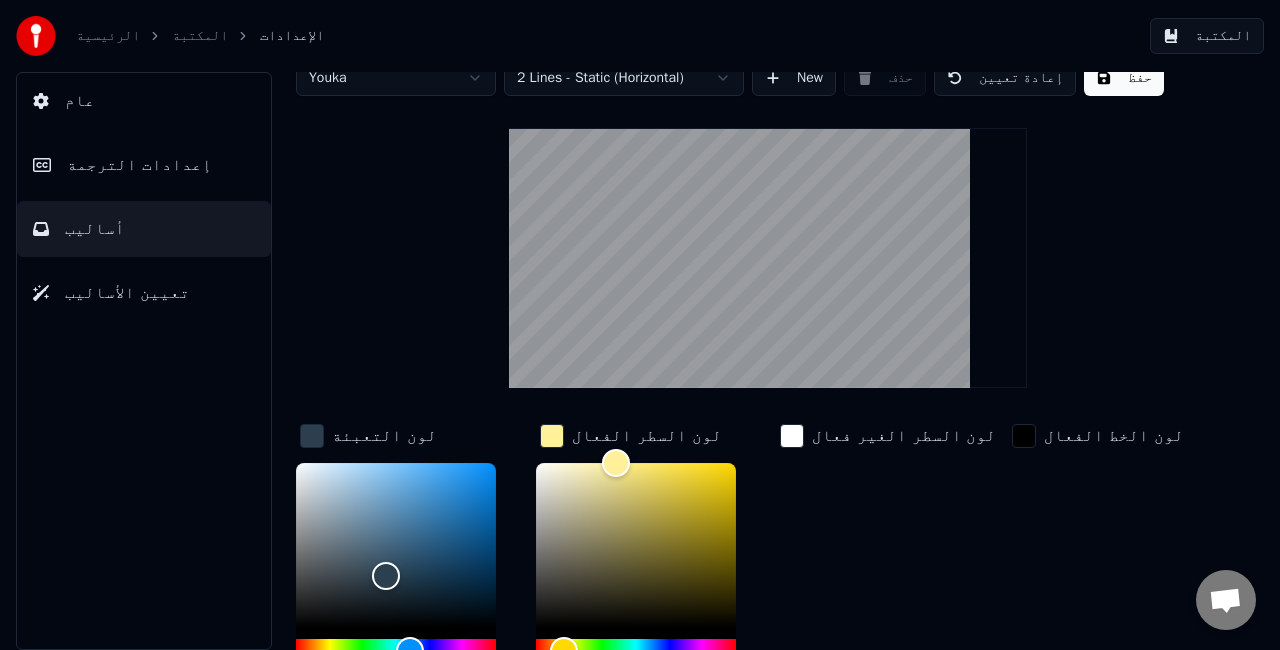 click at bounding box center [552, 436] 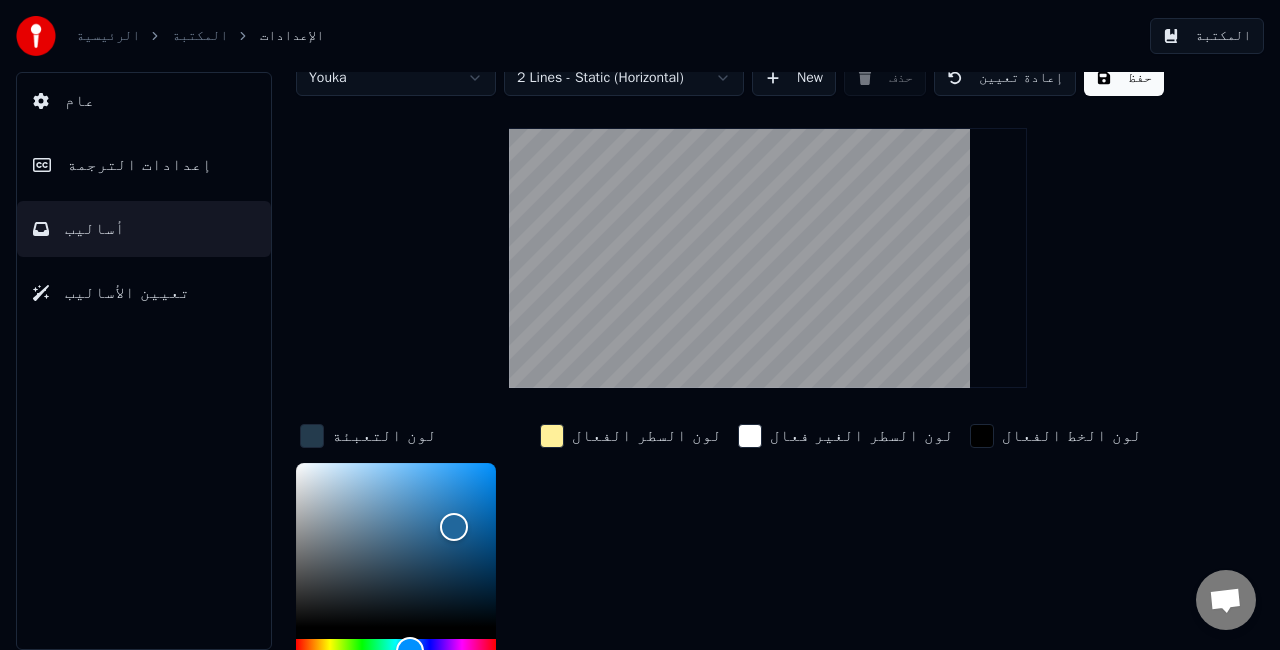 click on "لون السطر الغير فعال" at bounding box center (846, 571) 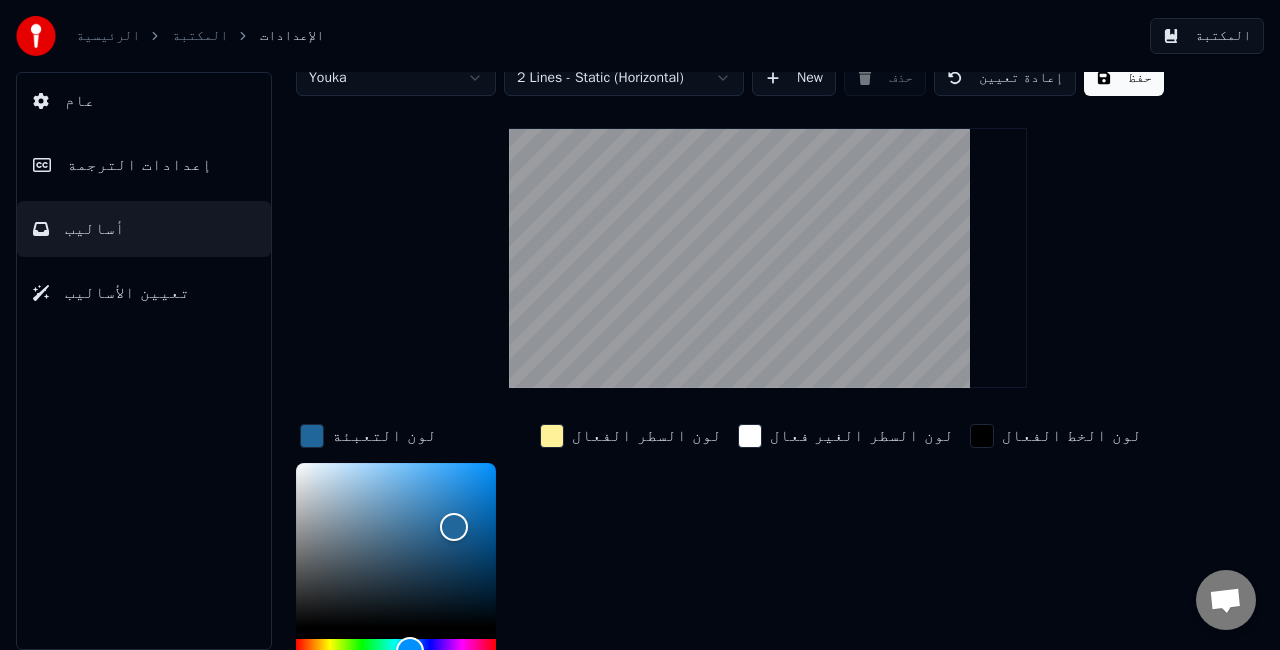 type on "*******" 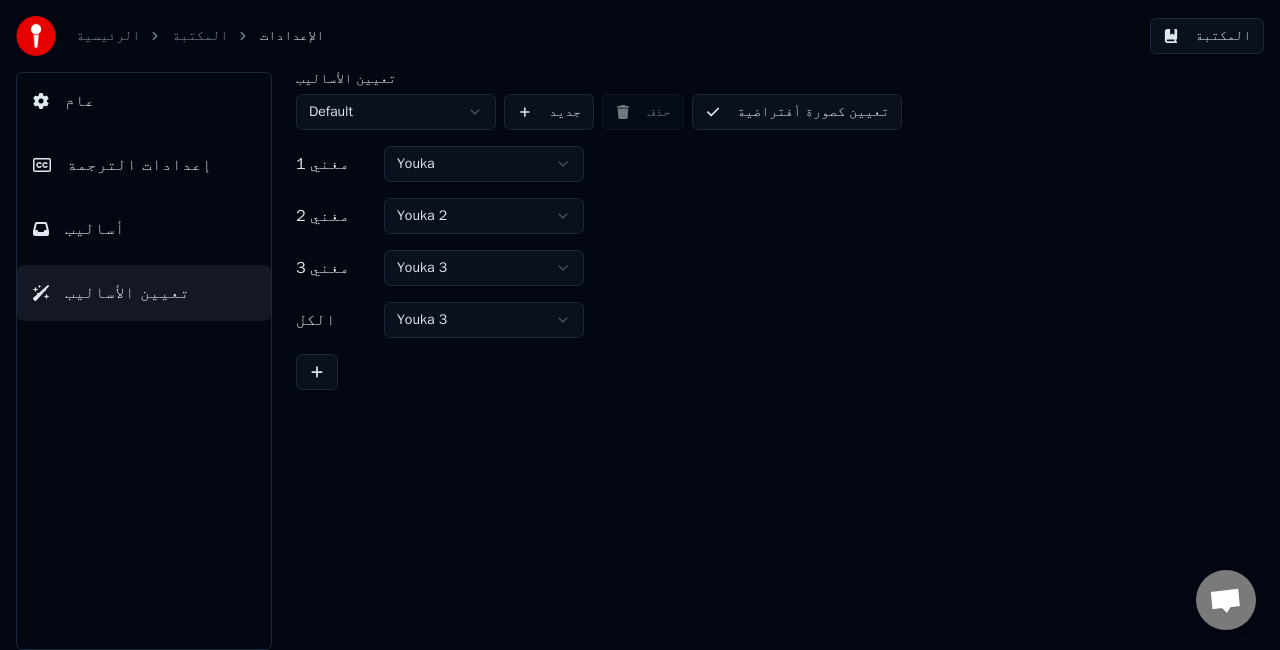 scroll, scrollTop: 0, scrollLeft: 0, axis: both 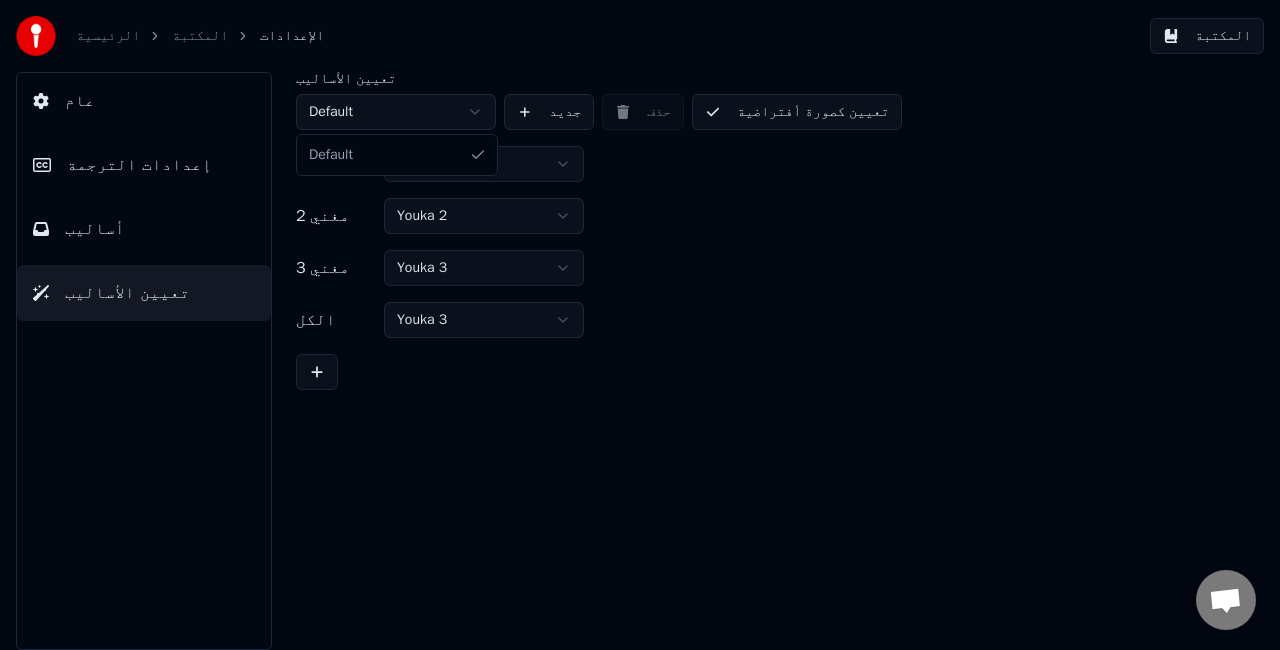 click on "الرئيسية المكتبة الإعدادات المكتبة عام إعدادات الترجمة أساليب تعيين الأساليب تعيين الأساليب Default جديد حذف تعيين كصورة أفتراضية مغني   1 Youka مغني   2 Youka 2 مغني   3 Youka 3 الكل Youka 3 Default" at bounding box center (640, 325) 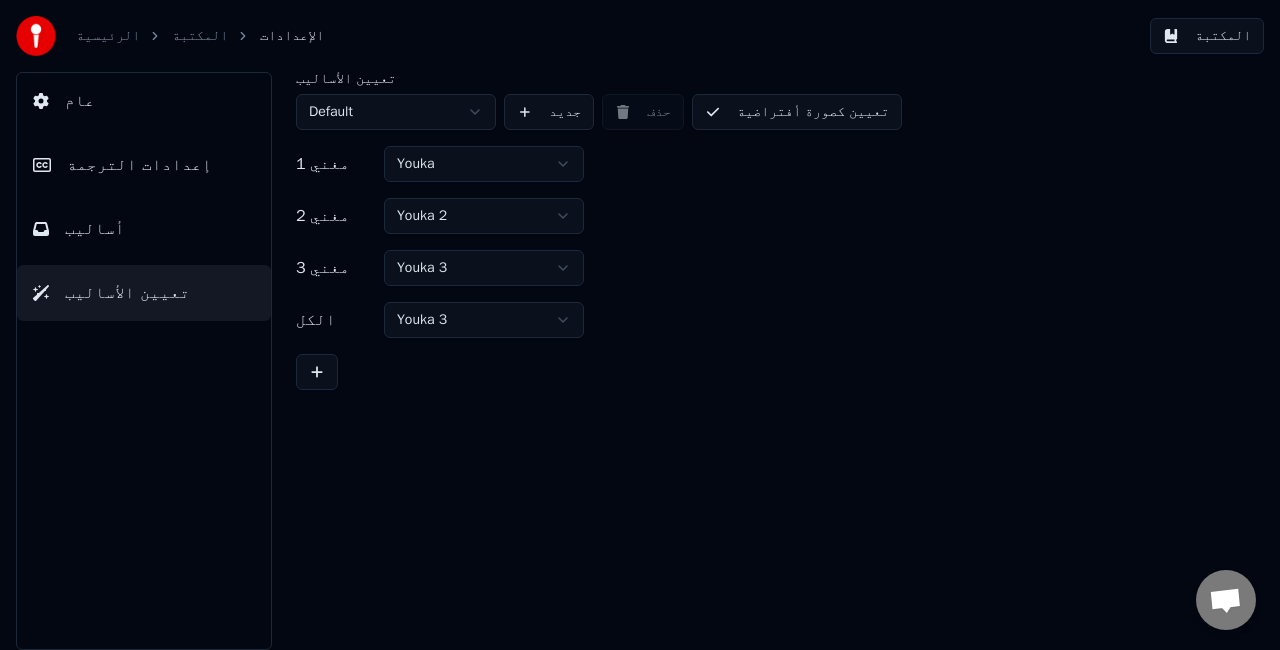 click on "الرئيسية المكتبة الإعدادات المكتبة عام إعدادات الترجمة أساليب تعيين الأساليب تعيين الأساليب Default جديد حذف تعيين كصورة أفتراضية مغني   1 Youka مغني   2 Youka 2 مغني   3 Youka 3 الكل Youka 3" at bounding box center [640, 325] 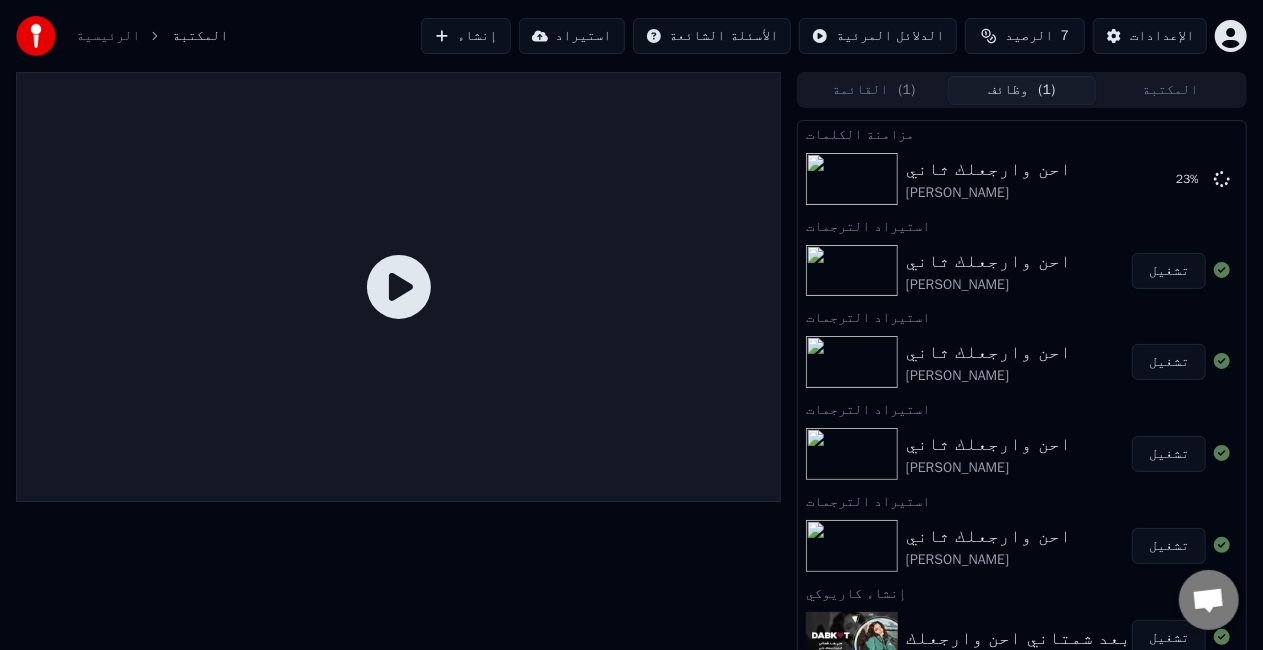 click on "تشغيل" at bounding box center [1169, 546] 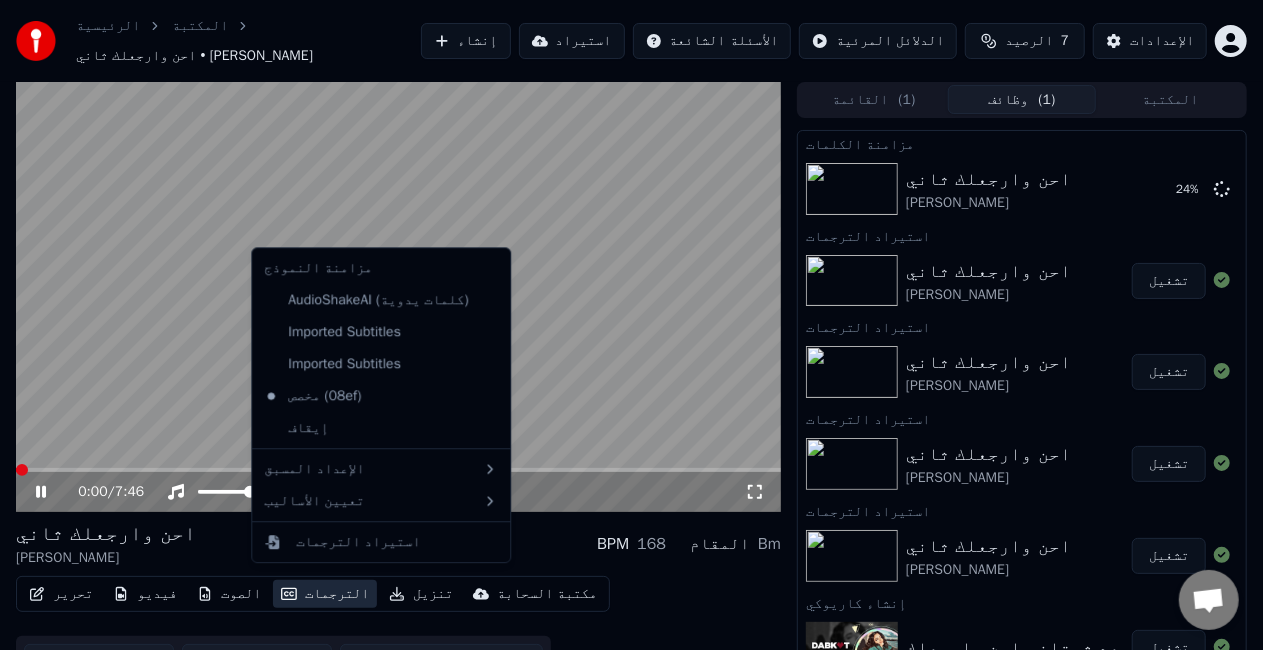 click 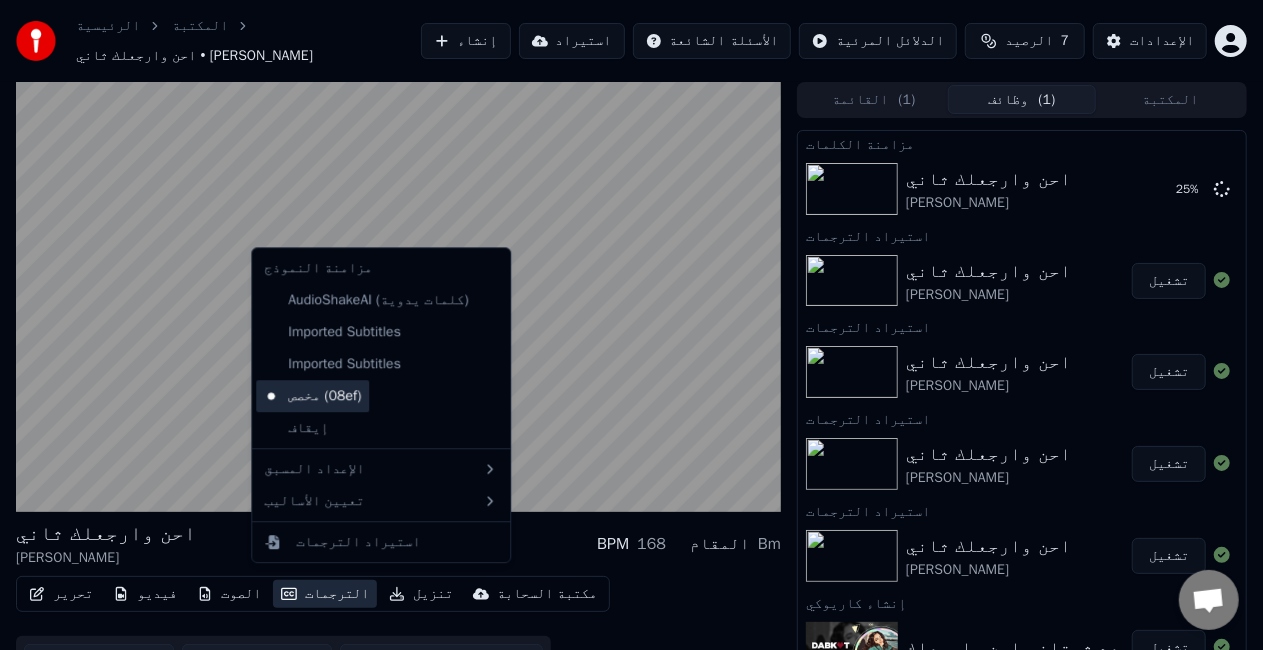 click on "مخصص (08ef)" at bounding box center [312, 396] 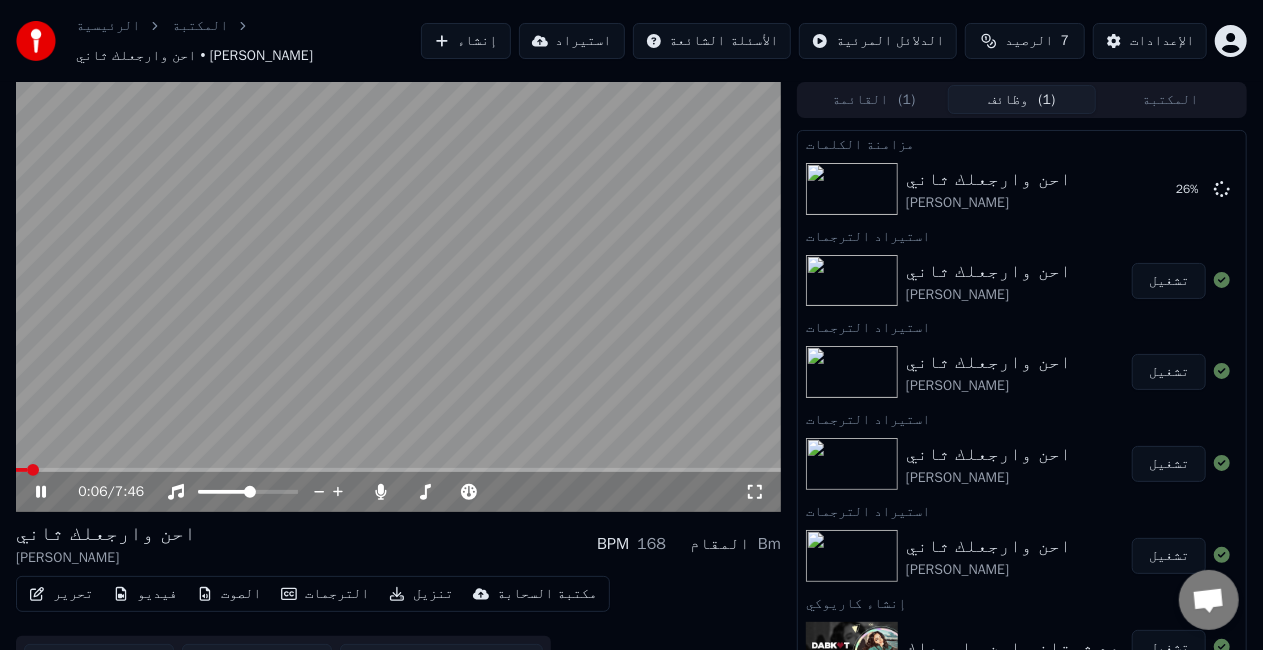 click on "الترجمات" at bounding box center [325, 594] 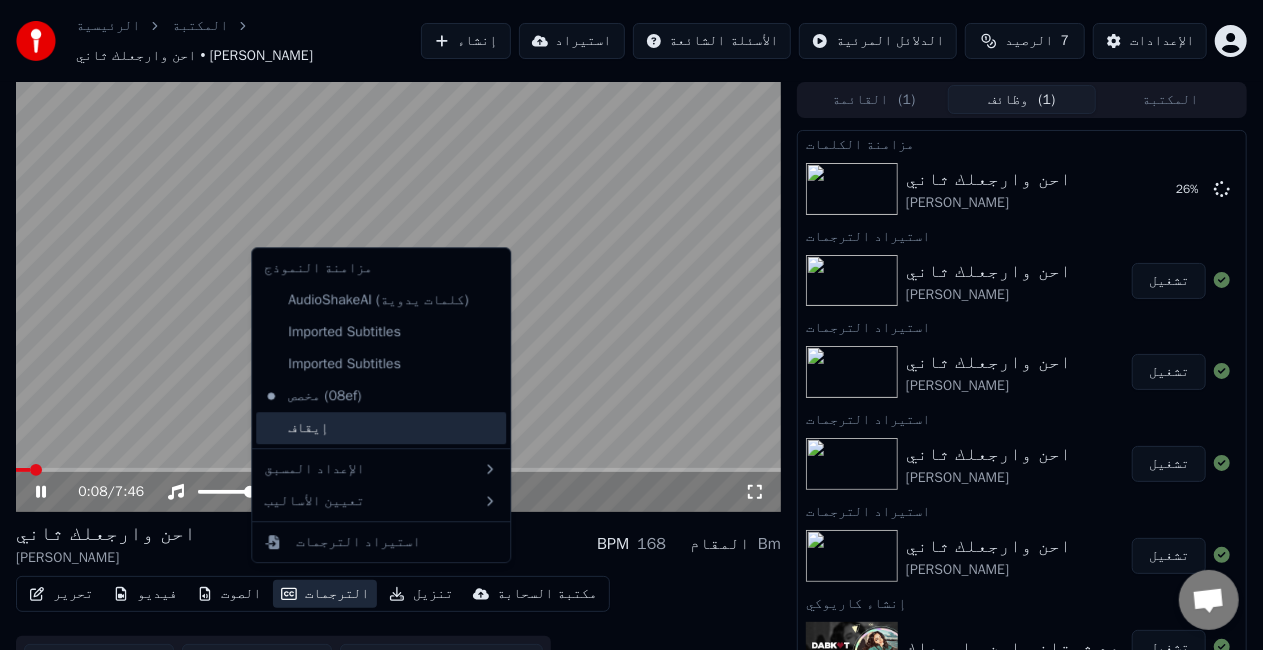 click on "إيقاف" at bounding box center [381, 428] 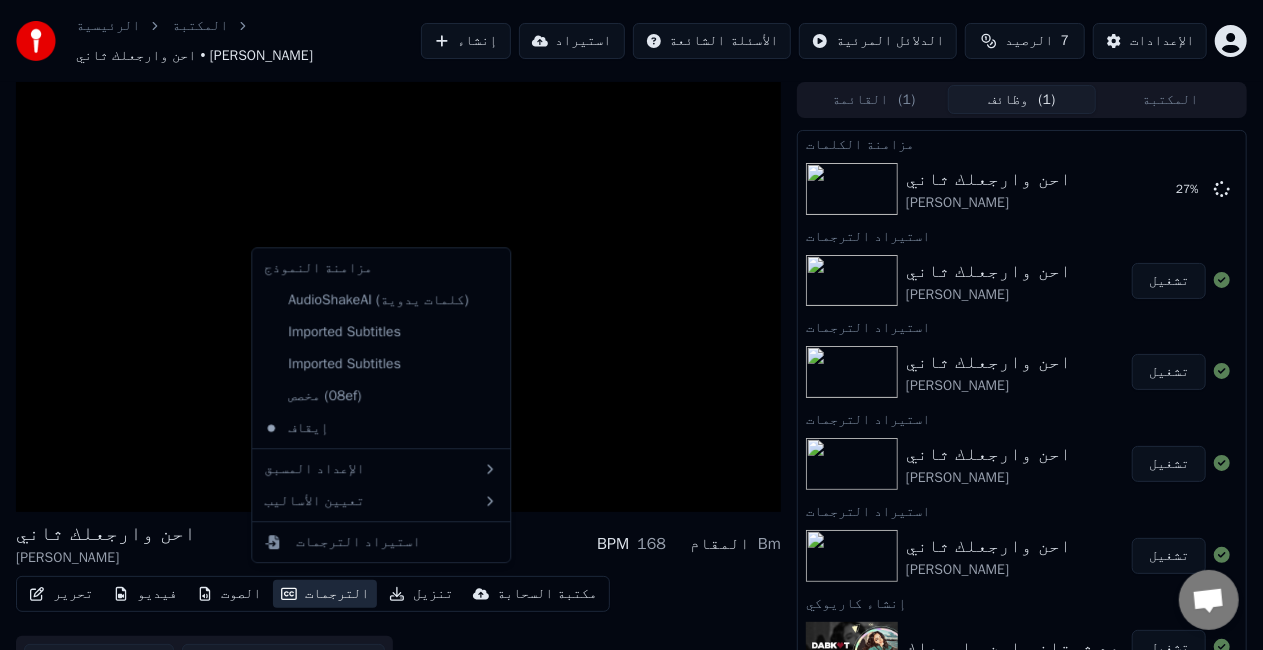 click on "الترجمات" at bounding box center (325, 594) 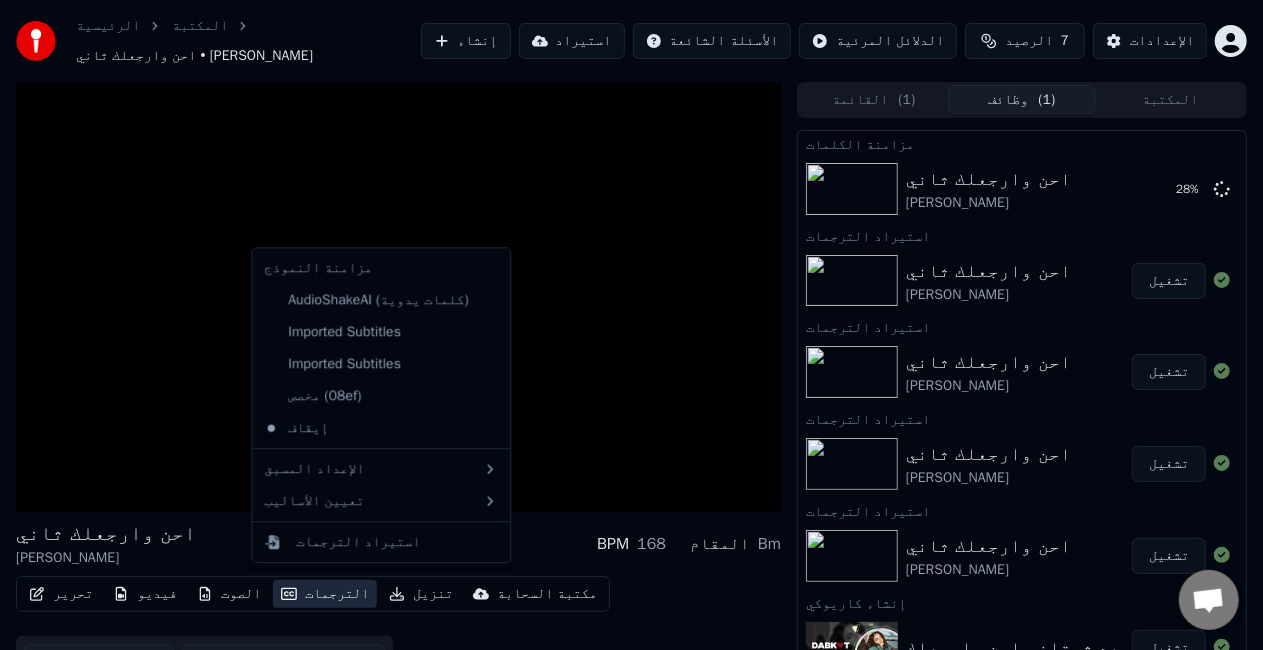 click 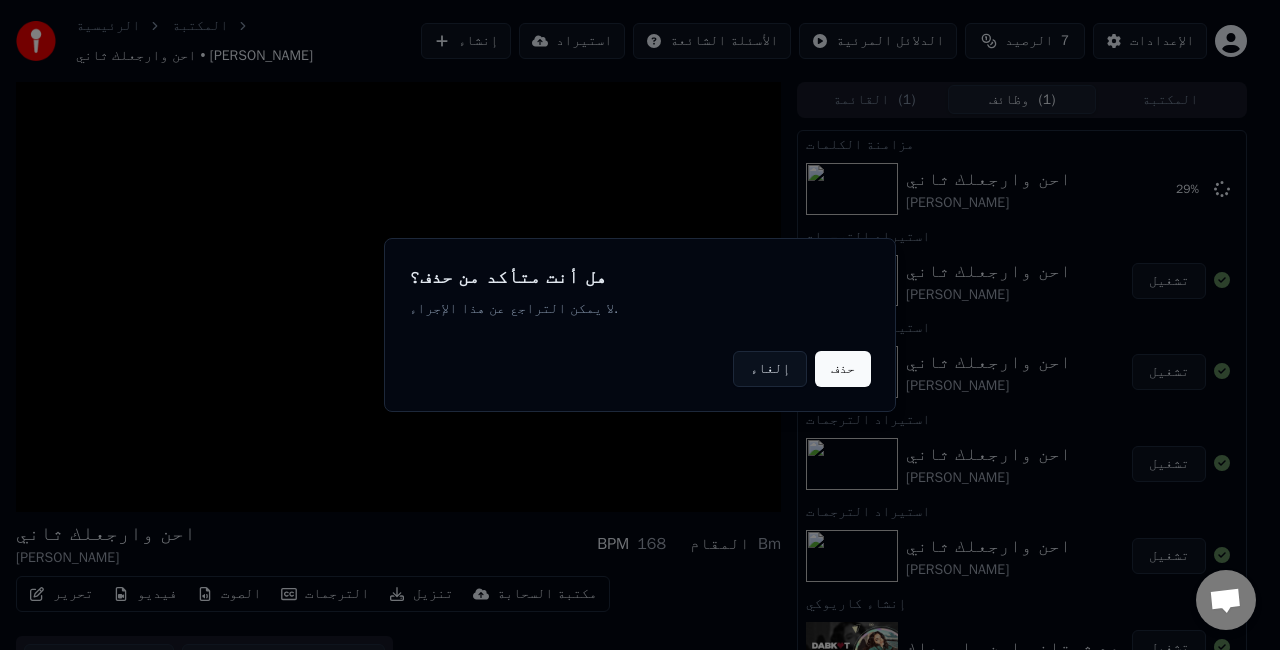 click on "حذف" at bounding box center [843, 369] 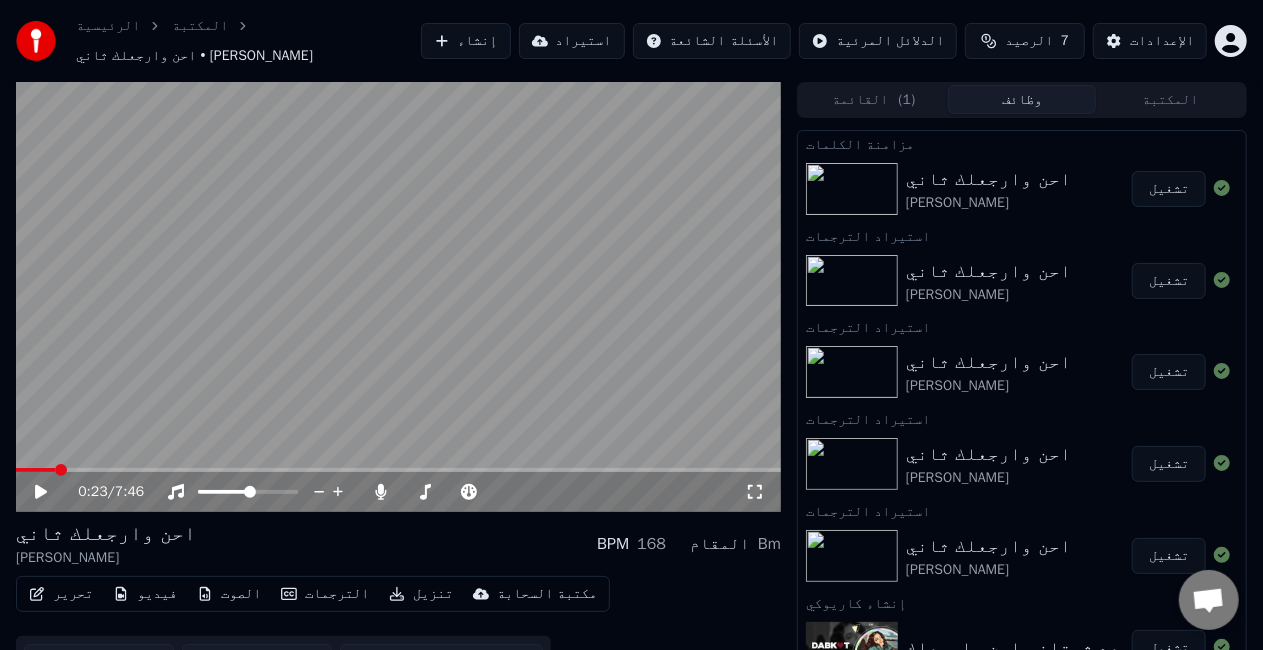 click at bounding box center [398, 297] 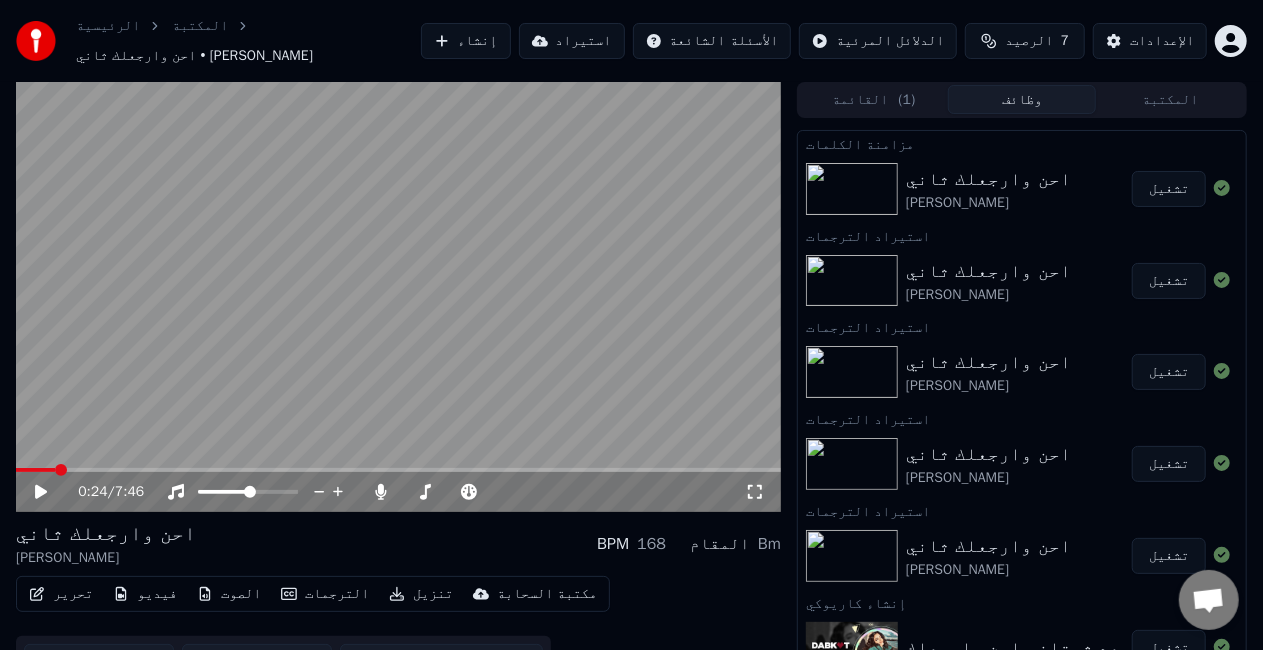 click on "الصوت" at bounding box center [229, 594] 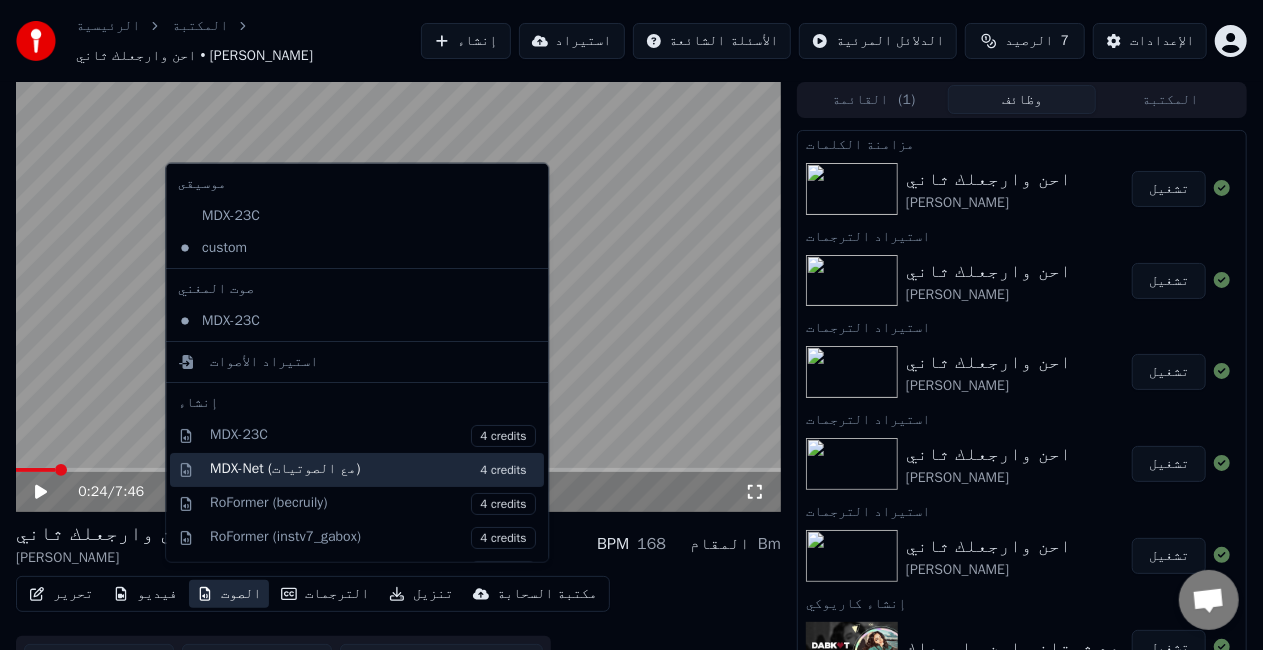 click on "MDX-Net (مع الصوتيات) 4 credits" at bounding box center [373, 470] 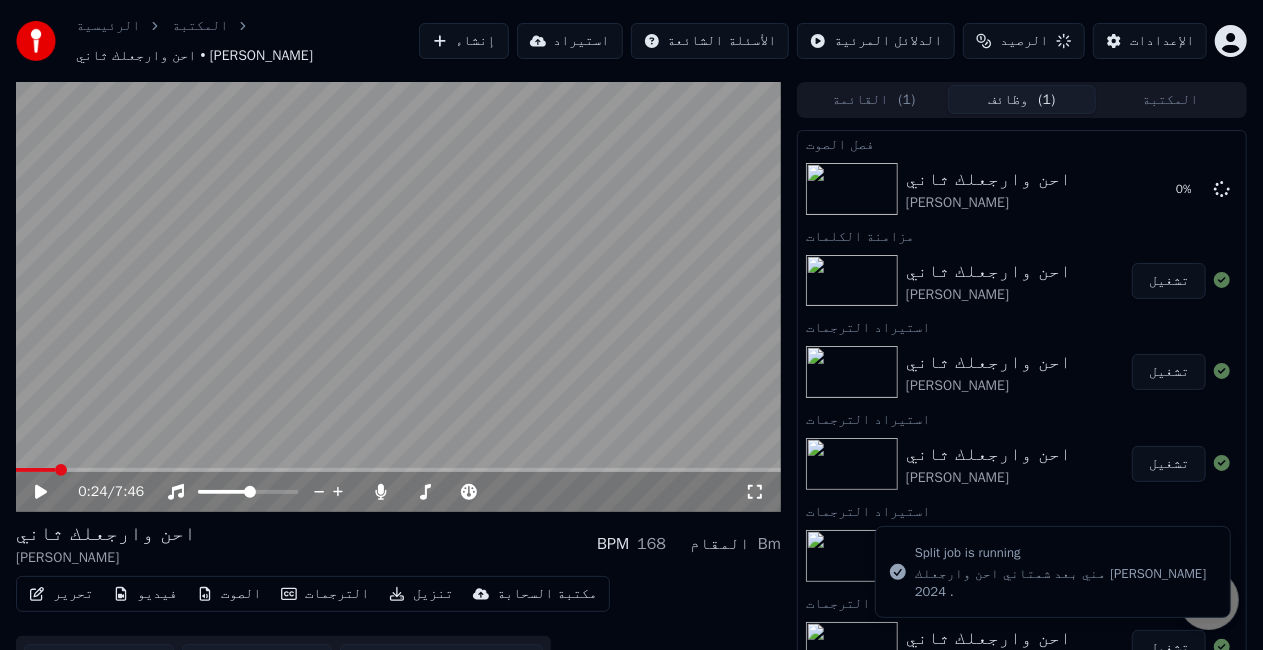 click at bounding box center [398, 297] 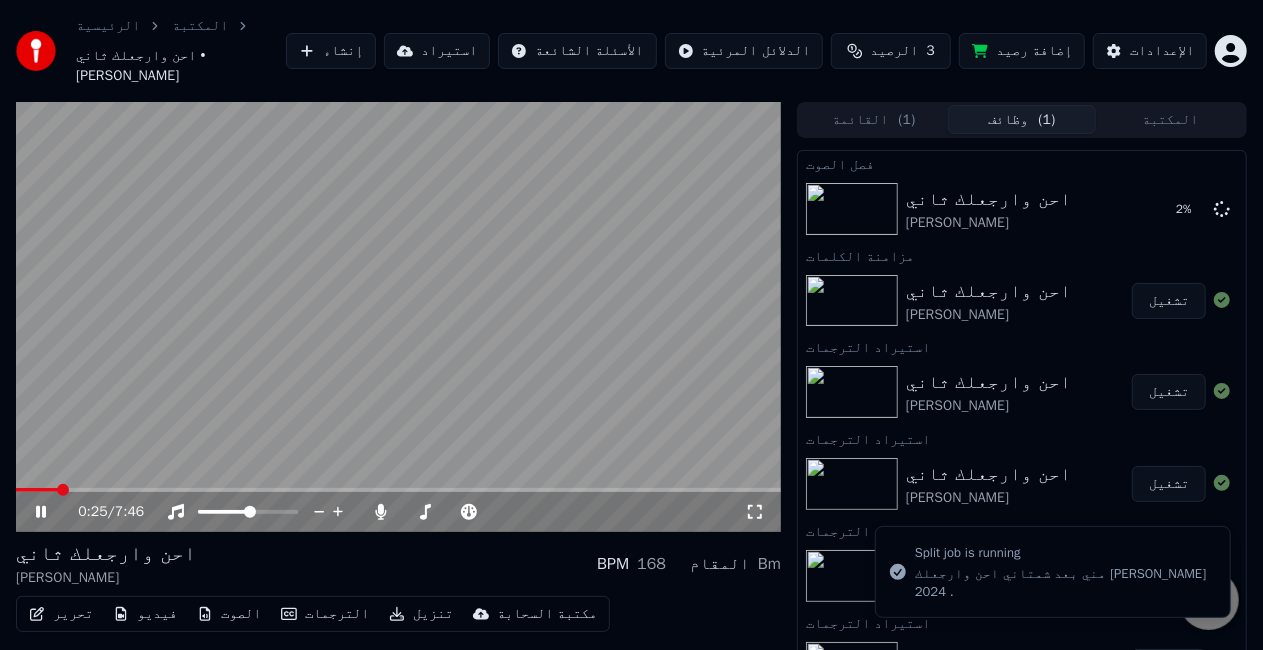 click at bounding box center [398, 317] 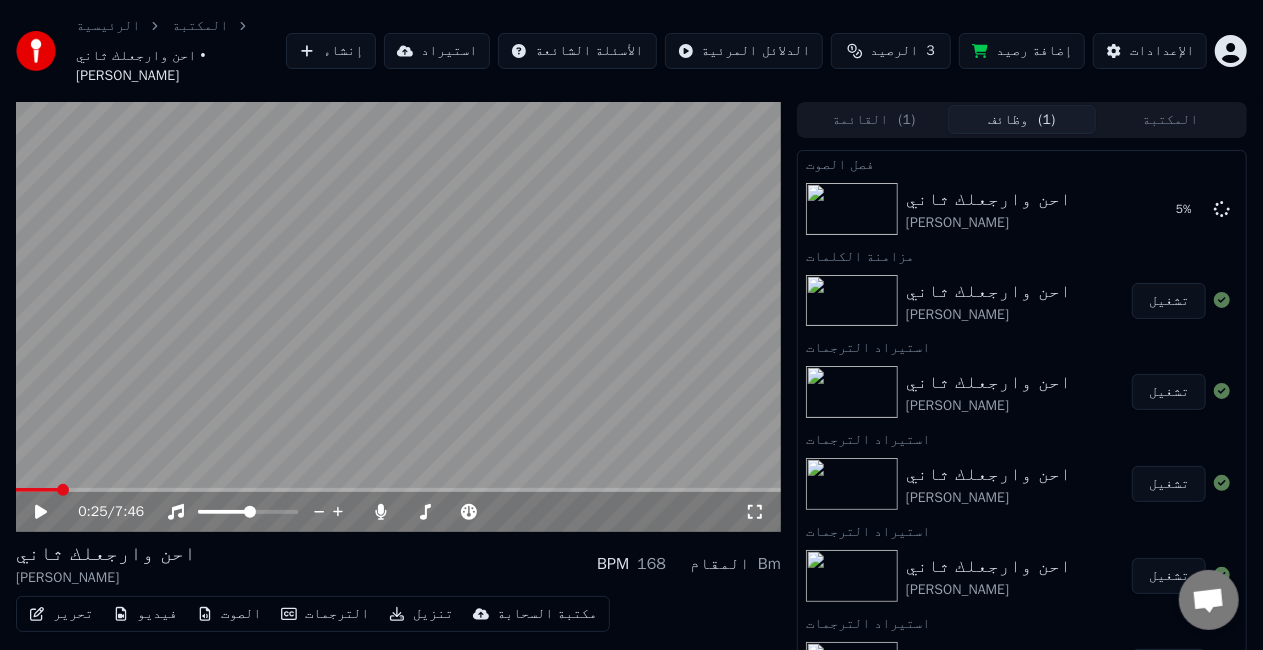 click on "الترجمات" at bounding box center (325, 614) 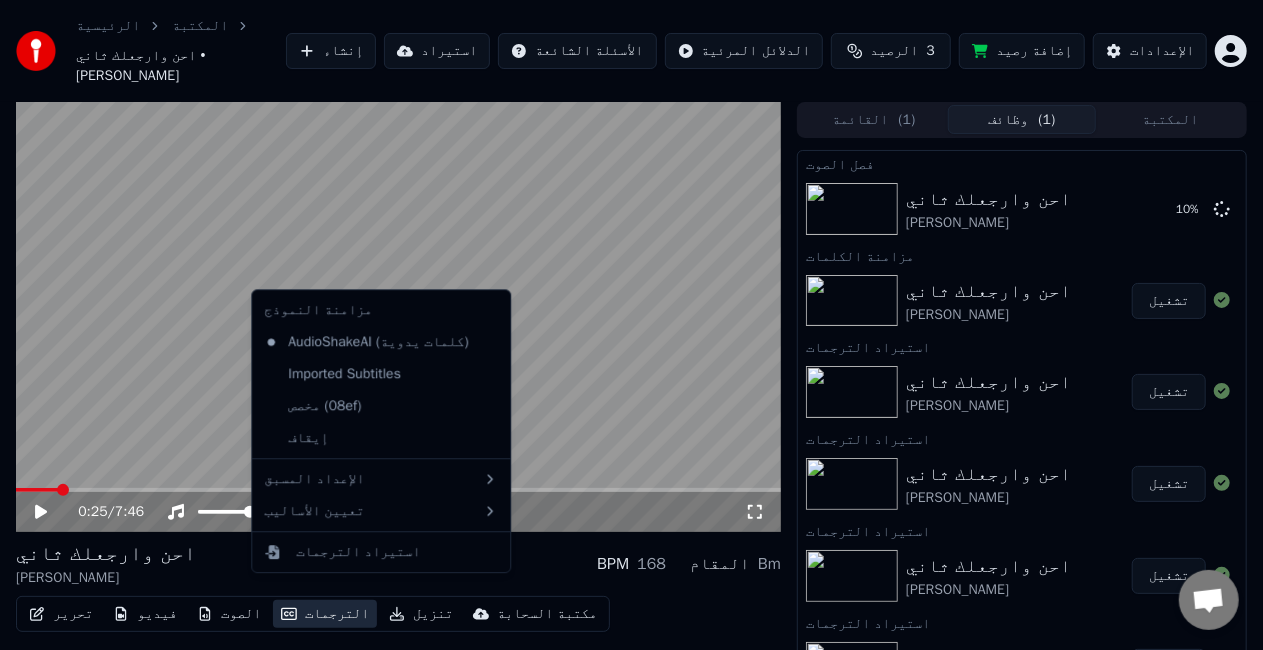 click 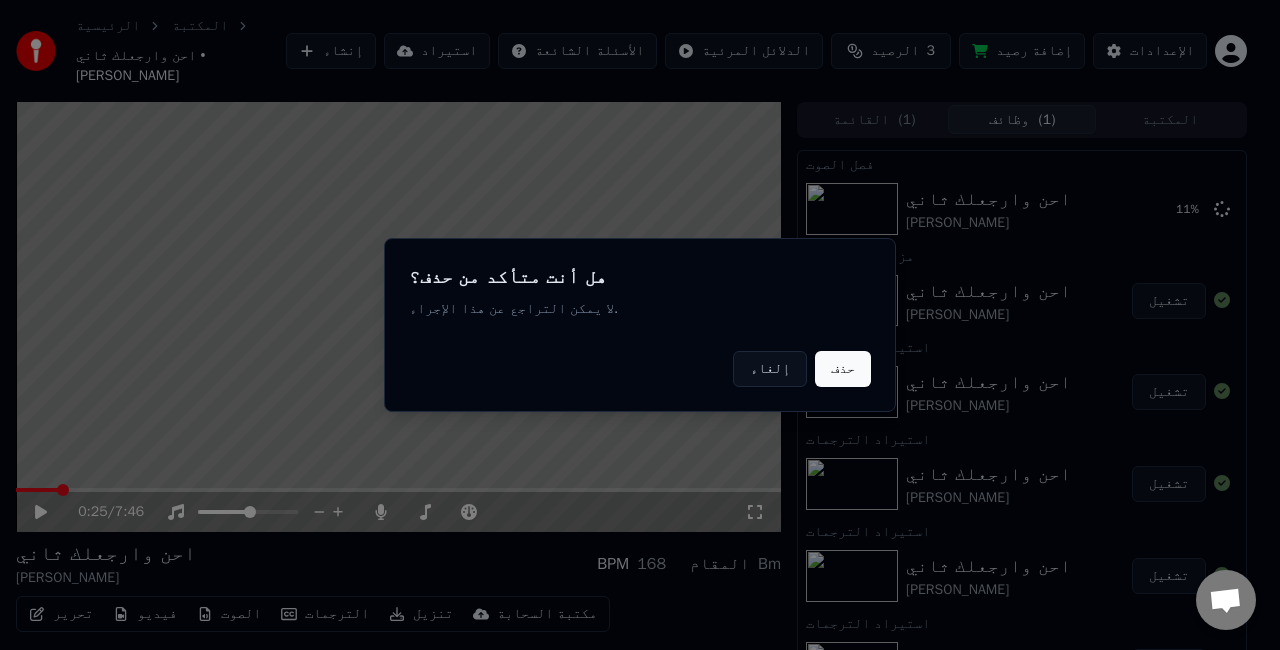 click on "حذف" at bounding box center [843, 369] 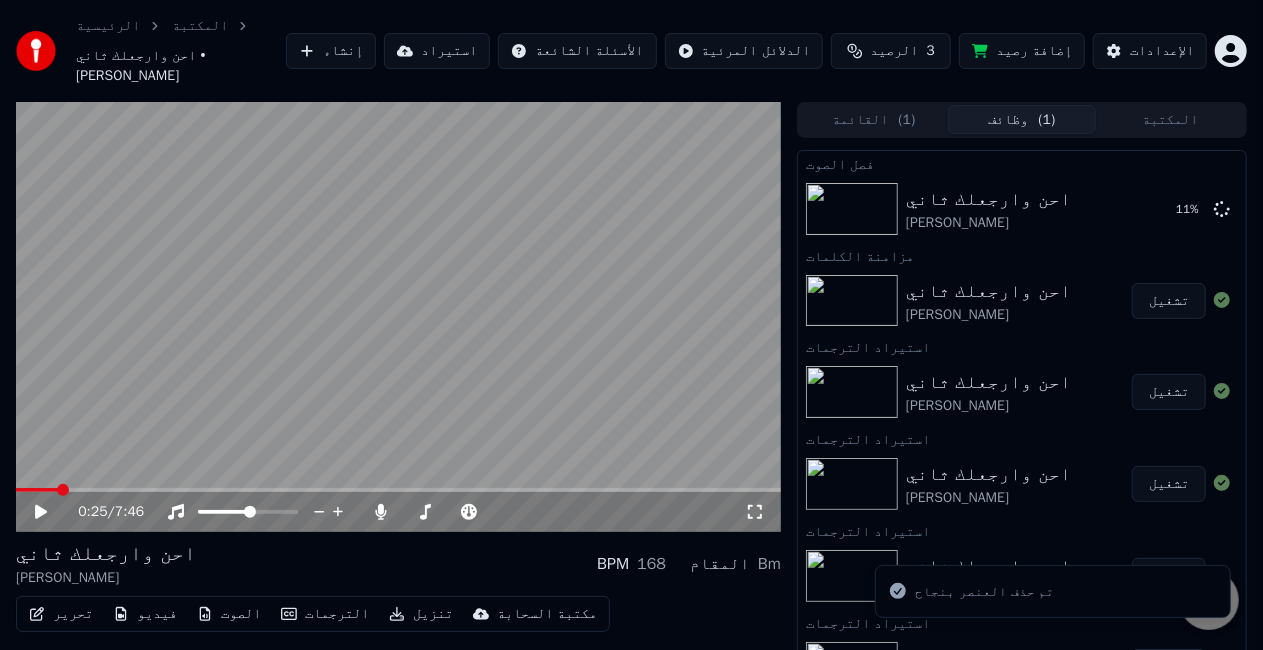 click at bounding box center (398, 317) 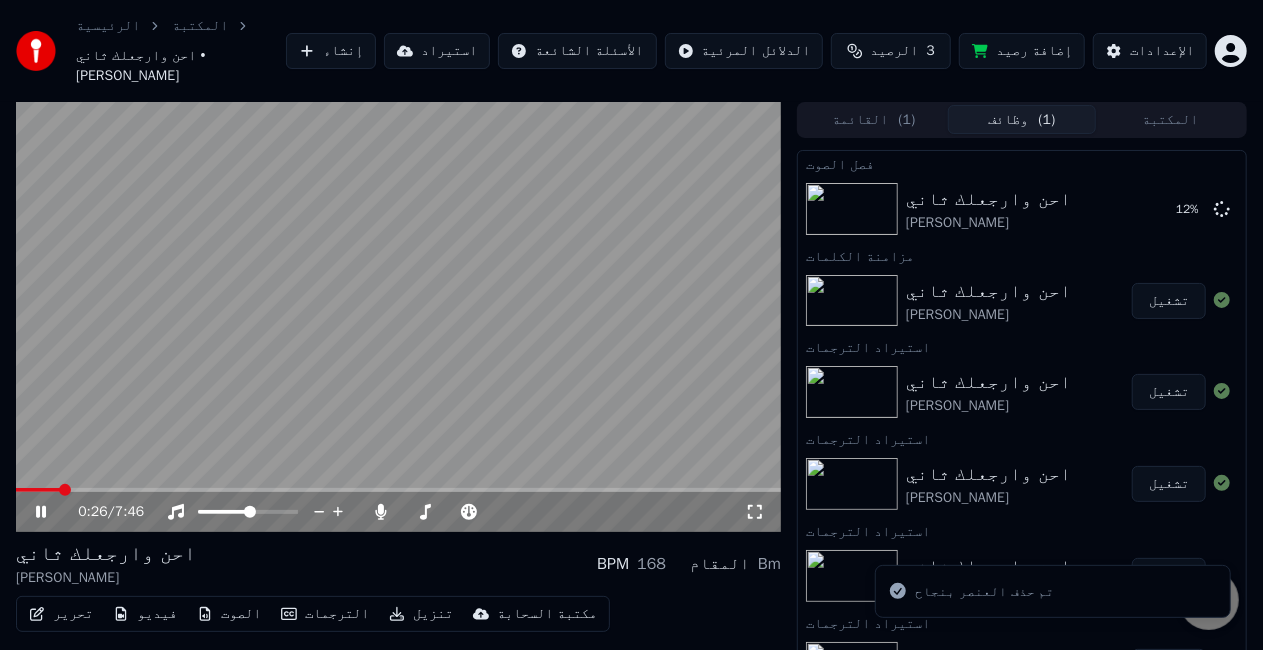 click at bounding box center [398, 317] 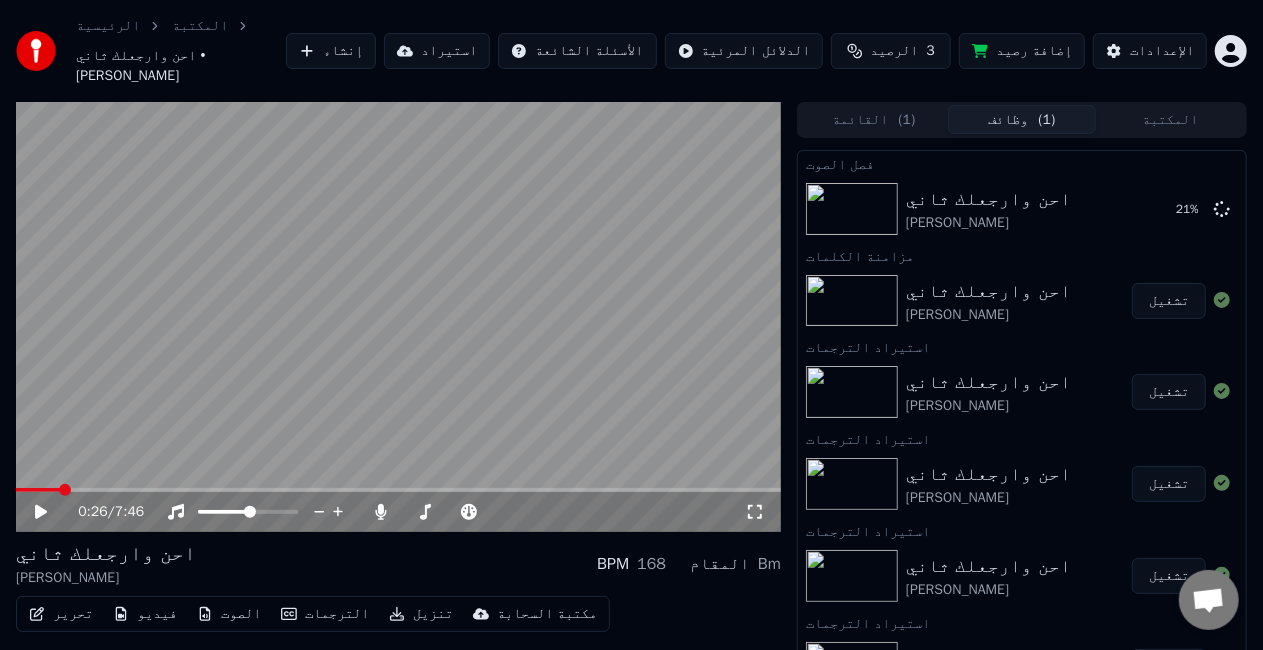 click on "تشغيل" at bounding box center (1169, 301) 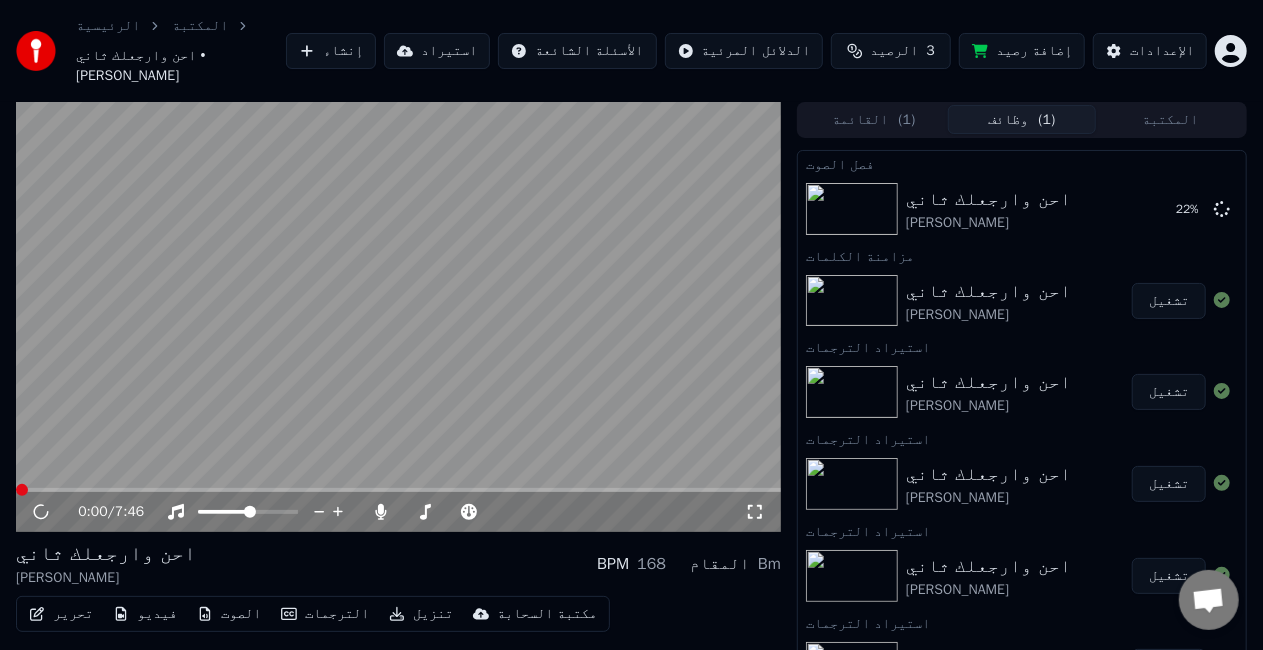 click at bounding box center (398, 317) 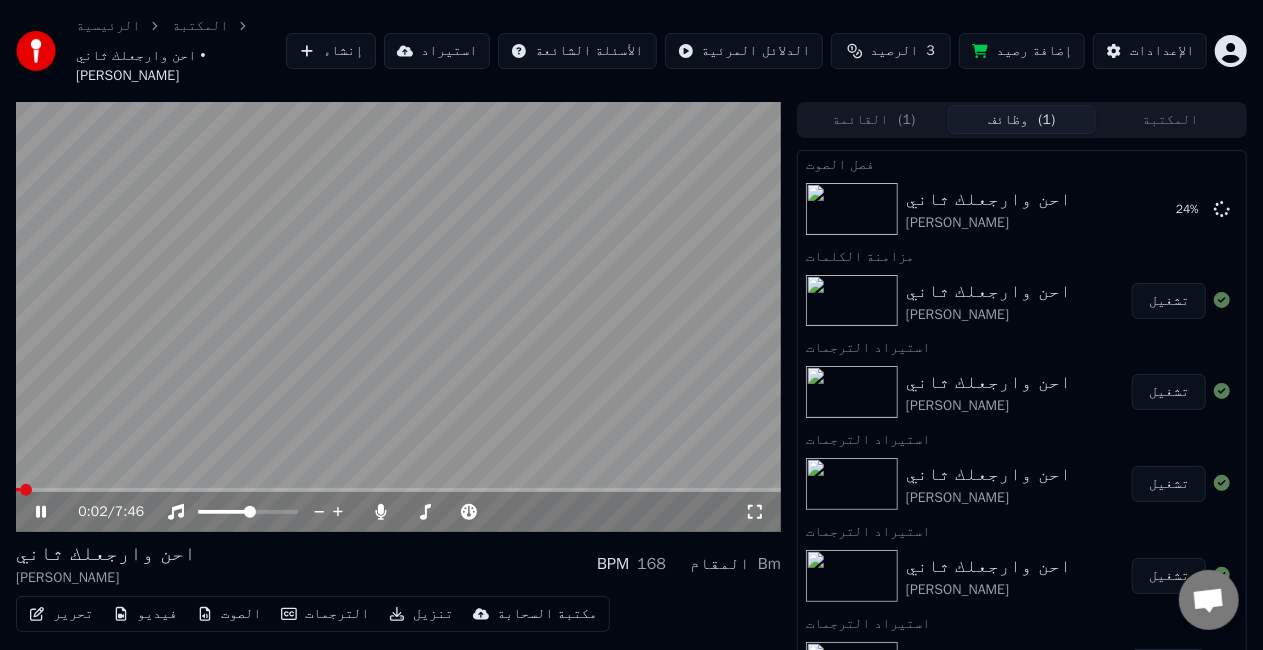 click at bounding box center [398, 317] 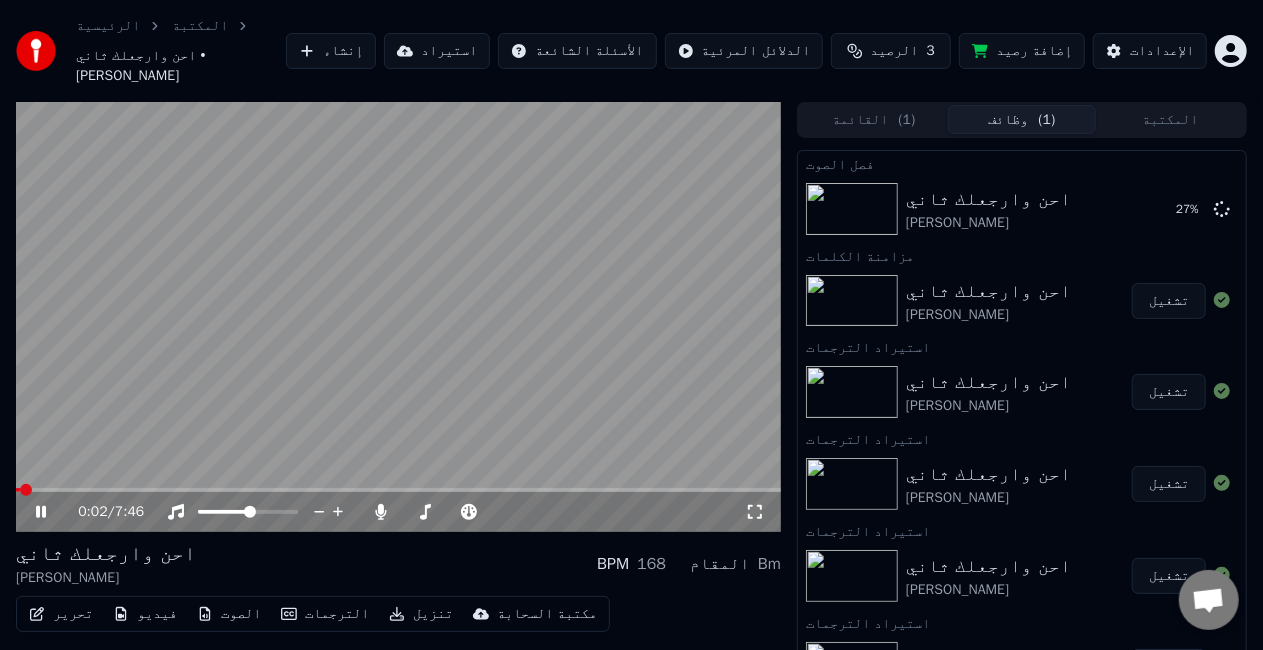 click 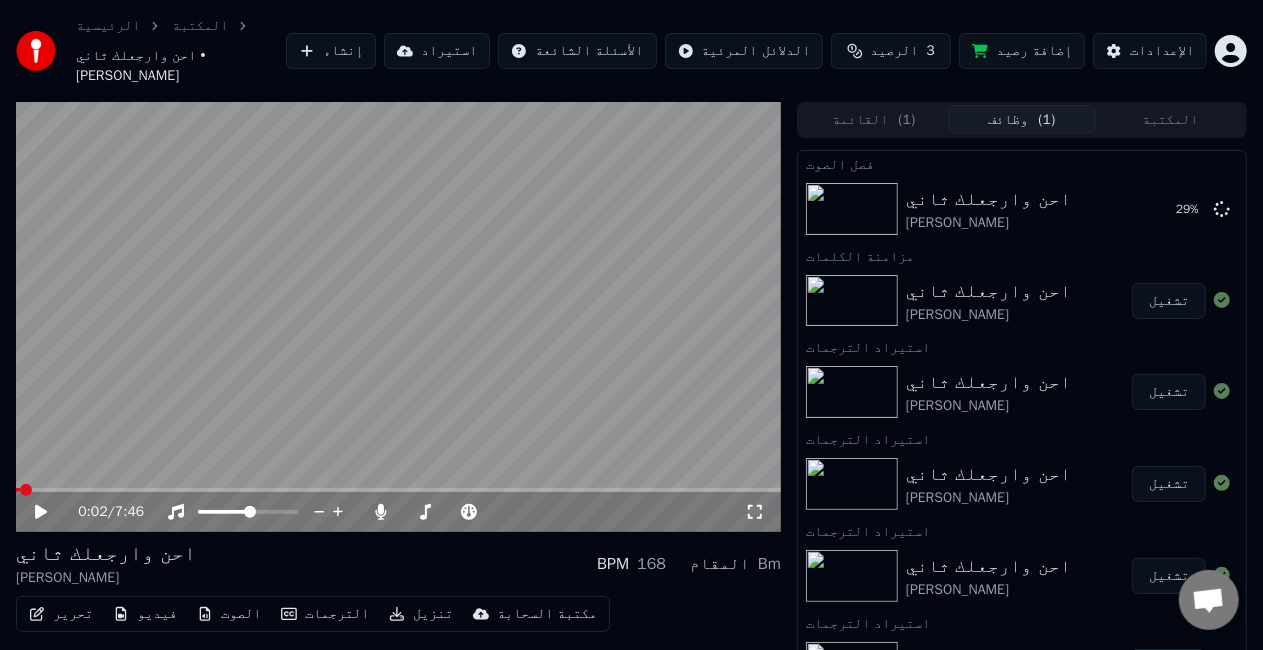 click on "تحرير" at bounding box center (61, 614) 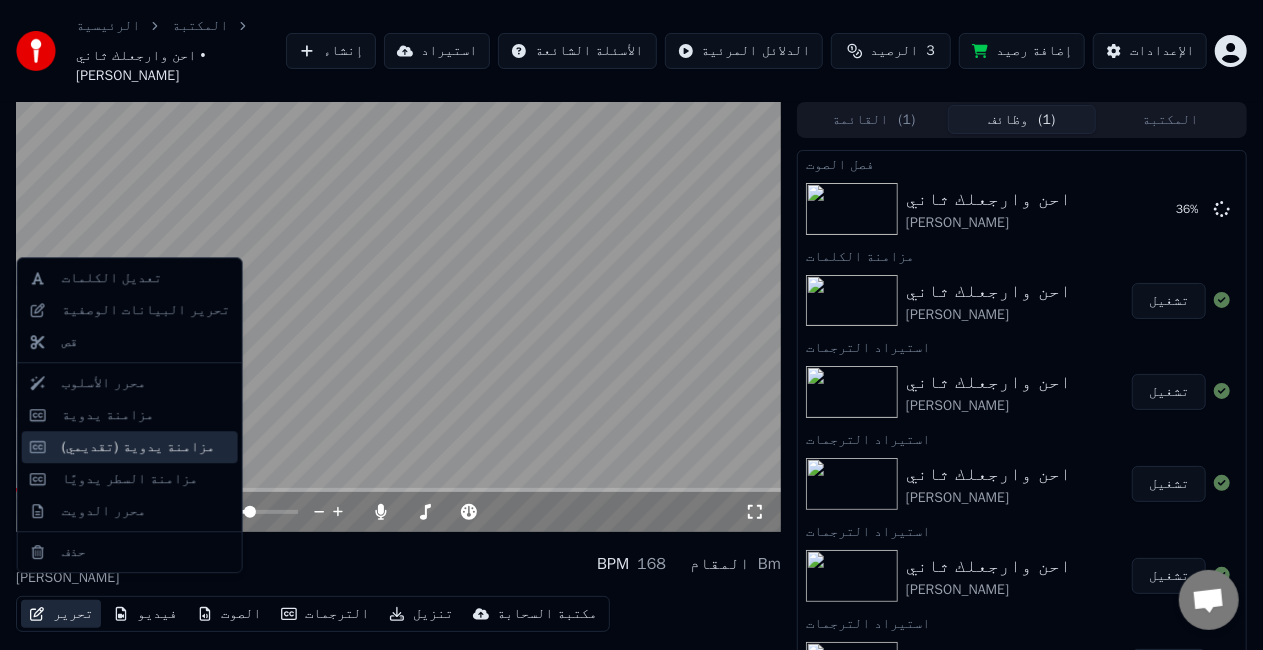 click on "مزامنة يدوية (تقديمي)" at bounding box center (138, 447) 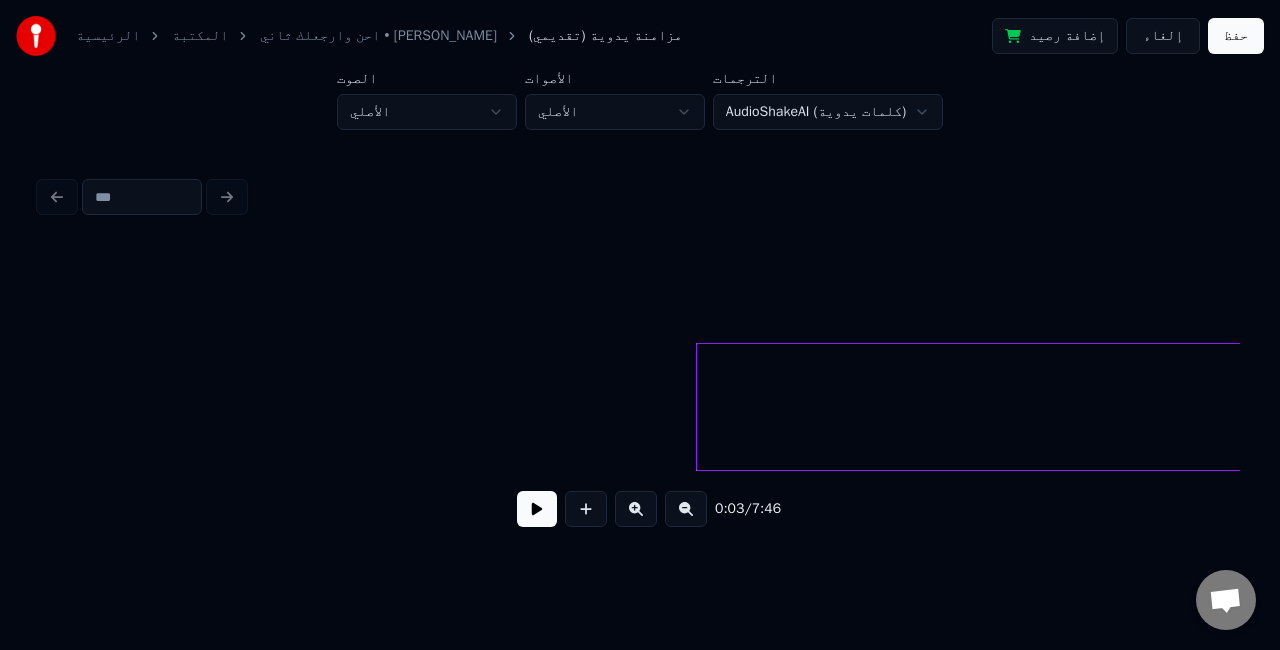 click at bounding box center [537, 509] 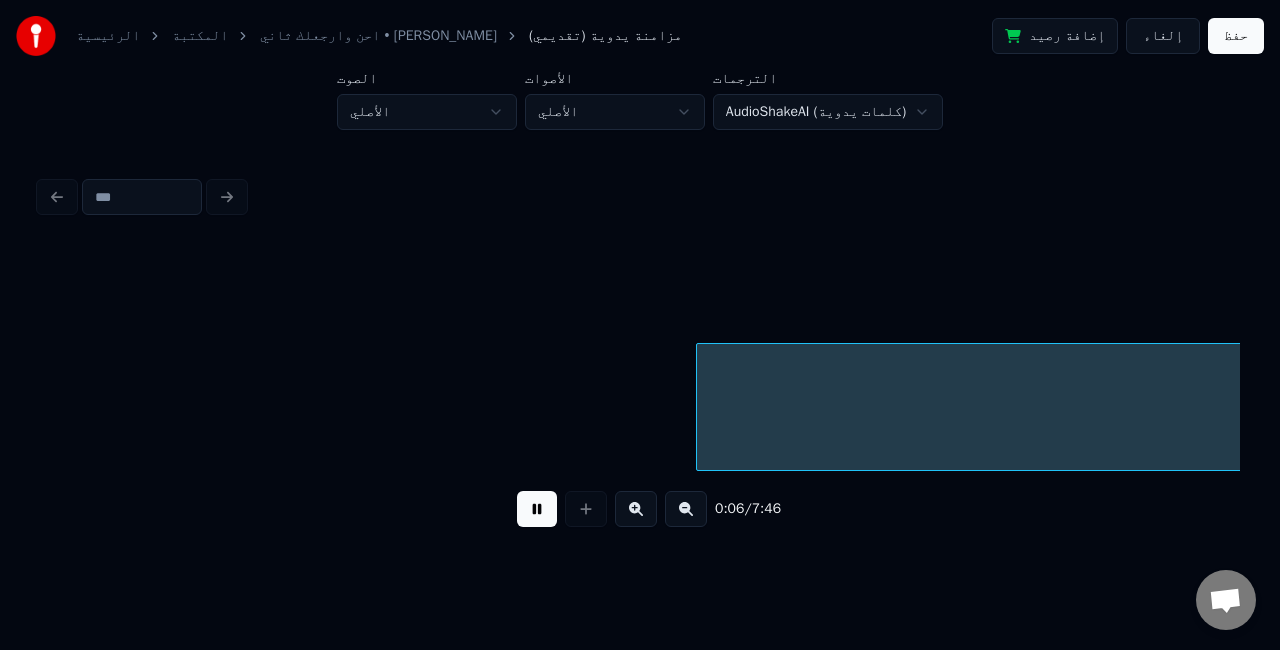 scroll, scrollTop: 0, scrollLeft: 1203, axis: horizontal 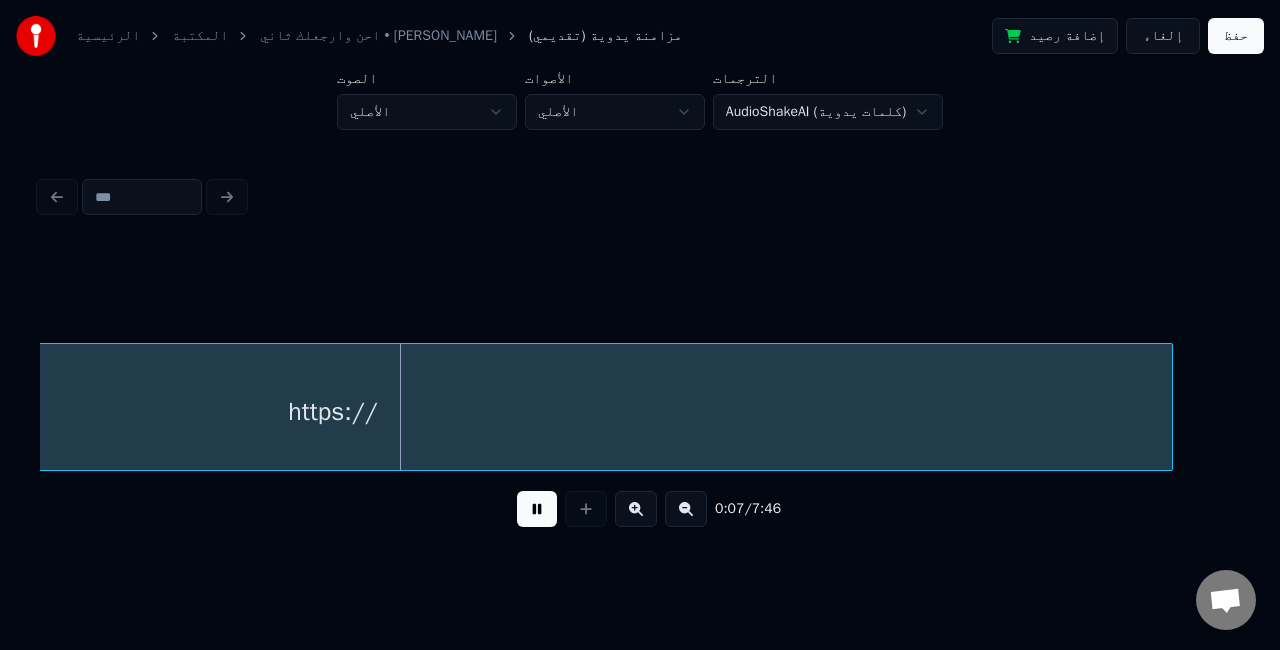 click at bounding box center (537, 509) 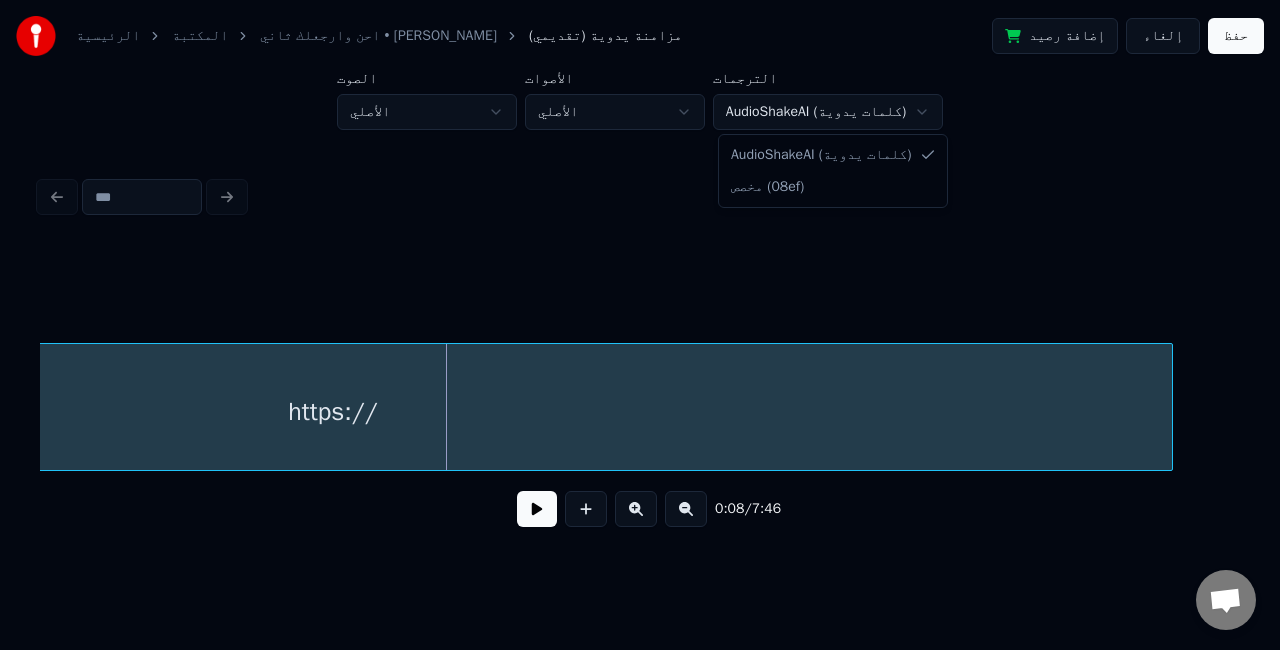click on "الرئيسية المكتبة احن وارجعلك ثاني • احمد سليمان مزامنة يدوية (تقديمي) إضافة رصيد إلغاء حفظ الصوت الأصلي الأصوات الأصلي الترجمات AudioShakeAI (كلمات يدوية) 0:08  /  7:46 AudioShakeAI (كلمات يدوية) مخصص (08ef)" at bounding box center (640, 292) 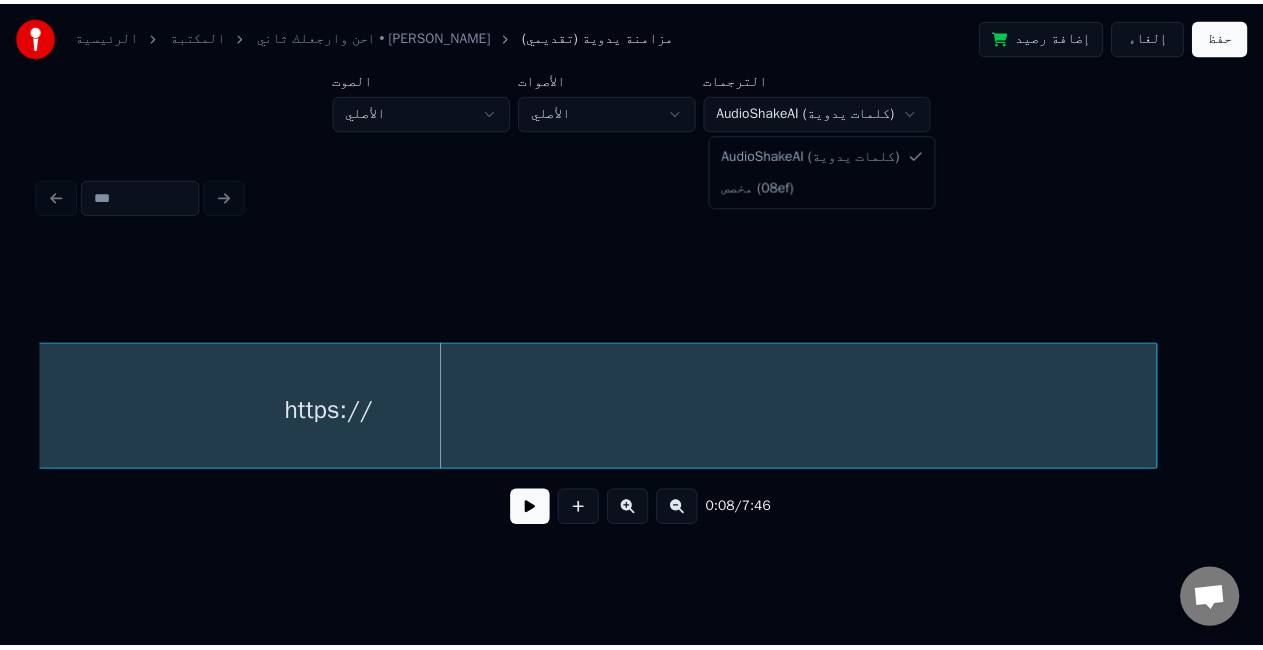 scroll, scrollTop: 0, scrollLeft: 655, axis: horizontal 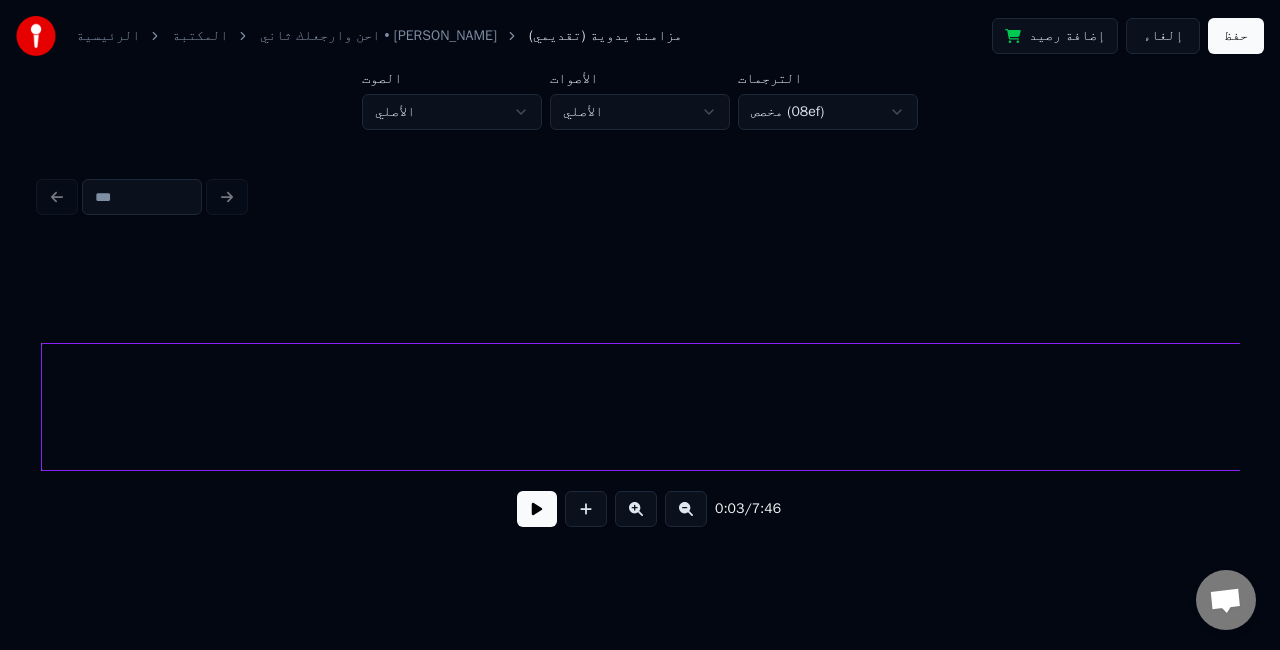 click at bounding box center (537, 509) 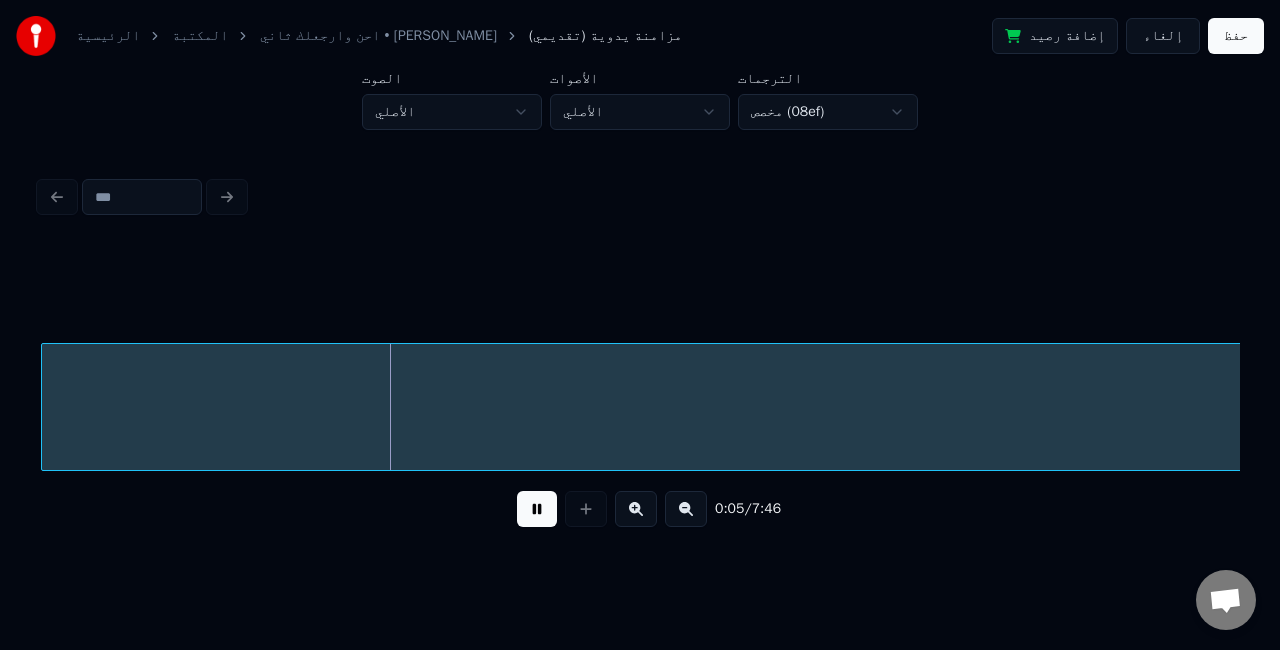 click at bounding box center (537, 509) 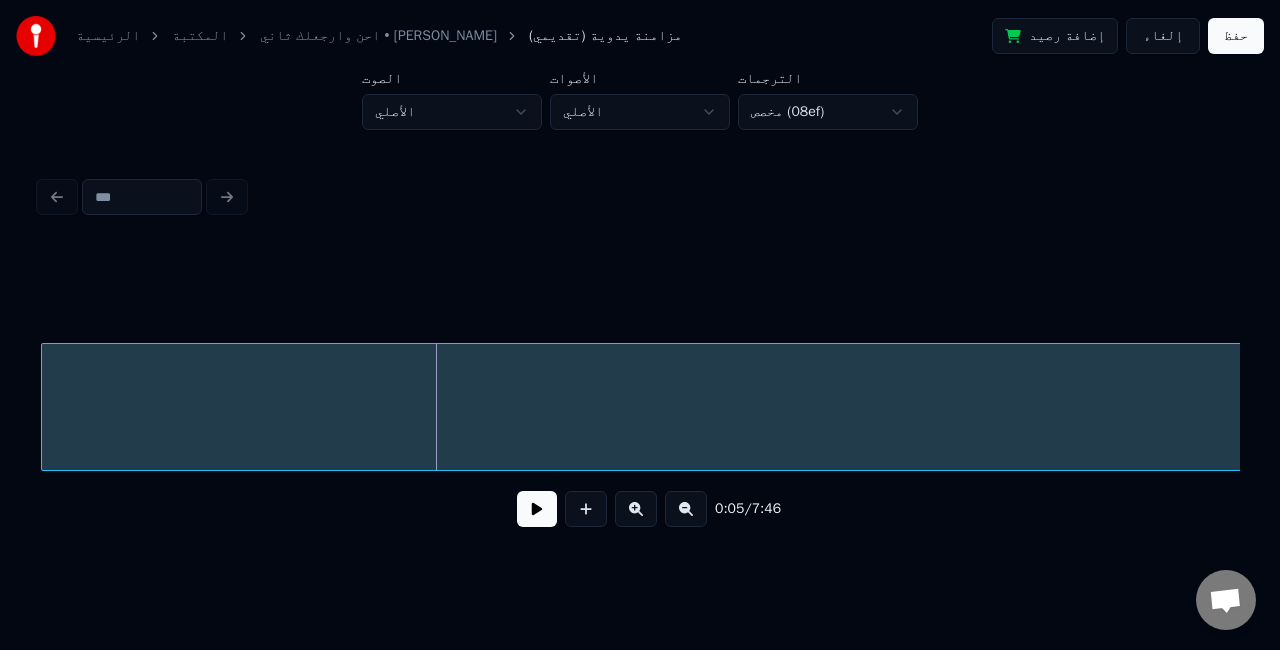 click on "الرئيسية المكتبة احن وارجعلك ثاني • احمد سليمان مزامنة يدوية (تقديمي) إضافة رصيد إلغاء حفظ الصوت الأصلي الأصوات الأصلي الترجمات مخصص (08ef) 0:05  /  7:46" at bounding box center (640, 292) 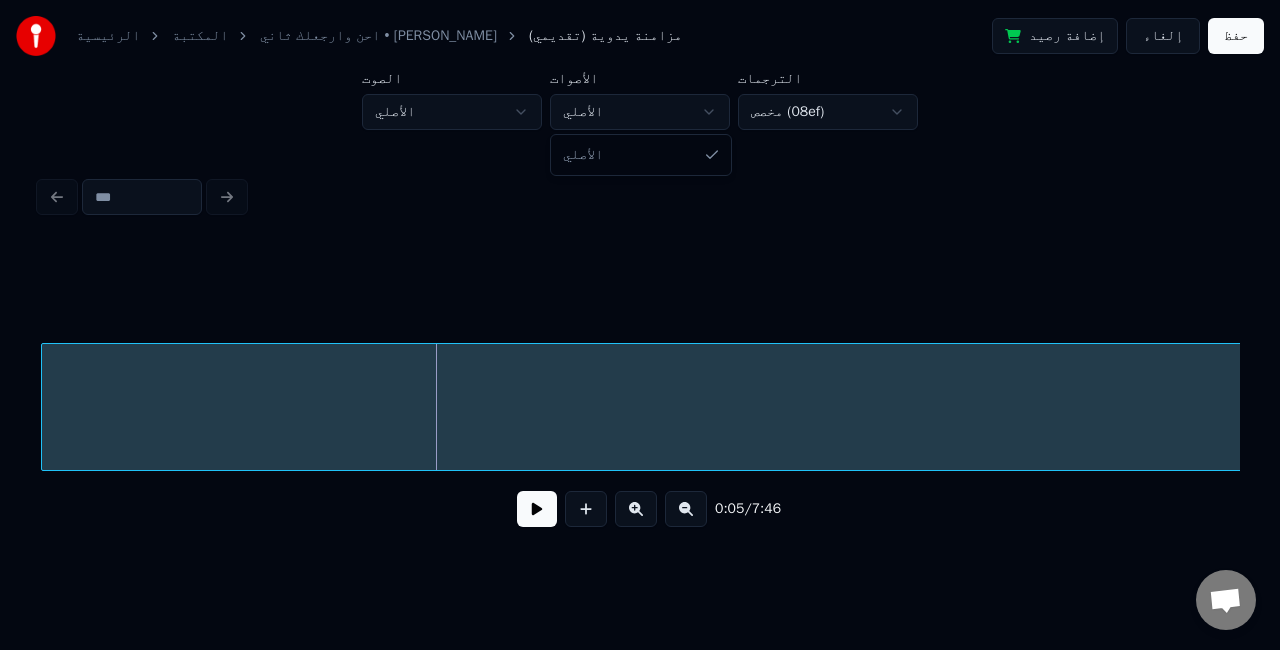 click on "الرئيسية المكتبة احن وارجعلك ثاني • احمد سليمان مزامنة يدوية (تقديمي) إضافة رصيد إلغاء حفظ الصوت الأصلي الأصوات الأصلي الترجمات مخصص (08ef) 0:05  /  7:46 الأصلي" at bounding box center (640, 292) 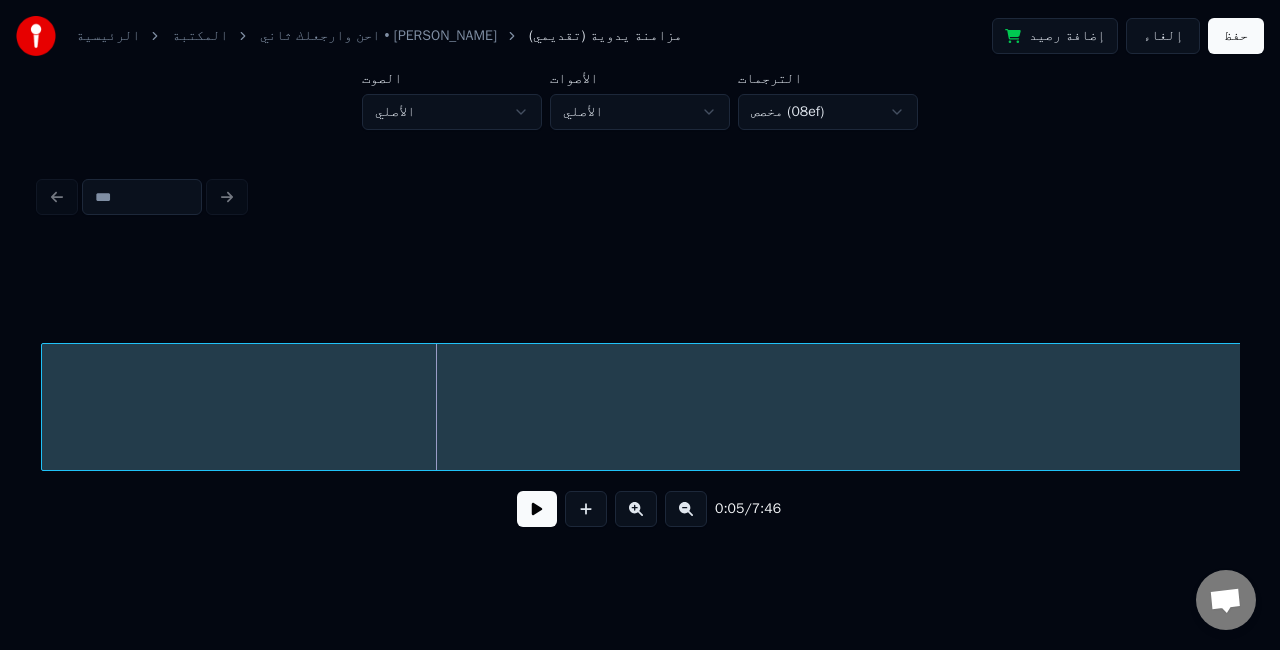 click on "الرئيسية المكتبة احن وارجعلك ثاني • احمد سليمان مزامنة يدوية (تقديمي) إضافة رصيد إلغاء حفظ الصوت الأصلي الأصوات الأصلي الترجمات مخصص (08ef) 0:05  /  7:46" at bounding box center (640, 292) 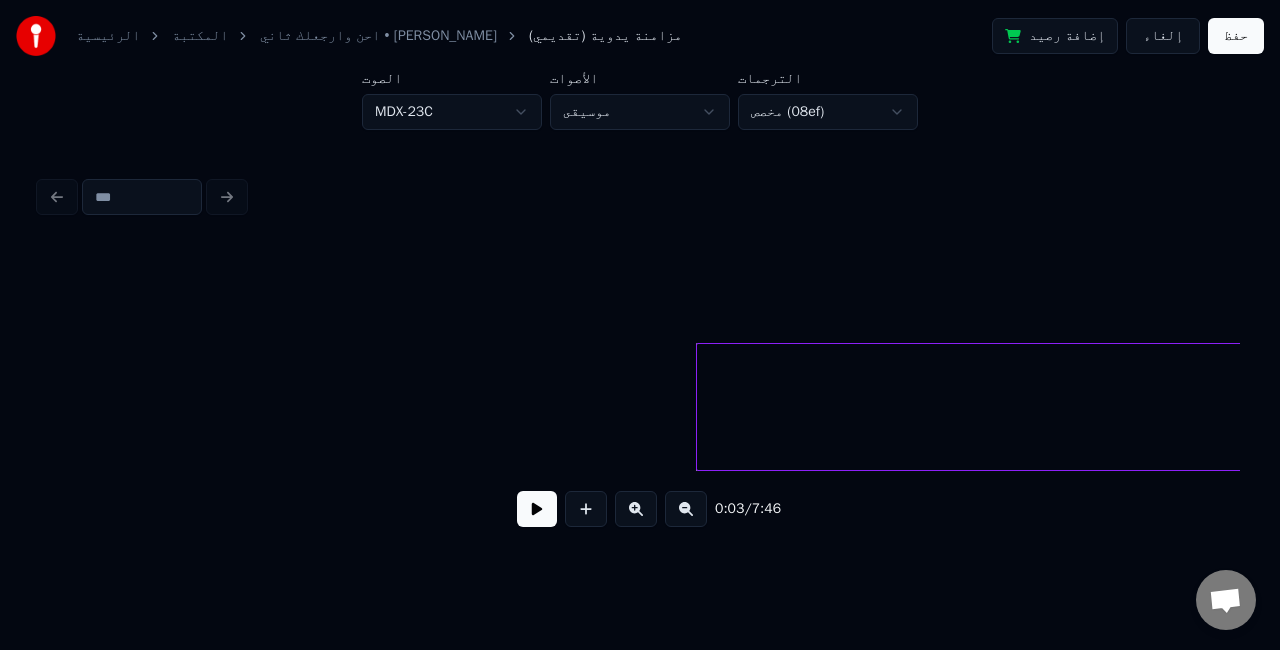 click on "إلغاء" at bounding box center (1163, 36) 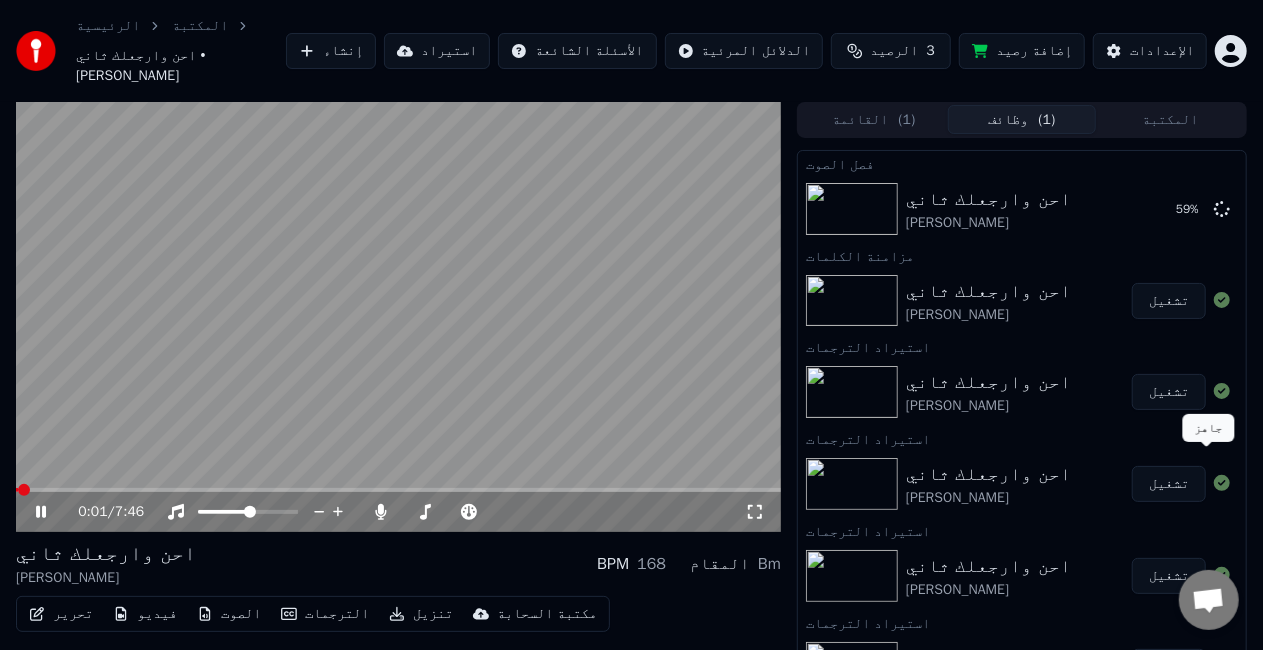 click 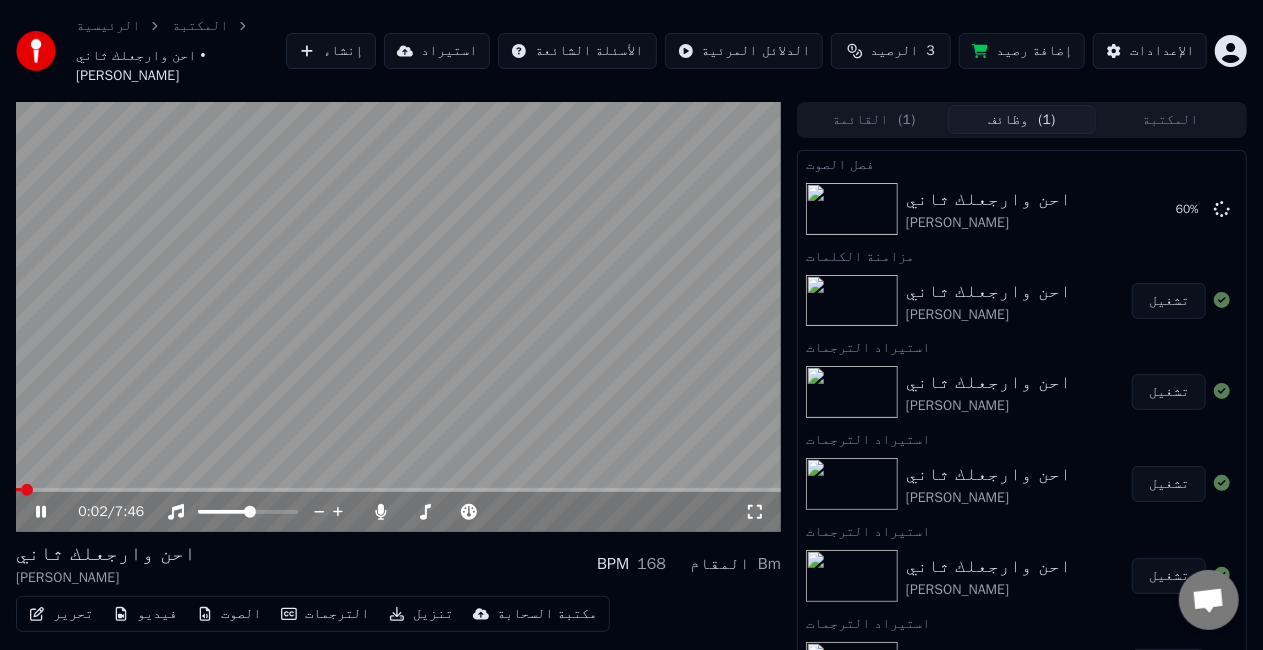 click at bounding box center (398, 317) 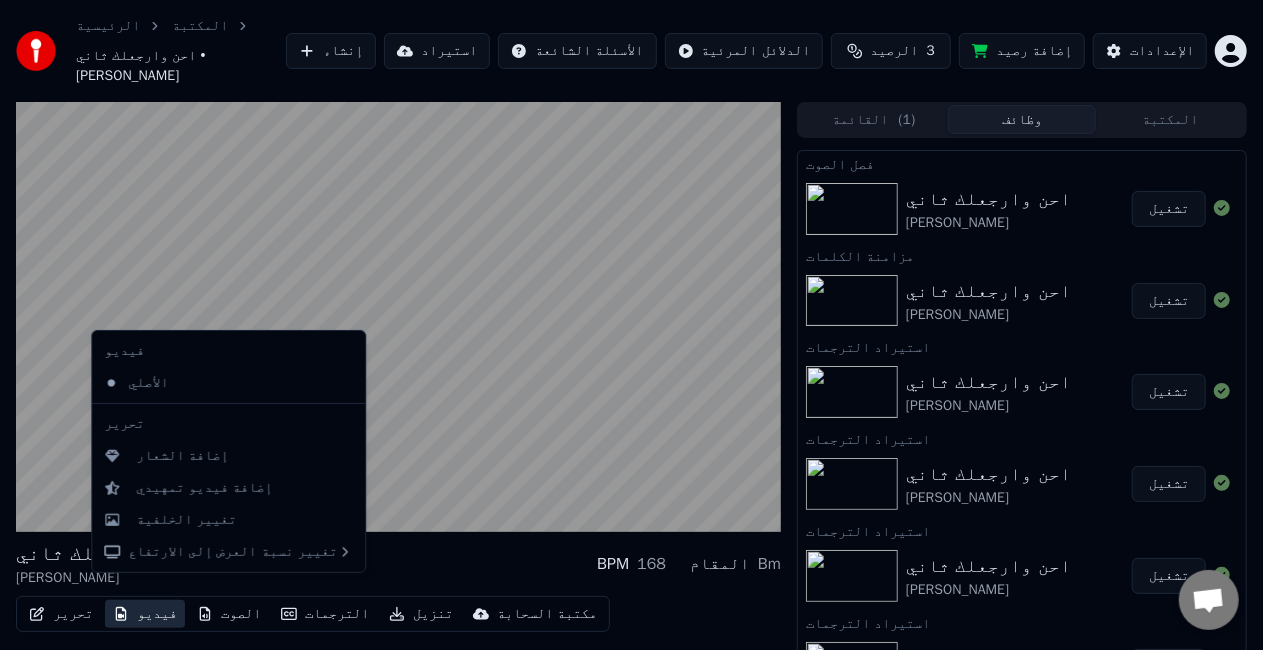 click on "فيديو" at bounding box center (145, 614) 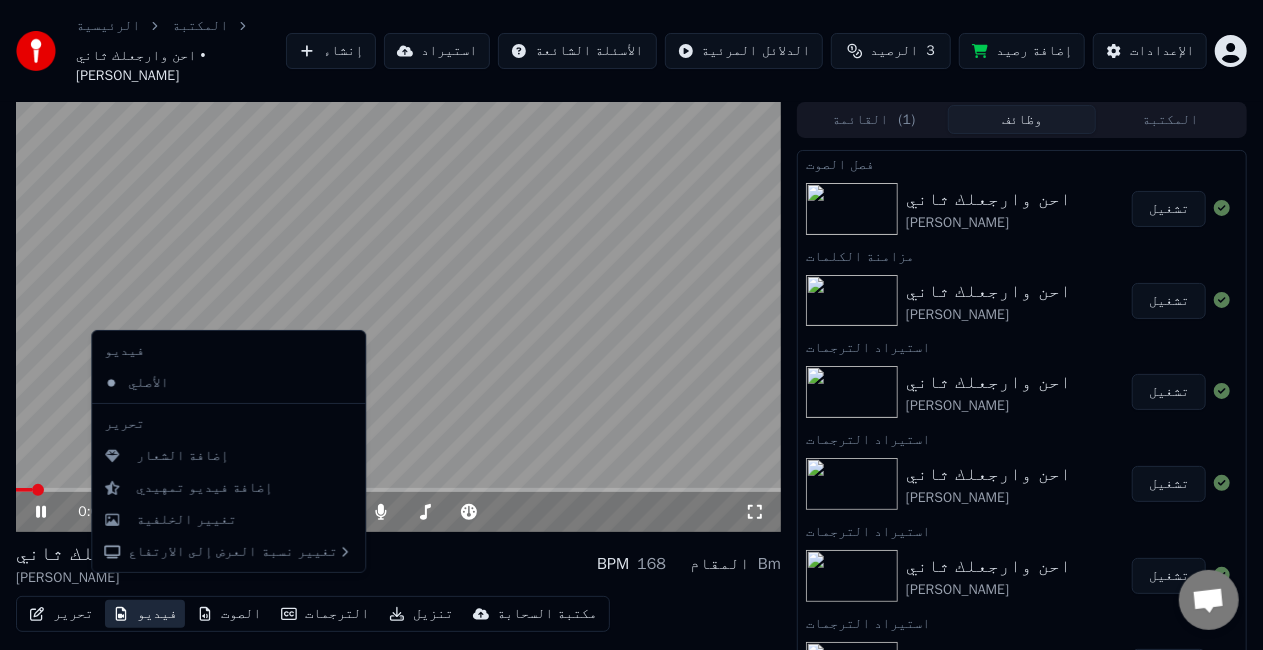 click at bounding box center (398, 317) 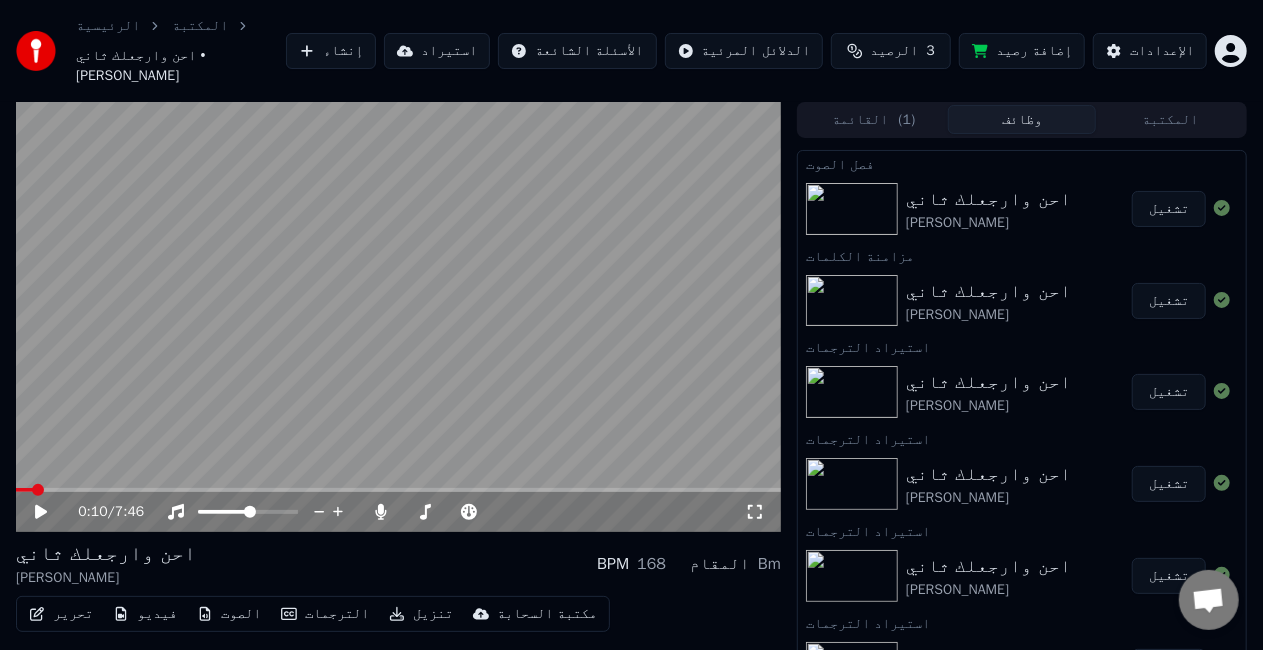 click on "تنزيل" at bounding box center [421, 614] 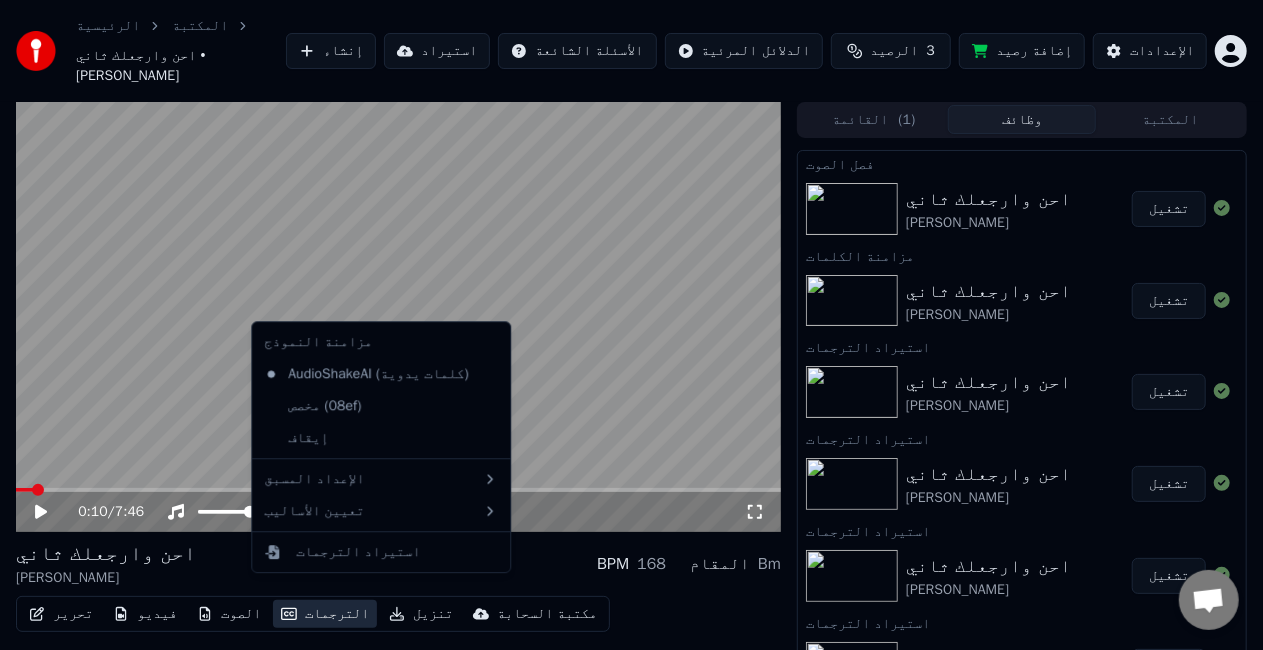click 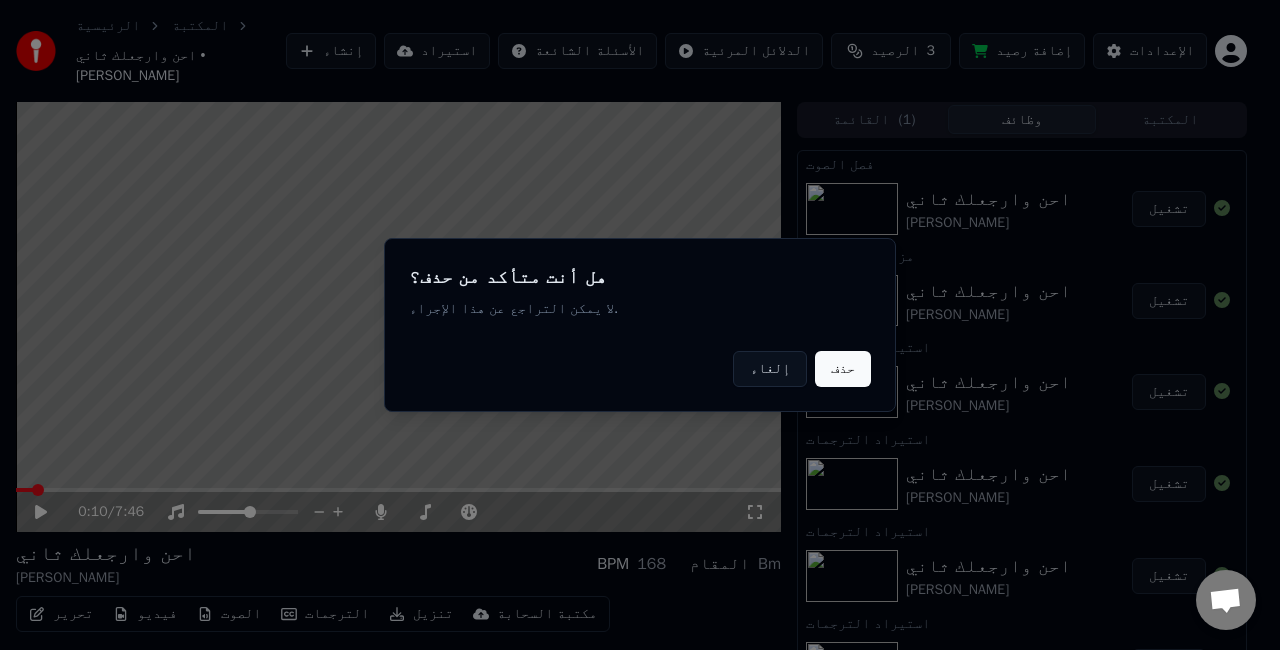 click on "حذف" at bounding box center [843, 369] 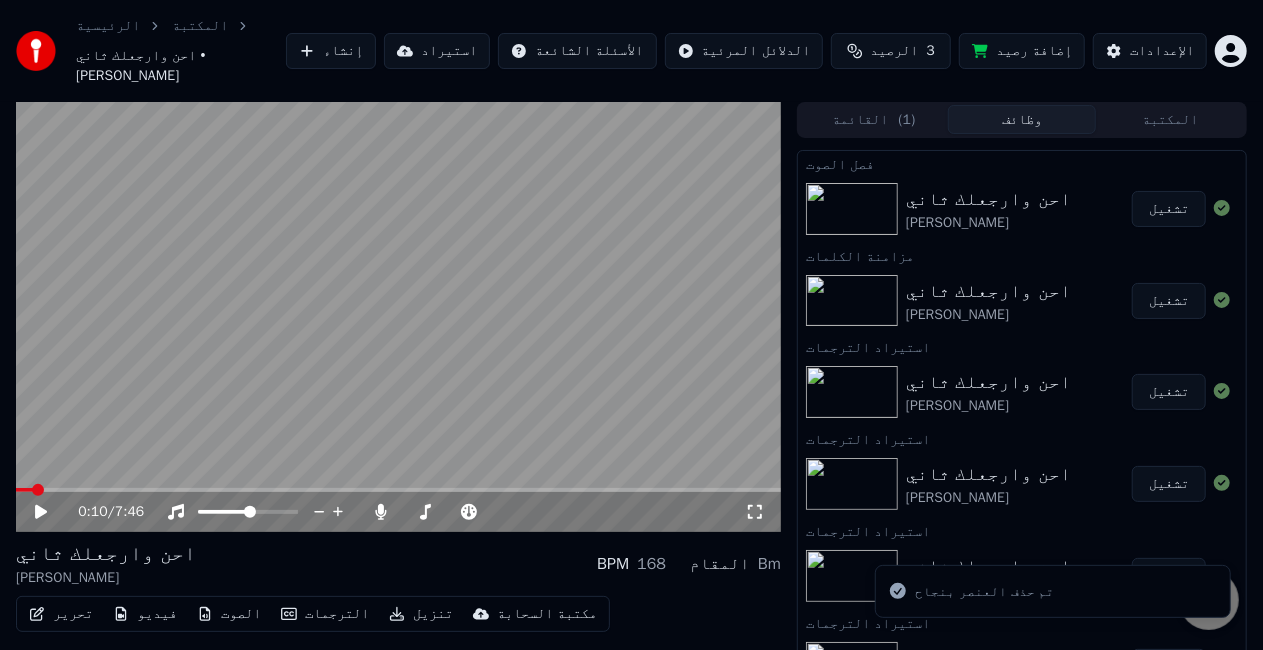 click at bounding box center (398, 317) 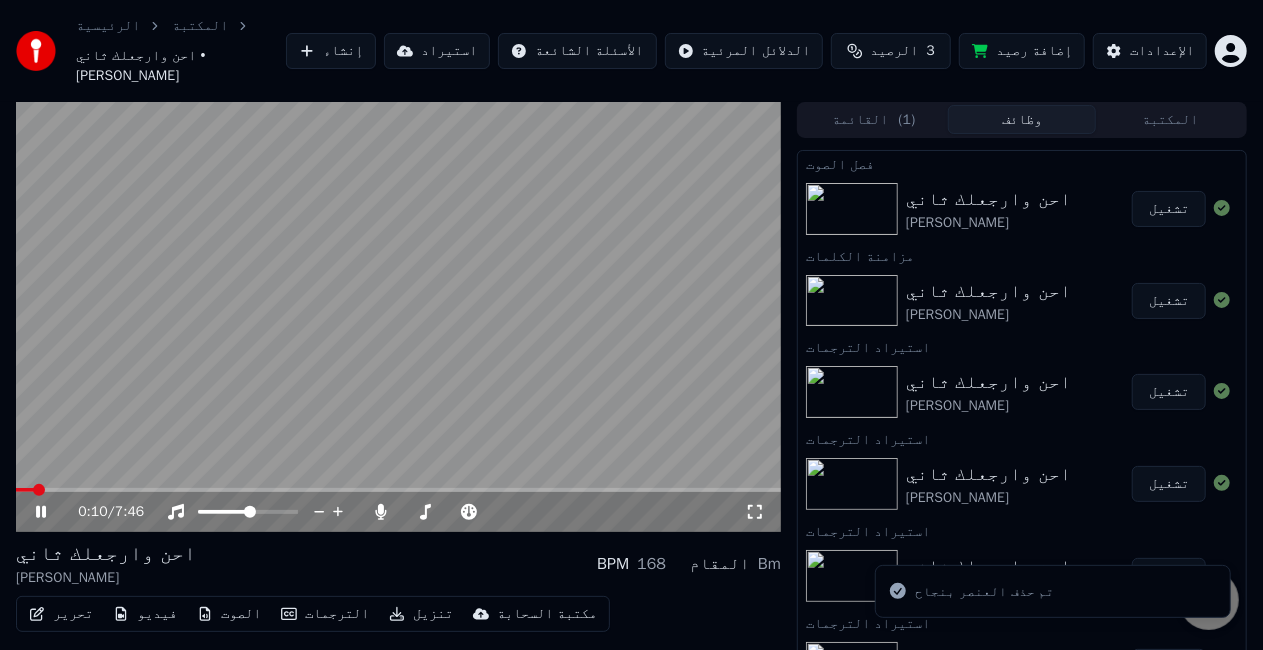 click at bounding box center (398, 317) 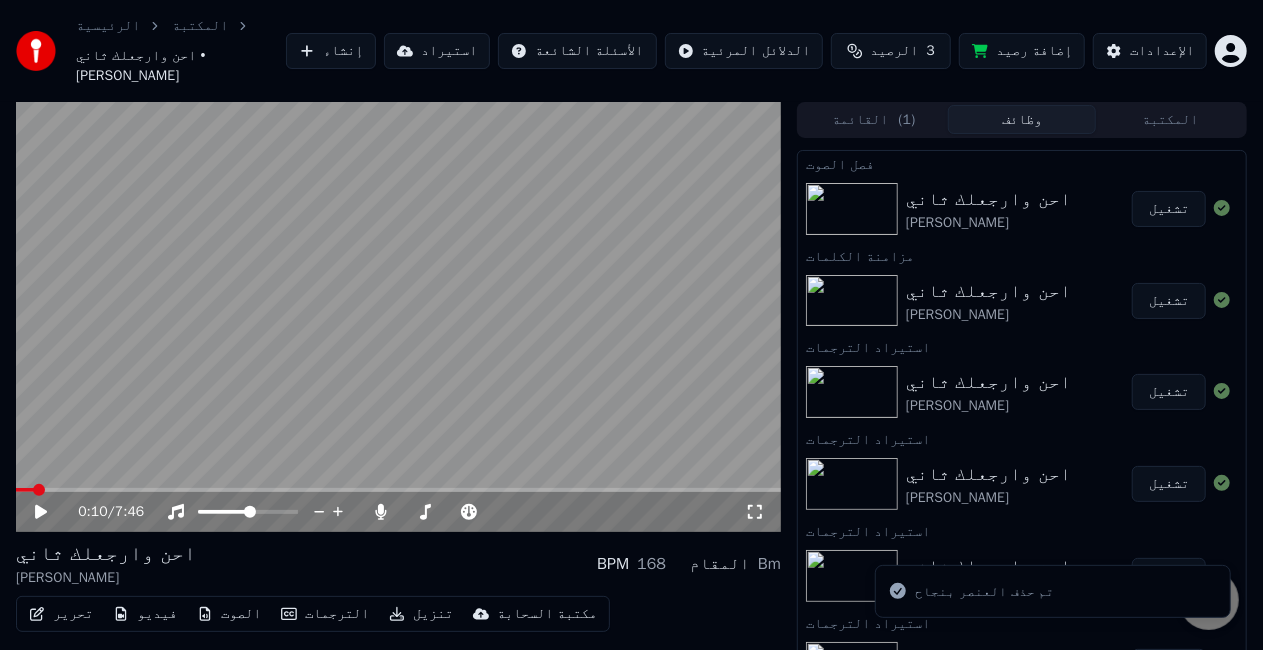 click on "الصوت" at bounding box center (229, 614) 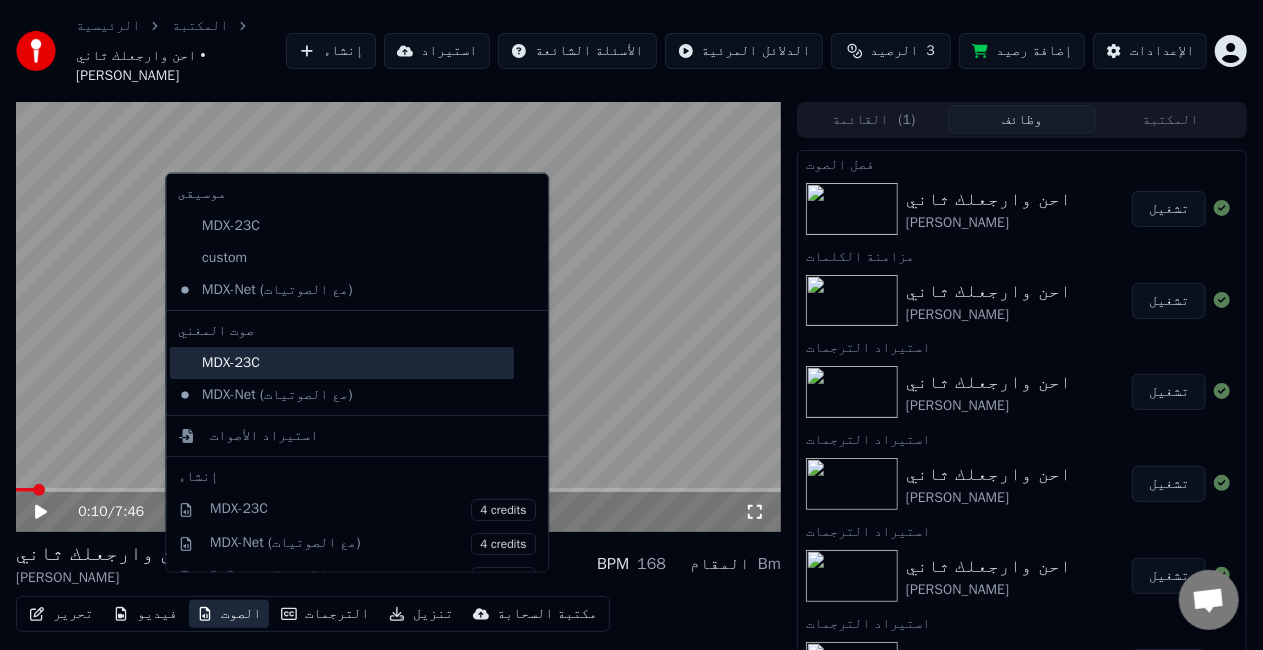 click on "MDX-23C" at bounding box center (342, 363) 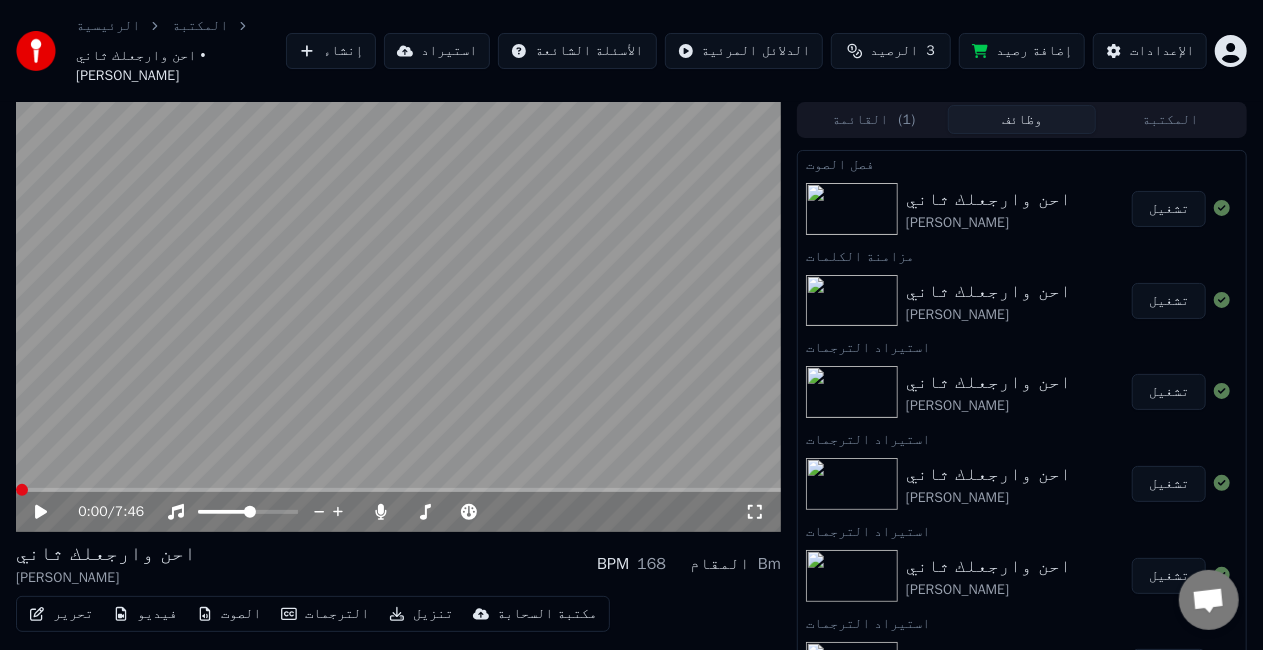 click at bounding box center (398, 317) 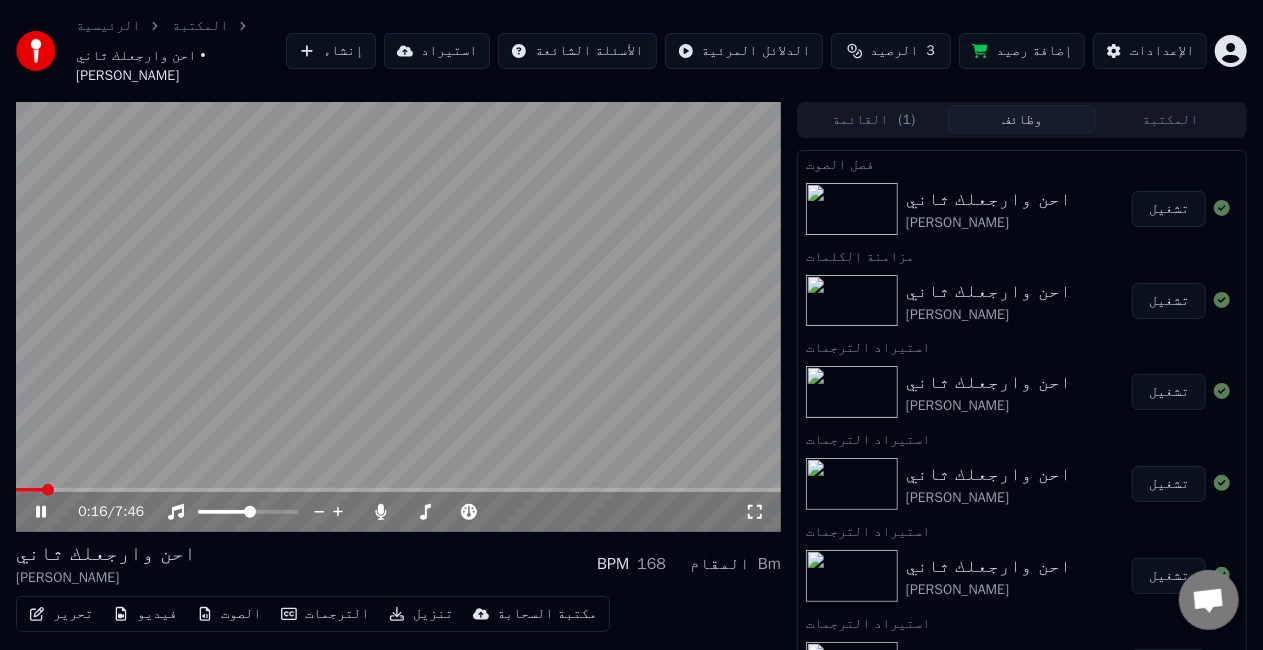 click on "تشغيل" at bounding box center (1169, 209) 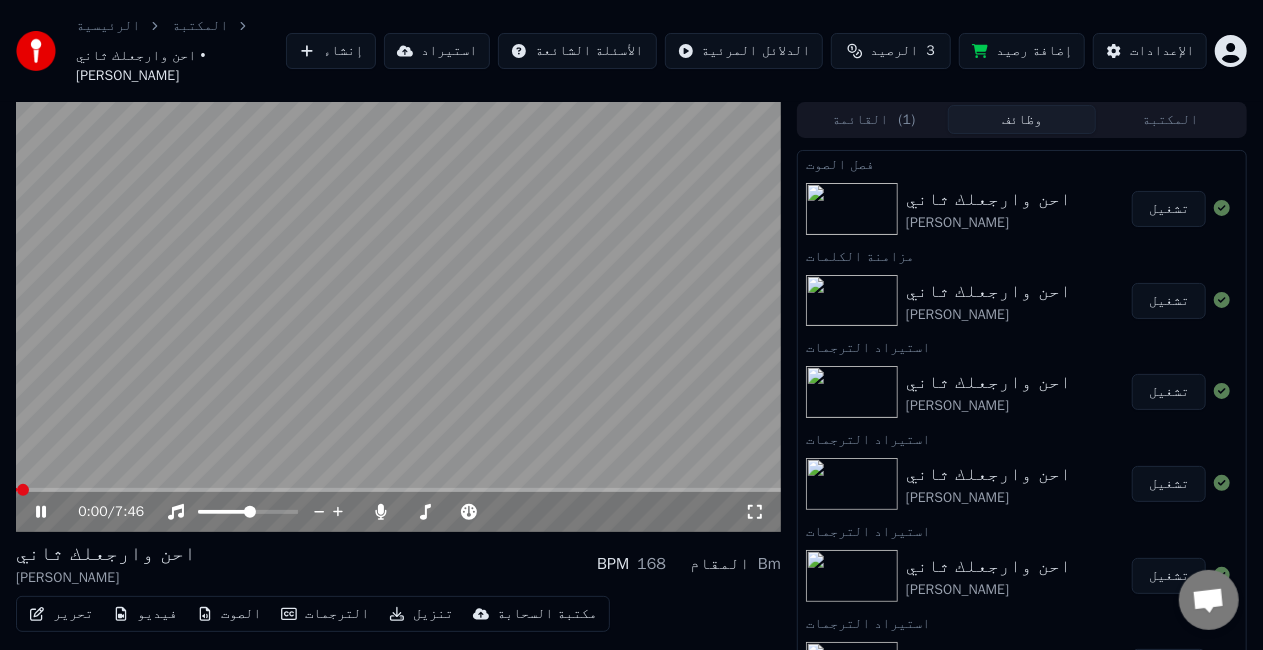 scroll, scrollTop: 38, scrollLeft: 0, axis: vertical 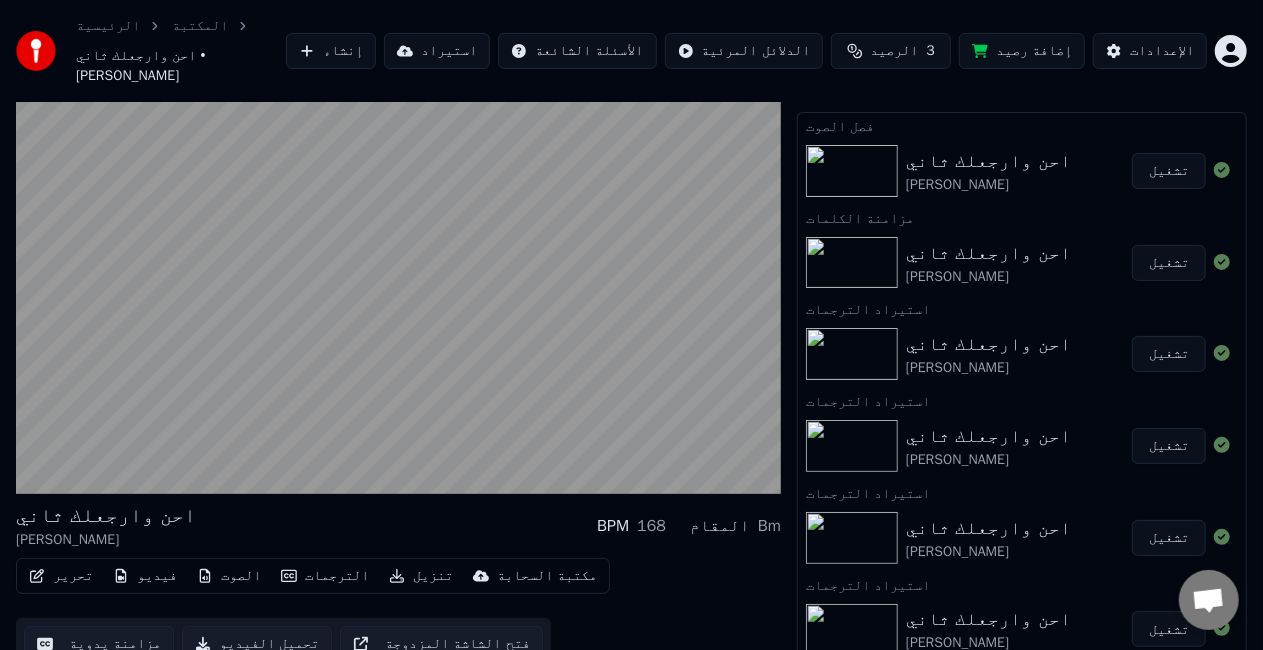 click on "مزامنة يدوية" at bounding box center (99, 644) 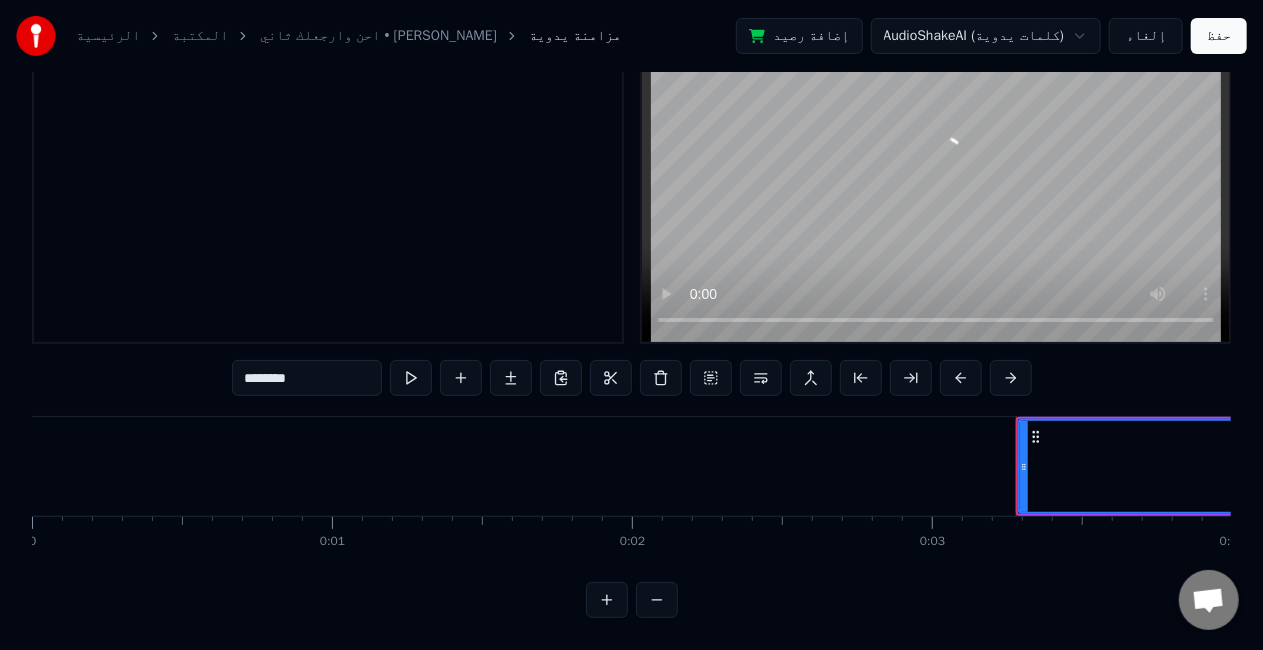 scroll, scrollTop: 0, scrollLeft: 0, axis: both 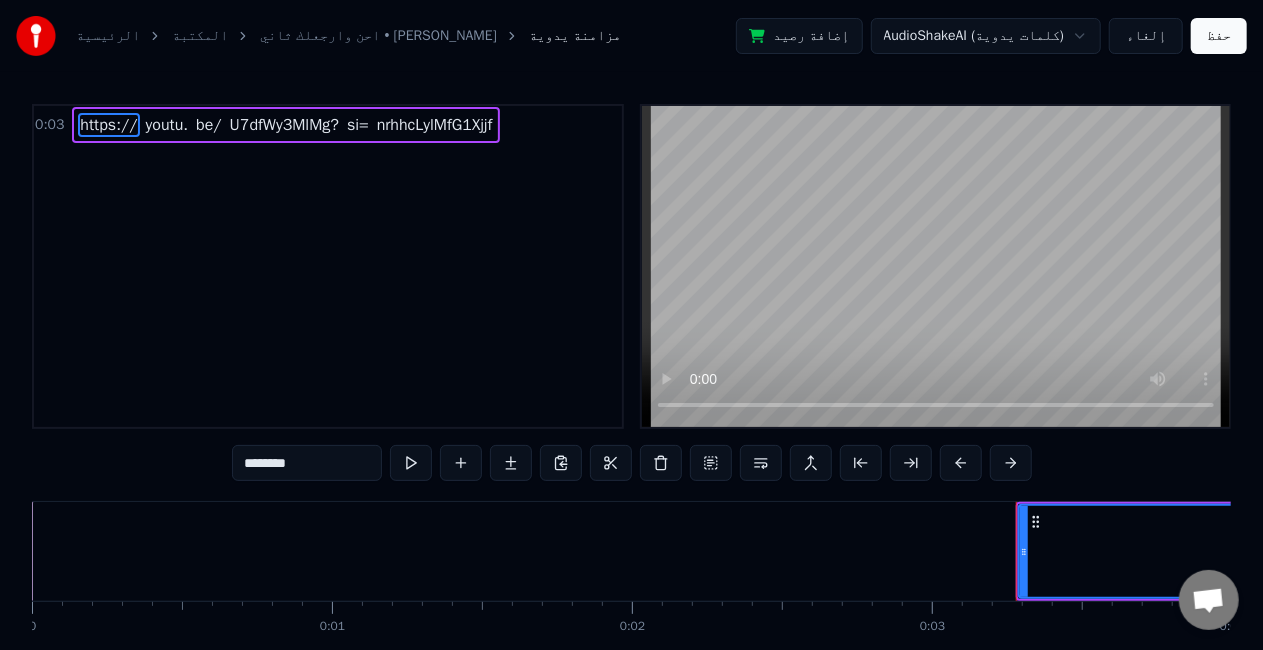 click on "الرئيسية المكتبة احن وارجعلك ثاني • احمد سليمان مزامنة يدوية إضافة رصيد AudioShakeAI (كلمات يدوية) إلغاء حفظ 0:03 https:// youtu. be/ U7dfWy3MlMg? si= nrhhcLylMfG1Xjjf ******** https:// youtu. be/ U7dfWy3MlMg? si= nrhhcLylMfG1Xjjf
To pick up a draggable item, press the space bar.
While dragging, use the arrow keys to move the item.
Press space again to drop the item in its new position, or press escape to cancel.
0 0:01 0:02 0:03 0:04 0:05 0:06 0:07 0:08 0:09 0:10 0:11 0:12 0:13 0:14 0:15 0:16 0:17 0:18 0:19 0:20 0:21 0:22 0:23 0:24 0:25 0:26 0:27 0:28 0:29 0:30 0:31 0:32 0:33 0:34 0:35 0:36 0:37 0:38 0:39 0:40 0:41 0:42 0:43 0:44 0:45 0:46 0:47 0:48 0:49 0:50 0:51 0:52 0:53 0:54 0:55 0:56 0:57 0:58 0:59 1:00 1:01 1:02 1:03 1:04 1:05 1:06 1:07 1:08 1:09 1:10 1:11 1:12 1:13 1:14 1:15 1:16 1:17 1:18 1:19 1:20 1:21 1:22 1:23 1:24 1:25 1:26 1:27 1:28 1:29 1:30 1:31 1:32 1:33 1:34 1:35 1:36 1:37 1:38 1:39 1:40 1:41 1:42" at bounding box center (631, 367) 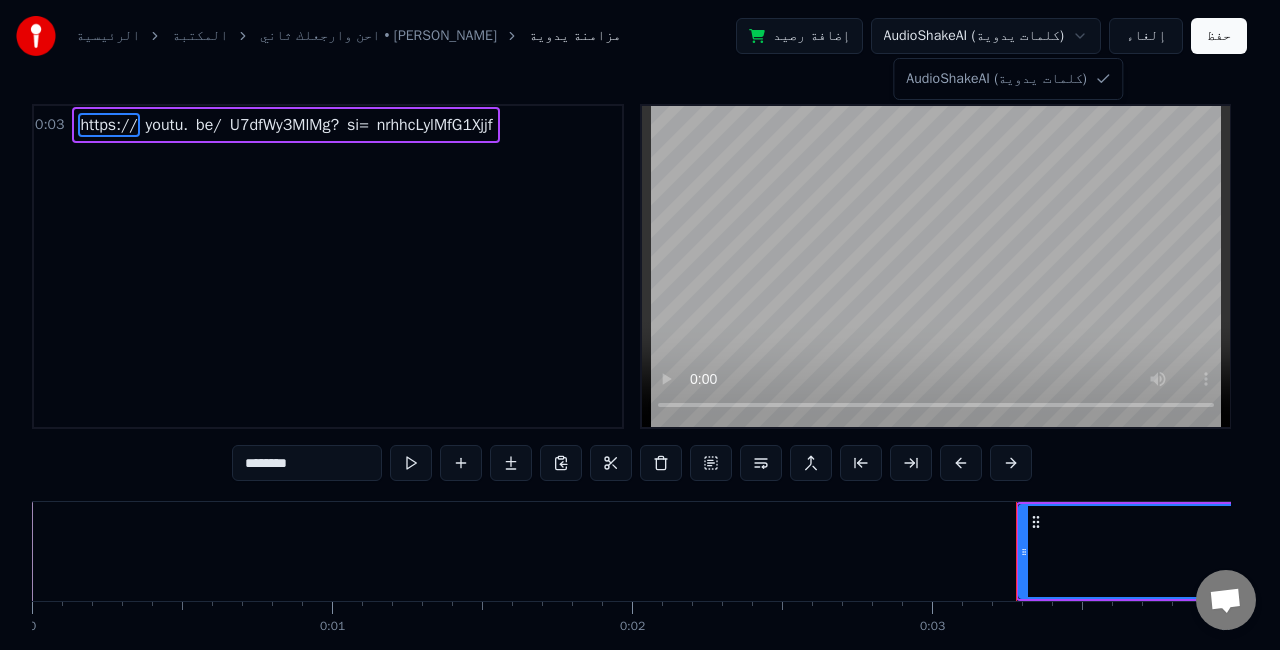 click on "الرئيسية المكتبة احن وارجعلك ثاني • احمد سليمان مزامنة يدوية إضافة رصيد AudioShakeAI (كلمات يدوية) إلغاء حفظ 0:03 https:// youtu. be/ U7dfWy3MlMg? si= nrhhcLylMfG1Xjjf ******** https:// youtu. be/ U7dfWy3MlMg? si= nrhhcLylMfG1Xjjf
To pick up a draggable item, press the space bar.
While dragging, use the arrow keys to move the item.
Press space again to drop the item in its new position, or press escape to cancel.
0 0:01 0:02 0:03 0:04 0:05 0:06 0:07 0:08 0:09 0:10 0:11 0:12 0:13 0:14 0:15 0:16 0:17 0:18 0:19 0:20 0:21 0:22 0:23 0:24 0:25 0:26 0:27 0:28 0:29 0:30 0:31 0:32 0:33 0:34 0:35 0:36 0:37 0:38 0:39 0:40 0:41 0:42 0:43 0:44 0:45 0:46 0:47 0:48 0:49 0:50 0:51 0:52 0:53 0:54 0:55 0:56 0:57 0:58 0:59 1:00 1:01 1:02 1:03 1:04 1:05 1:06 1:07 1:08 1:09 1:10 1:11 1:12 1:13 1:14 1:15 1:16 1:17 1:18 1:19 1:20 1:21 1:22 1:23 1:24 1:25 1:26 1:27 1:28 1:29 1:30 1:31 1:32 1:33 1:34 1:35 1:36 1:37 1:38 1:39 1:40 1:41 1:42" at bounding box center [640, 367] 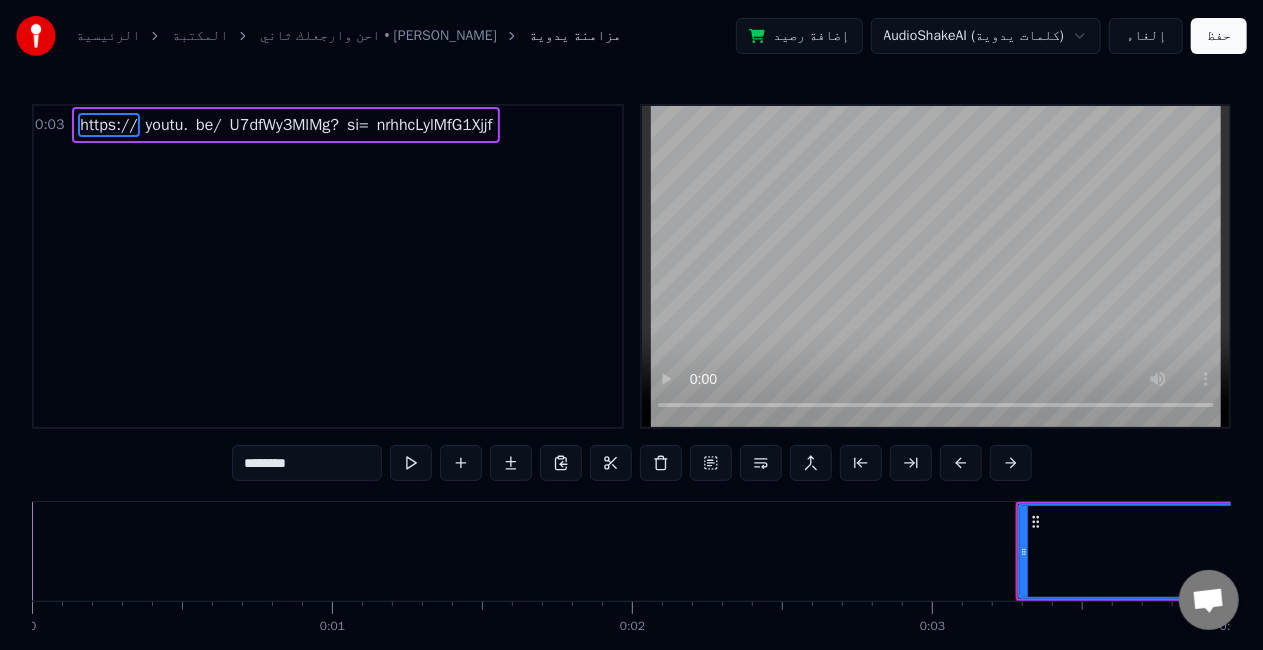 click on "إلغاء" at bounding box center [1146, 36] 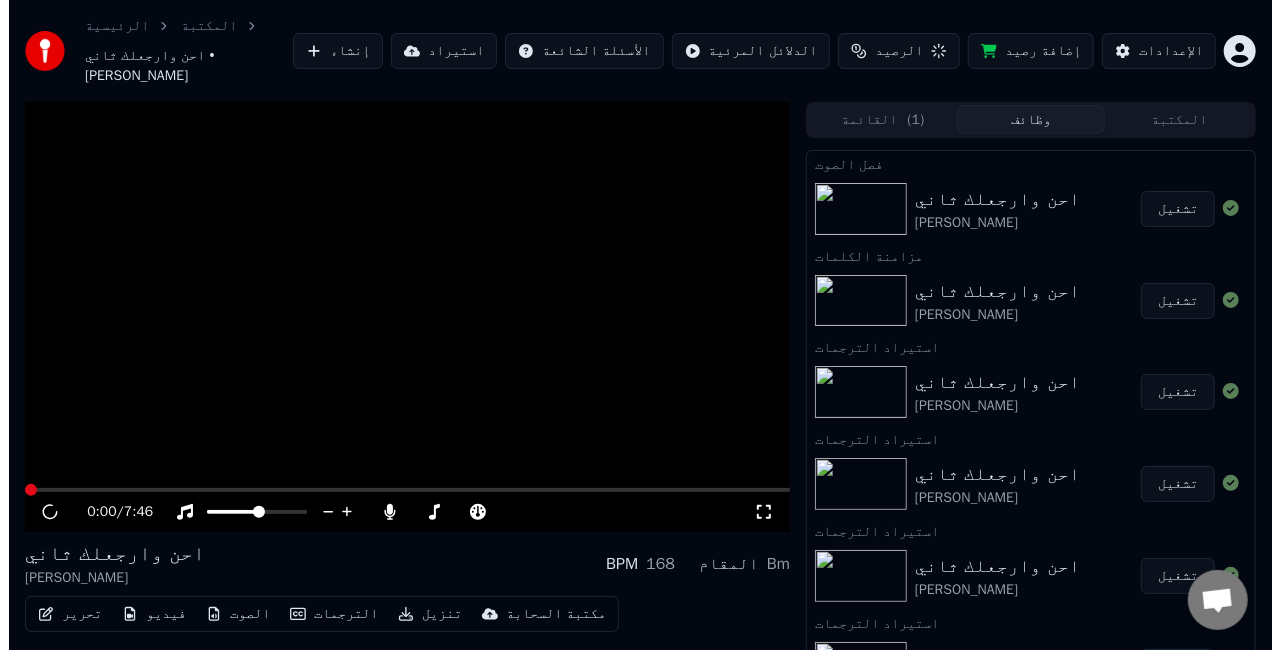 scroll, scrollTop: 32, scrollLeft: 0, axis: vertical 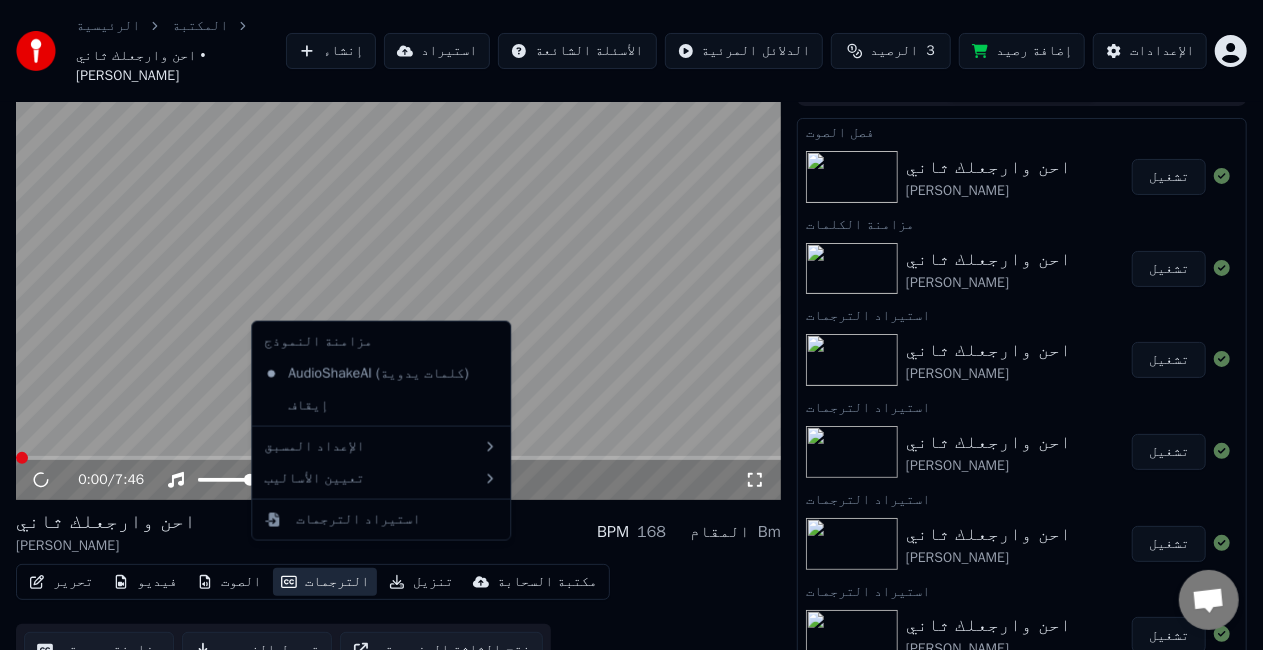 click on "الترجمات" at bounding box center [325, 582] 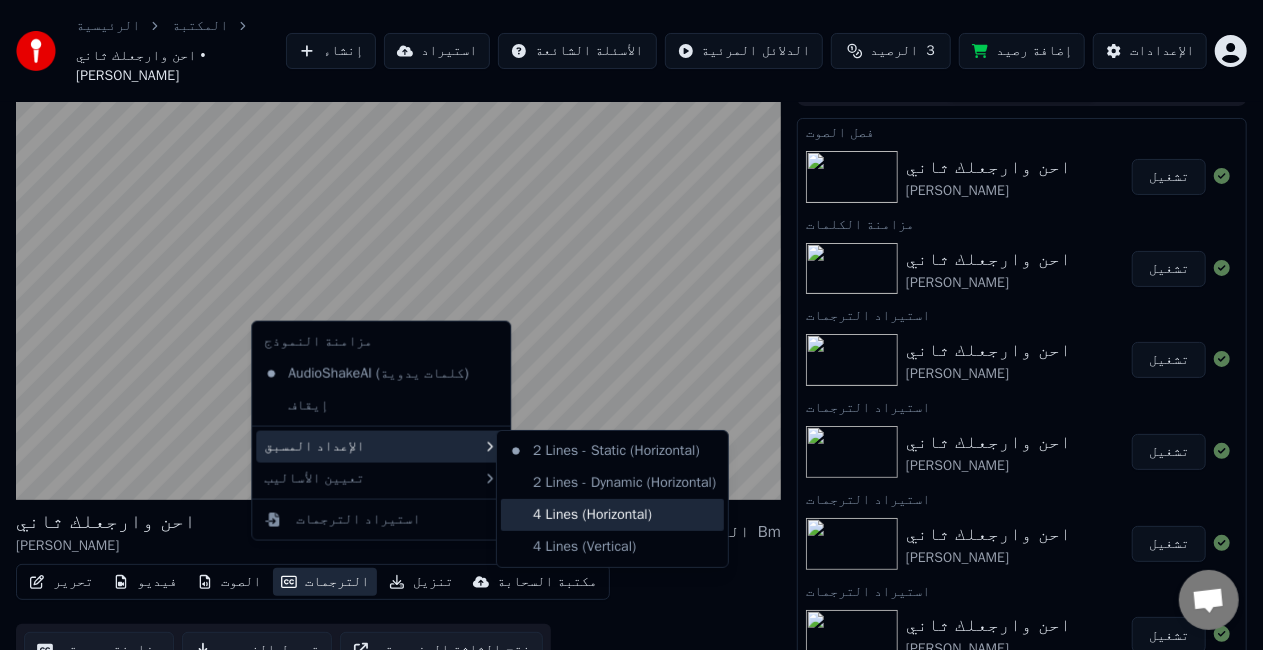 click on "4 Lines (Horizontal)" at bounding box center (612, 515) 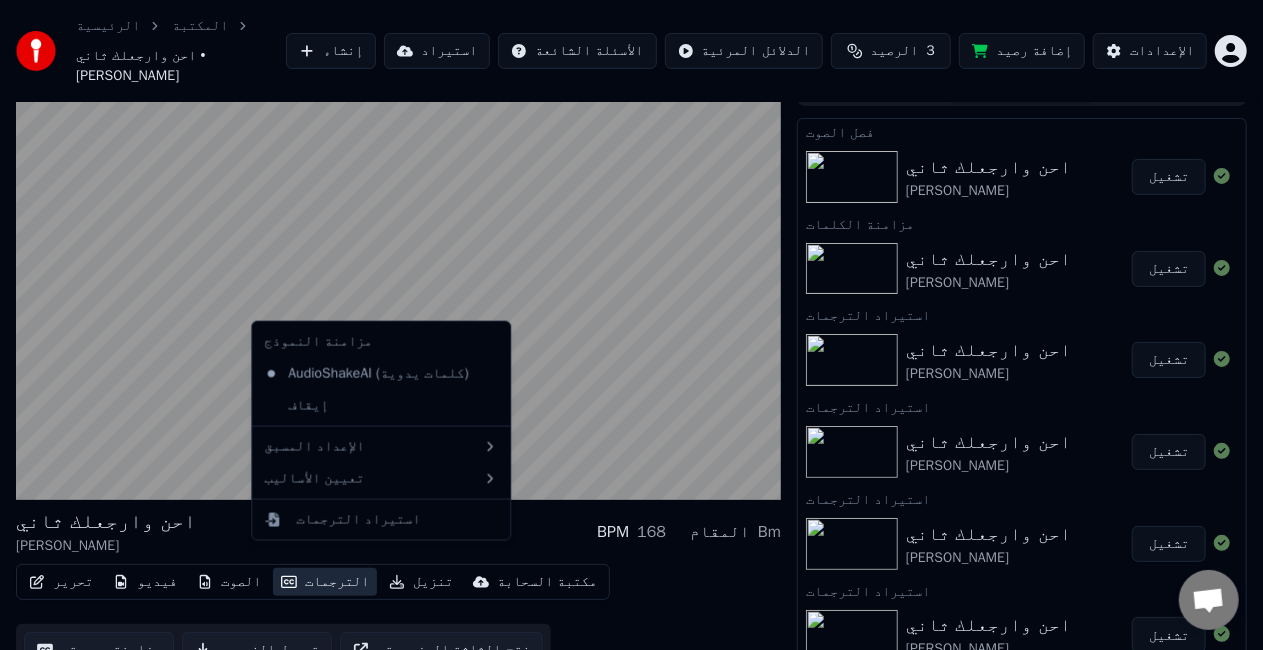 click on "الترجمات" at bounding box center (325, 582) 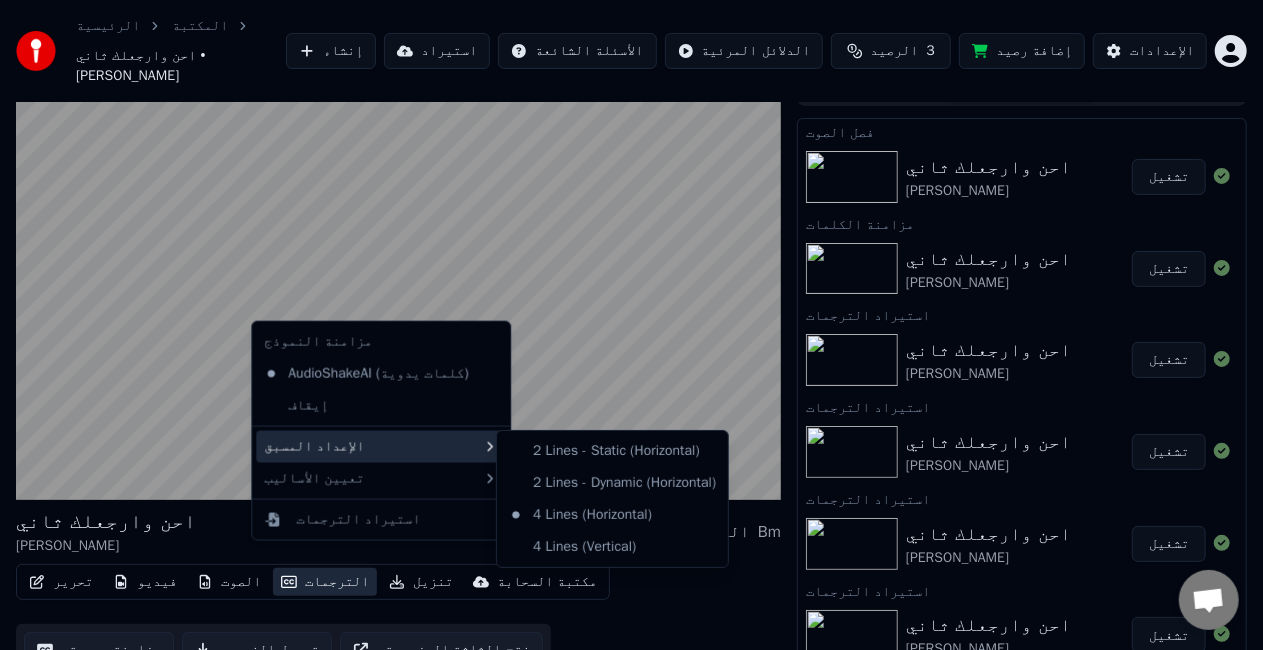 click on "2 Lines - Static (Horizontal) 2 Lines - Dynamic (Horizontal) 4 Lines (Horizontal) 4 Lines (Vertical)" at bounding box center (612, 499) 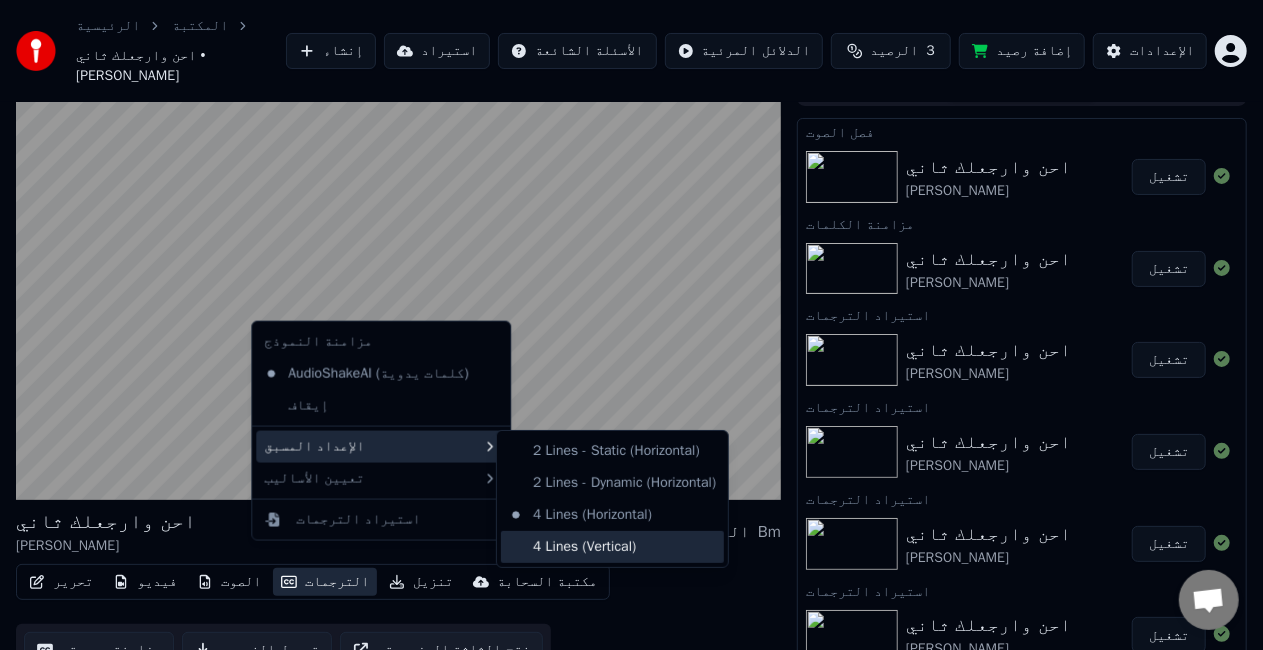 click on "4 Lines (Vertical)" at bounding box center (612, 547) 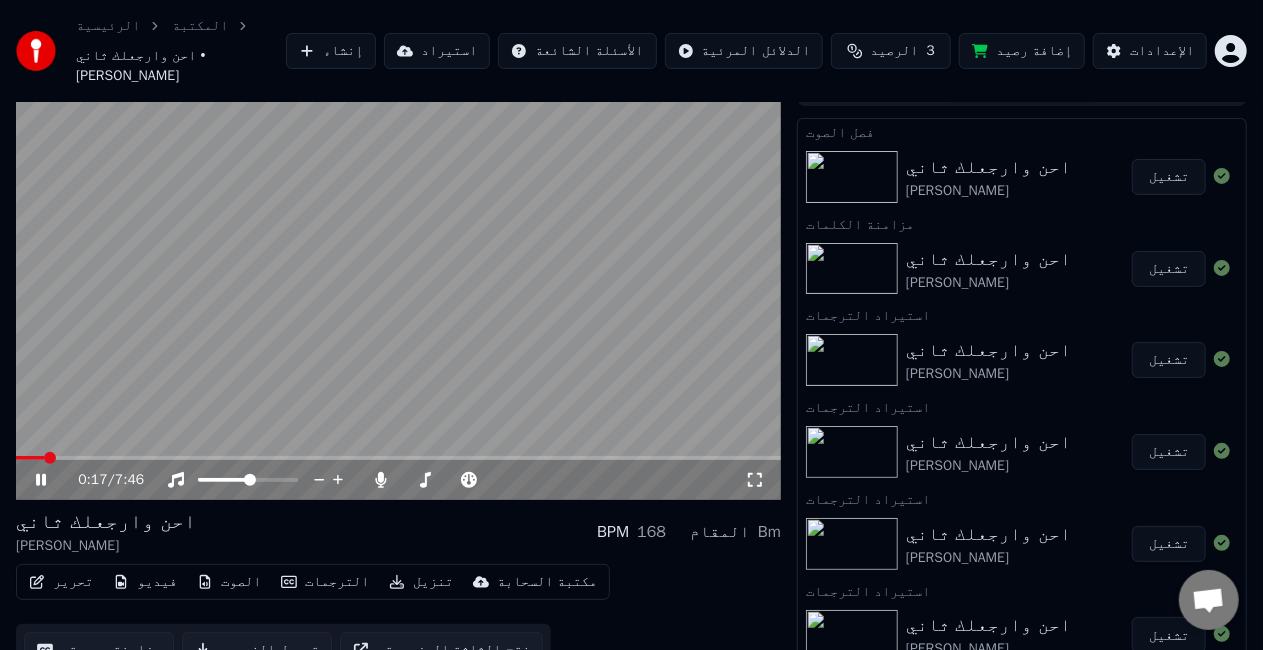 click on "الترجمات" at bounding box center [325, 582] 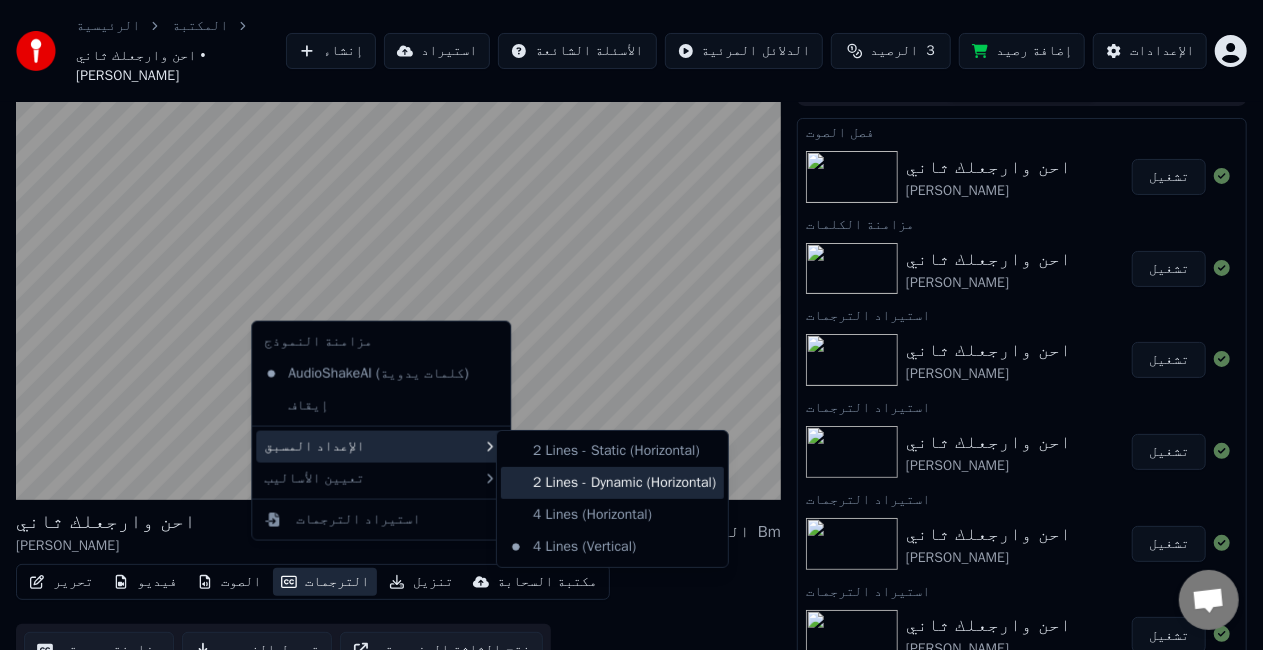 click on "2 Lines - Dynamic (Horizontal)" at bounding box center [612, 483] 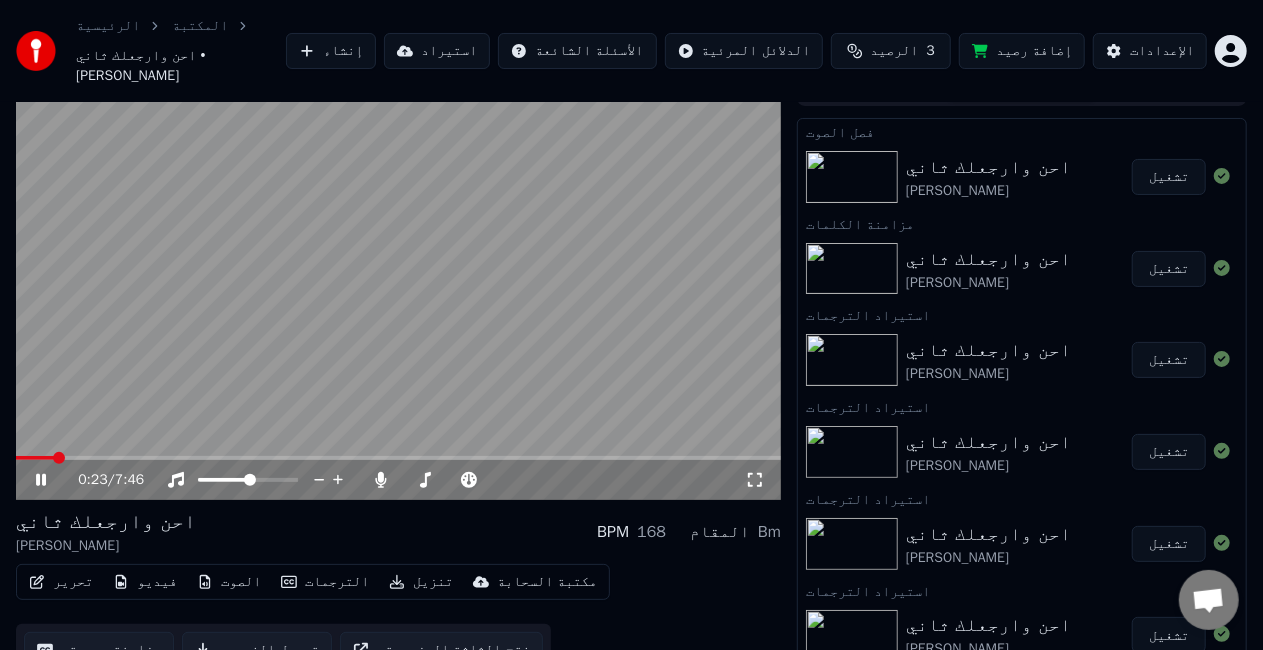 click at bounding box center [398, 285] 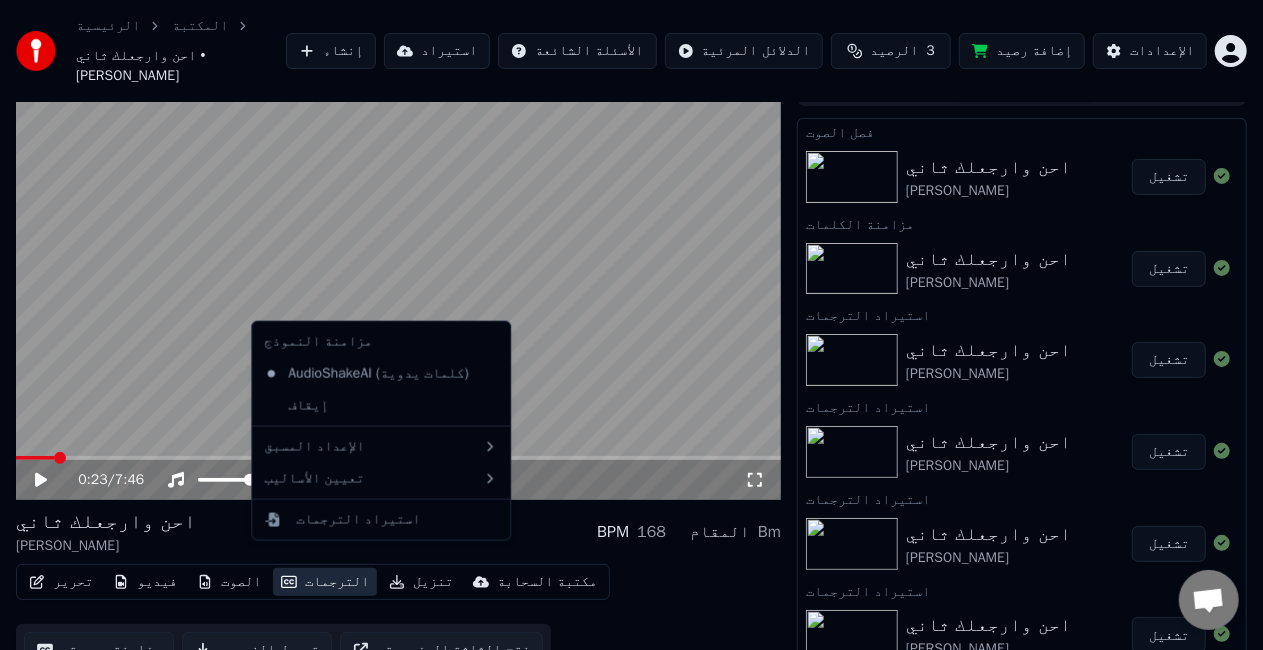 click on "الترجمات" at bounding box center (325, 582) 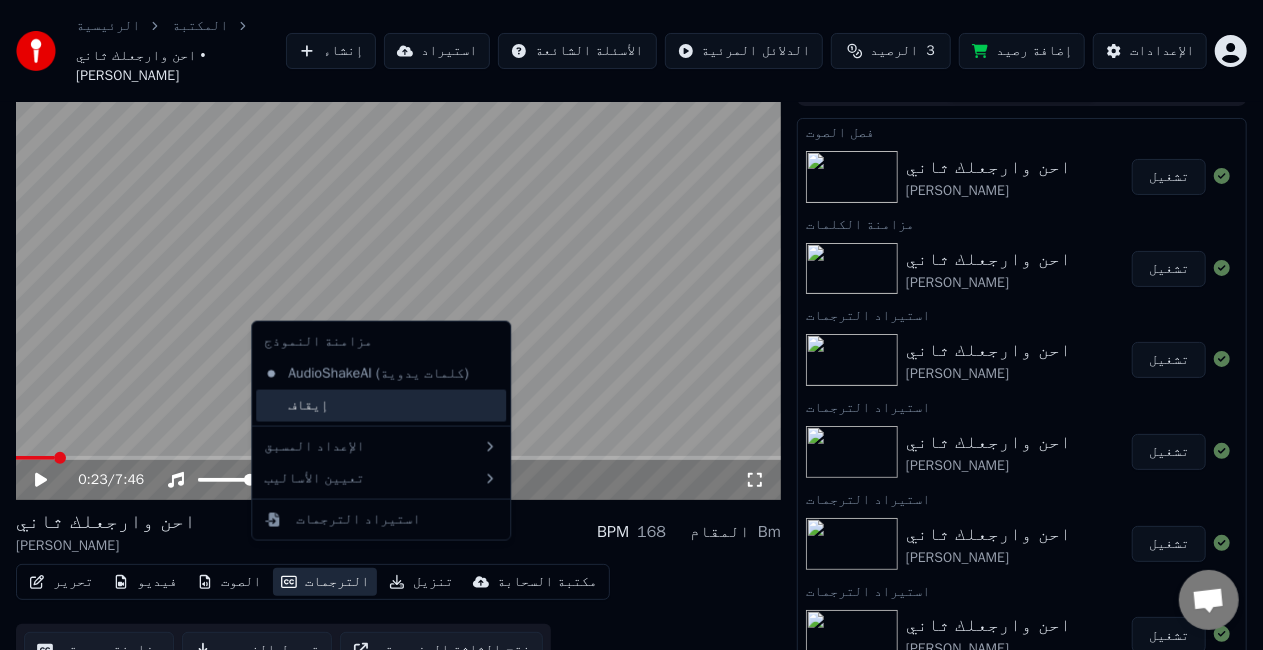click on "إيقاف" at bounding box center (381, 406) 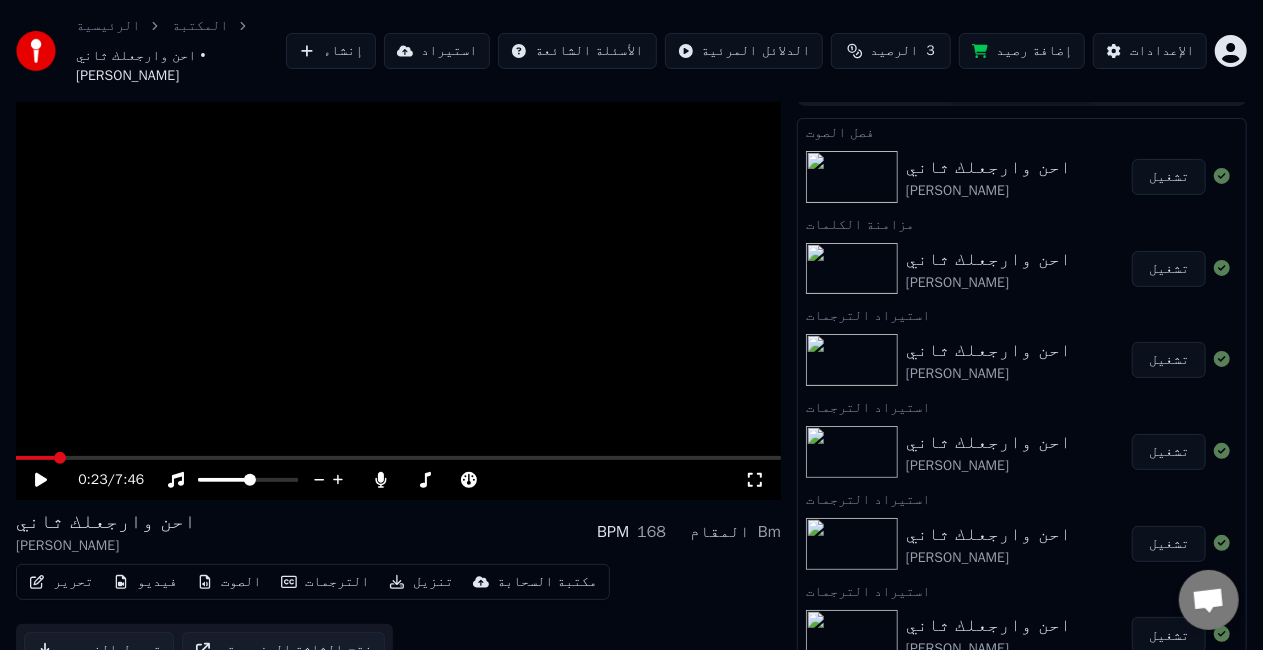 click at bounding box center [398, 285] 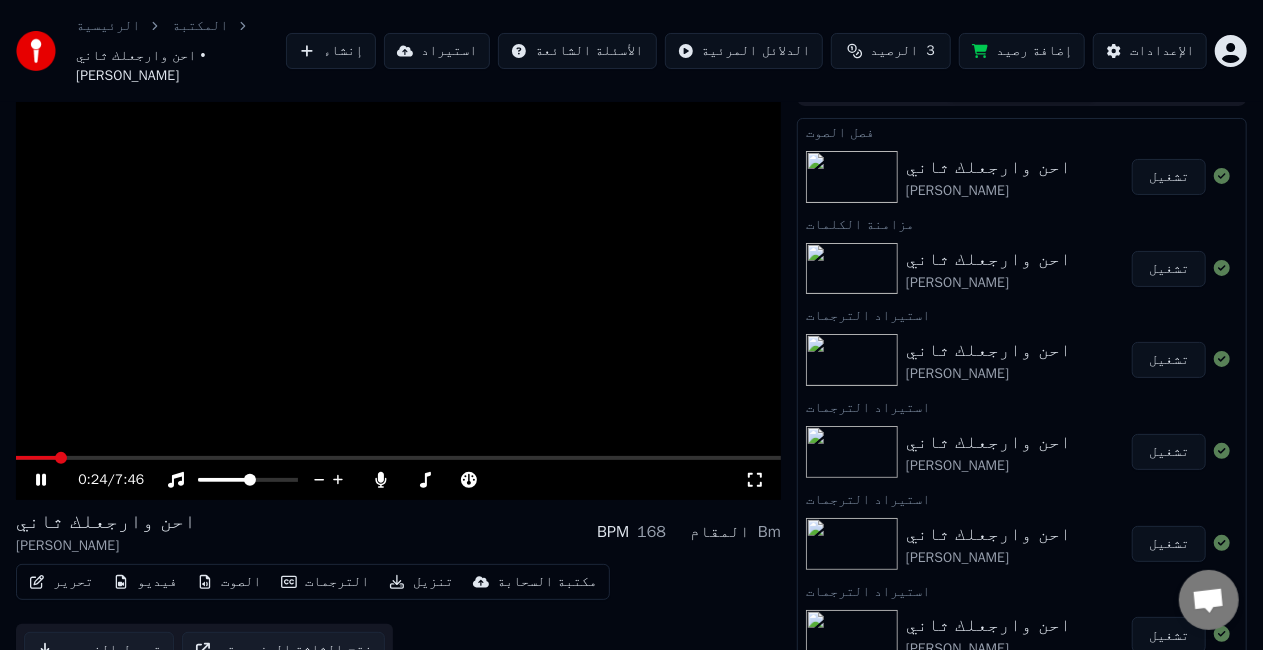 click at bounding box center (398, 285) 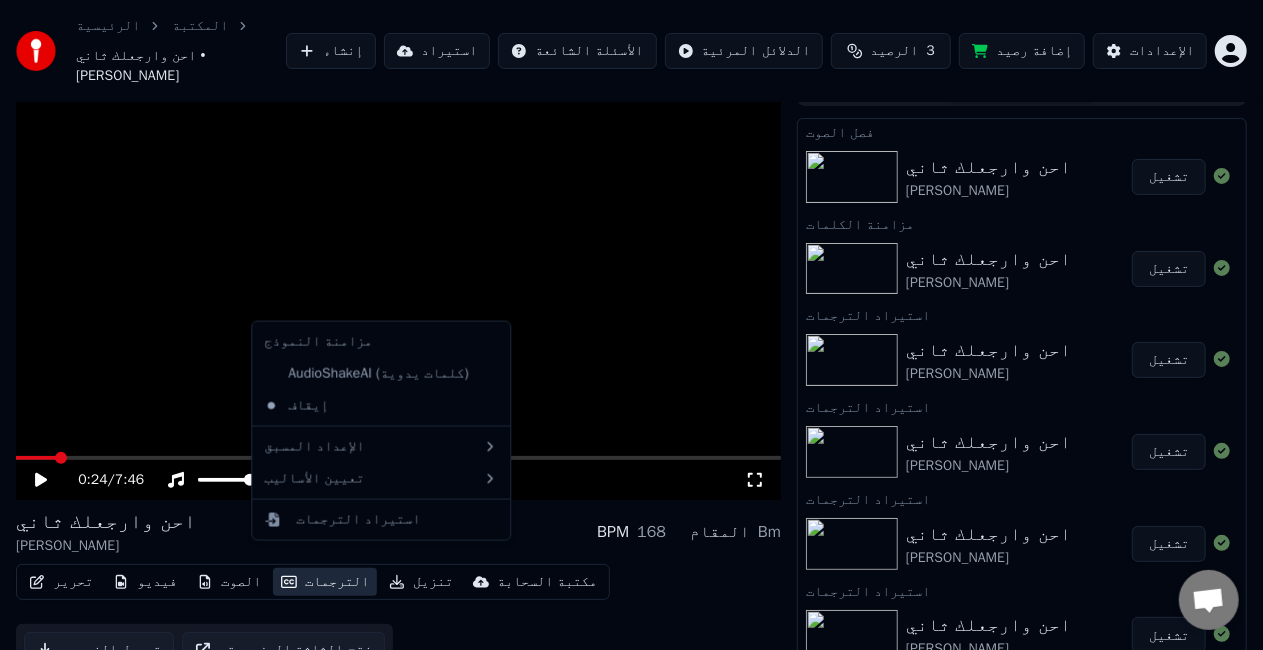 click on "الترجمات" at bounding box center [325, 582] 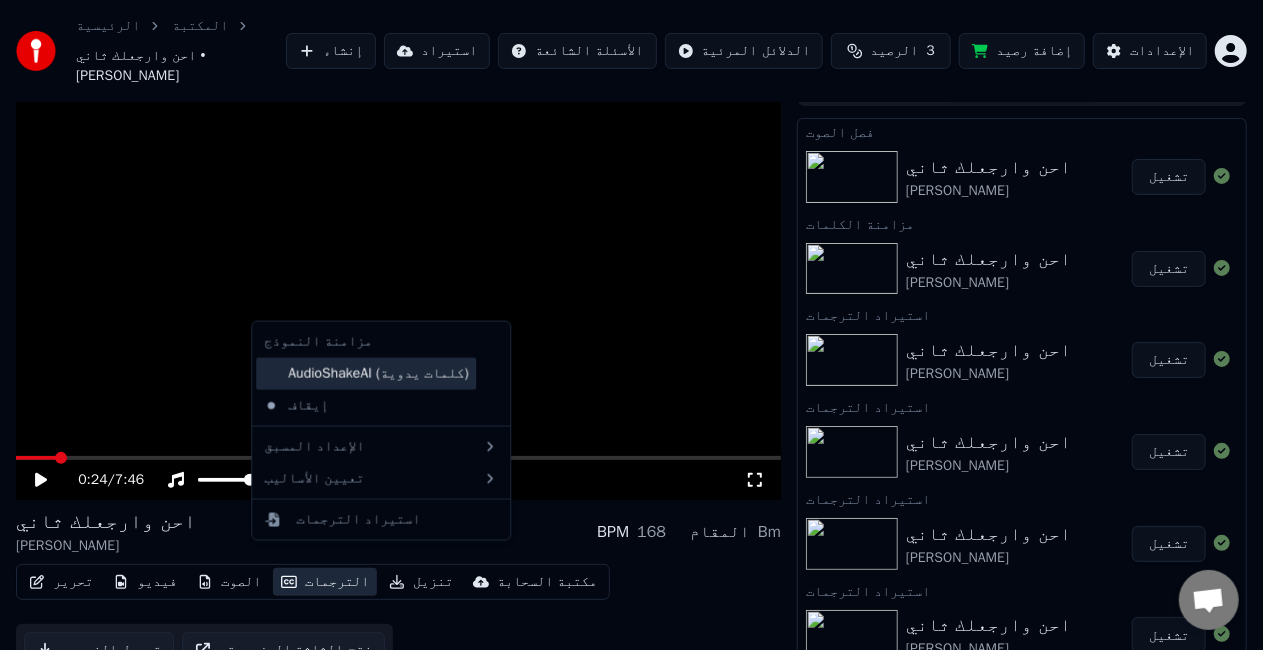 click on "AudioShakeAI (كلمات يدوية)" at bounding box center [366, 374] 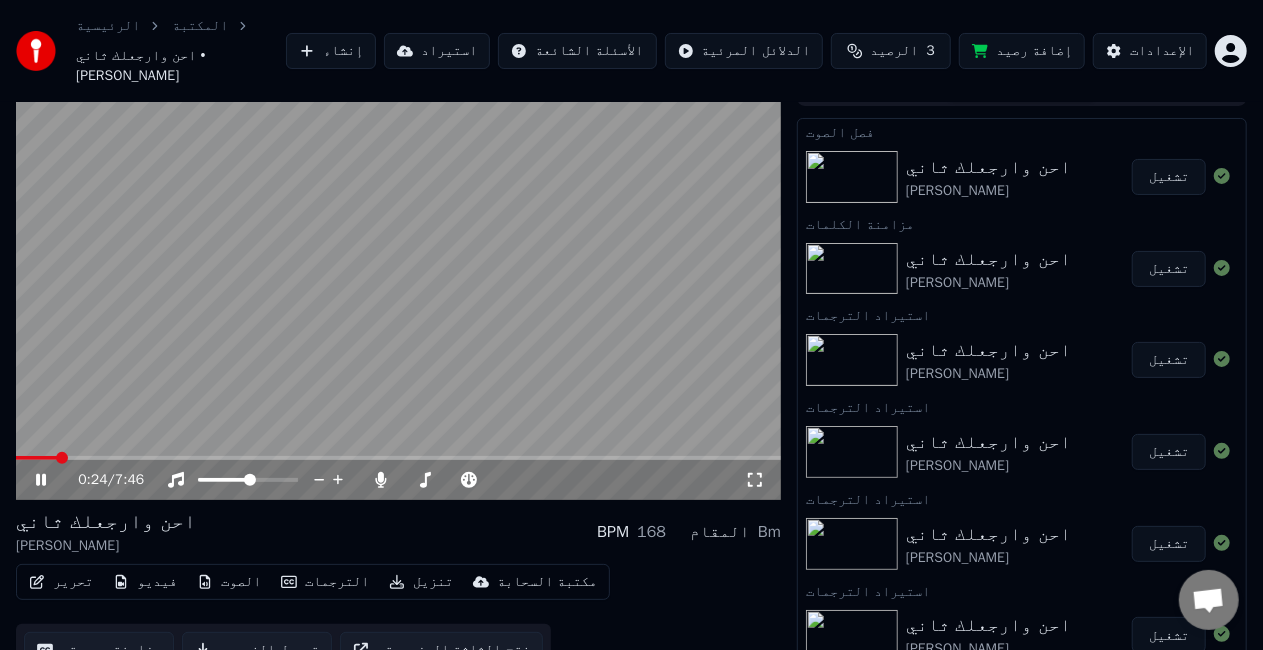 click at bounding box center (398, 285) 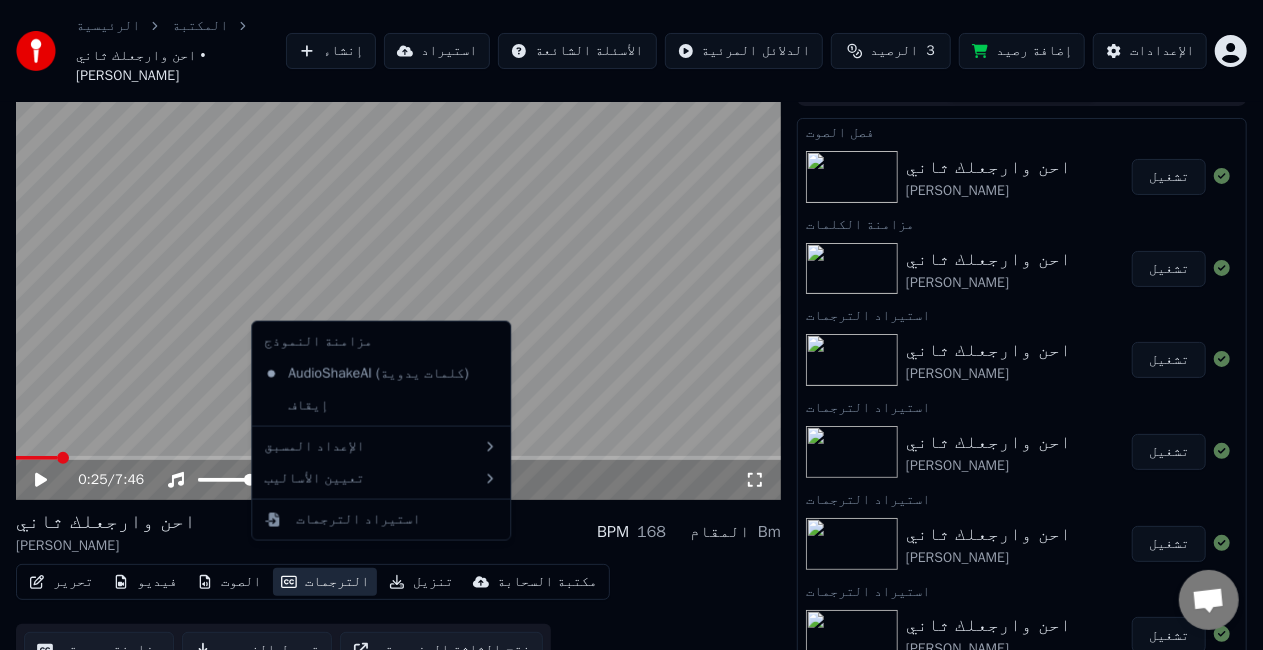 click on "الترجمات" at bounding box center (325, 582) 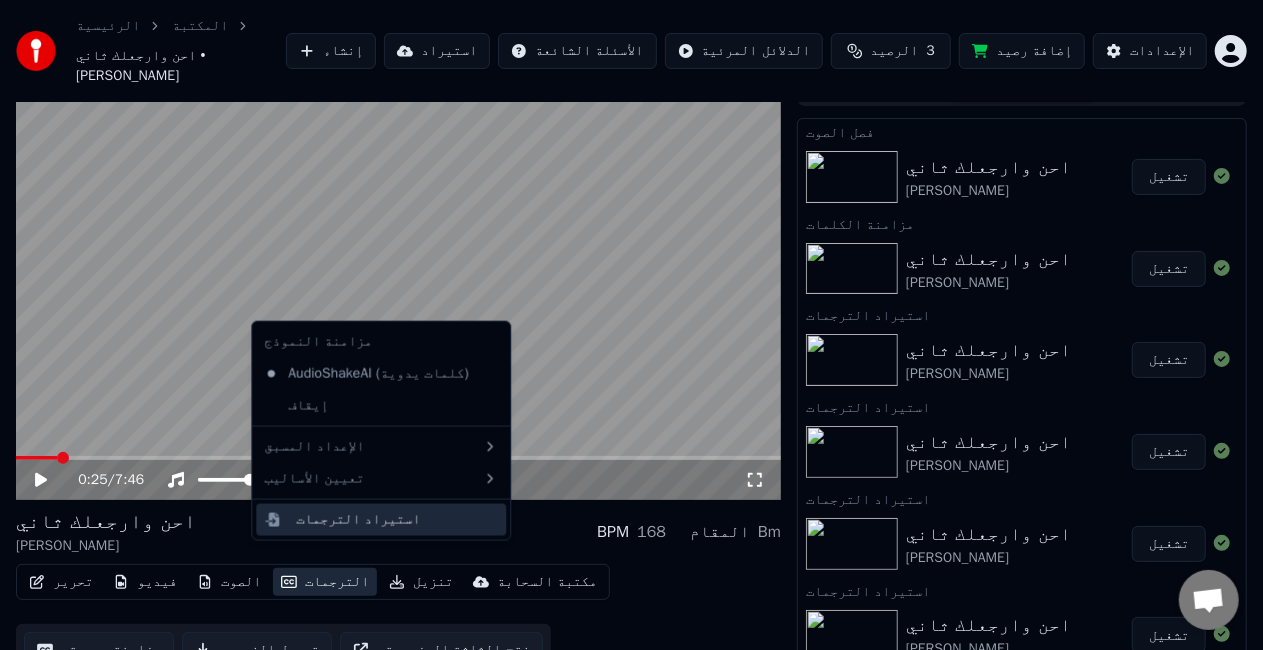 click on "استيراد الترجمات" at bounding box center (381, 520) 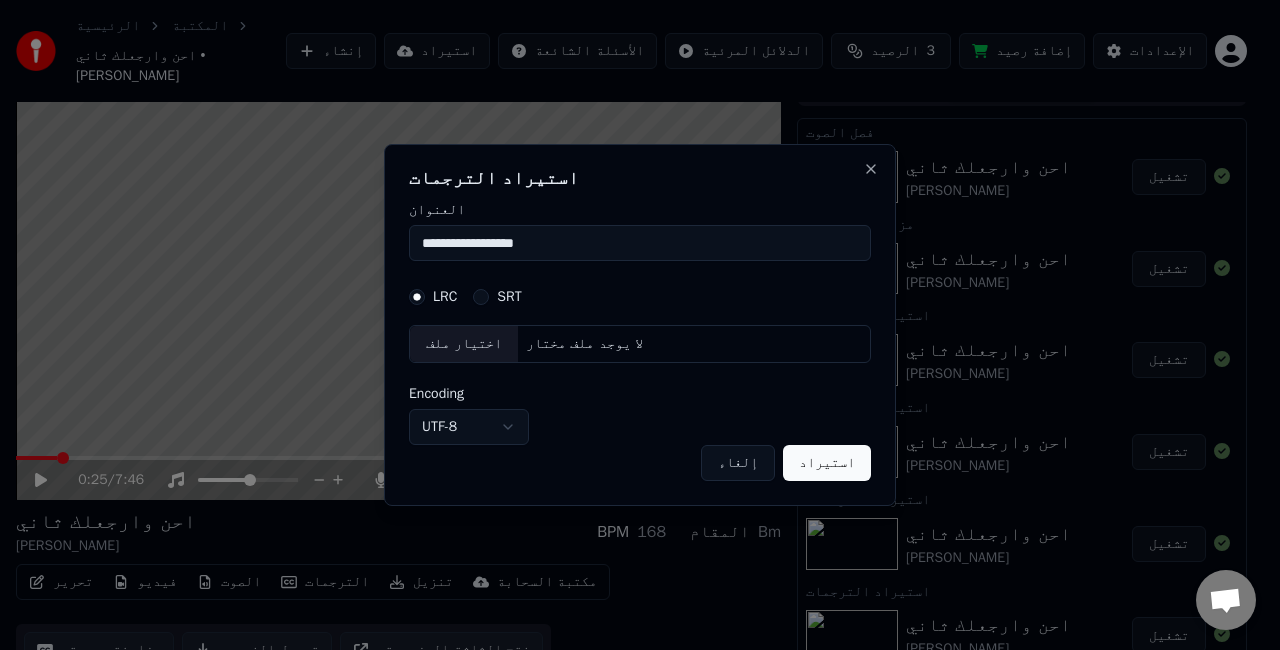 click on "الرئيسية المكتبة احن وارجعلك ثاني • احمد سليمان إنشاء استيراد الأسئلة الشائعة الدلائل المرئية الرصيد 3 إضافة رصيد الإعدادات 0:25  /  7:46 احن وارجعلك ثاني احمد سليمان BPM 168 المقام Bm تحرير فيديو الصوت الترجمات تنزيل مكتبة السحابة مزامنة يدوية تحميل الفيديو فتح الشاشة المزدوجة القائمة ( 1 ) وظائف المكتبة فصل الصوت احن وارجعلك ثاني احمد سليمان تشغيل مزامنة الكلمات احن وارجعلك ثاني احمد سليمان تشغيل استيراد الترجمات احن وارجعلك ثاني احمد سليمان تشغيل استيراد الترجمات احن وارجعلك ثاني احمد سليمان تشغيل استيراد الترجمات احن وارجعلك ثاني احمد سليمان تشغيل احمد سليمان" at bounding box center [631, 293] 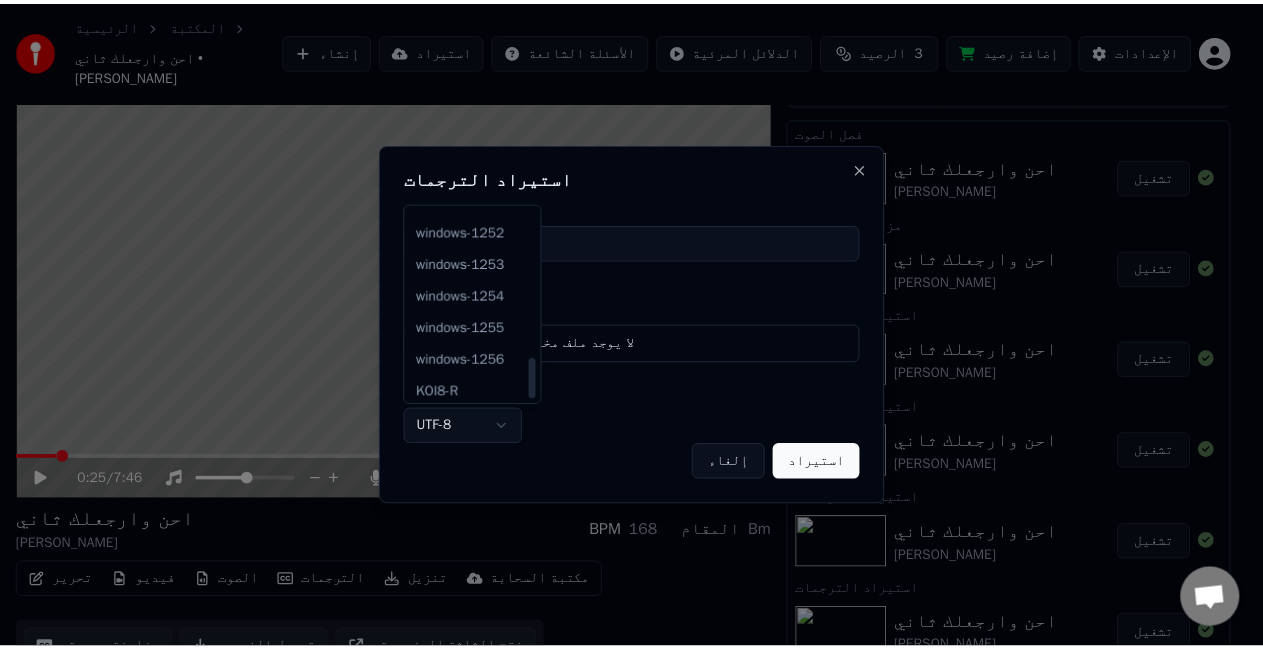 scroll, scrollTop: 704, scrollLeft: 0, axis: vertical 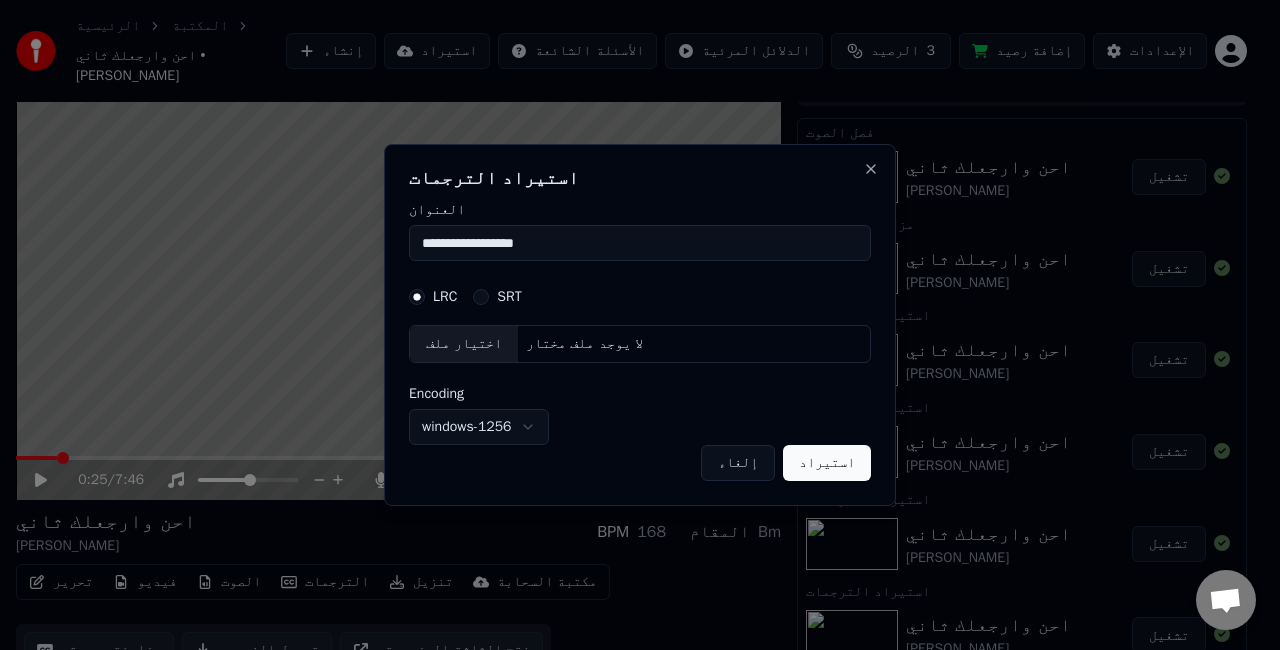click on "استيراد" at bounding box center (827, 463) 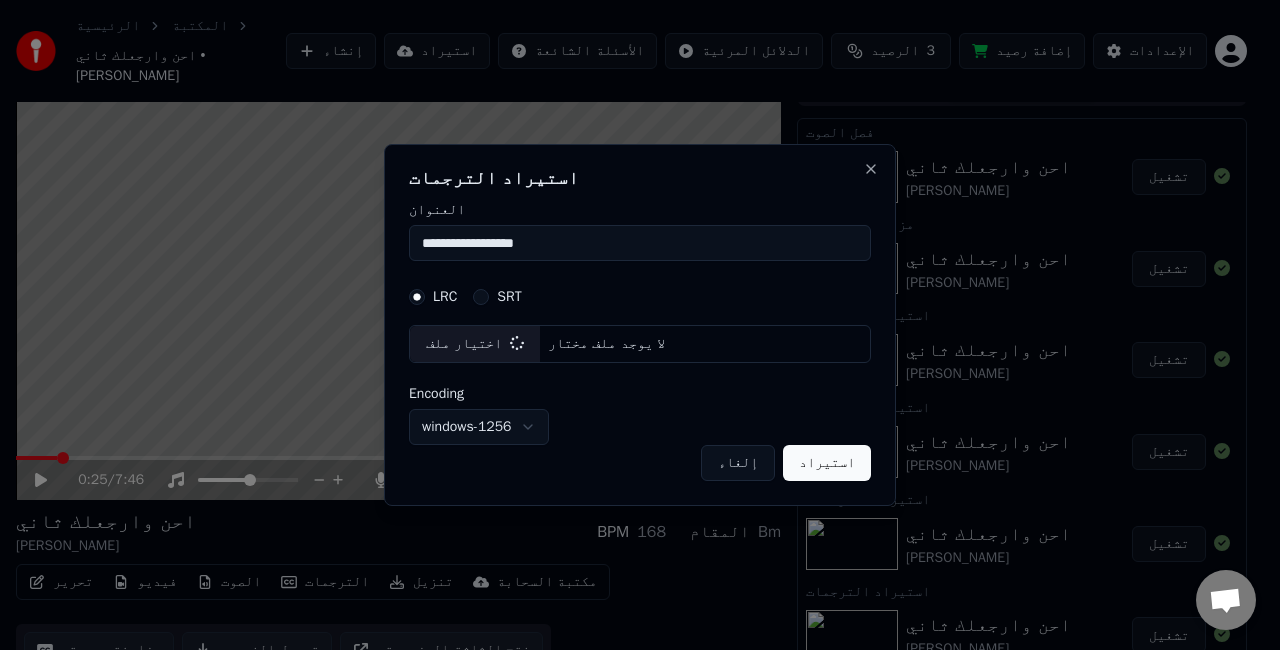click on "استيراد" at bounding box center [827, 463] 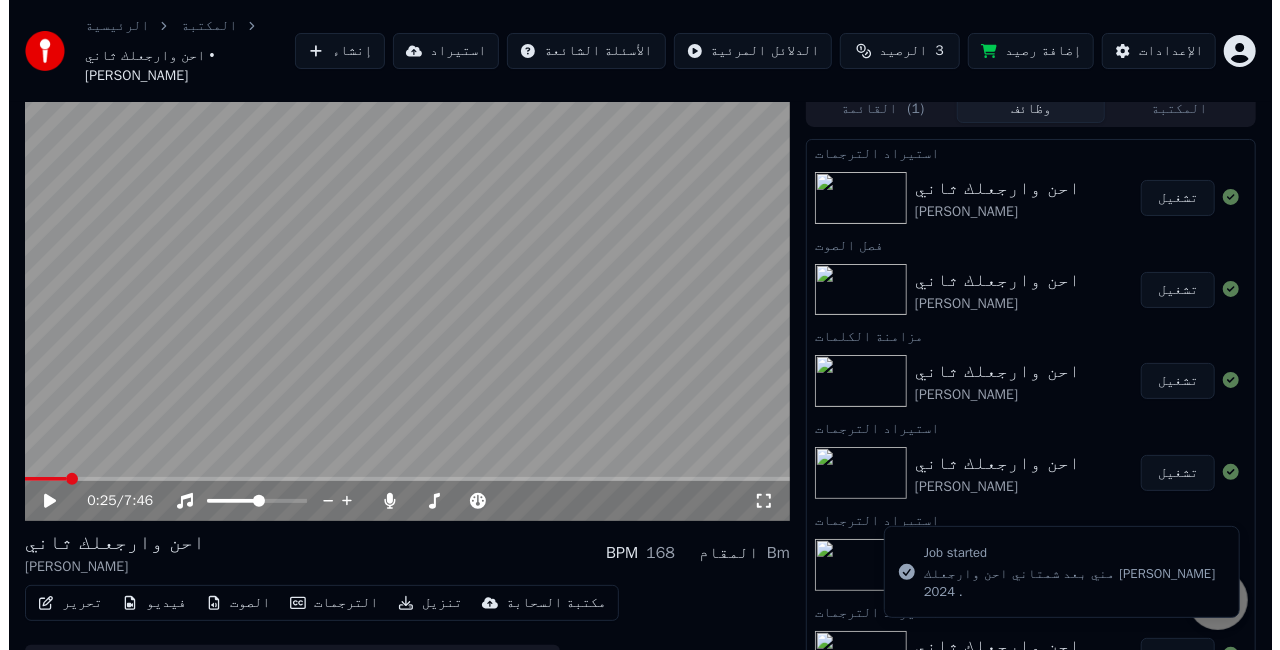 scroll, scrollTop: 0, scrollLeft: 0, axis: both 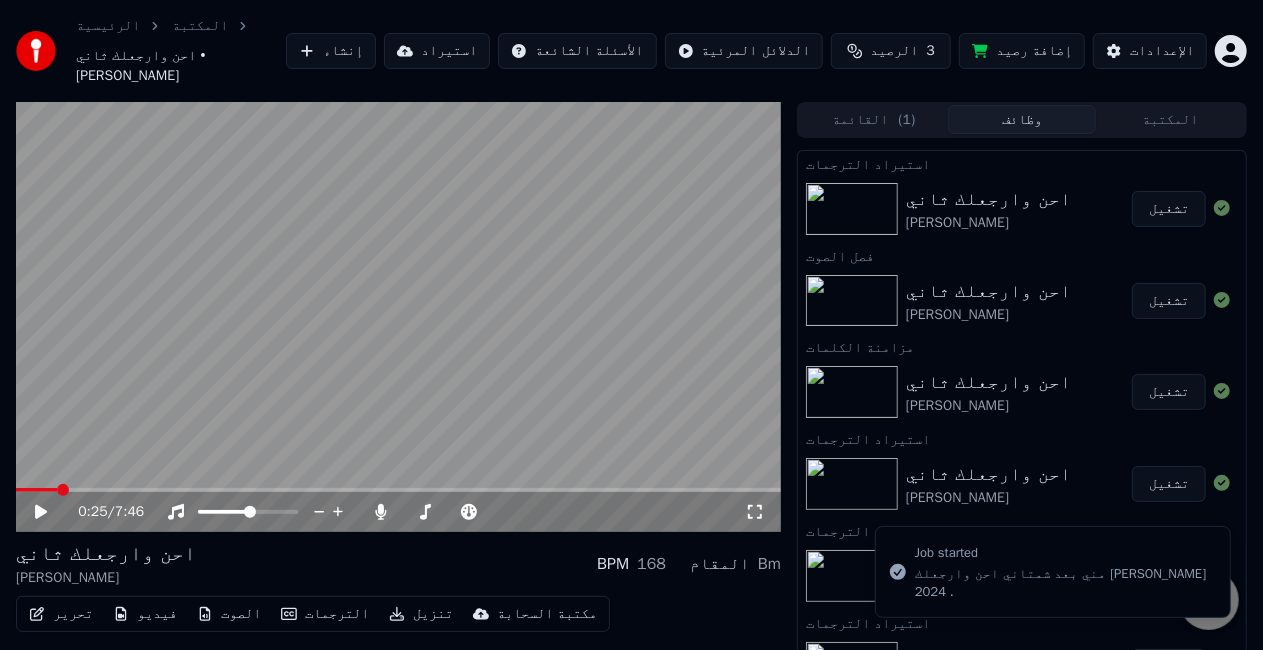 click at bounding box center [398, 317] 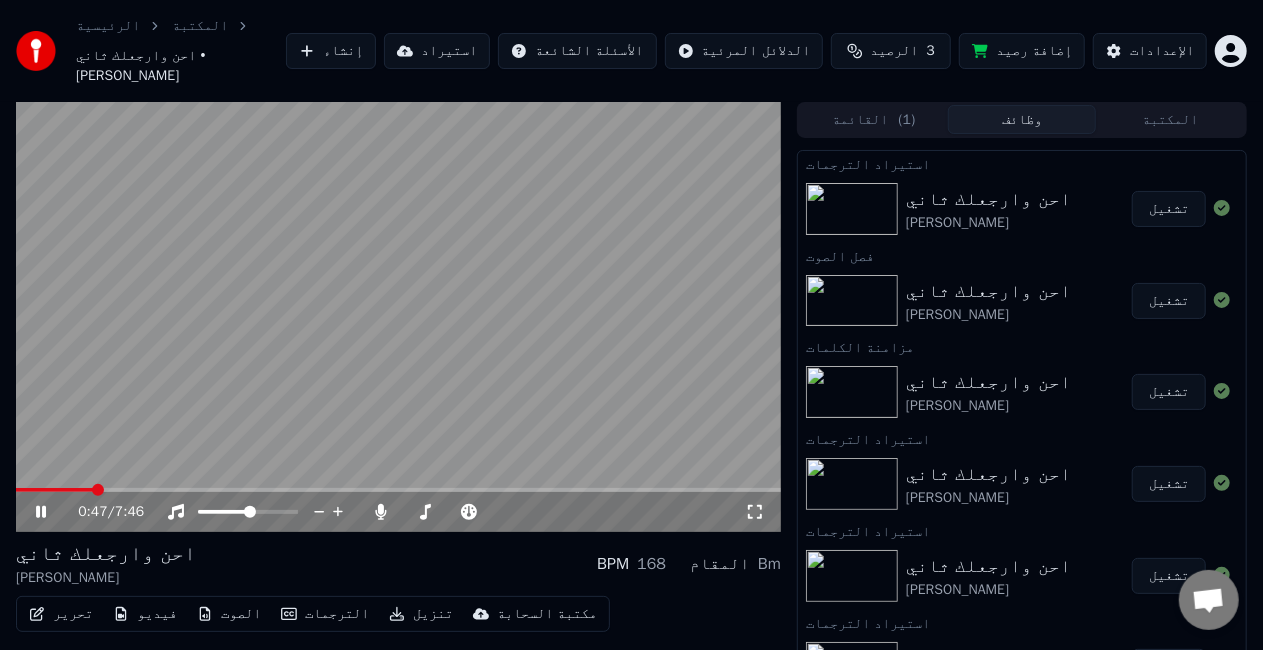 click at bounding box center [398, 490] 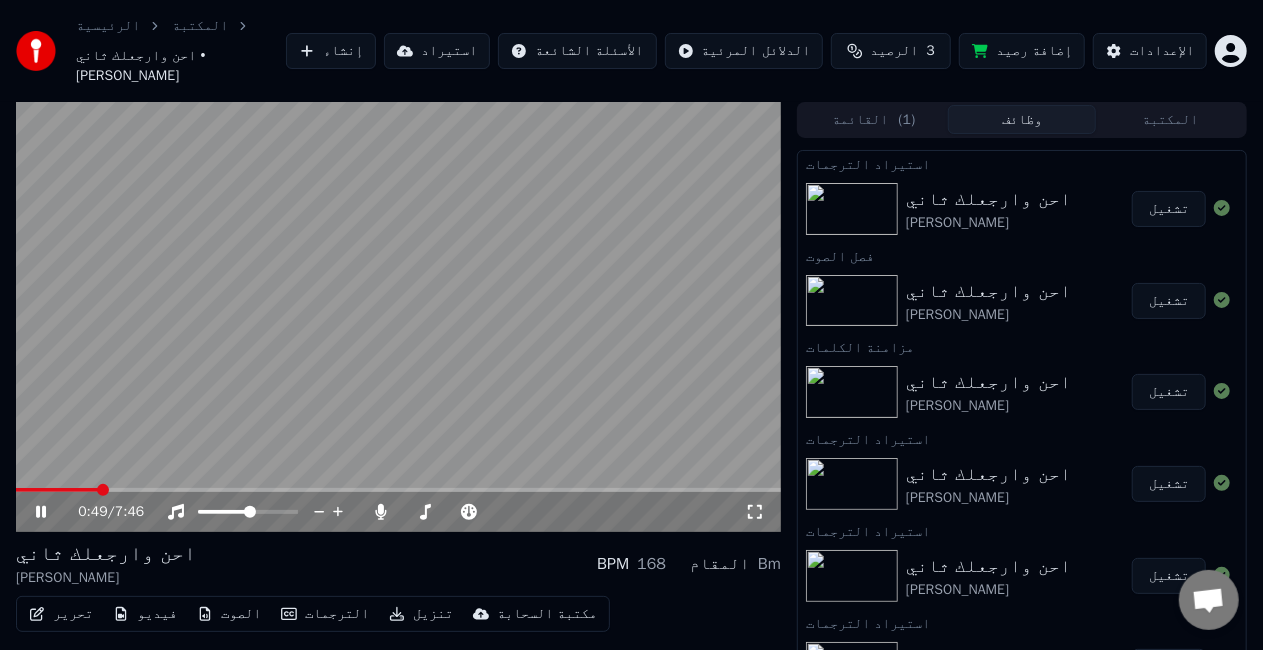 click at bounding box center (398, 317) 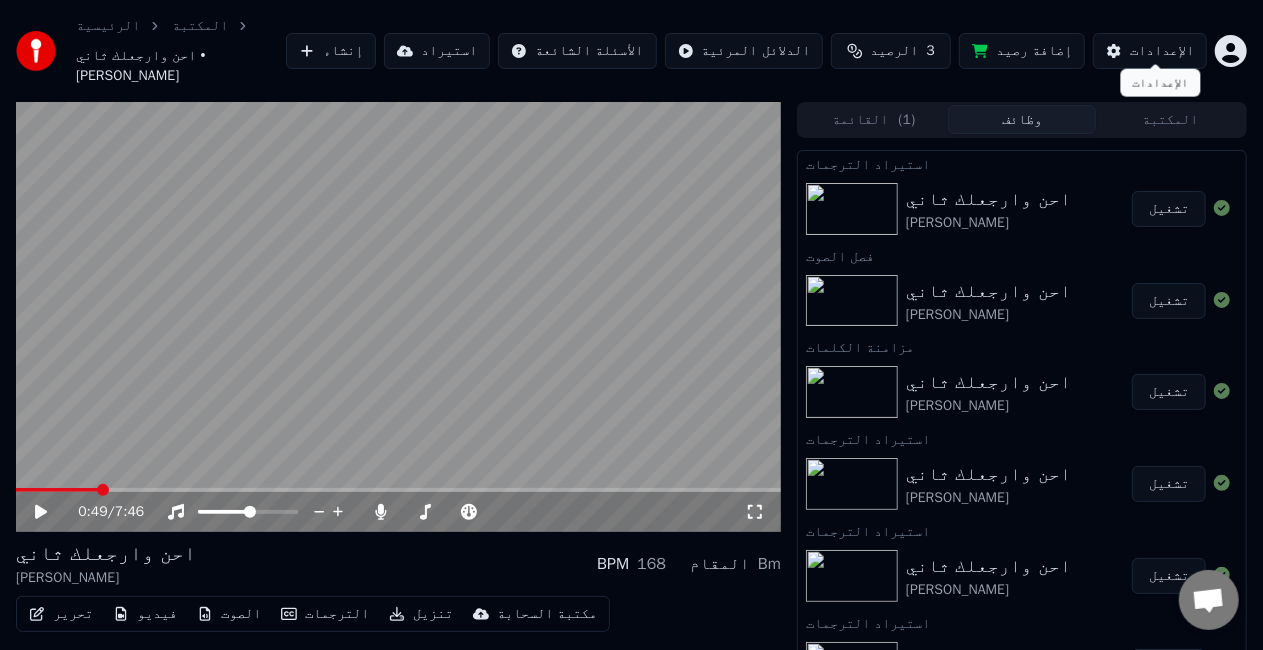 click on "الإعدادات" at bounding box center [1150, 51] 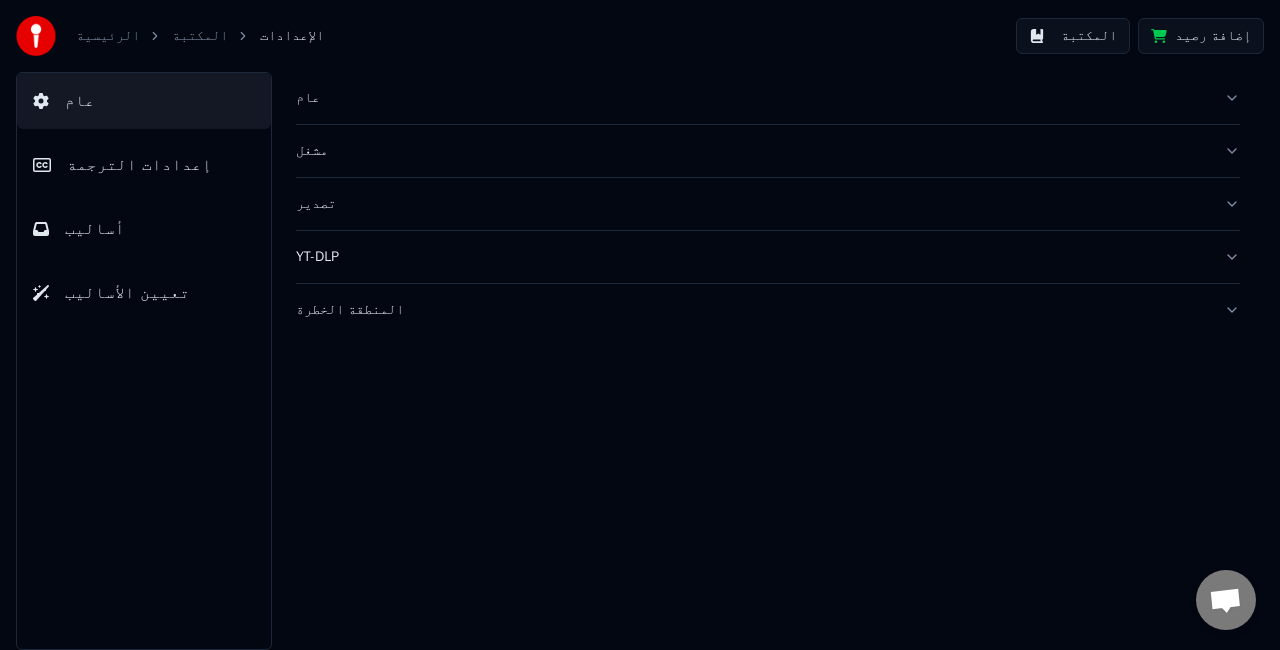 click on "عام" at bounding box center [752, 98] 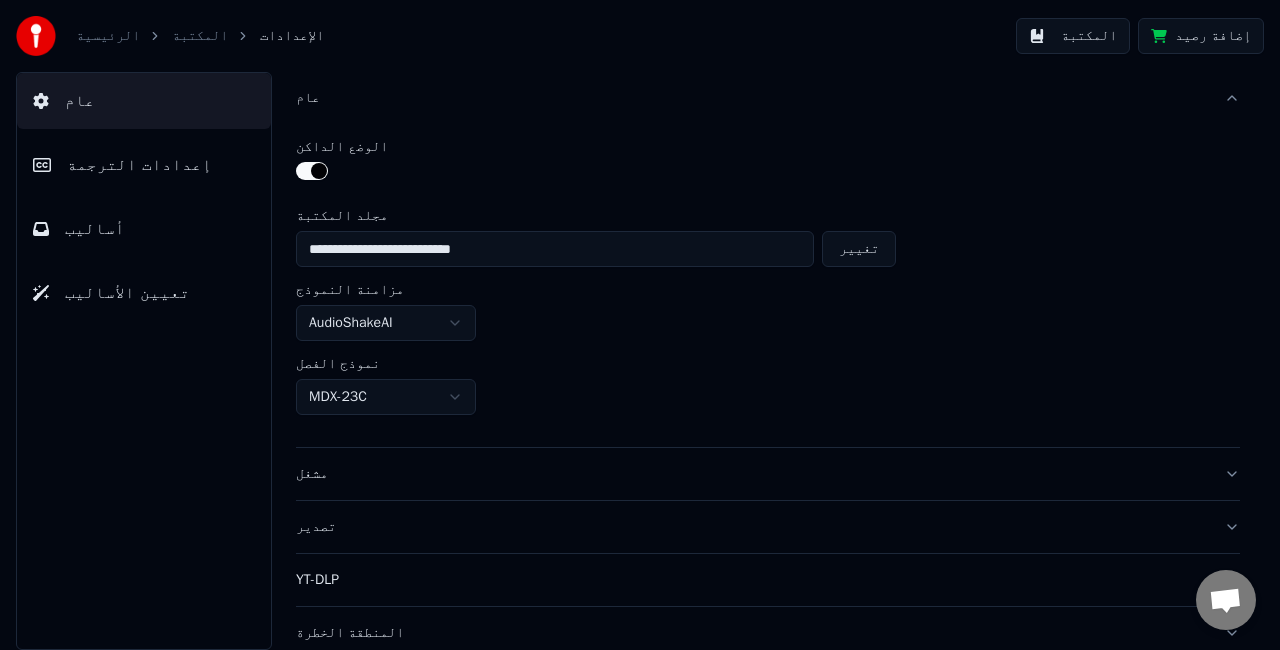 click on "**********" at bounding box center (640, 325) 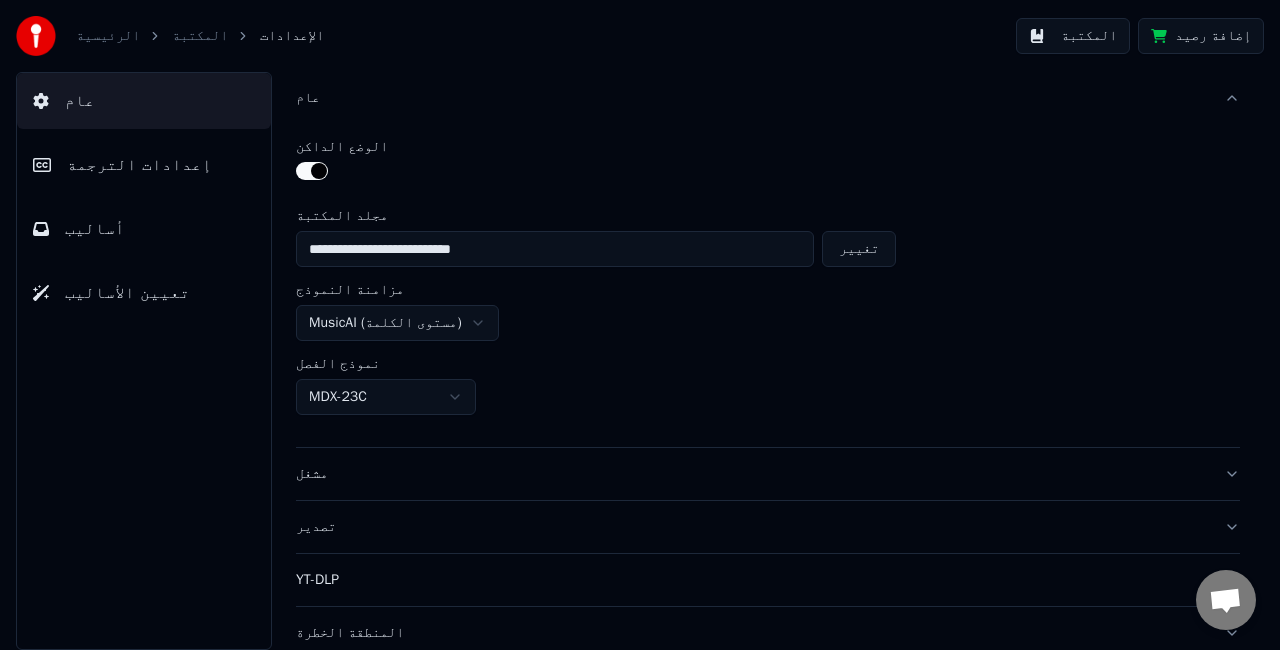 click on "المكتبة" at bounding box center [200, 36] 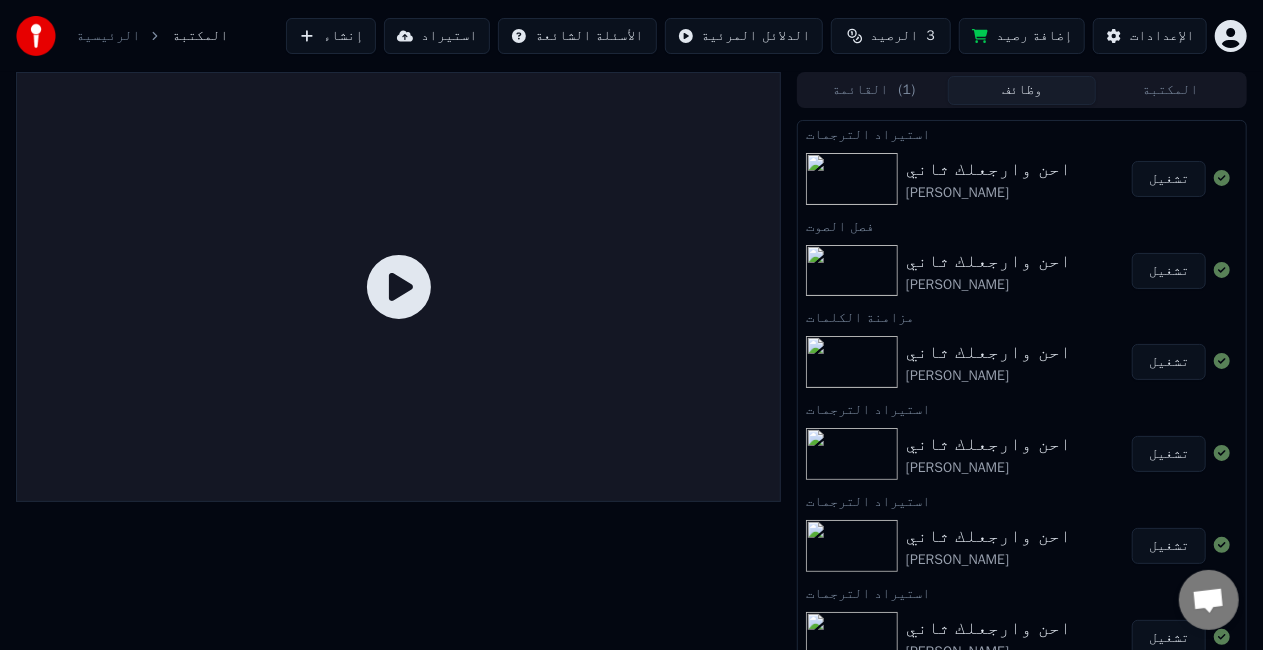 click 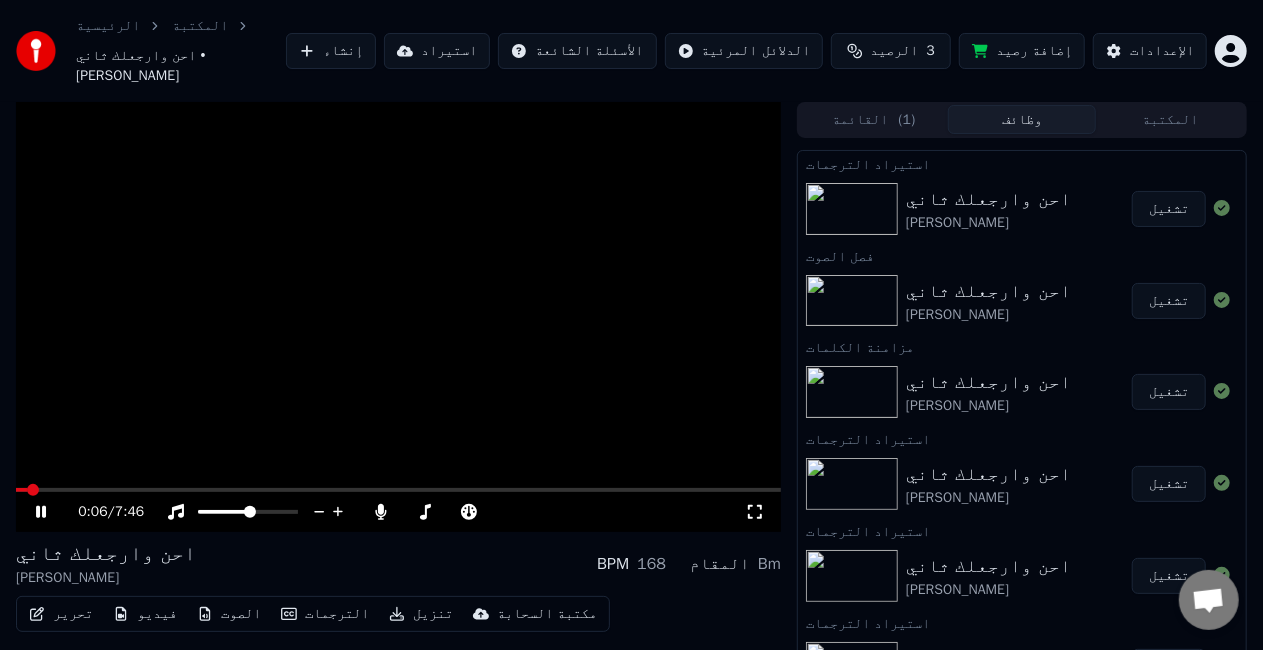click on "الإعدادات" at bounding box center [1150, 51] 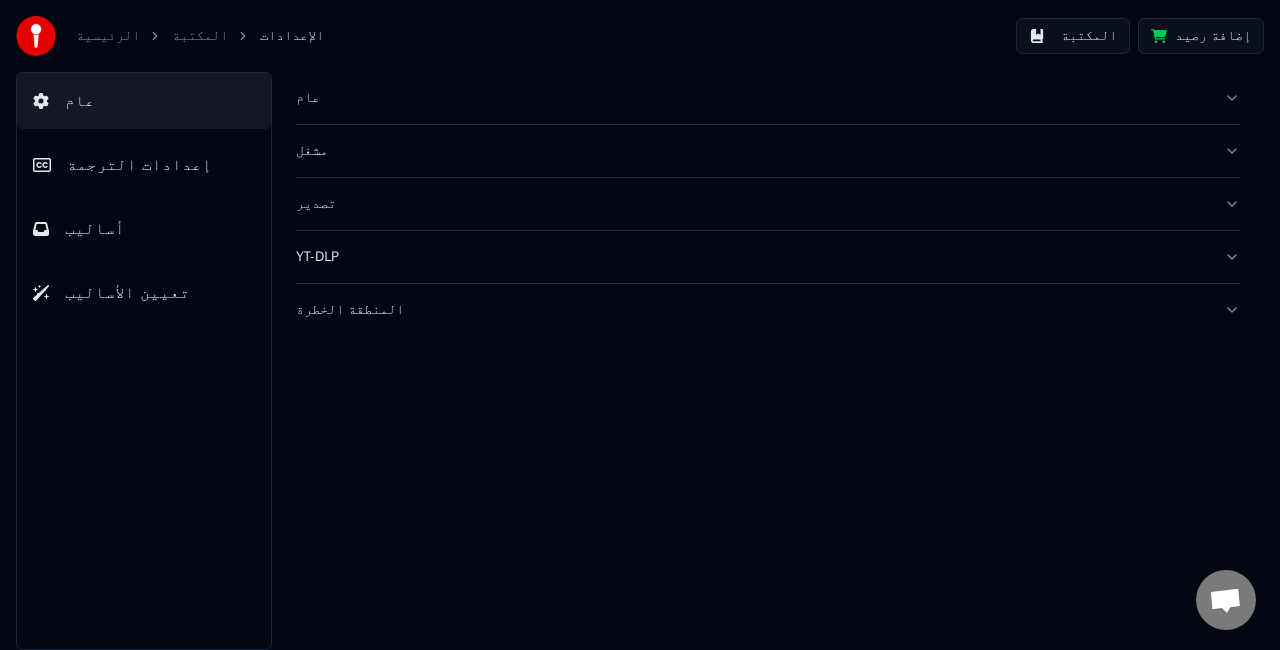 click on "إعدادات الترجمة" at bounding box center (144, 165) 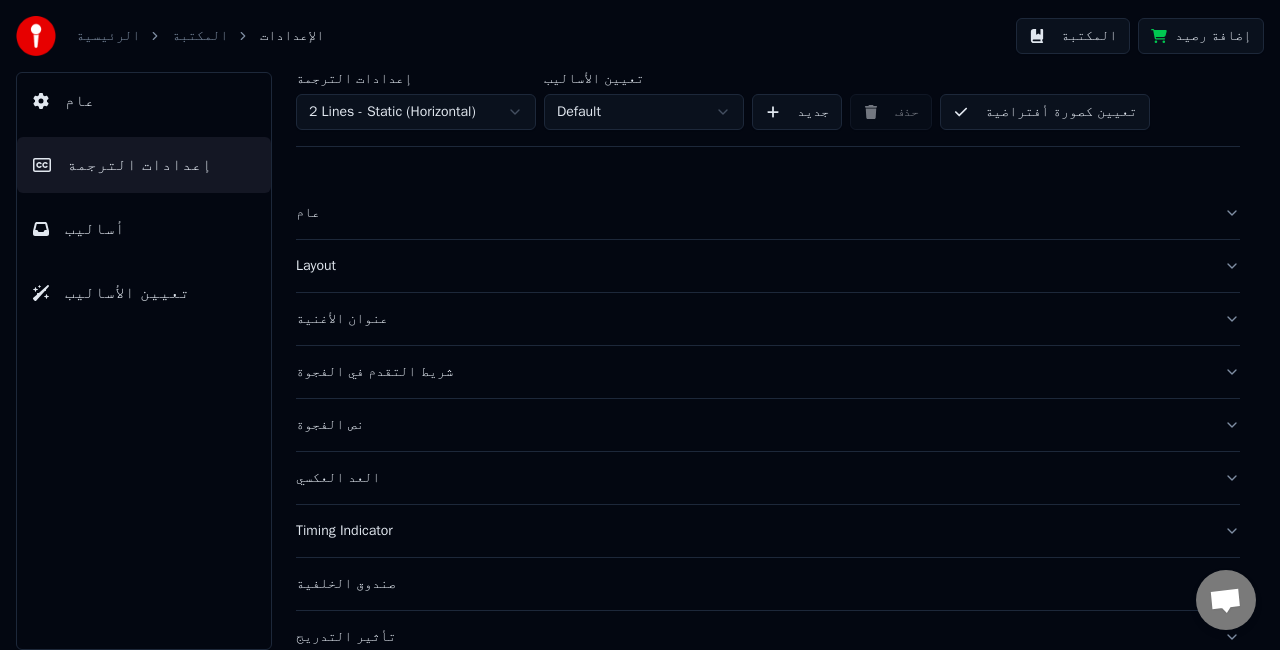 click on "جديد" at bounding box center [797, 112] 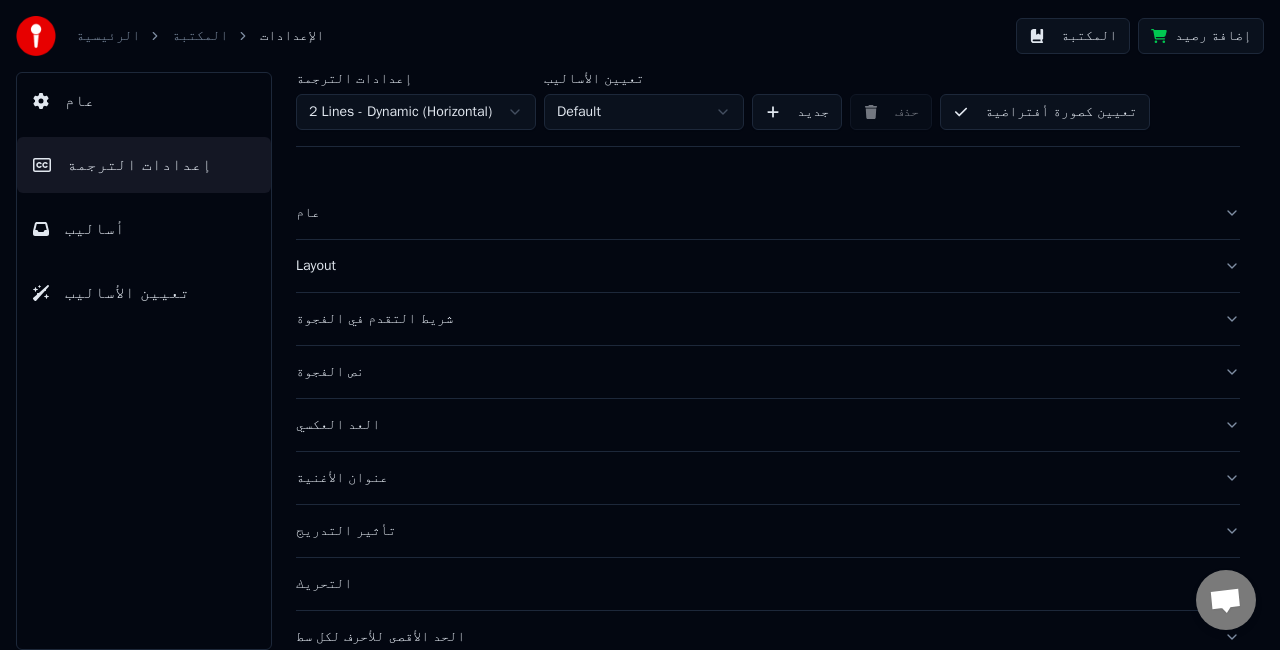click on "أساليب" at bounding box center (144, 229) 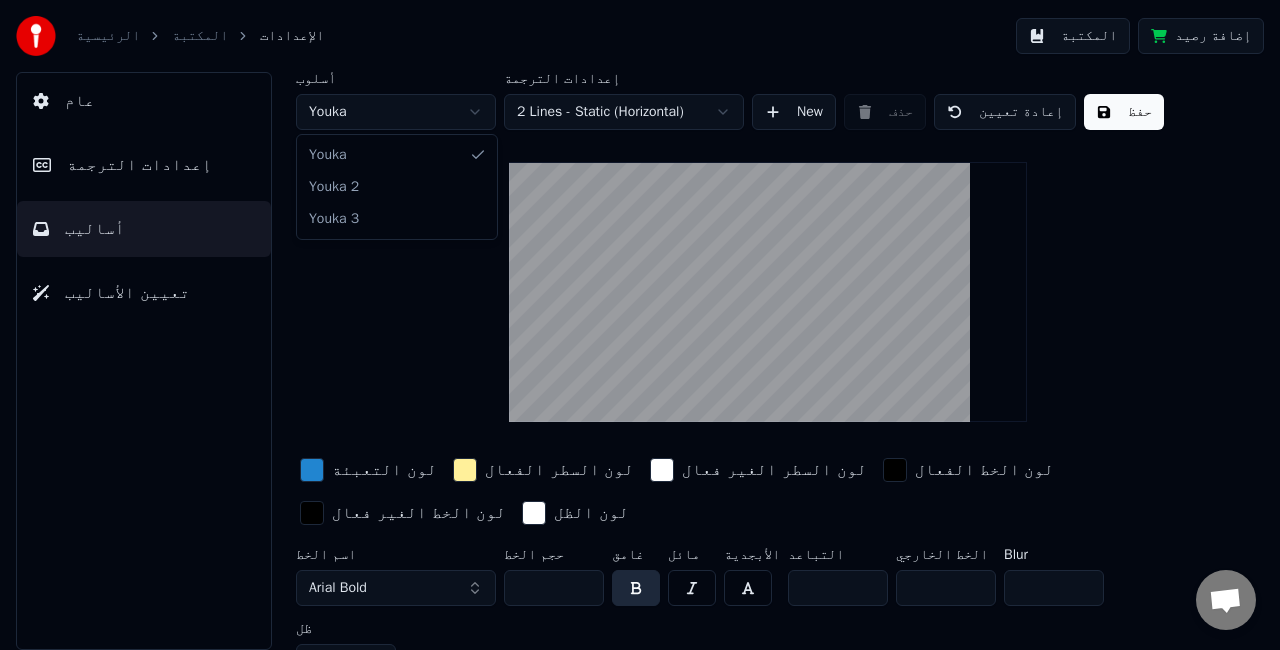 click on "الرئيسية المكتبة الإعدادات المكتبة إضافة رصيد عام إعدادات الترجمة أساليب تعيين الأساليب أسلوب Youka إعدادات الترجمة 2 Lines - Static (Horizontal) New حذف إعادة تعيين حفظ لون التعبئة لون السطر الفعال لون السطر الغير فعال لون الخط الفعال لون الخط الغير فعال لون الظل اسم الخط Arial Bold حجم الخط ** غامق مائل الأبجدية التباعد * الخط الخارجي * Blur * ظل * Youka Youka 2 Youka 3" at bounding box center (640, 325) 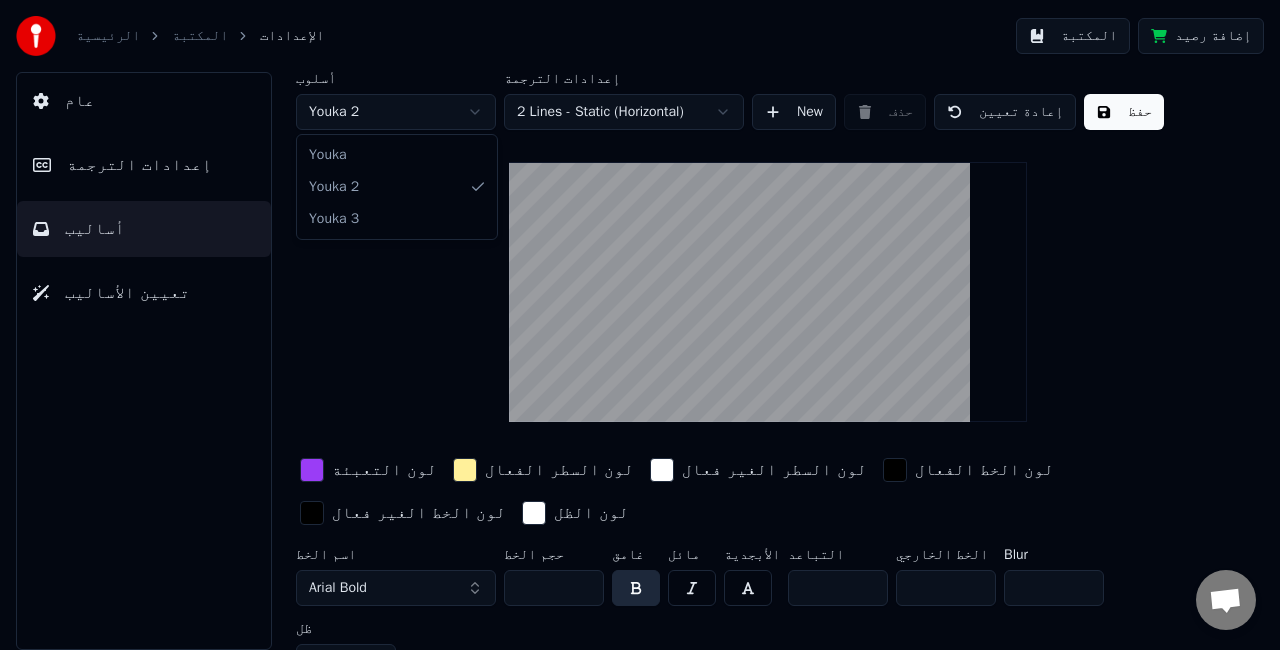 click on "الرئيسية المكتبة الإعدادات المكتبة إضافة رصيد عام إعدادات الترجمة أساليب تعيين الأساليب أسلوب Youka 2 إعدادات الترجمة 2 Lines - Static (Horizontal) New حذف إعادة تعيين حفظ لون التعبئة لون السطر الفعال لون السطر الغير فعال لون الخط الفعال لون الخط الغير فعال لون الظل اسم الخط Arial Bold حجم الخط ** غامق مائل الأبجدية التباعد * الخط الخارجي * Blur * ظل * Youka Youka 2 Youka 3" at bounding box center [640, 325] 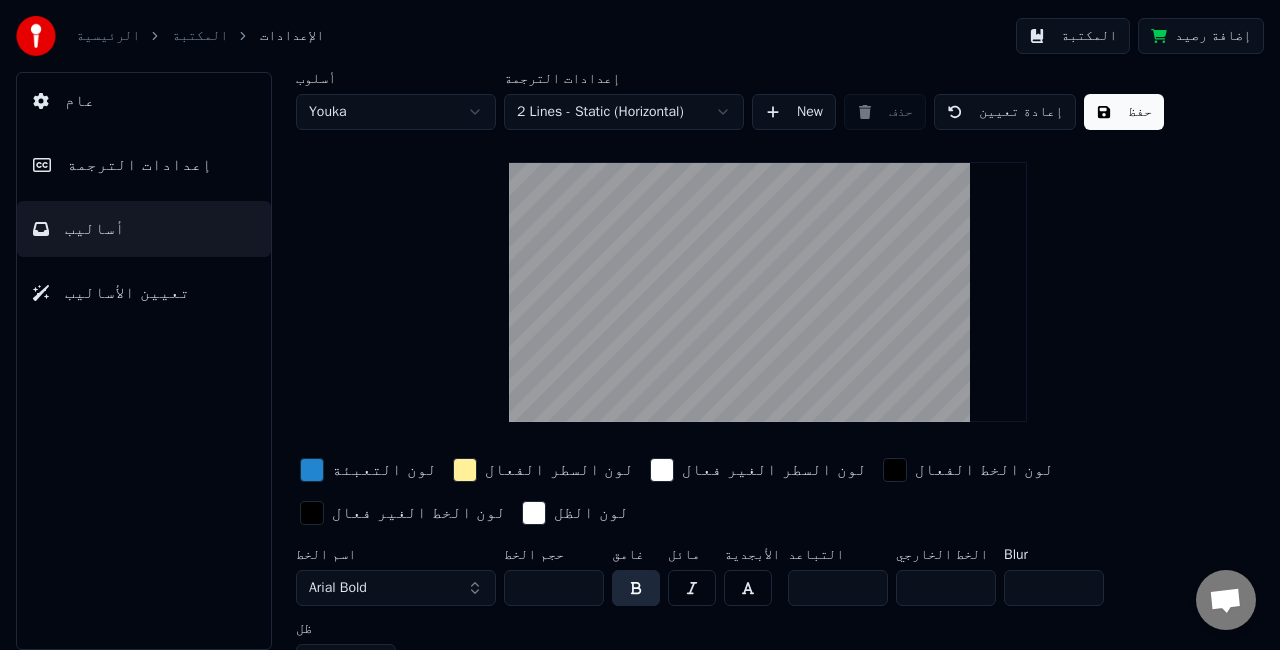 click on "الرئيسية المكتبة الإعدادات المكتبة إضافة رصيد عام إعدادات الترجمة أساليب تعيين الأساليب أسلوب Youka إعدادات الترجمة 2 Lines - Static (Horizontal) New حذف إعادة تعيين حفظ لون التعبئة لون السطر الفعال لون السطر الغير فعال لون الخط الفعال لون الخط الغير فعال لون الظل اسم الخط Arial Bold حجم الخط ** غامق مائل الأبجدية التباعد * الخط الخارجي * Blur * ظل *" at bounding box center (640, 325) 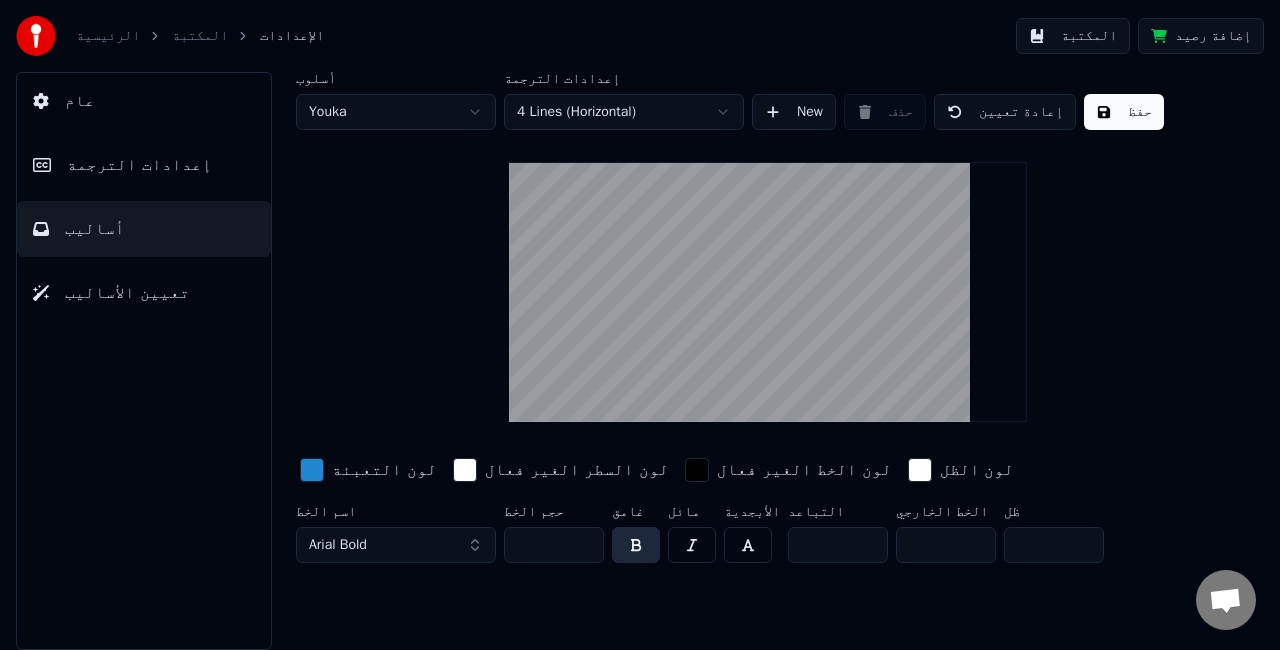 click on "الرئيسية المكتبة الإعدادات المكتبة إضافة رصيد عام إعدادات الترجمة أساليب تعيين الأساليب أسلوب Youka إعدادات الترجمة 4 Lines (Horizontal) New حذف إعادة تعيين حفظ لون التعبئة لون السطر الغير فعال لون الخط الغير فعال لون الظل اسم الخط Arial Bold حجم الخط ** غامق مائل الأبجدية التباعد * الخط الخارجي * ظل *" at bounding box center [640, 325] 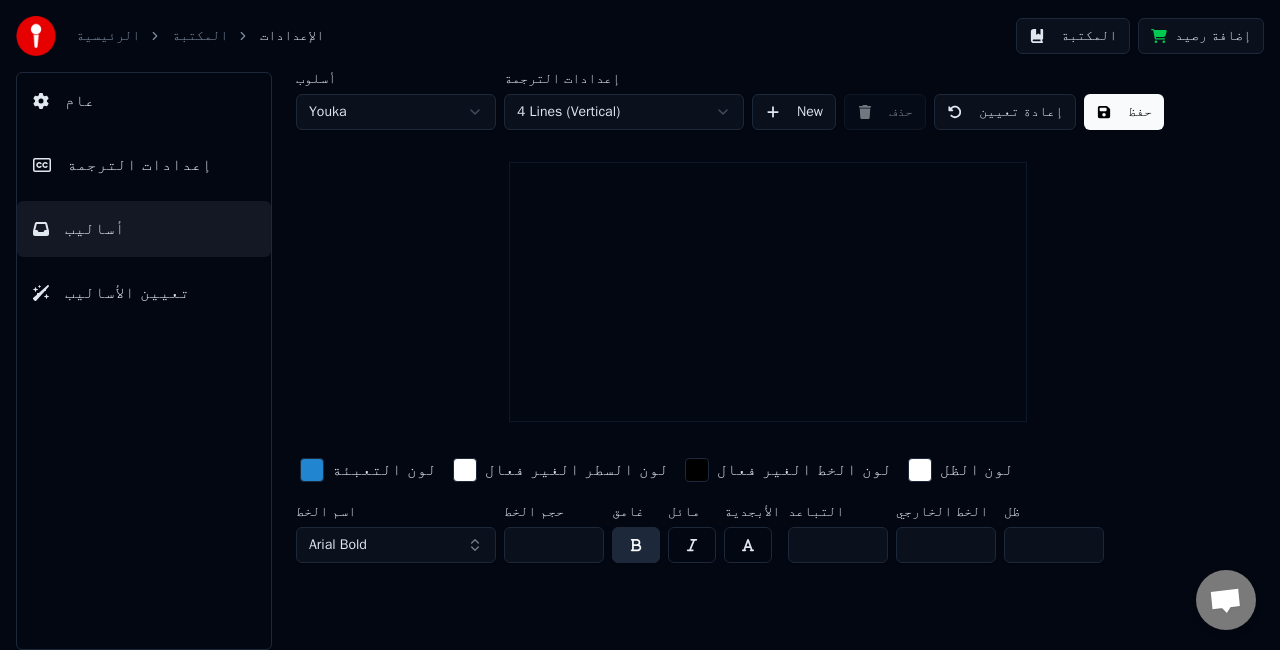 click on "الرئيسية المكتبة الإعدادات المكتبة إضافة رصيد عام إعدادات الترجمة أساليب تعيين الأساليب أسلوب Youka إعدادات الترجمة 4 Lines (Vertical) New حذف إعادة تعيين حفظ لون التعبئة لون السطر الغير فعال لون الخط الغير فعال لون الظل اسم الخط Arial Bold حجم الخط ** غامق مائل الأبجدية التباعد * الخط الخارجي * ظل *" at bounding box center [640, 325] 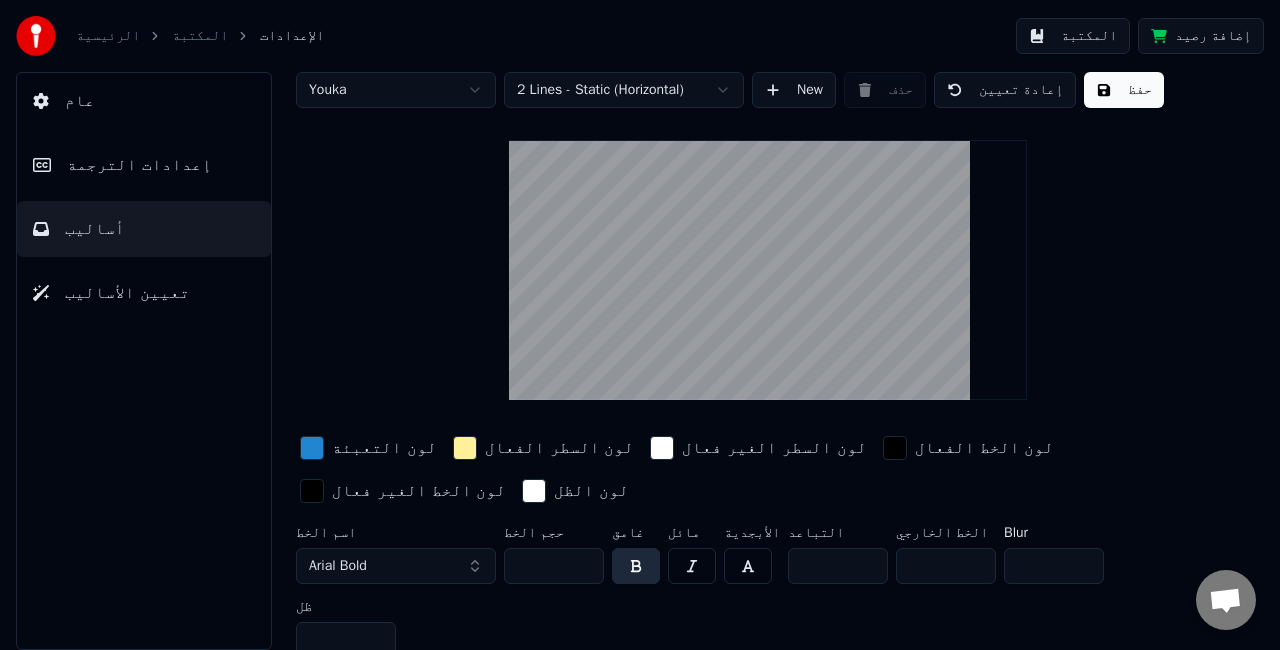 scroll, scrollTop: 34, scrollLeft: 0, axis: vertical 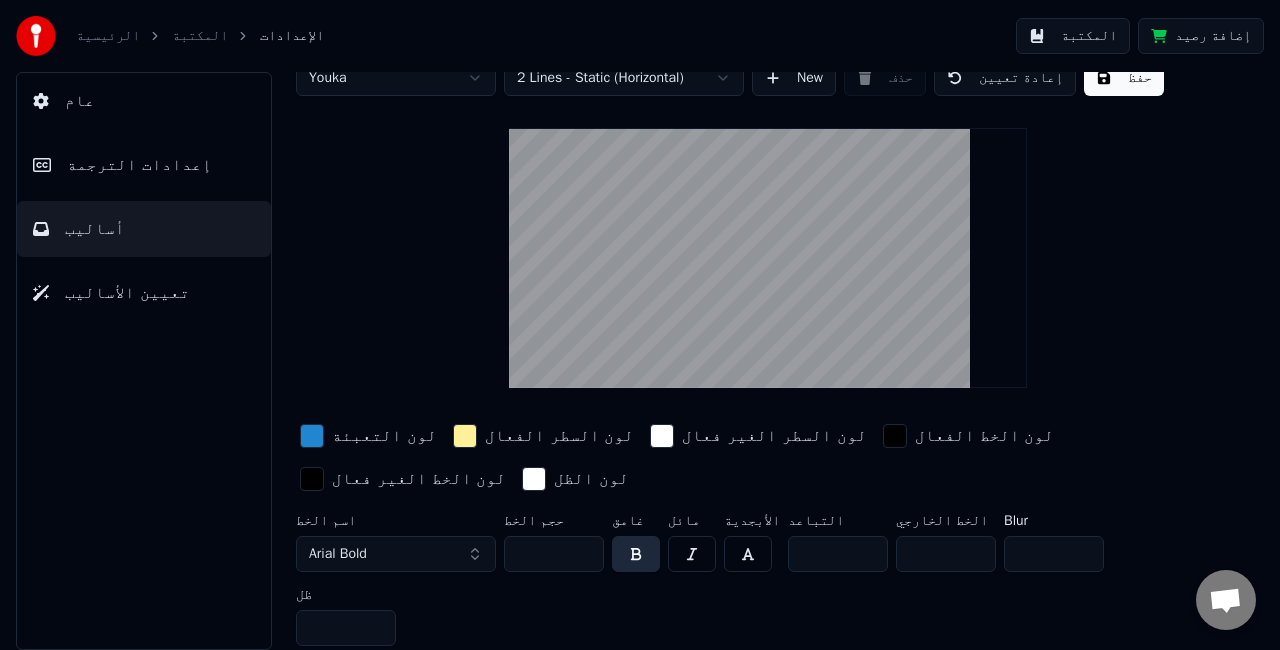 click on "تعيين الأساليب" at bounding box center (144, 293) 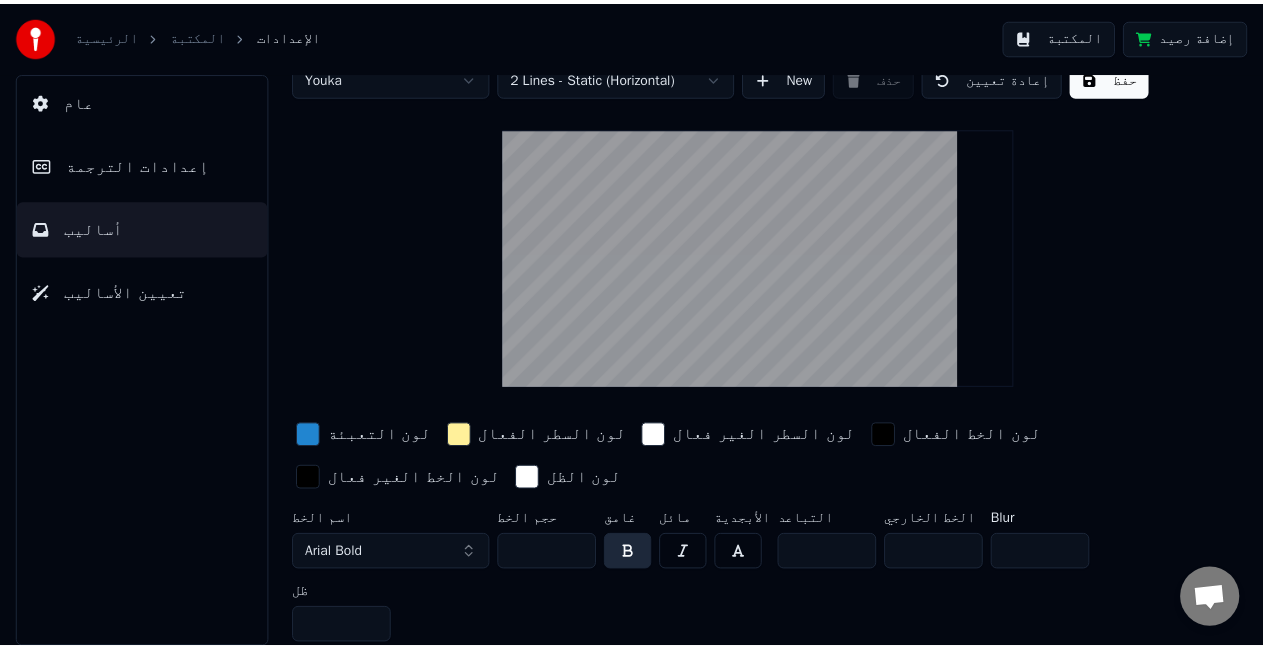 scroll, scrollTop: 0, scrollLeft: 0, axis: both 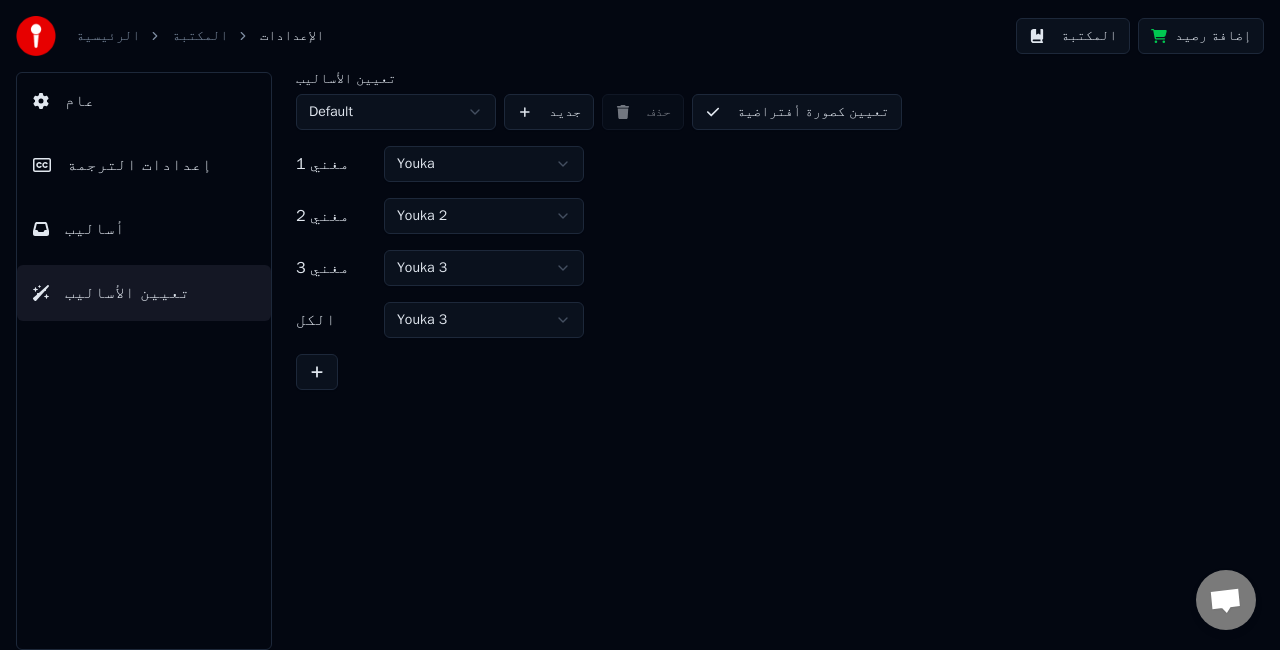 click on "إعدادات الترجمة" at bounding box center (144, 165) 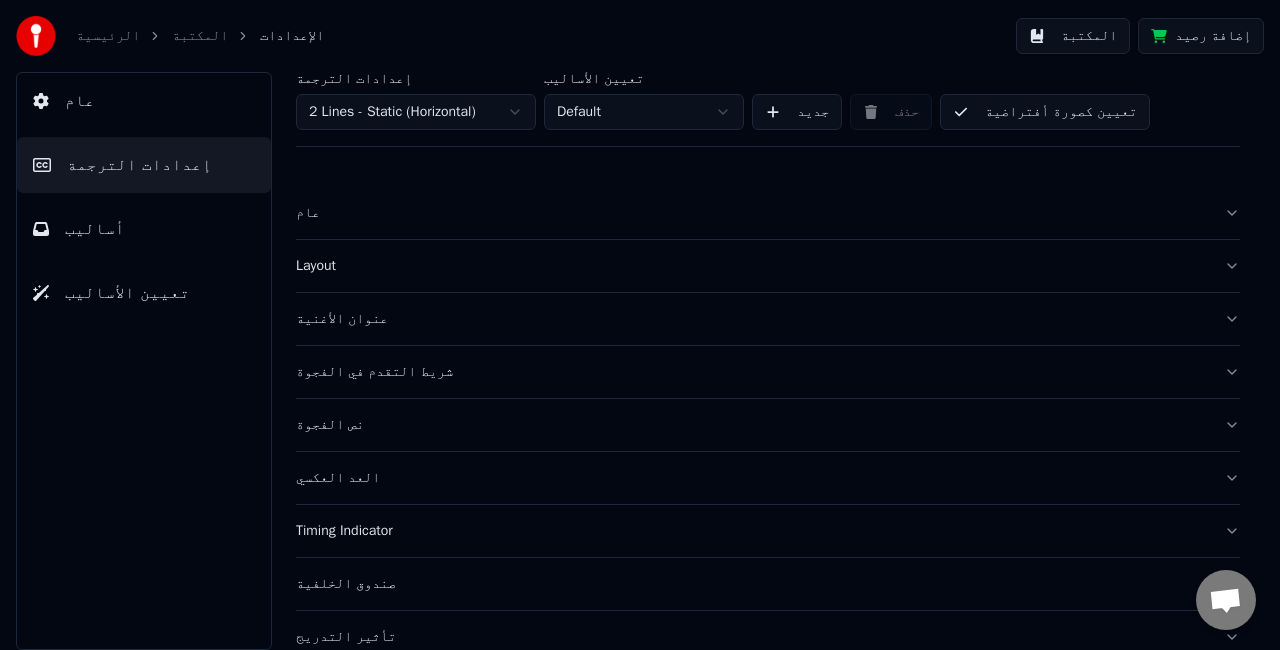 click on "تعيين كصورة أفتراضية" at bounding box center [1045, 112] 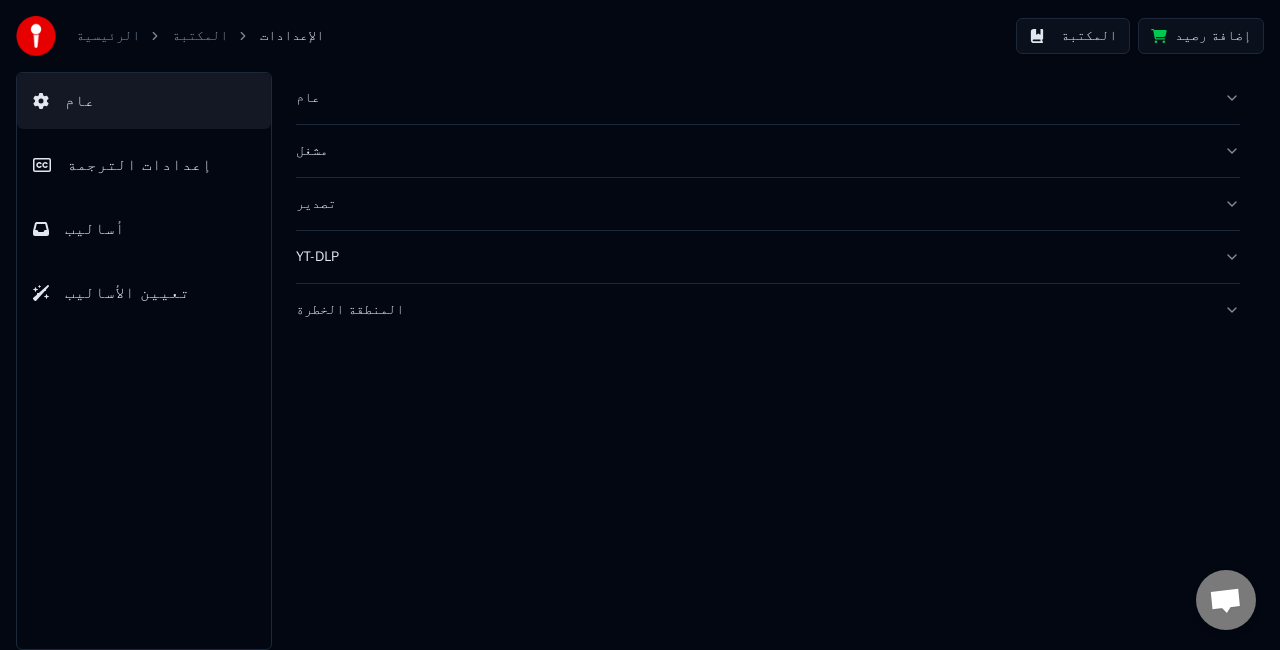 click on "مشغل" at bounding box center [752, 151] 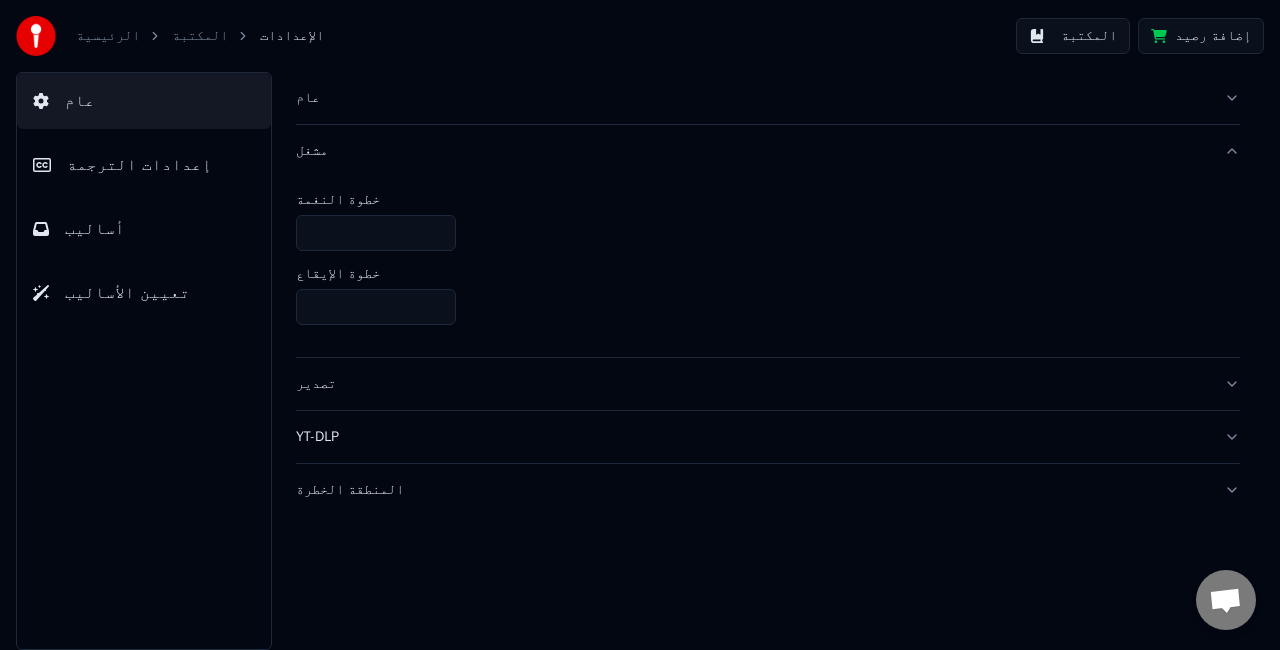 click on "عام" at bounding box center (752, 98) 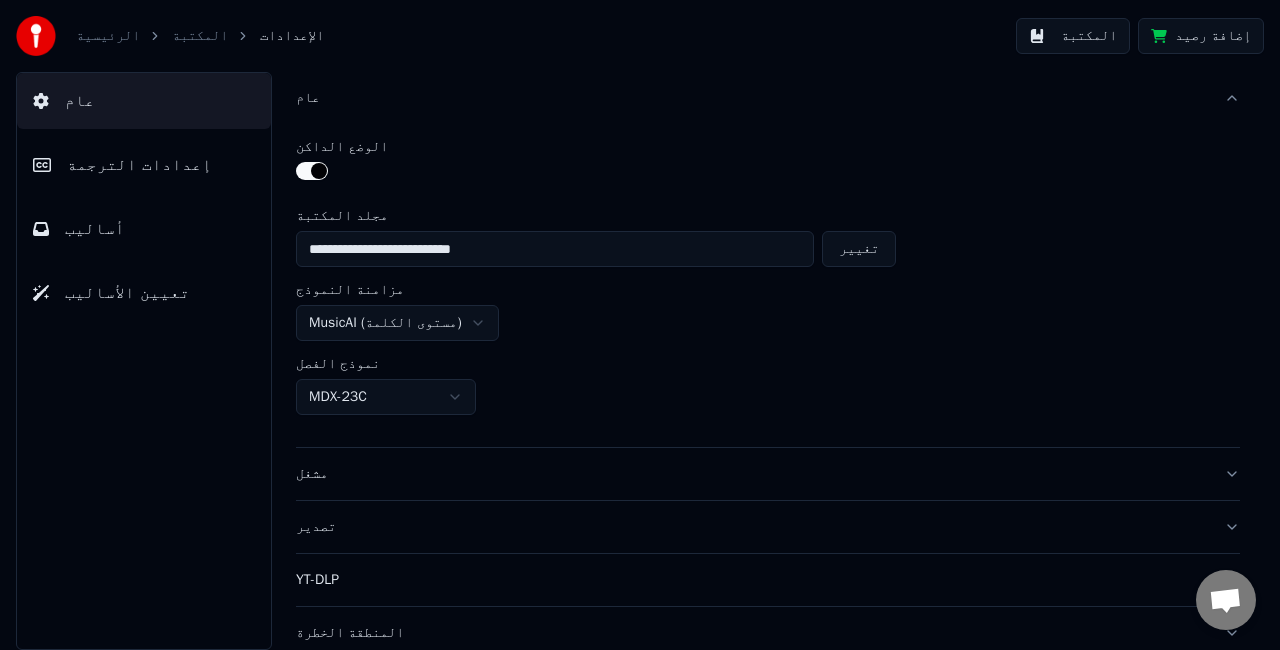 click on "**********" at bounding box center [768, 285] 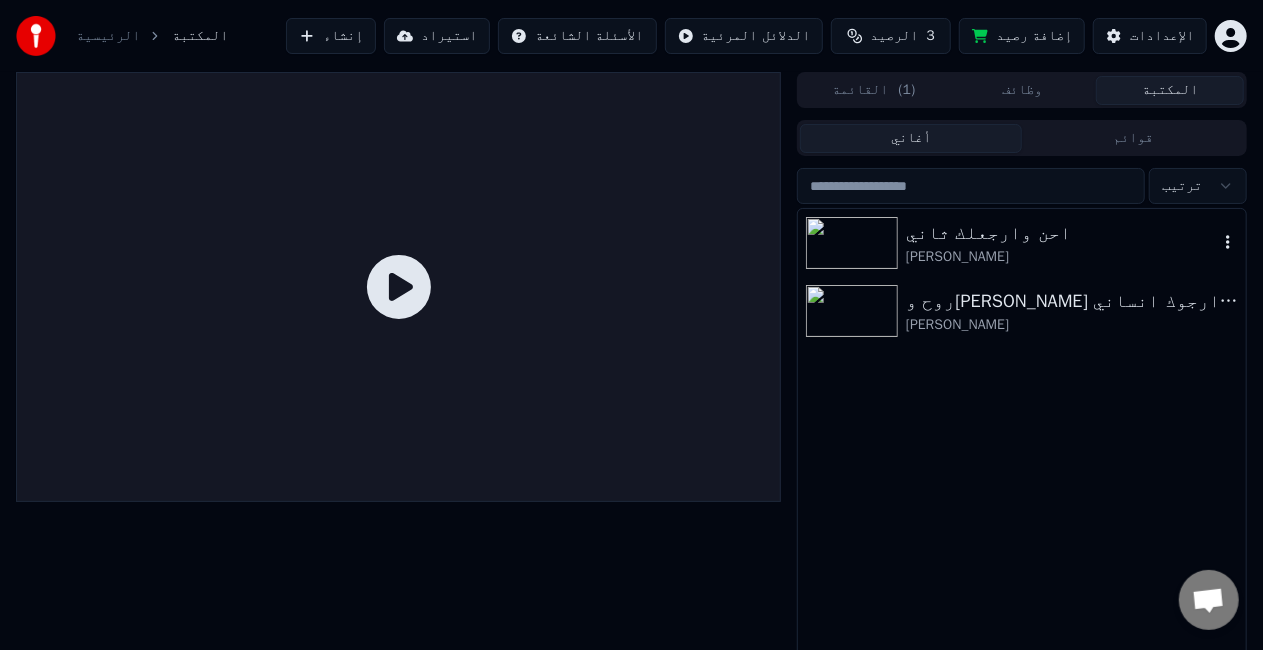 click at bounding box center (852, 243) 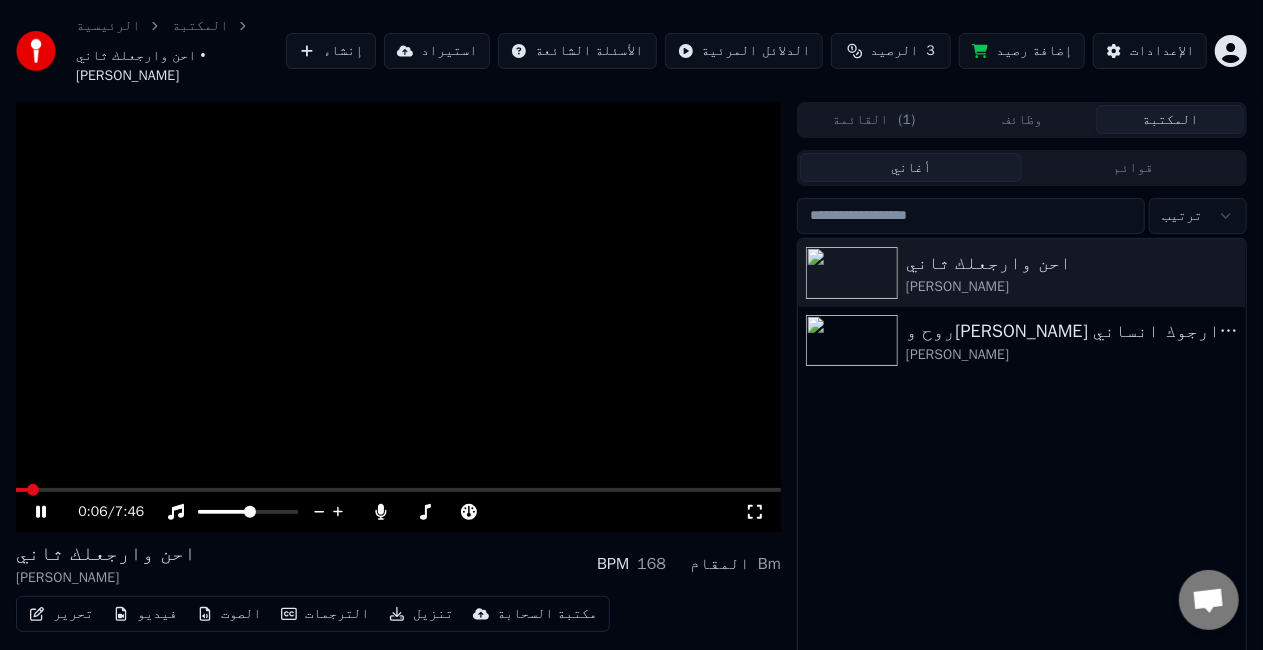 click at bounding box center (398, 317) 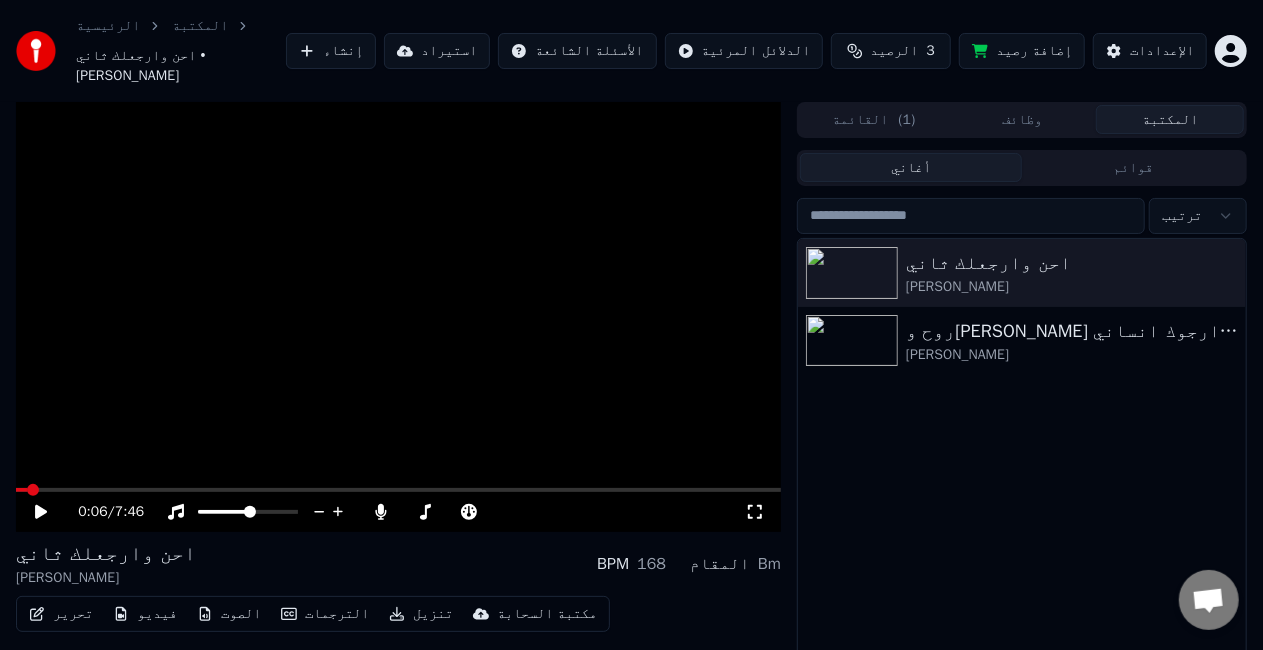 click on "الترجمات" at bounding box center [325, 614] 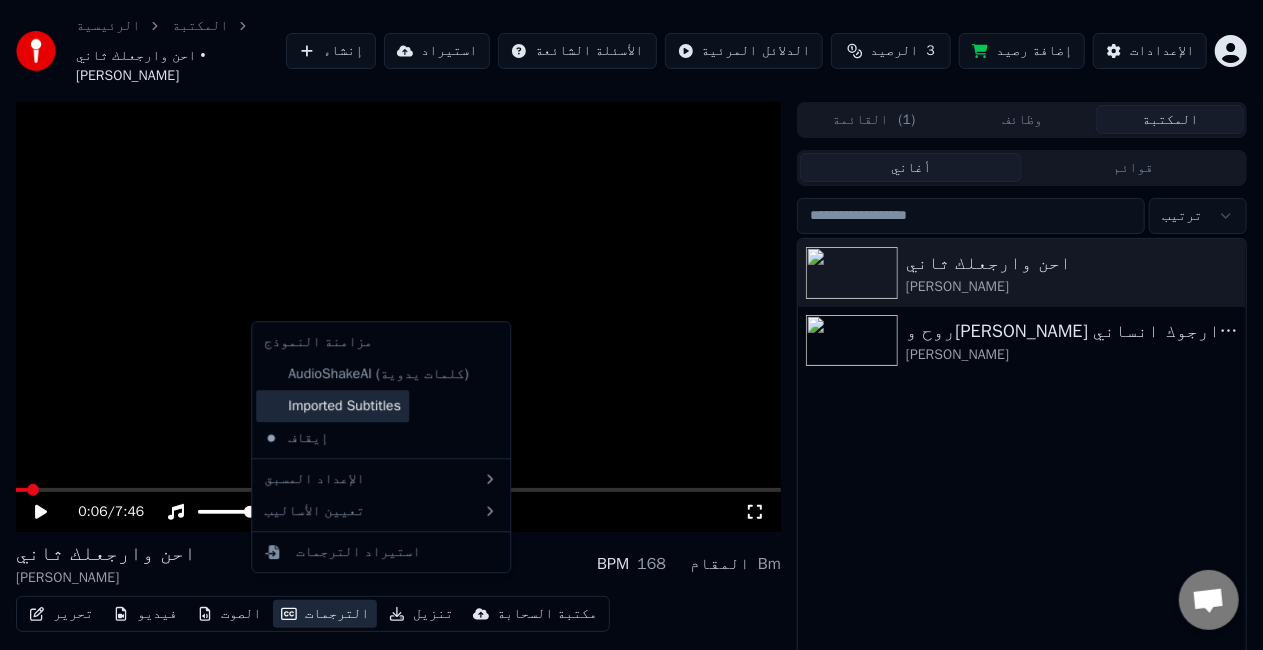 click on "Imported Subtitles" at bounding box center [332, 406] 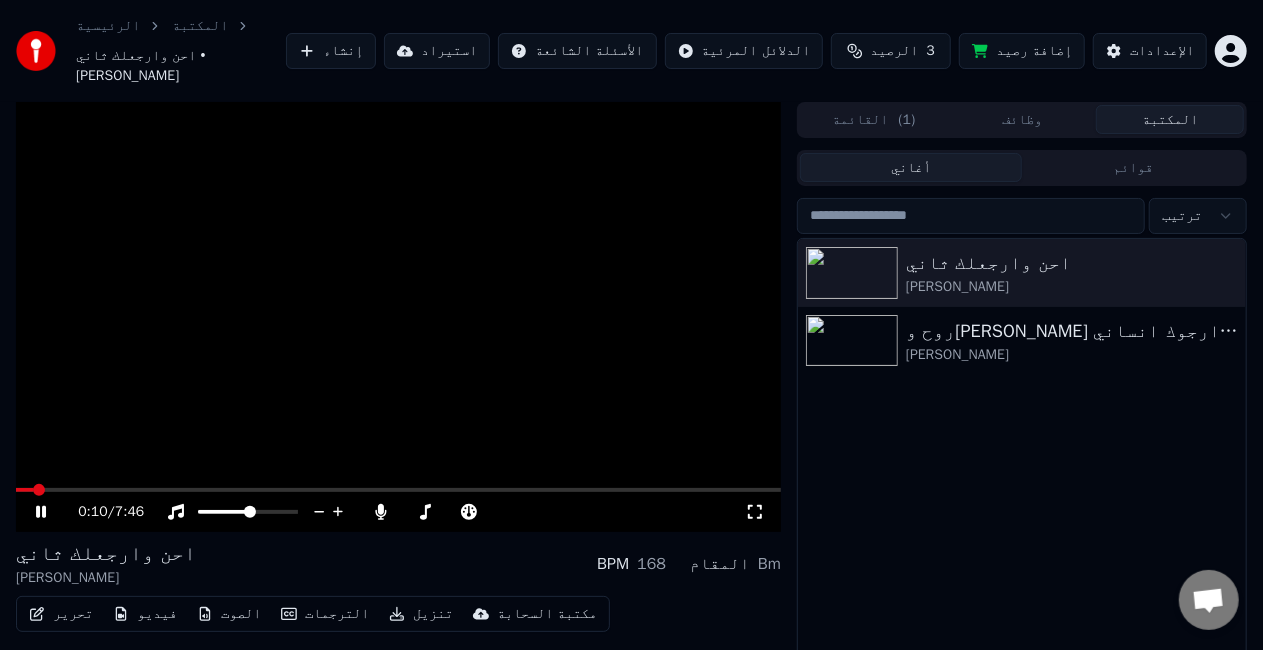 click at bounding box center (398, 317) 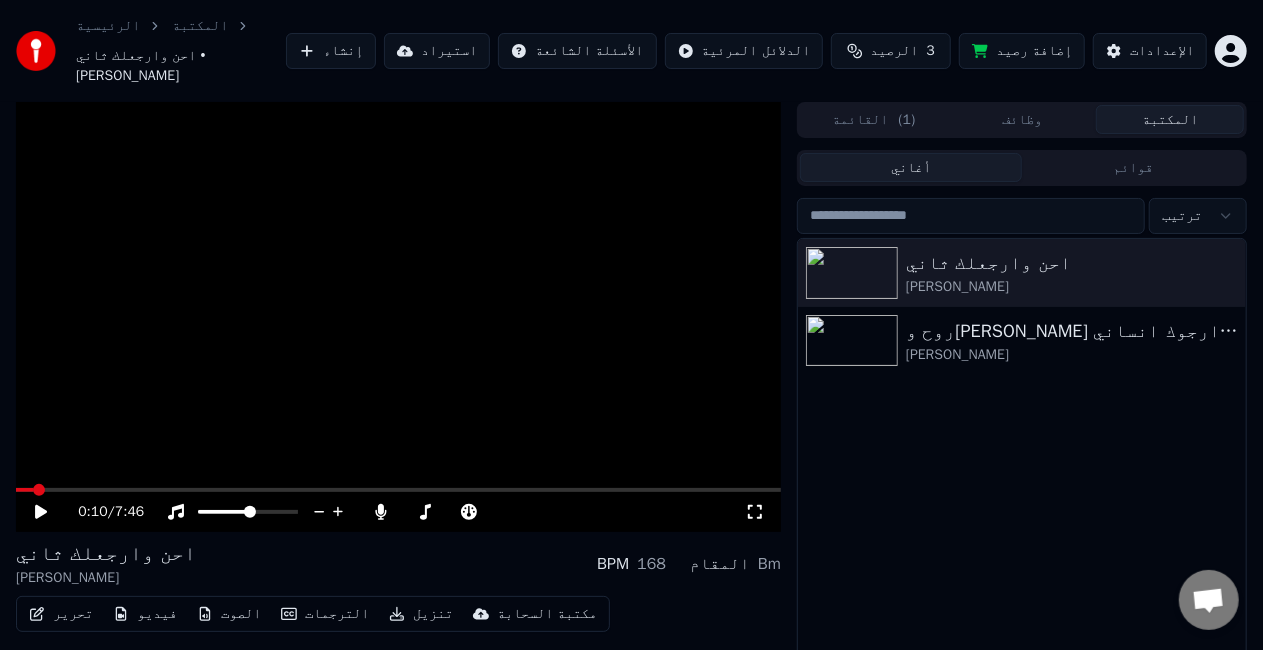 click at bounding box center (398, 317) 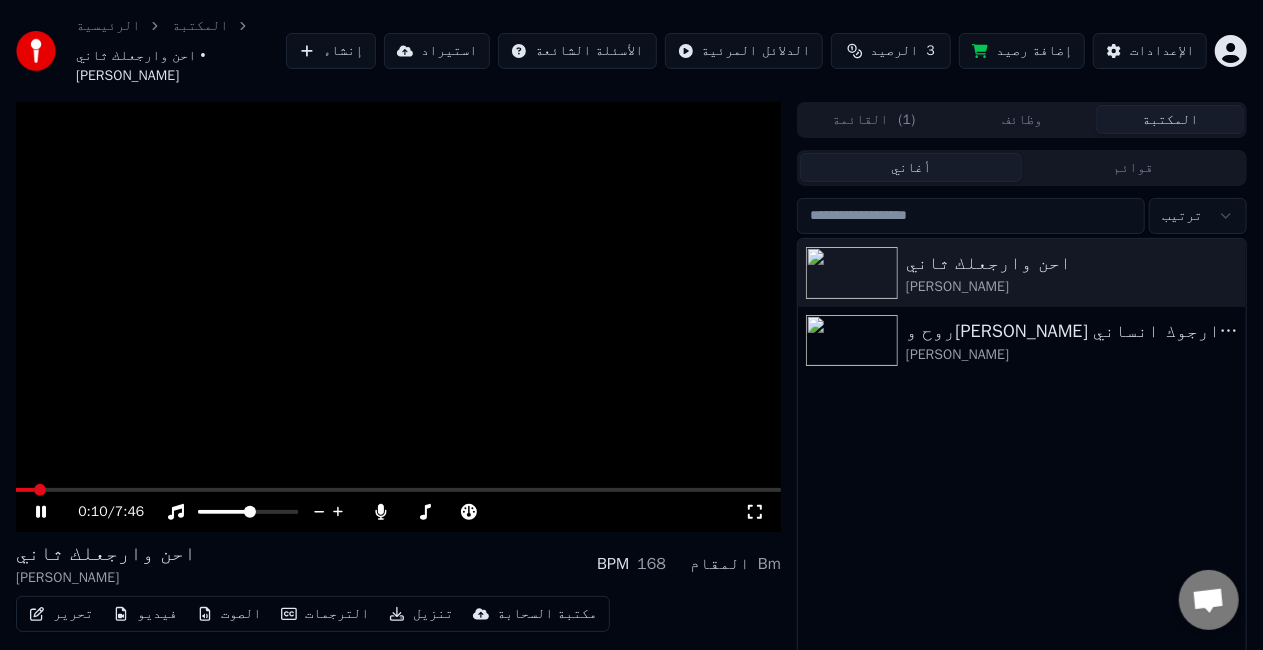click at bounding box center (398, 317) 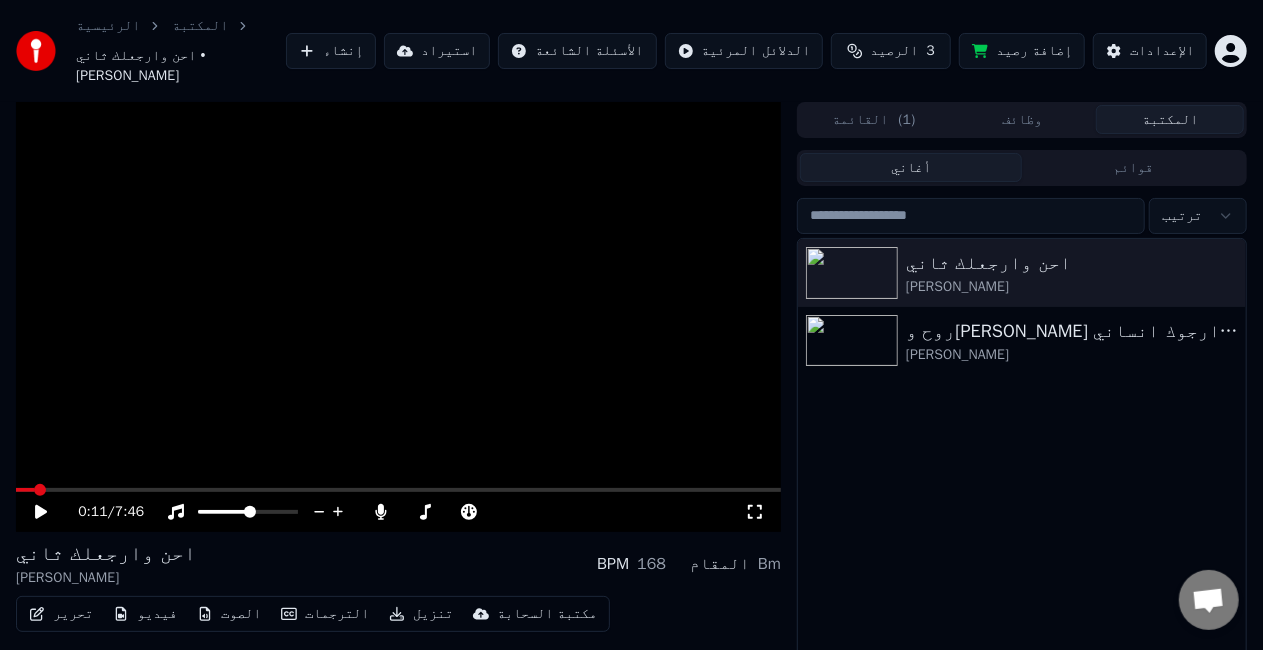 click on "الترجمات" at bounding box center [325, 614] 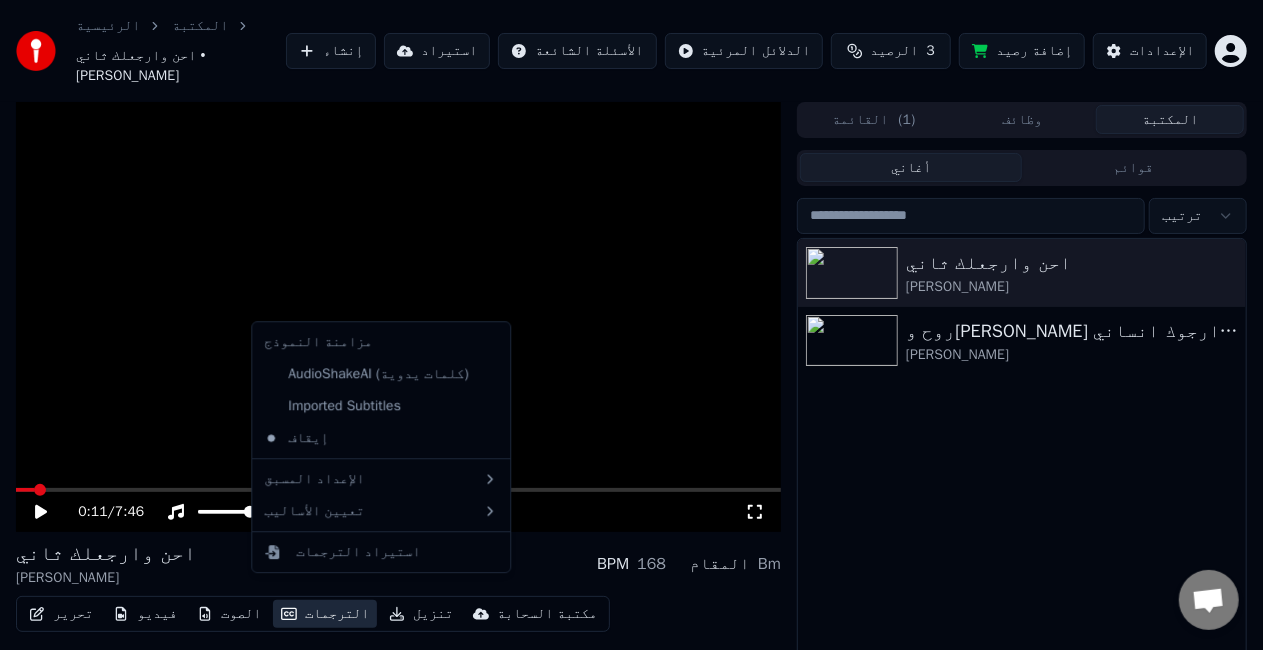 click 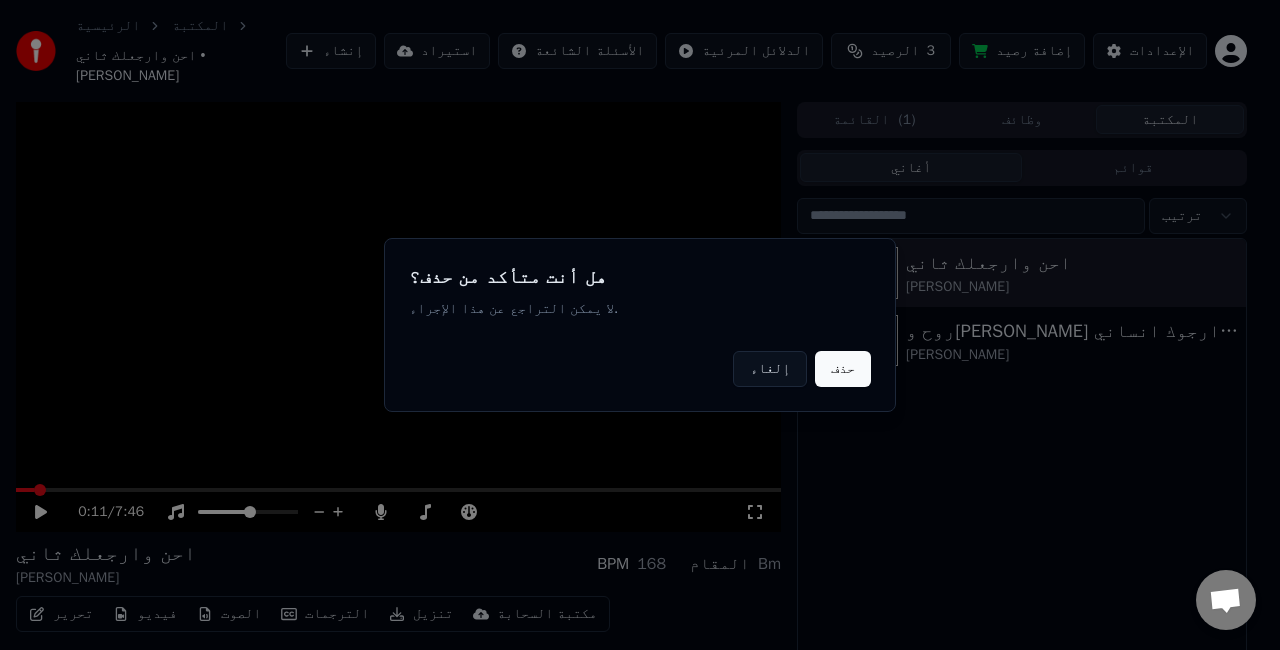 click on "حذف" at bounding box center (843, 369) 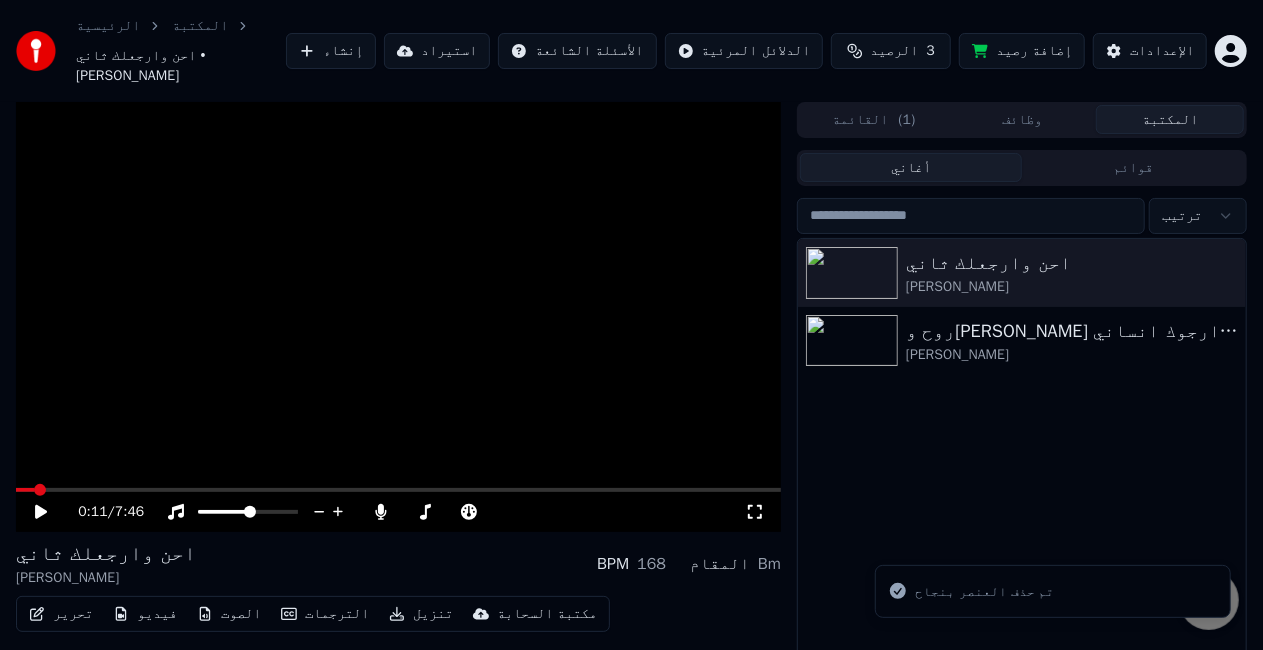 click at bounding box center [398, 317] 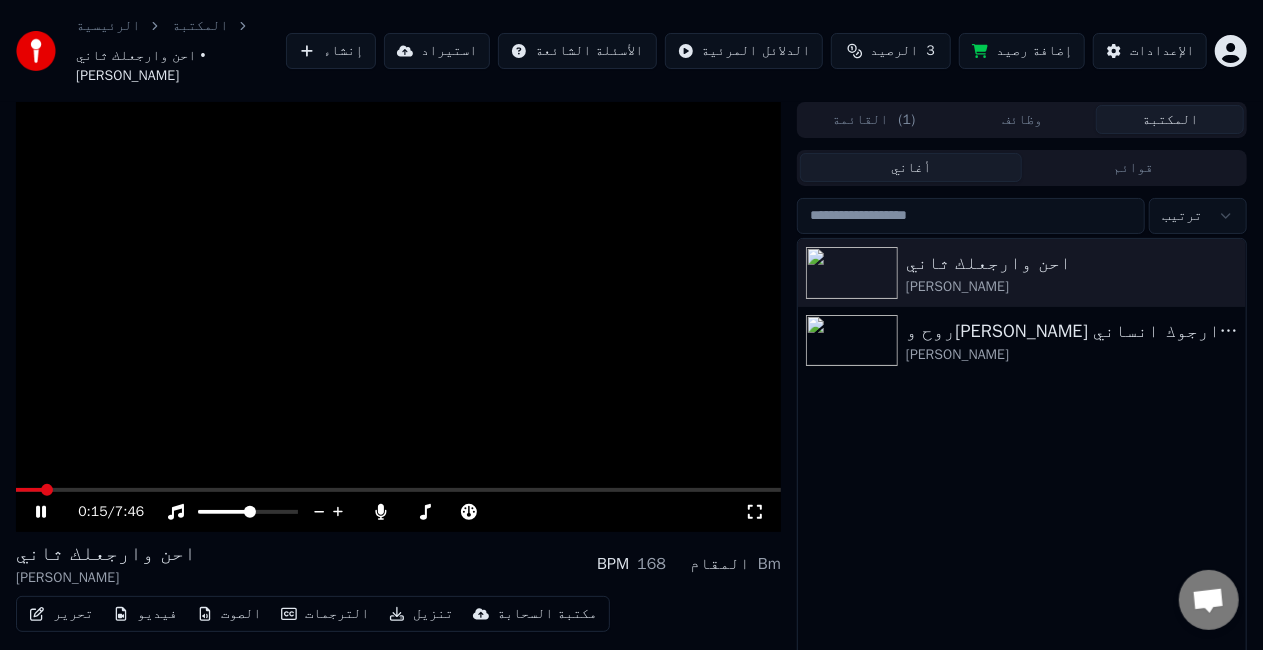 click at bounding box center [398, 317] 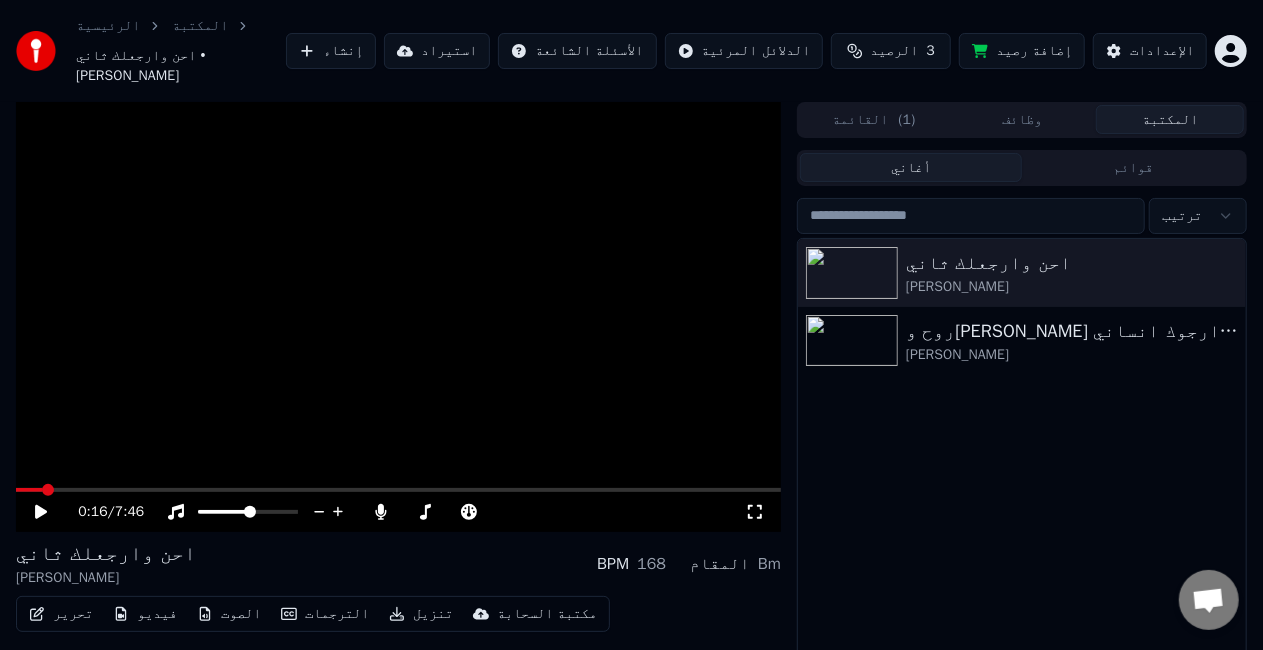 click on "الترجمات" at bounding box center [325, 614] 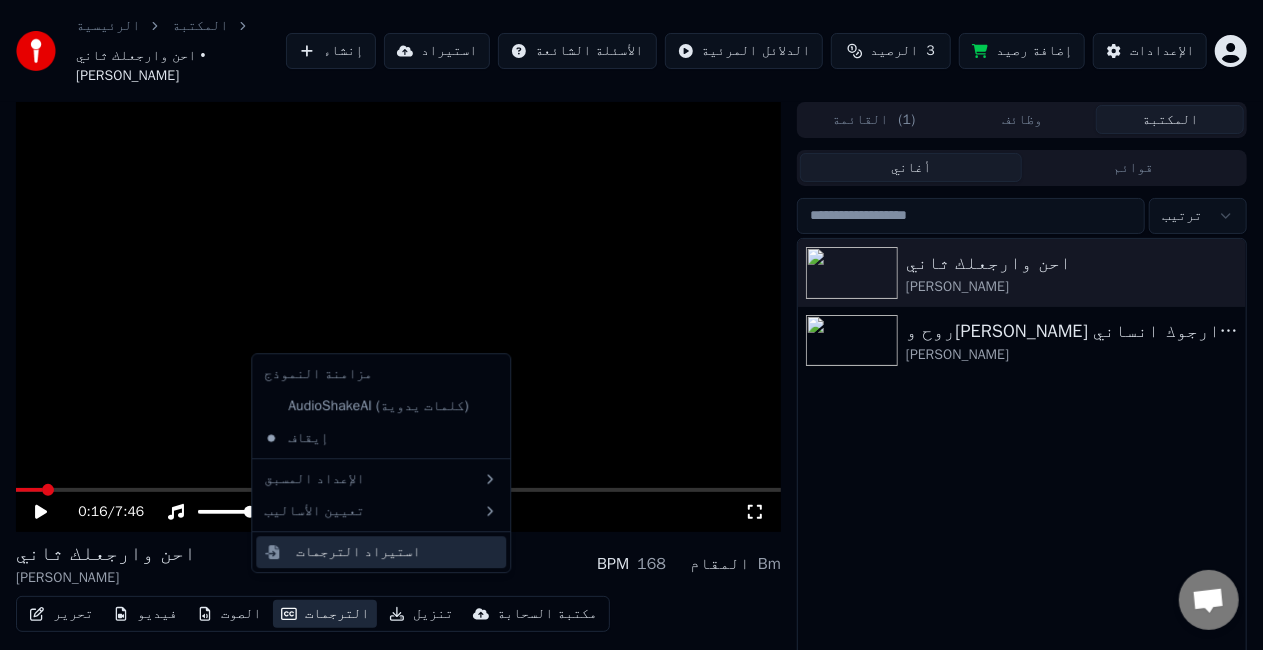click on "استيراد الترجمات" at bounding box center [358, 552] 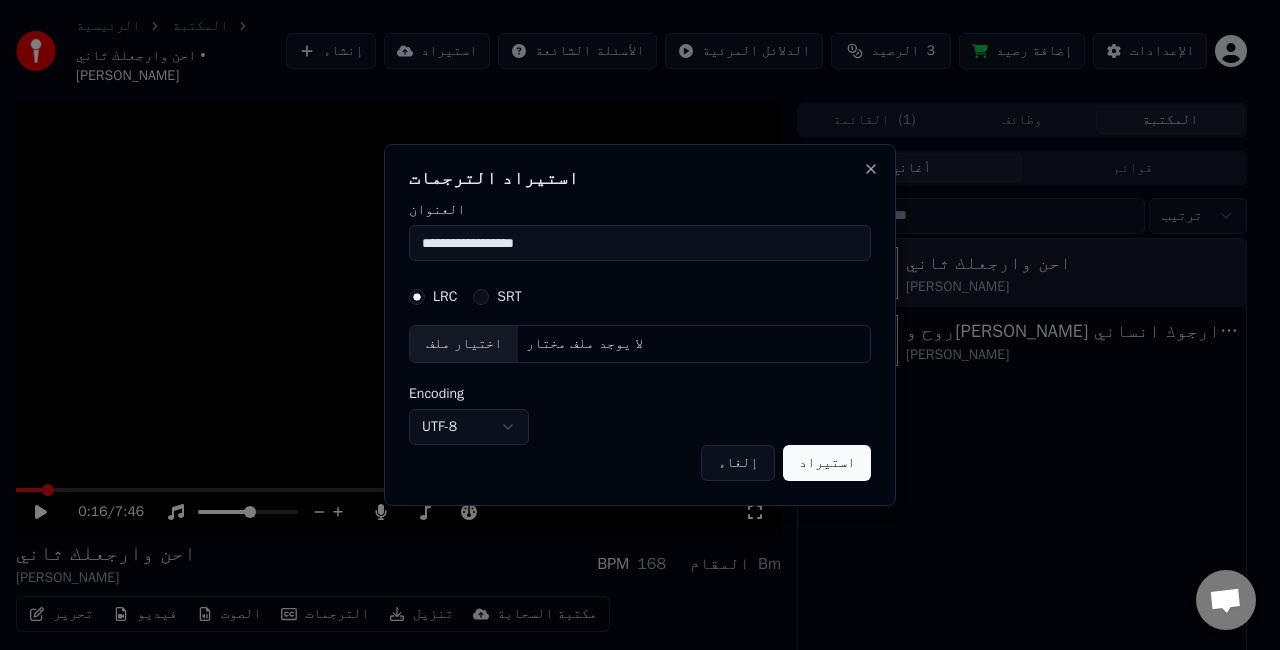 click on "SRT" at bounding box center (481, 297) 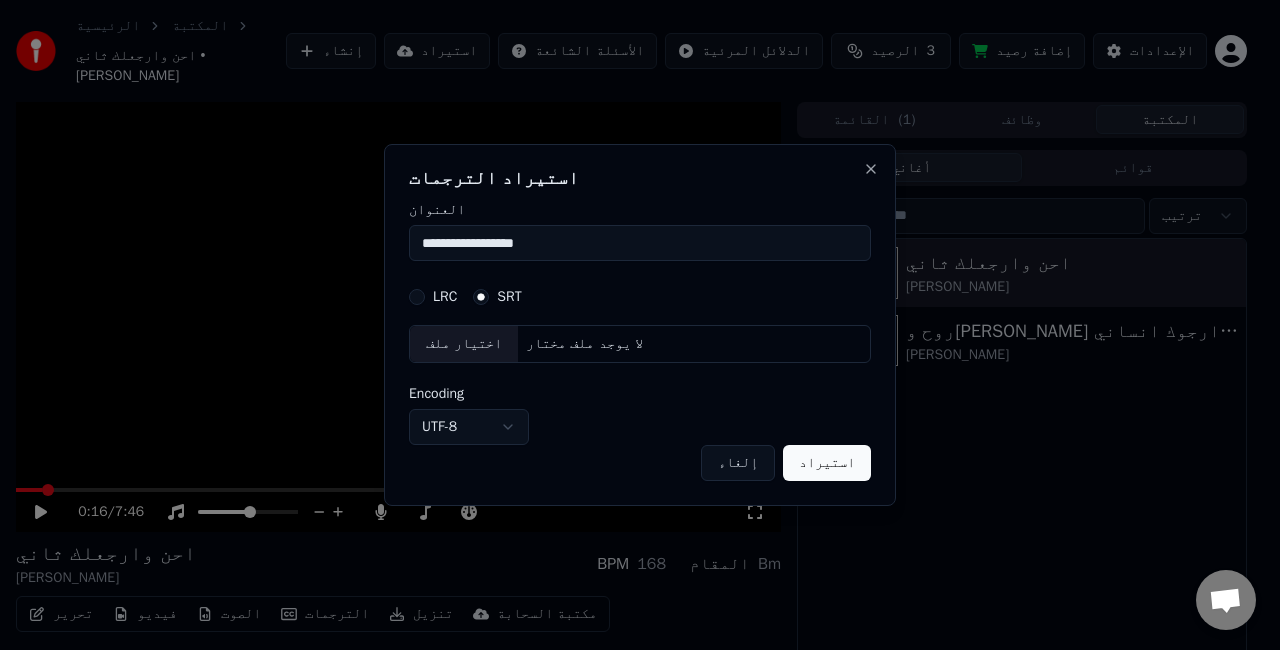 click on "لا يوجد ملف مختار" at bounding box center [584, 344] 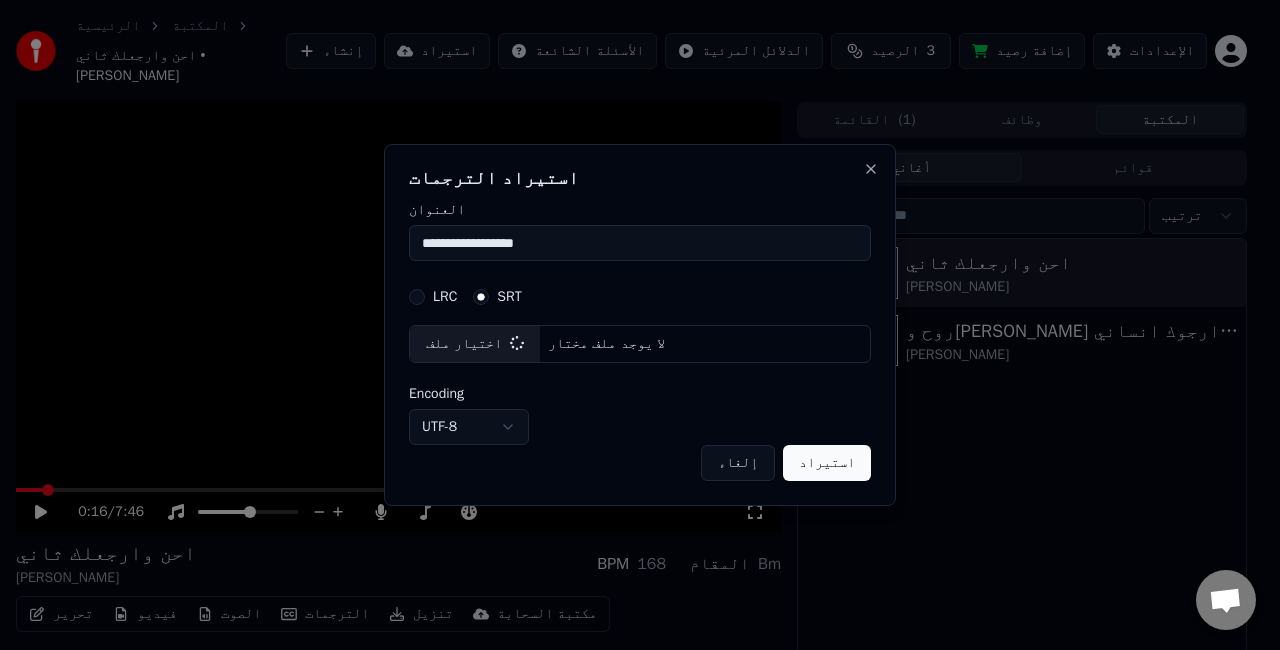 select on "**********" 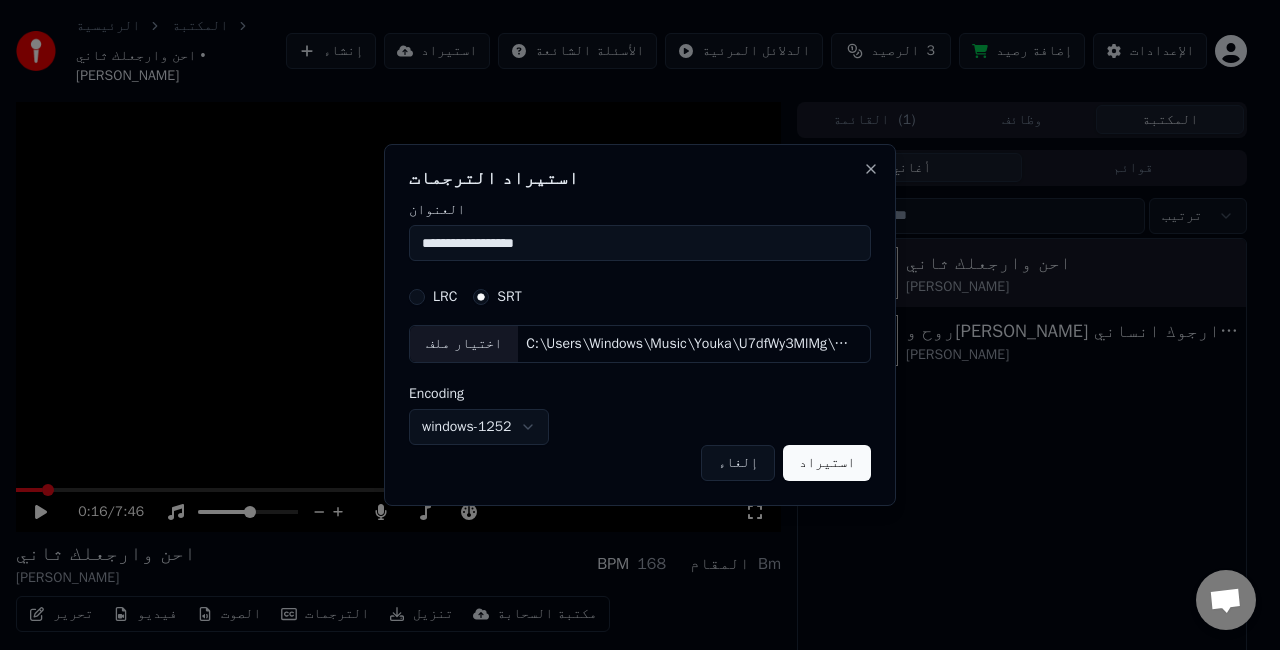 click on "استيراد" at bounding box center (827, 463) 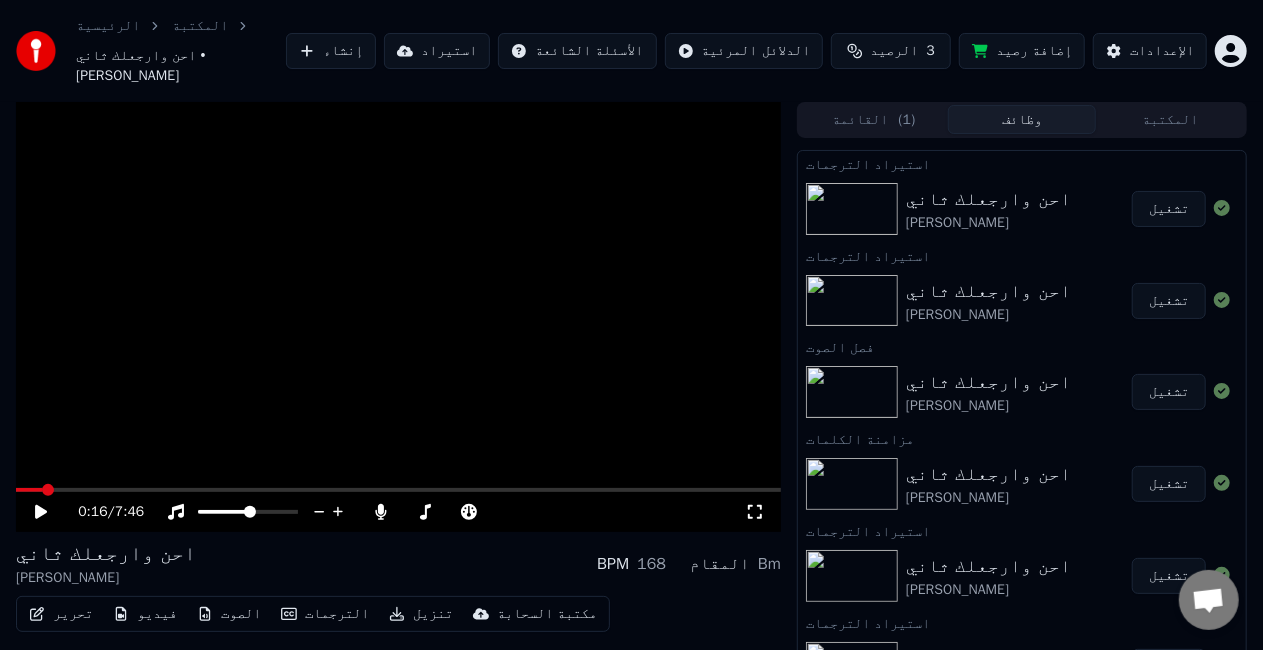 scroll, scrollTop: 458, scrollLeft: 0, axis: vertical 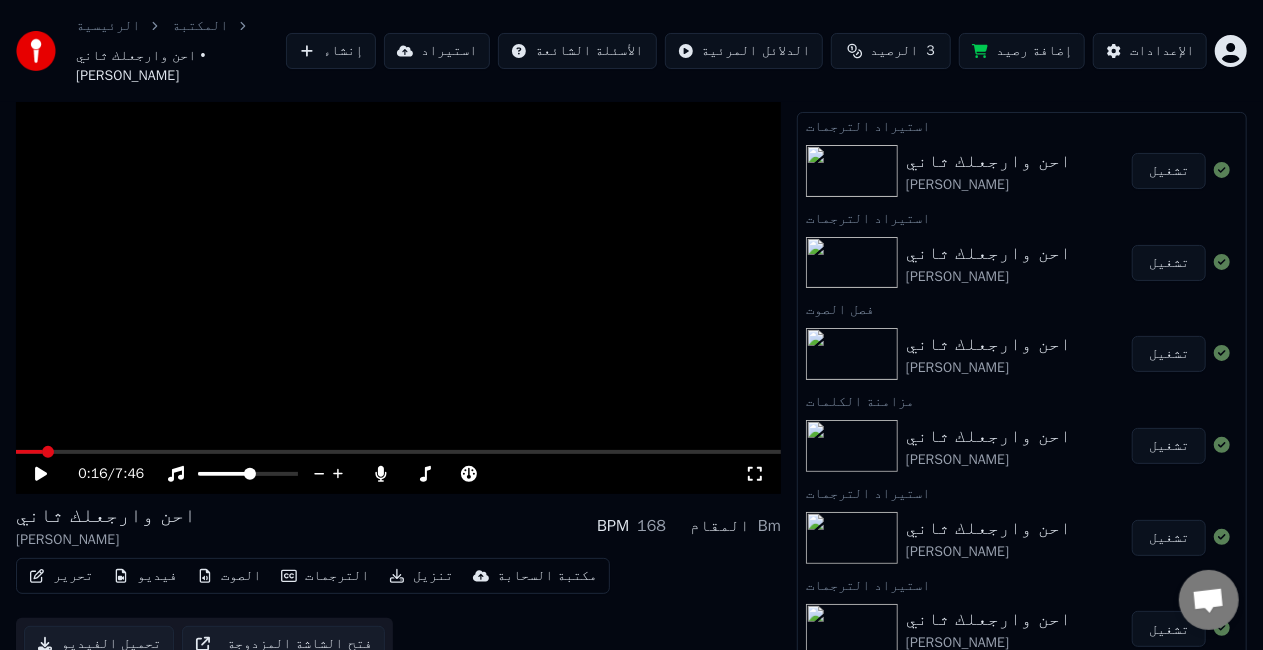 click at bounding box center [398, 279] 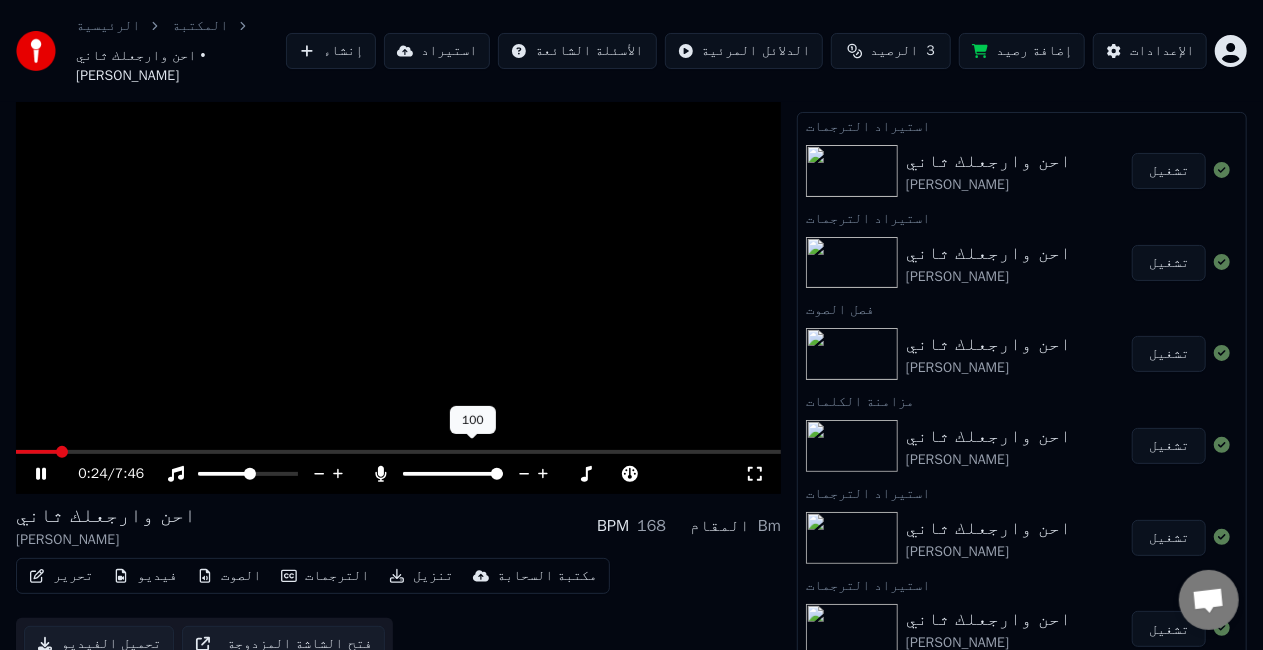 click at bounding box center (453, 474) 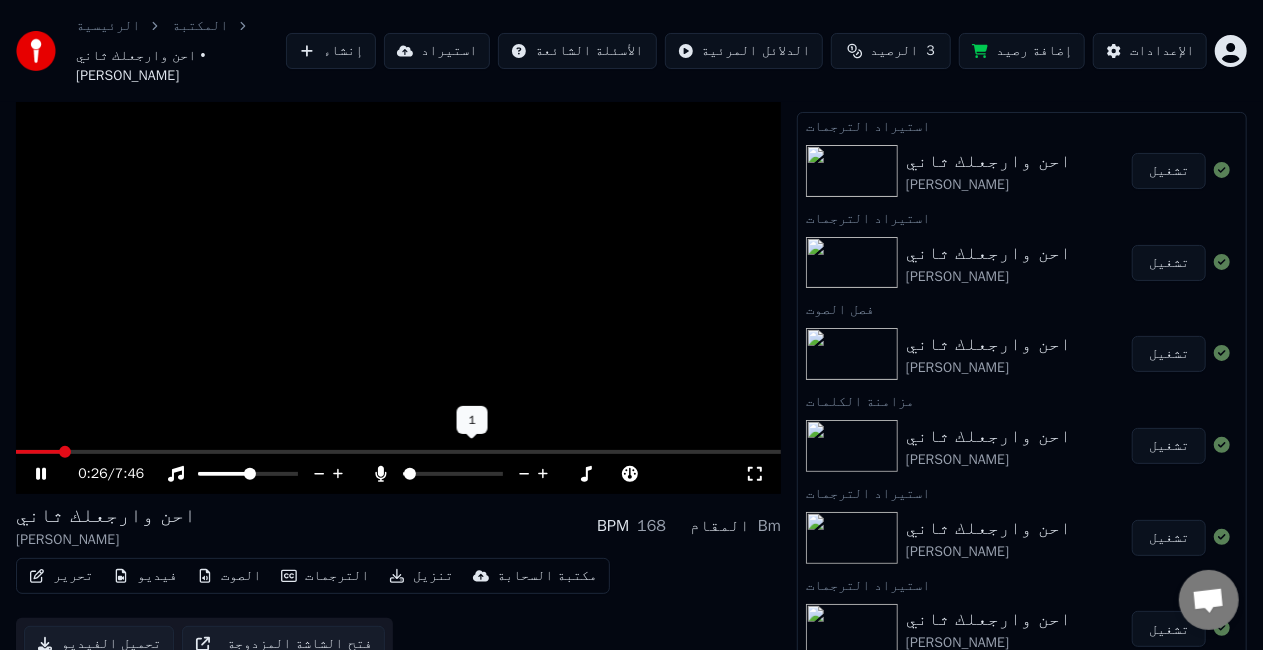 click at bounding box center [403, 474] 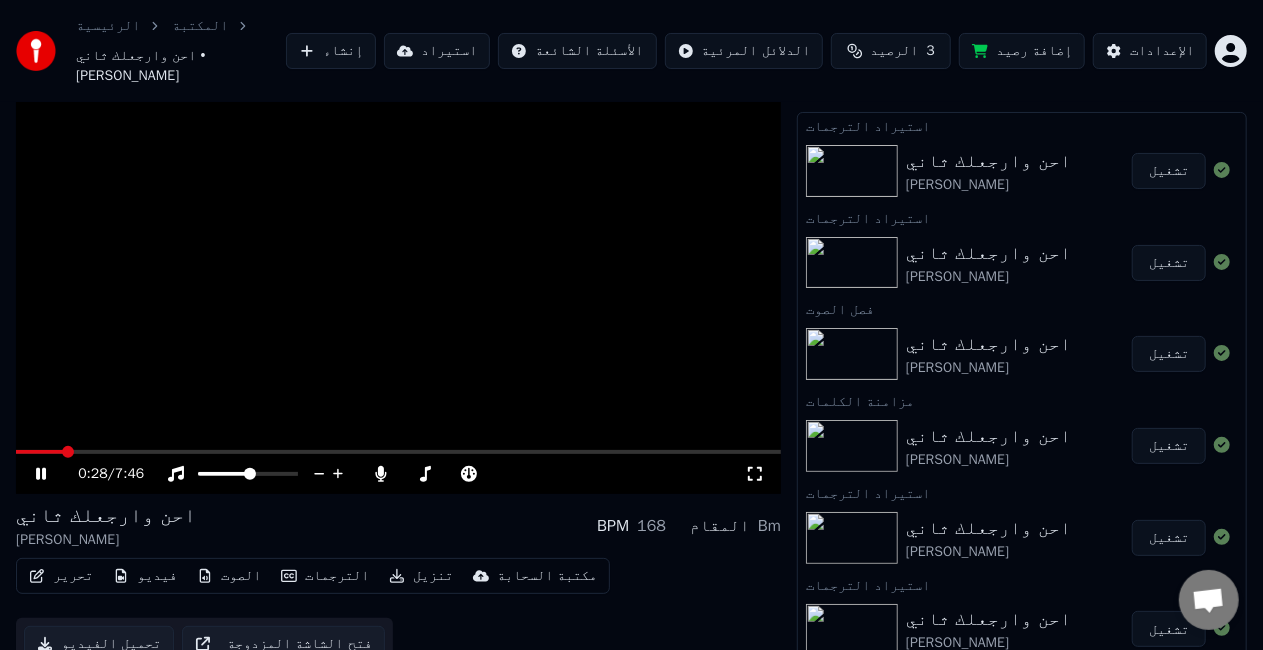click on "تحرير" at bounding box center [61, 576] 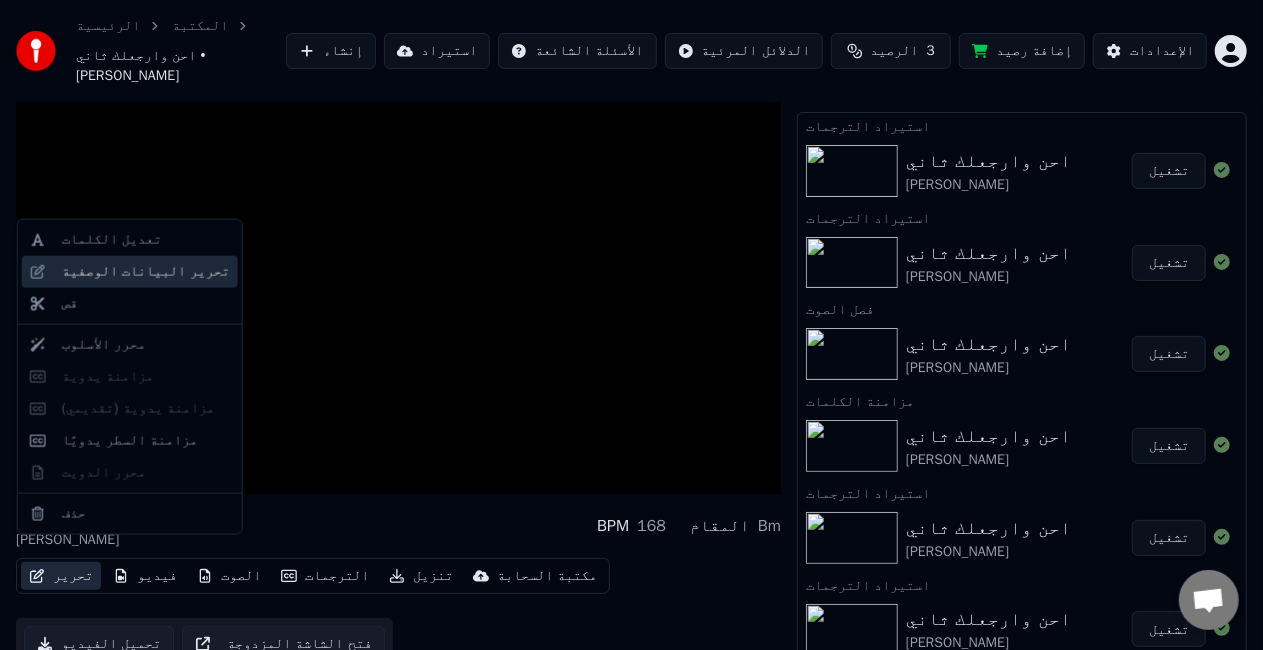 click on "تحرير البيانات الوصفية" at bounding box center [130, 272] 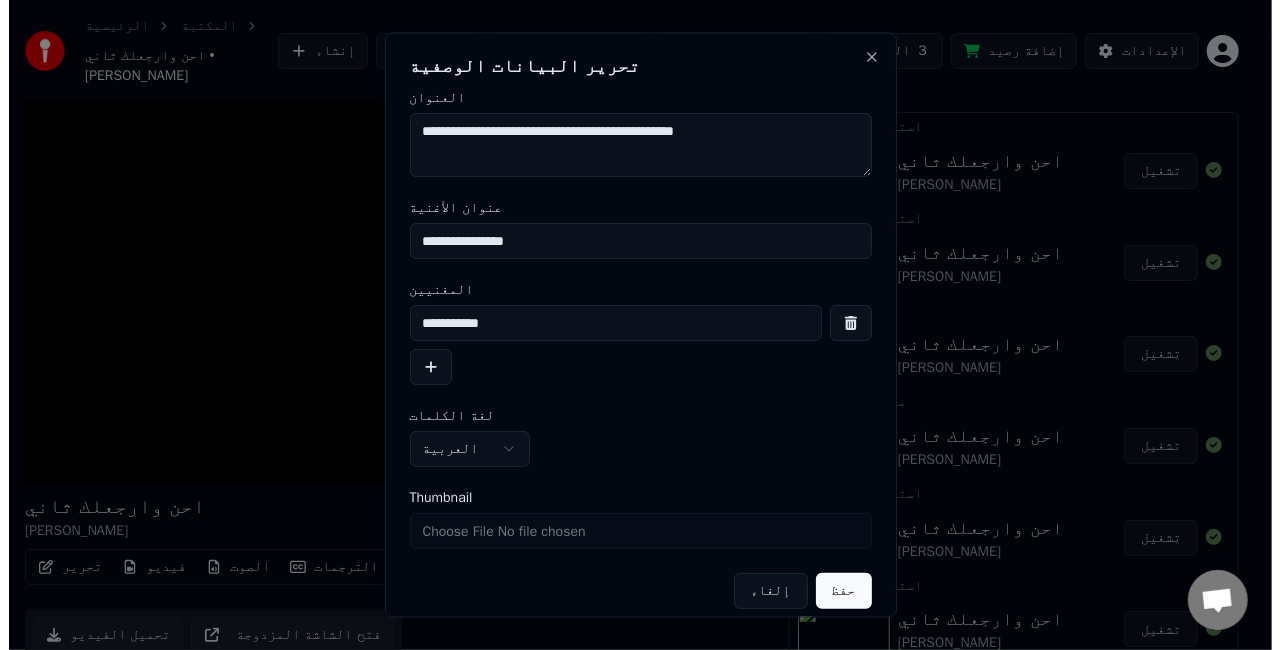 scroll, scrollTop: 38, scrollLeft: 0, axis: vertical 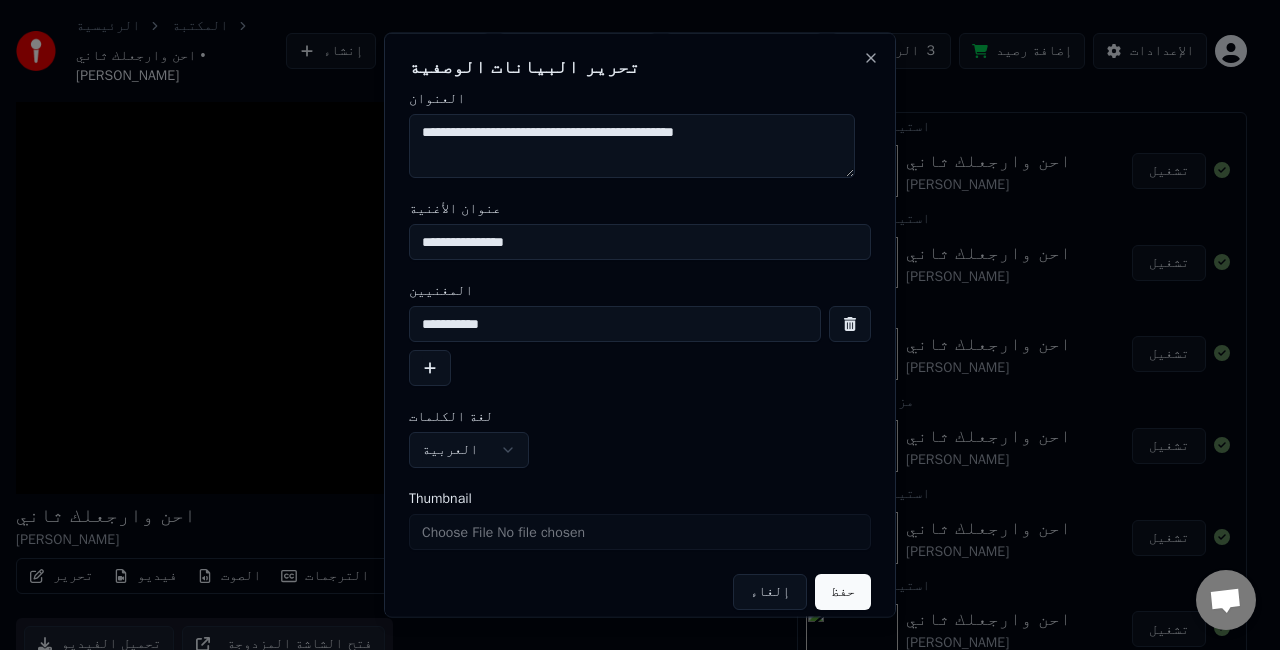 click on "حفظ" at bounding box center [843, 592] 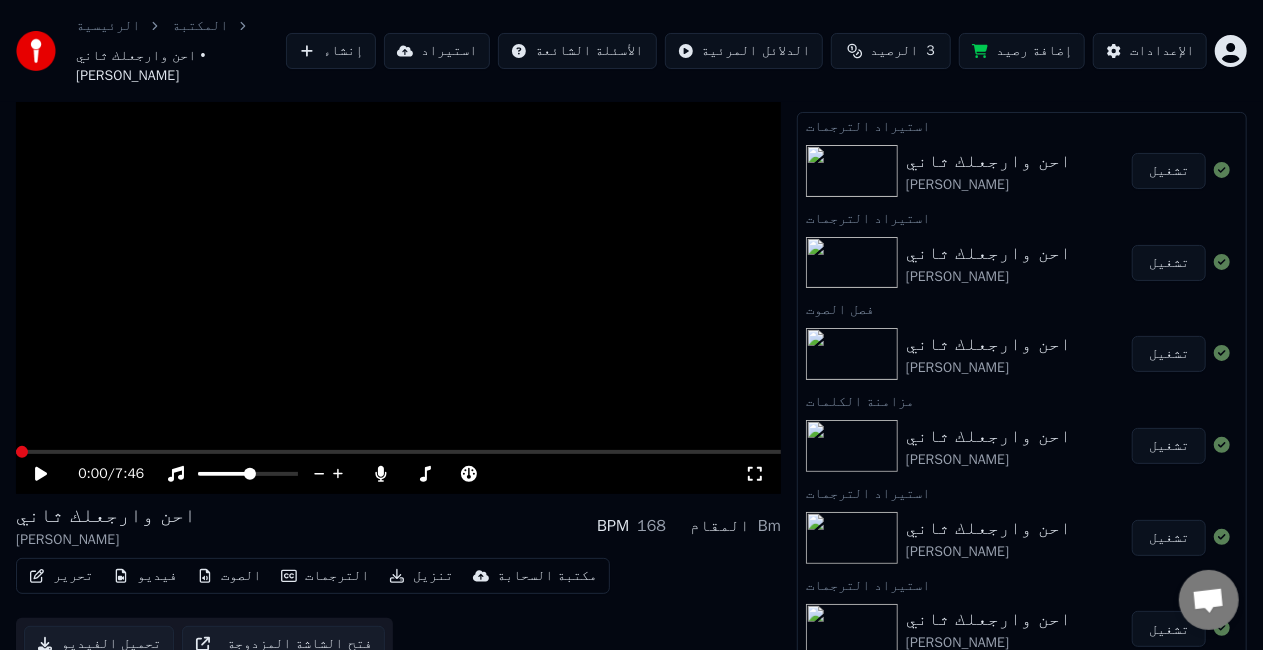 click at bounding box center [398, 279] 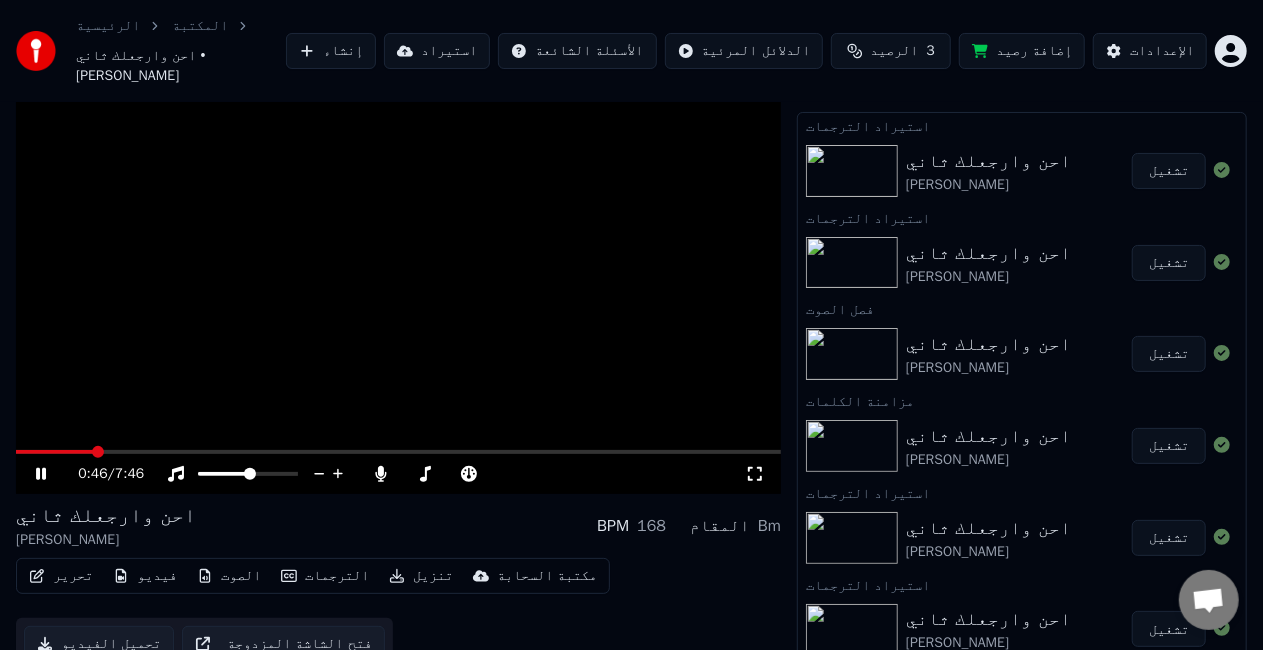 click 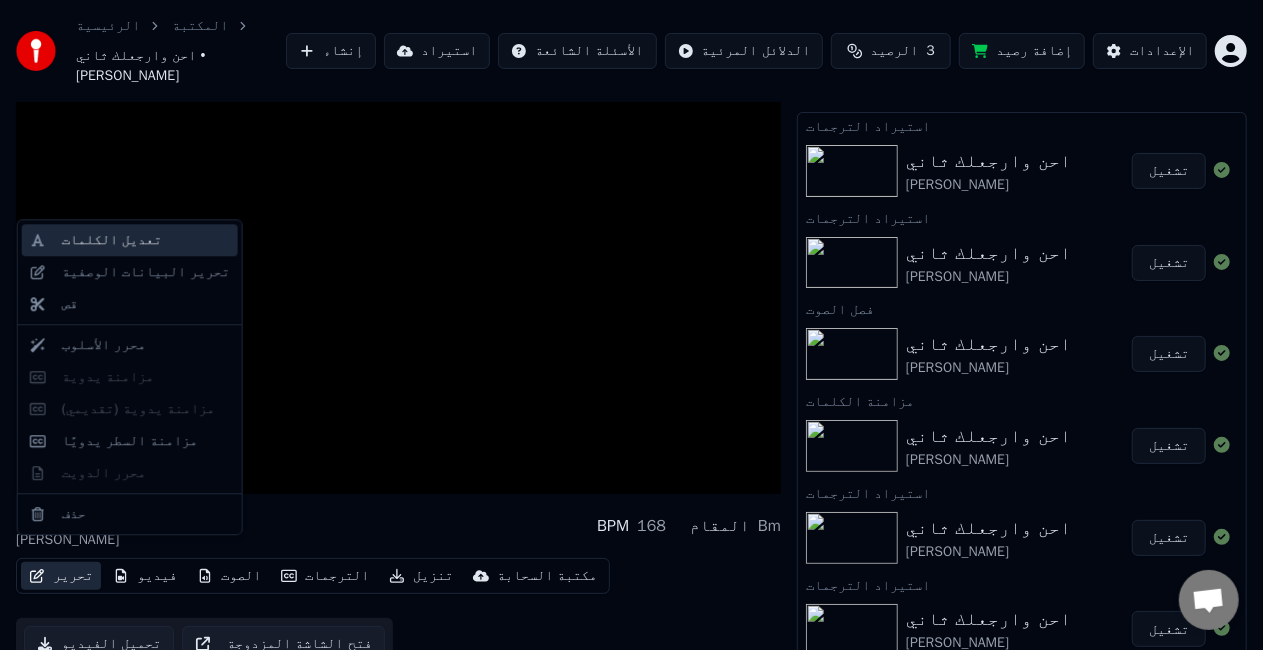 click on "تعديل الكلمات" at bounding box center (112, 240) 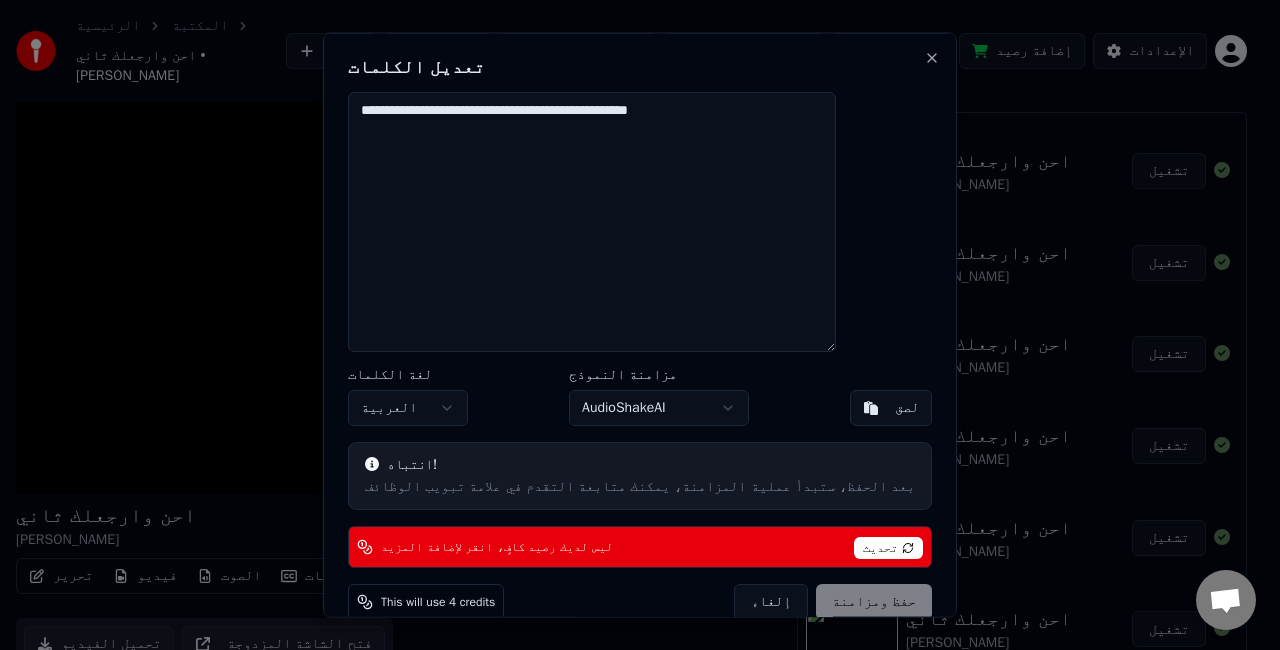 click on "**********" at bounding box center (592, 222) 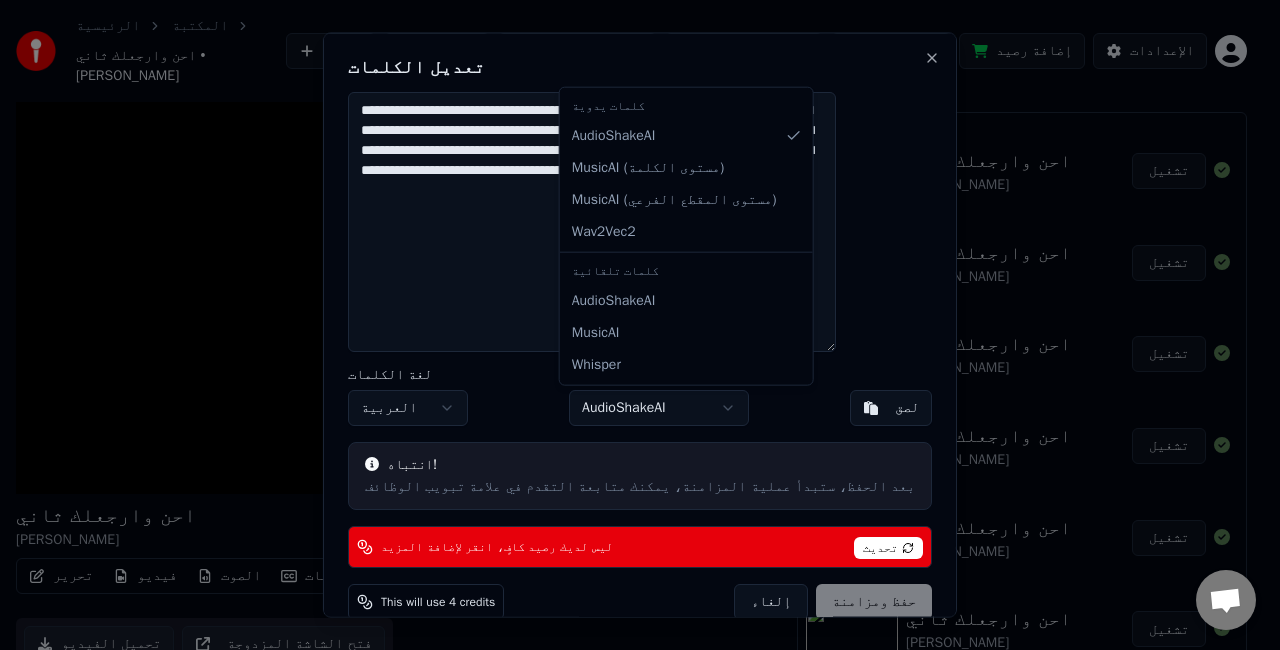 click on "الرئيسية المكتبة احن وارجعلك ثاني • احمد سليمان إنشاء استيراد الأسئلة الشائعة الدلائل المرئية الرصيد 3 إضافة رصيد الإعدادات احن وارجعلك ثاني احمد سليمان BPM 168 المقام Bm تحرير فيديو الصوت الترجمات تنزيل مكتبة السحابة تحميل الفيديو فتح الشاشة المزدوجة القائمة ( 1 ) وظائف المكتبة استيراد الترجمات احن وارجعلك ثاني احمد سليمان تشغيل استيراد الترجمات احن وارجعلك ثاني احمد سليمان تشغيل فصل الصوت احن وارجعلك ثاني احمد سليمان تشغيل مزامنة الكلمات احن وارجعلك ثاني احمد سليمان تشغيل استيراد الترجمات احن وارجعلك ثاني احمد سليمان تشغيل استيراد الترجمات احمد سليمان Close" at bounding box center (631, 287) 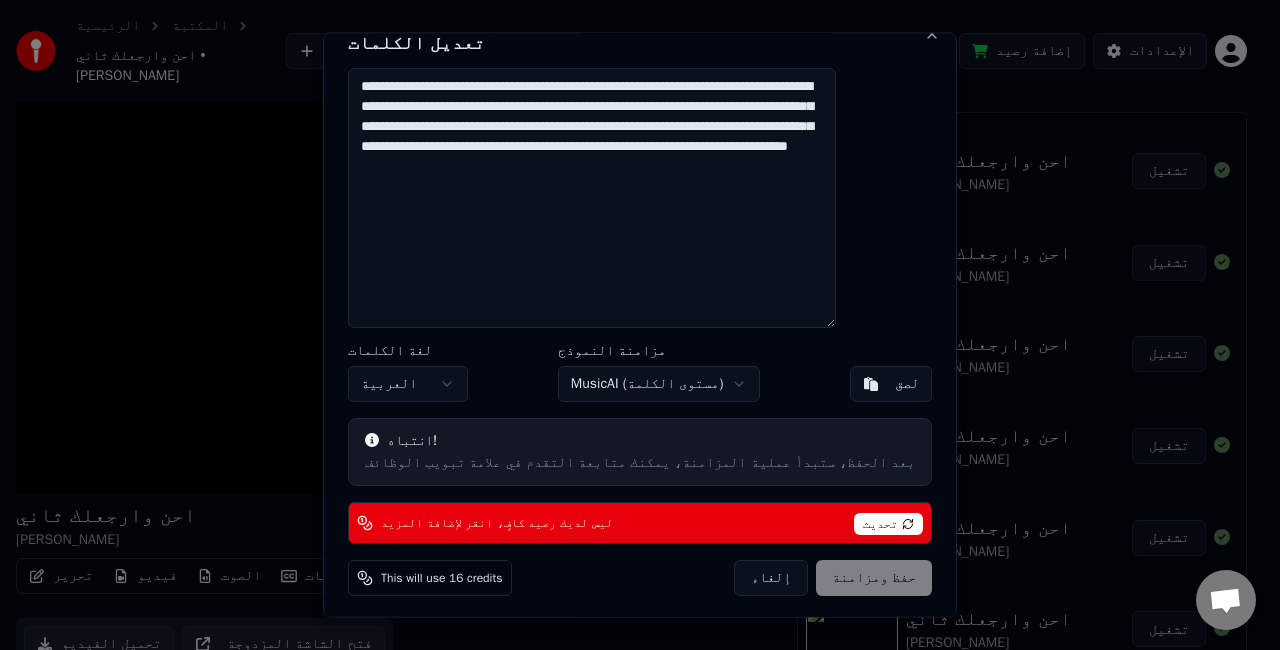 scroll, scrollTop: 25, scrollLeft: 0, axis: vertical 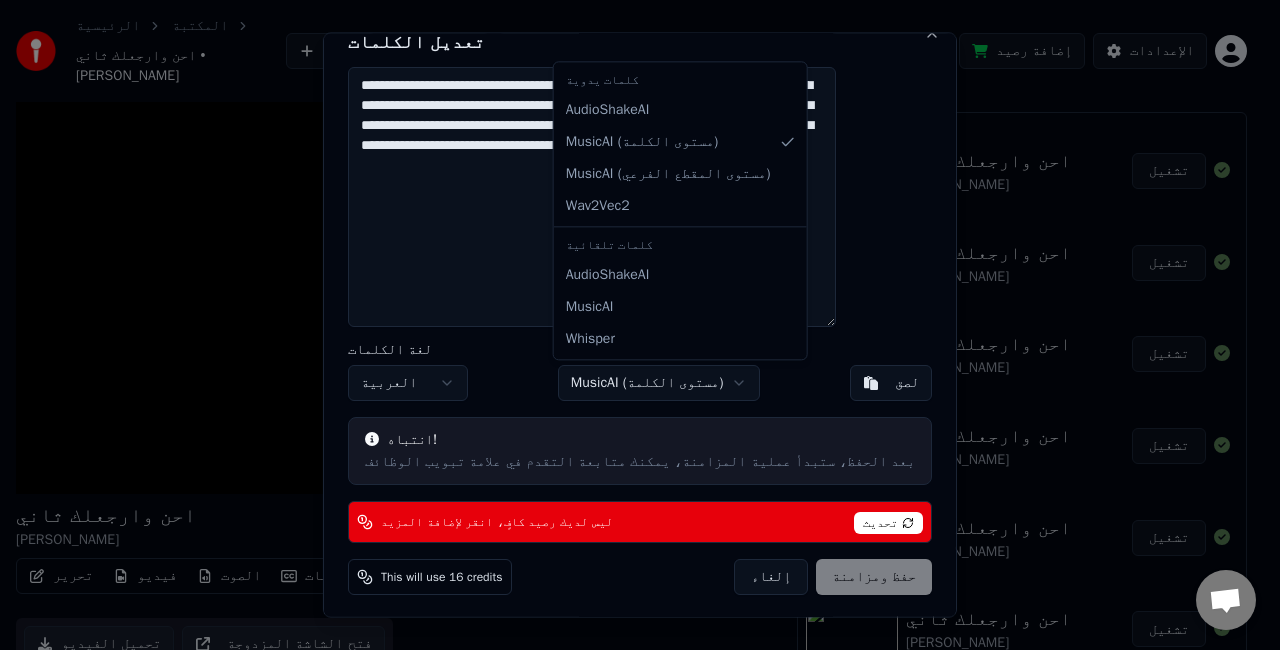 click on "الرئيسية المكتبة احن وارجعلك ثاني • احمد سليمان إنشاء استيراد الأسئلة الشائعة الدلائل المرئية الرصيد 3 إضافة رصيد الإعدادات احن وارجعلك ثاني احمد سليمان BPM 168 المقام Bm تحرير فيديو الصوت الترجمات تنزيل مكتبة السحابة تحميل الفيديو فتح الشاشة المزدوجة القائمة ( 1 ) وظائف المكتبة استيراد الترجمات احن وارجعلك ثاني احمد سليمان تشغيل استيراد الترجمات احن وارجعلك ثاني احمد سليمان تشغيل فصل الصوت احن وارجعلك ثاني احمد سليمان تشغيل مزامنة الكلمات احن وارجعلك ثاني احمد سليمان تشغيل استيراد الترجمات احن وارجعلك ثاني احمد سليمان تشغيل استيراد الترجمات احمد سليمان ) ) )" at bounding box center (631, 287) 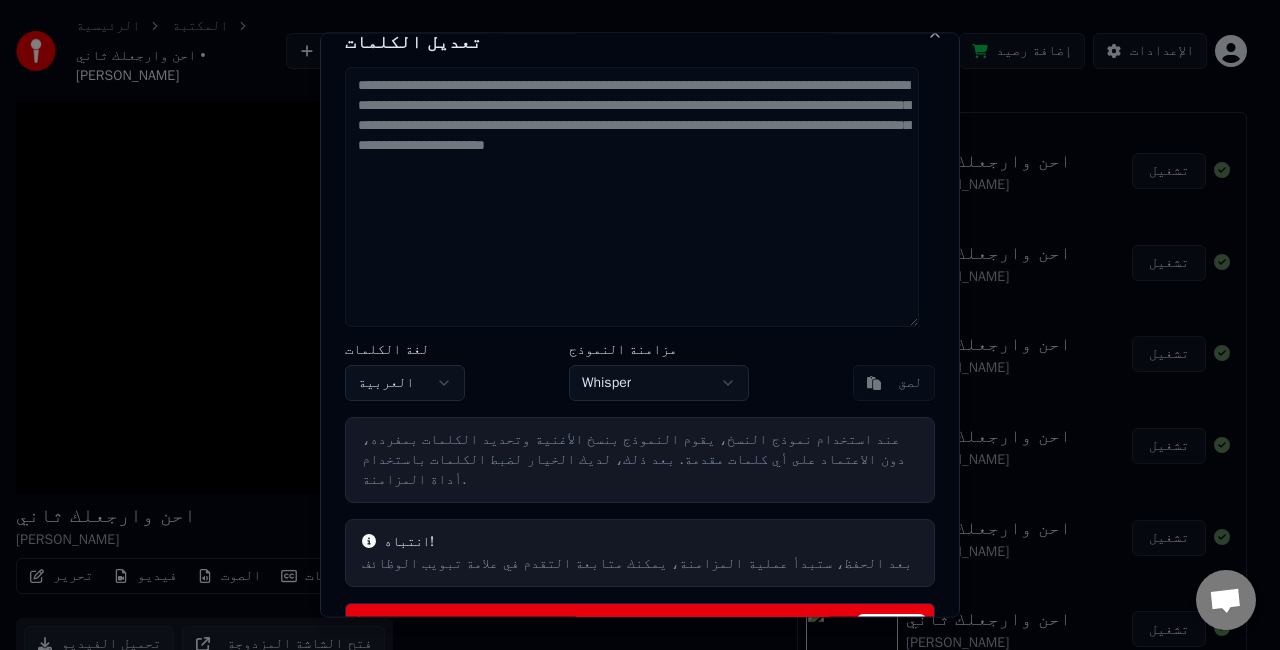 click on "الرئيسية المكتبة احن وارجعلك ثاني • احمد سليمان إنشاء استيراد الأسئلة الشائعة الدلائل المرئية الرصيد 3 إضافة رصيد الإعدادات احن وارجعلك ثاني احمد سليمان BPM 168 المقام Bm تحرير فيديو الصوت الترجمات تنزيل مكتبة السحابة تحميل الفيديو فتح الشاشة المزدوجة القائمة ( 1 ) وظائف المكتبة استيراد الترجمات احن وارجعلك ثاني احمد سليمان تشغيل استيراد الترجمات احن وارجعلك ثاني احمد سليمان تشغيل فصل الصوت احن وارجعلك ثاني احمد سليمان تشغيل مزامنة الكلمات احن وارجعلك ثاني احمد سليمان تشغيل استيراد الترجمات احن وارجعلك ثاني احمد سليمان تشغيل استيراد الترجمات احمد سليمان Close" at bounding box center (631, 287) 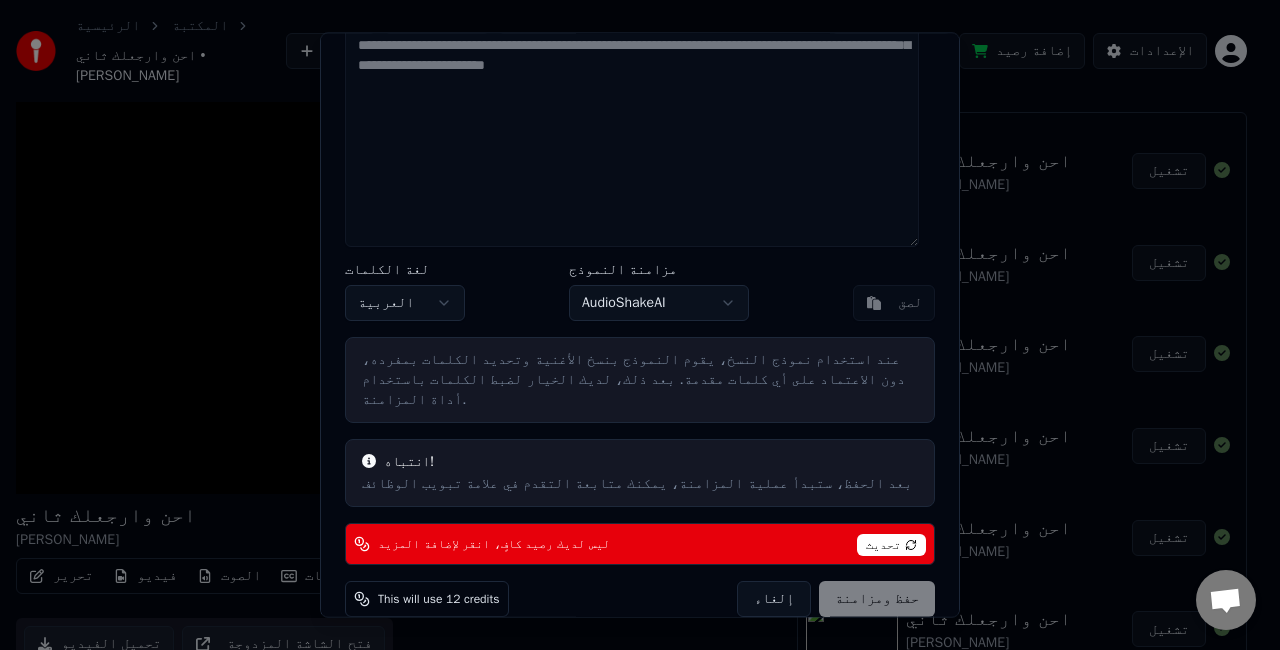 scroll, scrollTop: 106, scrollLeft: 0, axis: vertical 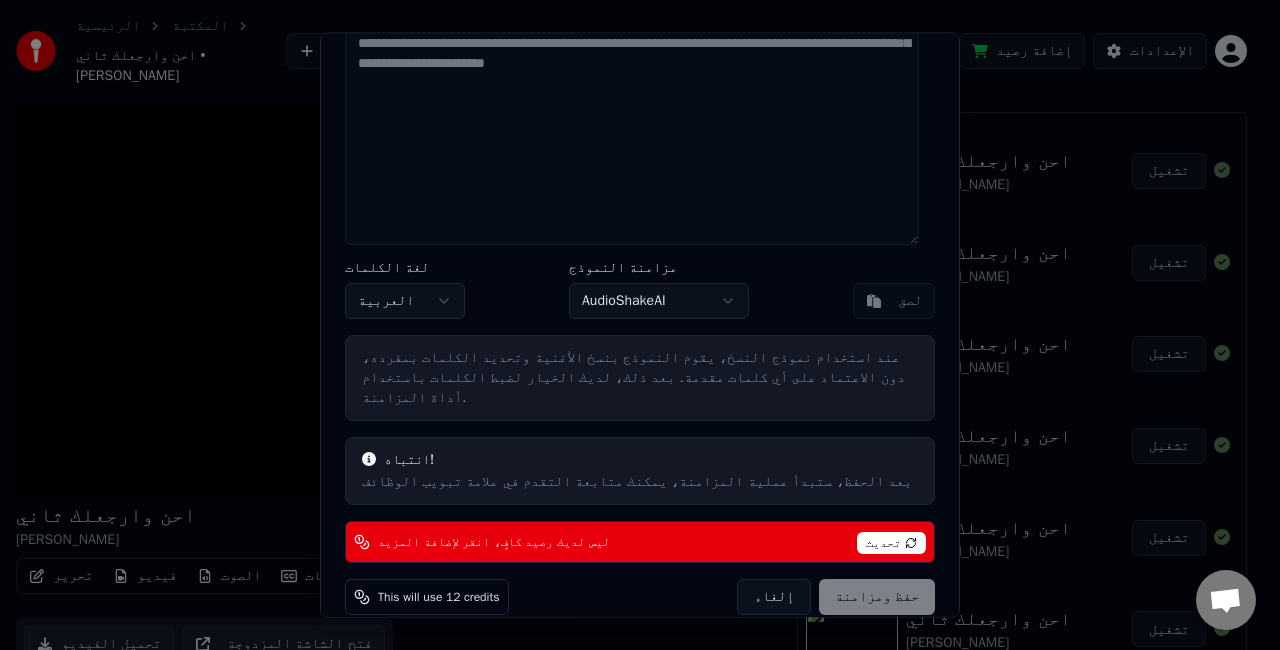 click on "تحديث" at bounding box center [891, 543] 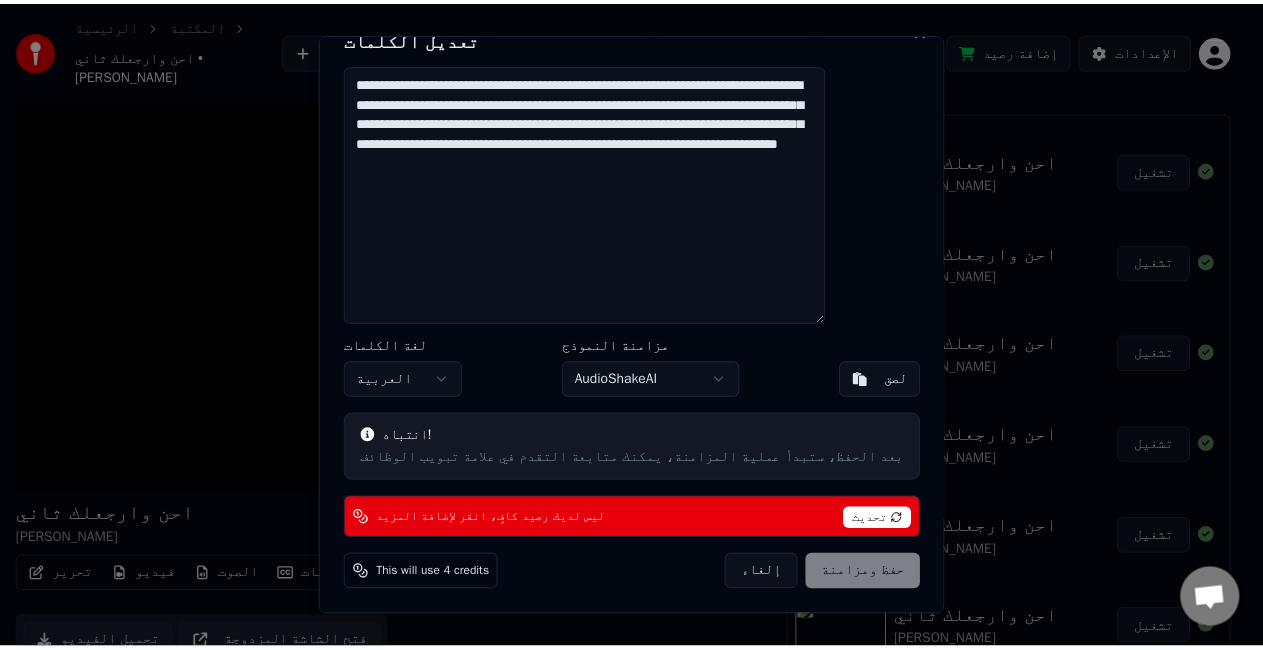 scroll, scrollTop: 25, scrollLeft: 0, axis: vertical 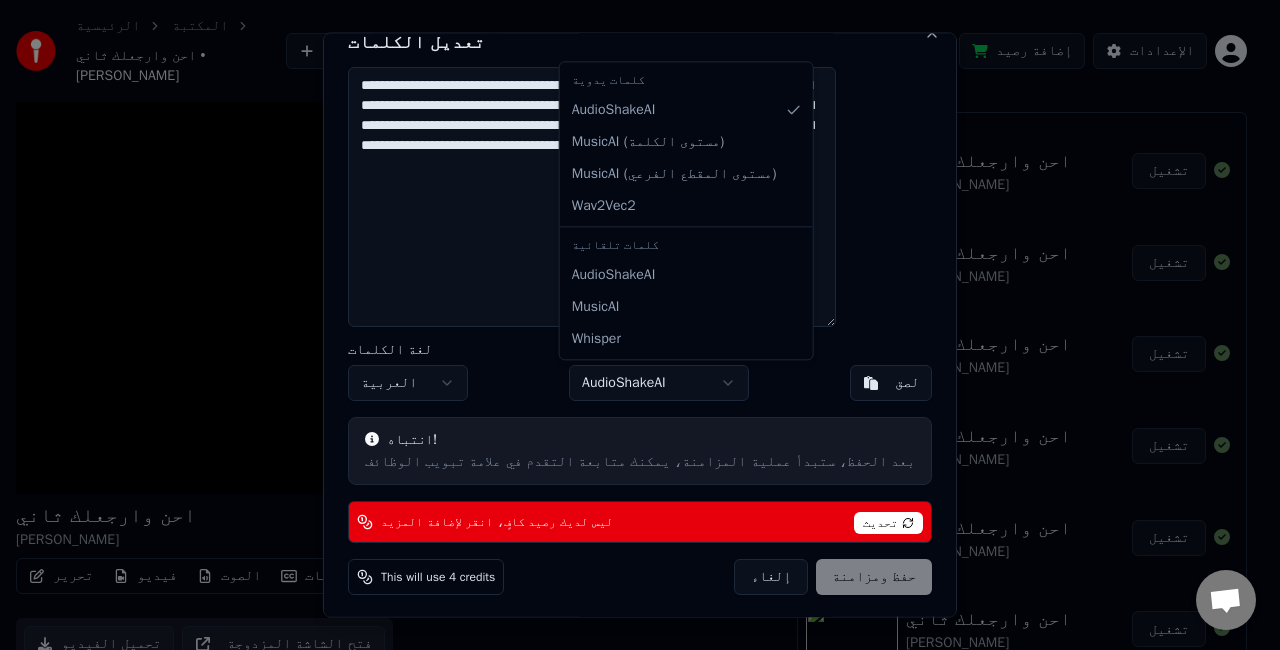 click on "الرئيسية المكتبة احن وارجعلك ثاني • احمد سليمان إنشاء استيراد الأسئلة الشائعة الدلائل المرئية الرصيد 3 إضافة رصيد الإعدادات احن وارجعلك ثاني احمد سليمان BPM 168 المقام Bm تحرير فيديو الصوت الترجمات تنزيل مكتبة السحابة تحميل الفيديو فتح الشاشة المزدوجة القائمة ( 1 ) وظائف المكتبة استيراد الترجمات احن وارجعلك ثاني احمد سليمان تشغيل استيراد الترجمات احن وارجعلك ثاني احمد سليمان تشغيل فصل الصوت احن وارجعلك ثاني احمد سليمان تشغيل مزامنة الكلمات احن وارجعلك ثاني احمد سليمان تشغيل استيراد الترجمات احن وارجعلك ثاني احمد سليمان تشغيل استيراد الترجمات احمد سليمان Close" at bounding box center (631, 287) 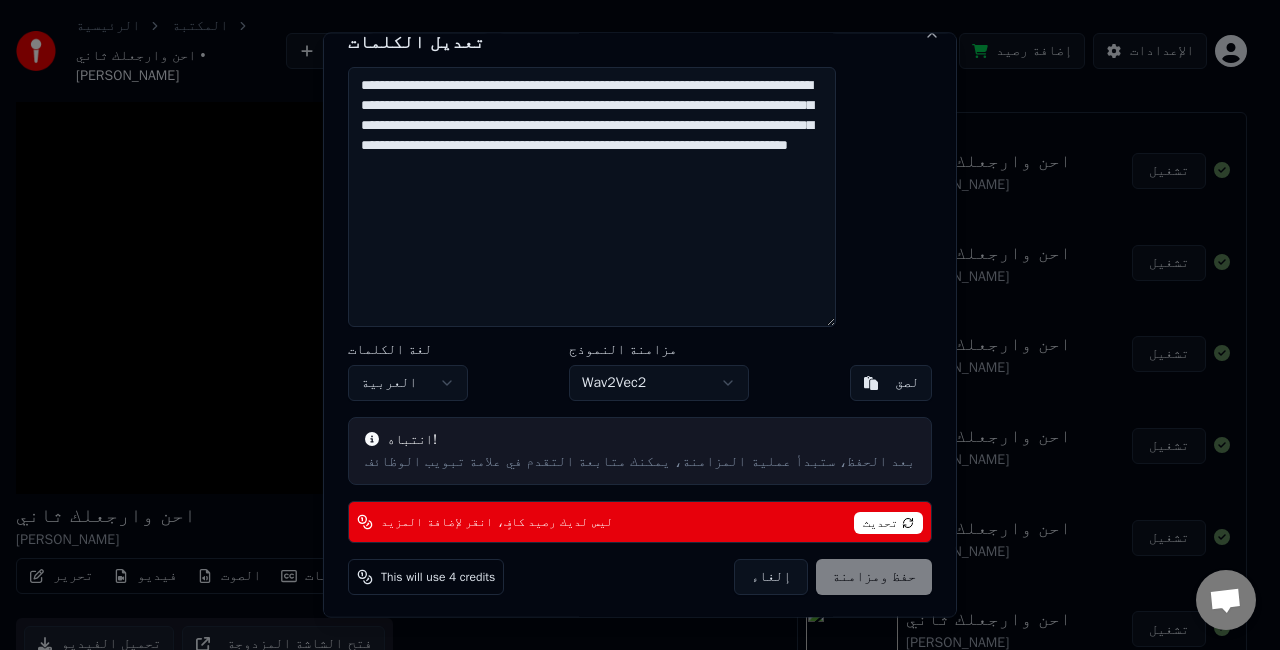 click on "الرئيسية المكتبة احن وارجعلك ثاني • احمد سليمان إنشاء استيراد الأسئلة الشائعة الدلائل المرئية الرصيد 3 إضافة رصيد الإعدادات احن وارجعلك ثاني احمد سليمان BPM 168 المقام Bm تحرير فيديو الصوت الترجمات تنزيل مكتبة السحابة تحميل الفيديو فتح الشاشة المزدوجة القائمة ( 1 ) وظائف المكتبة استيراد الترجمات احن وارجعلك ثاني احمد سليمان تشغيل استيراد الترجمات احن وارجعلك ثاني احمد سليمان تشغيل فصل الصوت احن وارجعلك ثاني احمد سليمان تشغيل مزامنة الكلمات احن وارجعلك ثاني احمد سليمان تشغيل استيراد الترجمات احن وارجعلك ثاني احمد سليمان تشغيل استيراد الترجمات احمد سليمان Close" at bounding box center (631, 287) 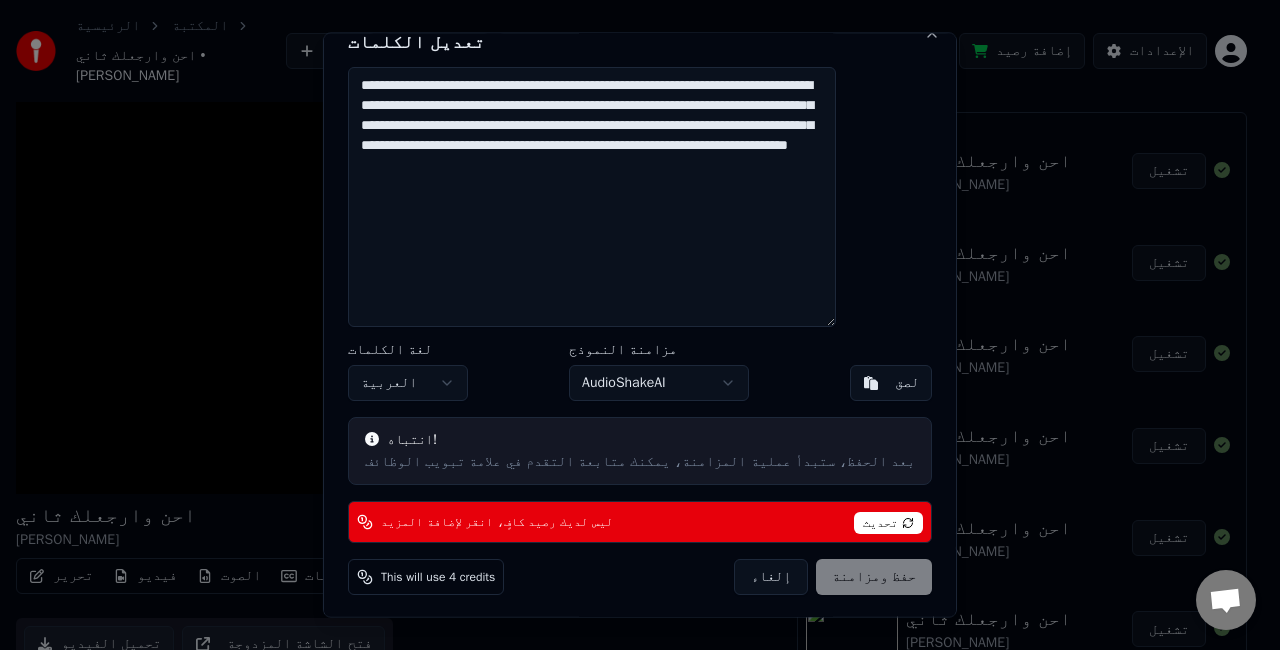 click on "تحديث" at bounding box center (888, 522) 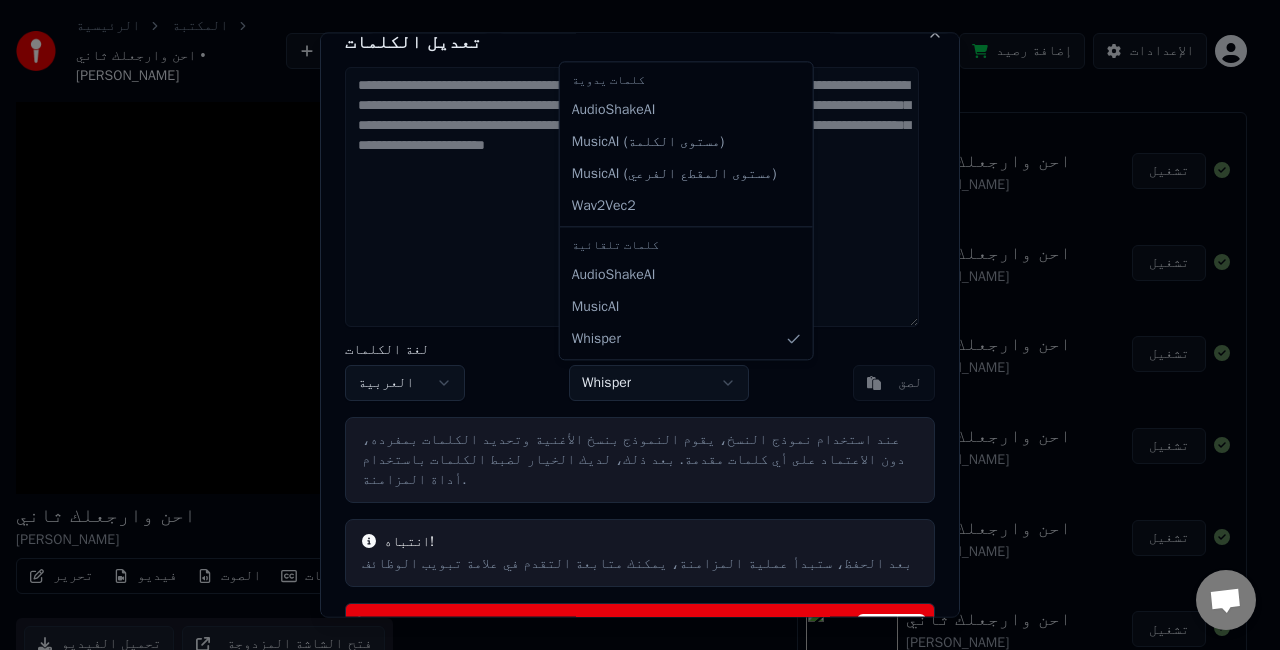 click on "الرئيسية المكتبة احن وارجعلك ثاني • احمد سليمان إنشاء استيراد الأسئلة الشائعة الدلائل المرئية الرصيد 3 إضافة رصيد الإعدادات احن وارجعلك ثاني احمد سليمان BPM 168 المقام Bm تحرير فيديو الصوت الترجمات تنزيل مكتبة السحابة تحميل الفيديو فتح الشاشة المزدوجة القائمة ( 1 ) وظائف المكتبة استيراد الترجمات احن وارجعلك ثاني احمد سليمان تشغيل استيراد الترجمات احن وارجعلك ثاني احمد سليمان تشغيل فصل الصوت احن وارجعلك ثاني احمد سليمان تشغيل مزامنة الكلمات احن وارجعلك ثاني احمد سليمان تشغيل استيراد الترجمات احن وارجعلك ثاني احمد سليمان تشغيل استيراد الترجمات احمد سليمان Close" at bounding box center [631, 287] 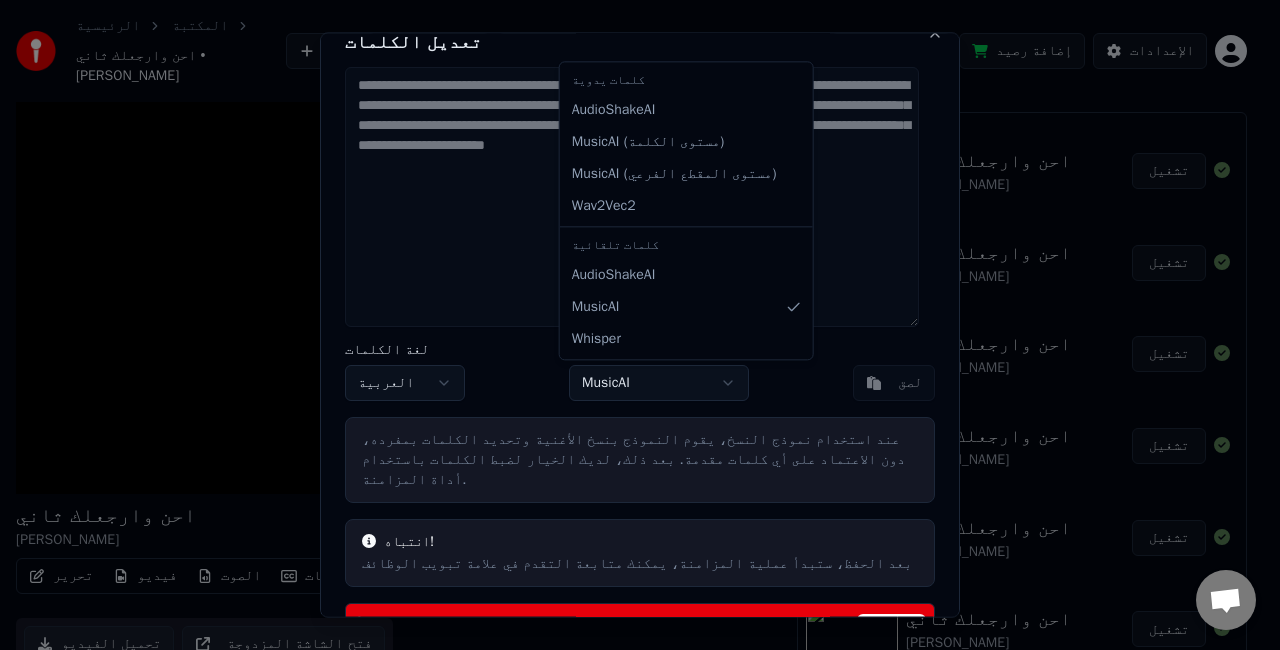 click on "الرئيسية المكتبة احن وارجعلك ثاني • احمد سليمان إنشاء استيراد الأسئلة الشائعة الدلائل المرئية الرصيد 3 إضافة رصيد الإعدادات احن وارجعلك ثاني احمد سليمان BPM 168 المقام Bm تحرير فيديو الصوت الترجمات تنزيل مكتبة السحابة تحميل الفيديو فتح الشاشة المزدوجة القائمة ( 1 ) وظائف المكتبة استيراد الترجمات احن وارجعلك ثاني احمد سليمان تشغيل استيراد الترجمات احن وارجعلك ثاني احمد سليمان تشغيل فصل الصوت احن وارجعلك ثاني احمد سليمان تشغيل مزامنة الكلمات احن وارجعلك ثاني احمد سليمان تشغيل استيراد الترجمات احن وارجعلك ثاني احمد سليمان تشغيل استيراد الترجمات احمد سليمان Close" at bounding box center (631, 287) 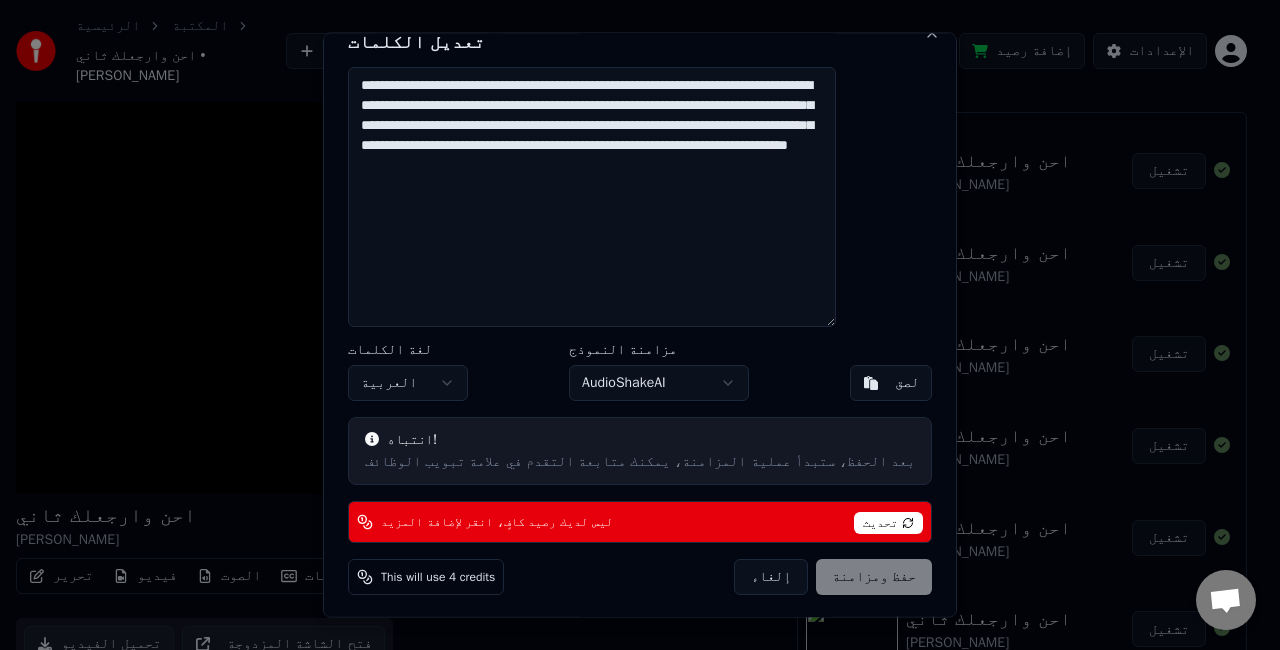 click on "This will use 4 credits" at bounding box center [438, 576] 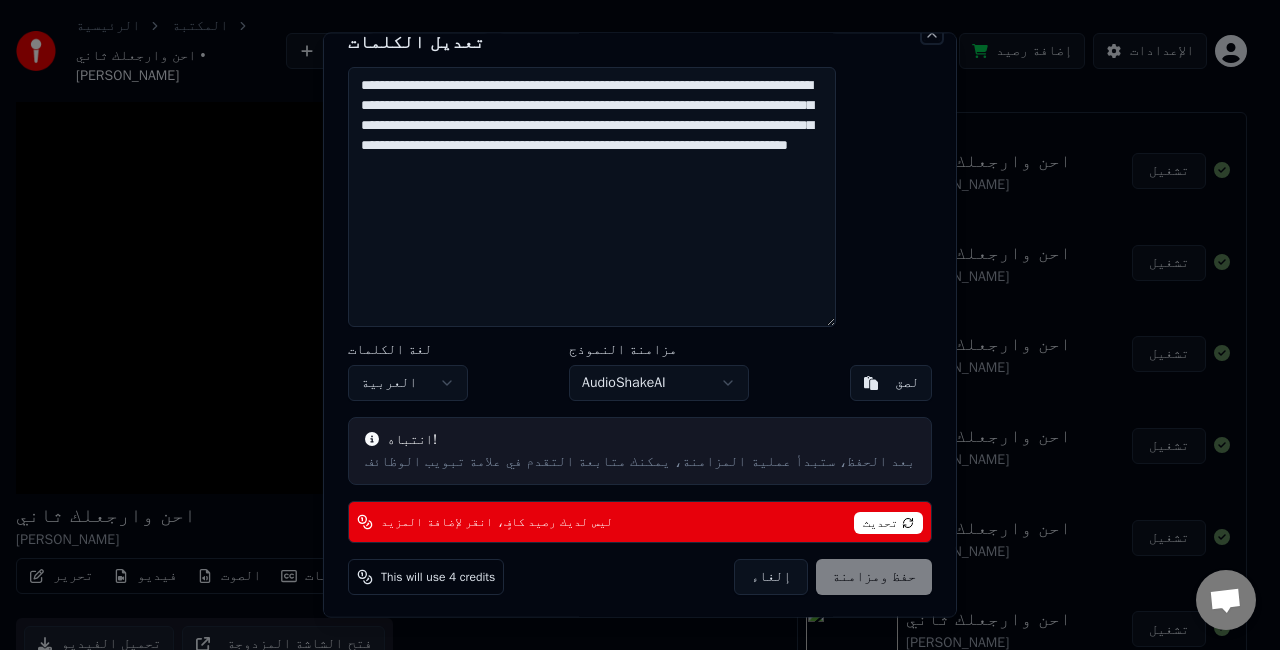 click on "Close" at bounding box center (932, 33) 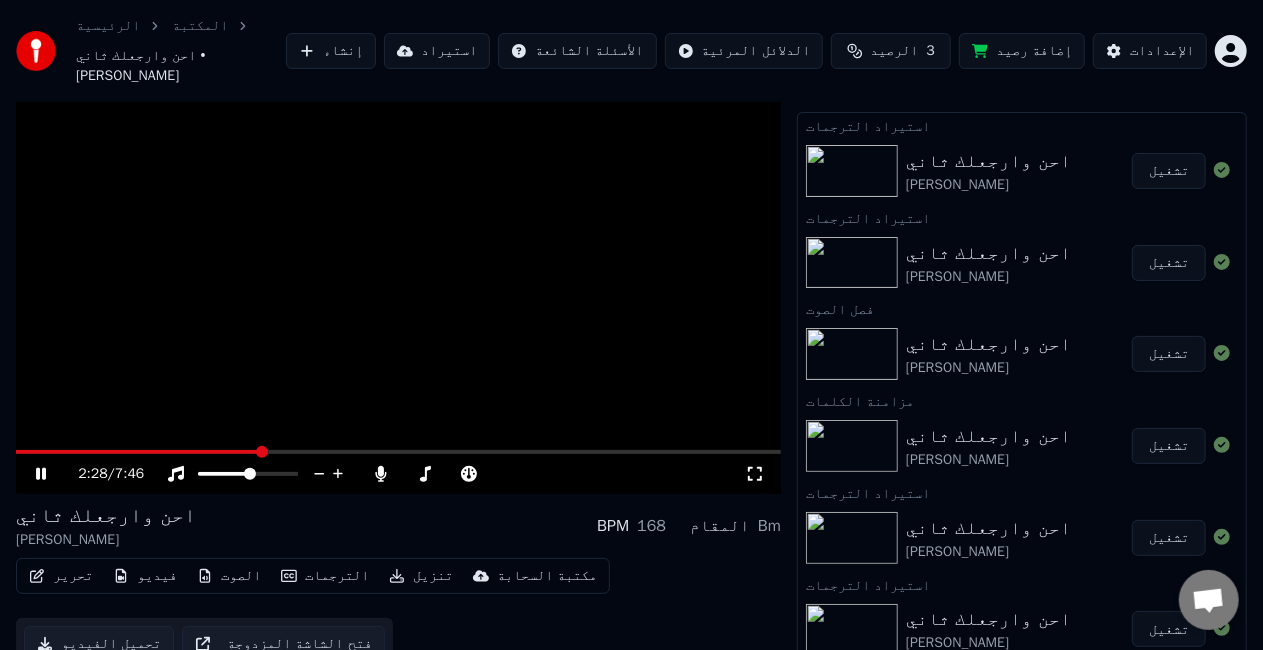 click at bounding box center [398, 279] 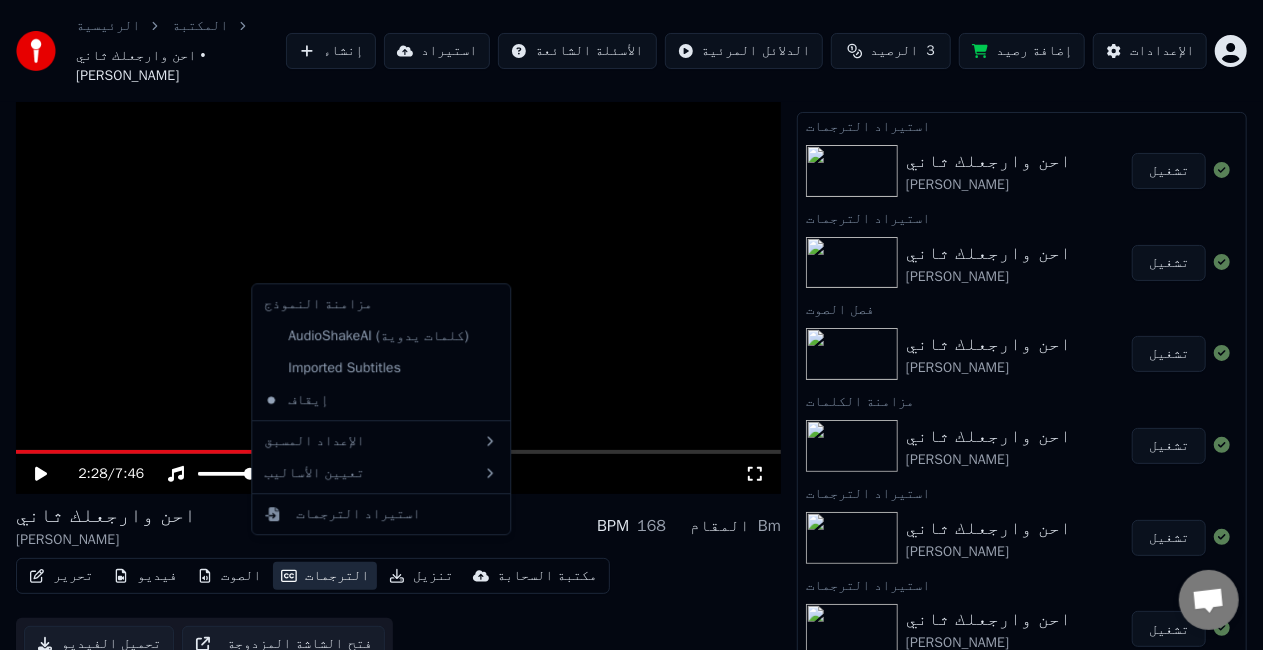 click on "الترجمات" at bounding box center (325, 576) 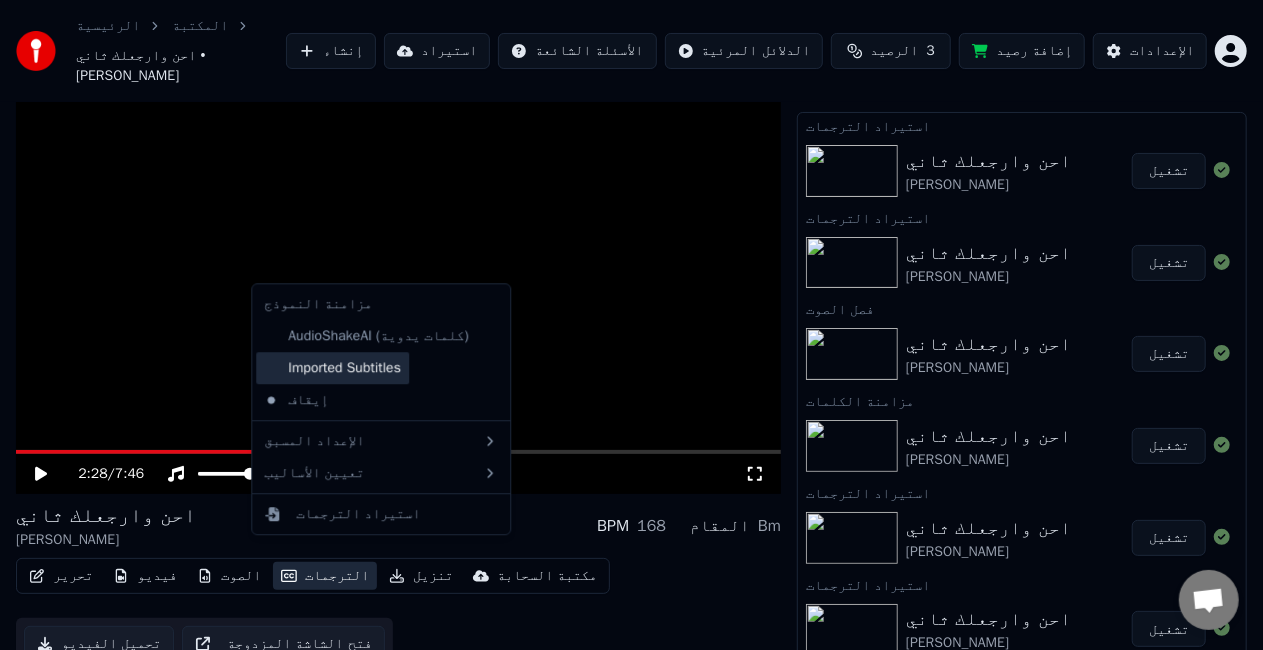click on "Imported Subtitles" at bounding box center (332, 368) 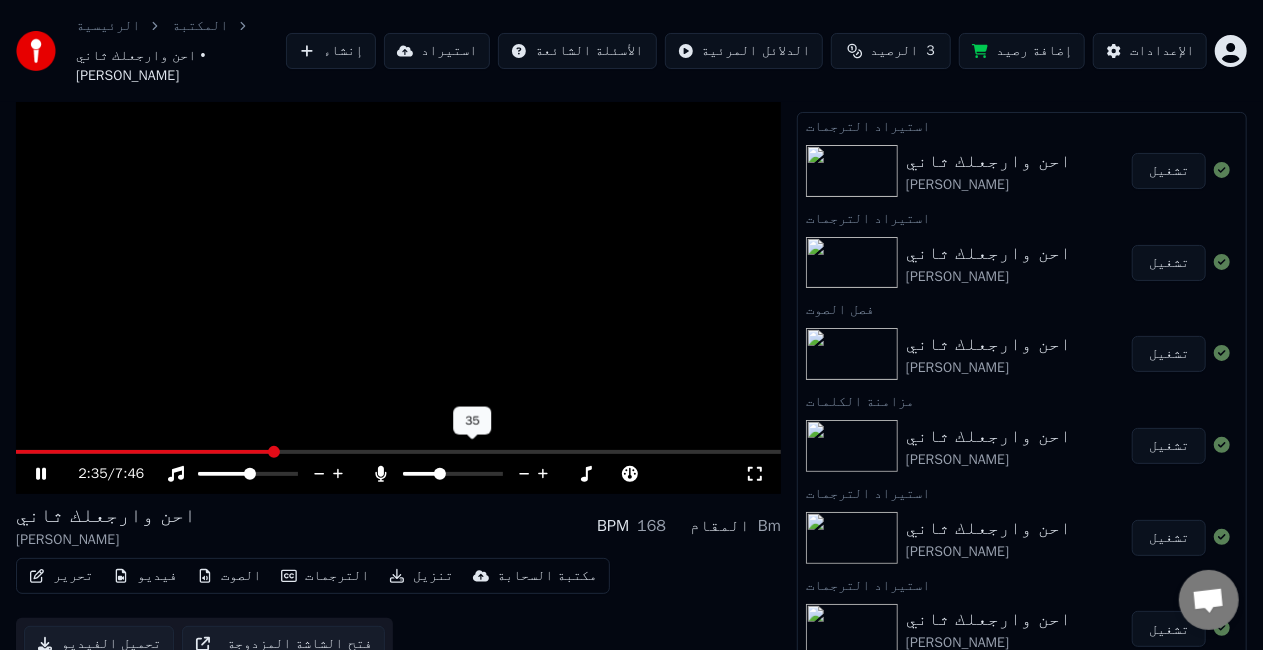 click at bounding box center (440, 474) 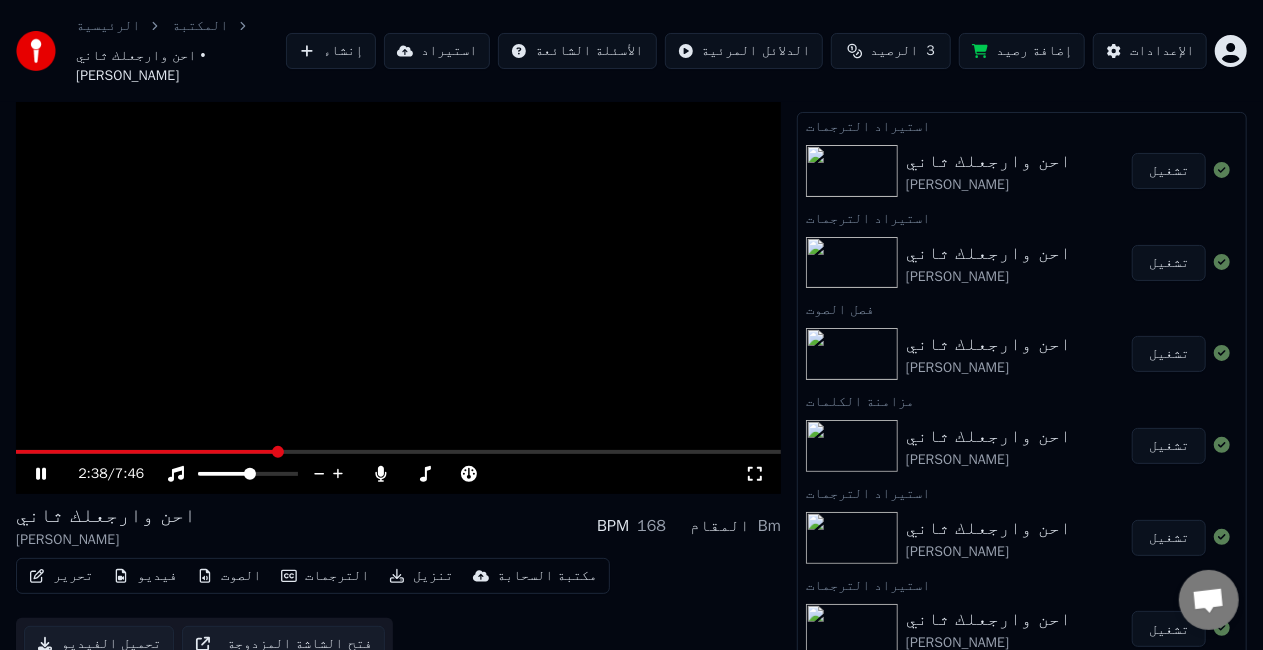 click at bounding box center [398, 279] 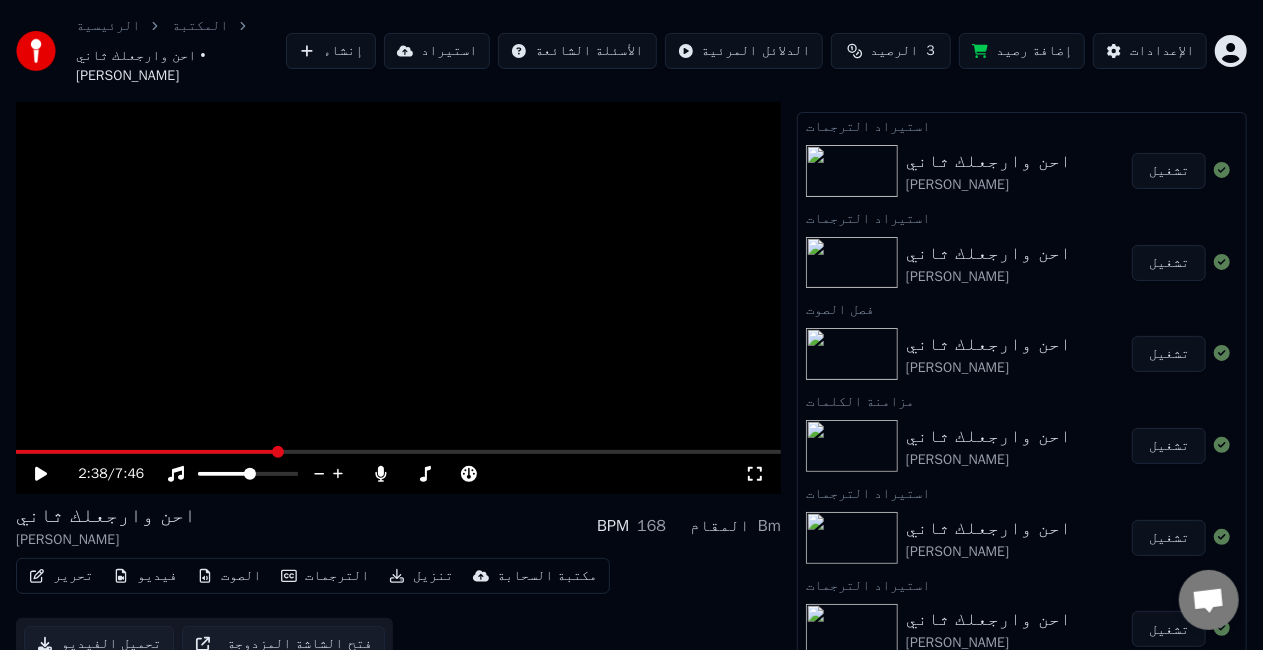 click at bounding box center (398, 279) 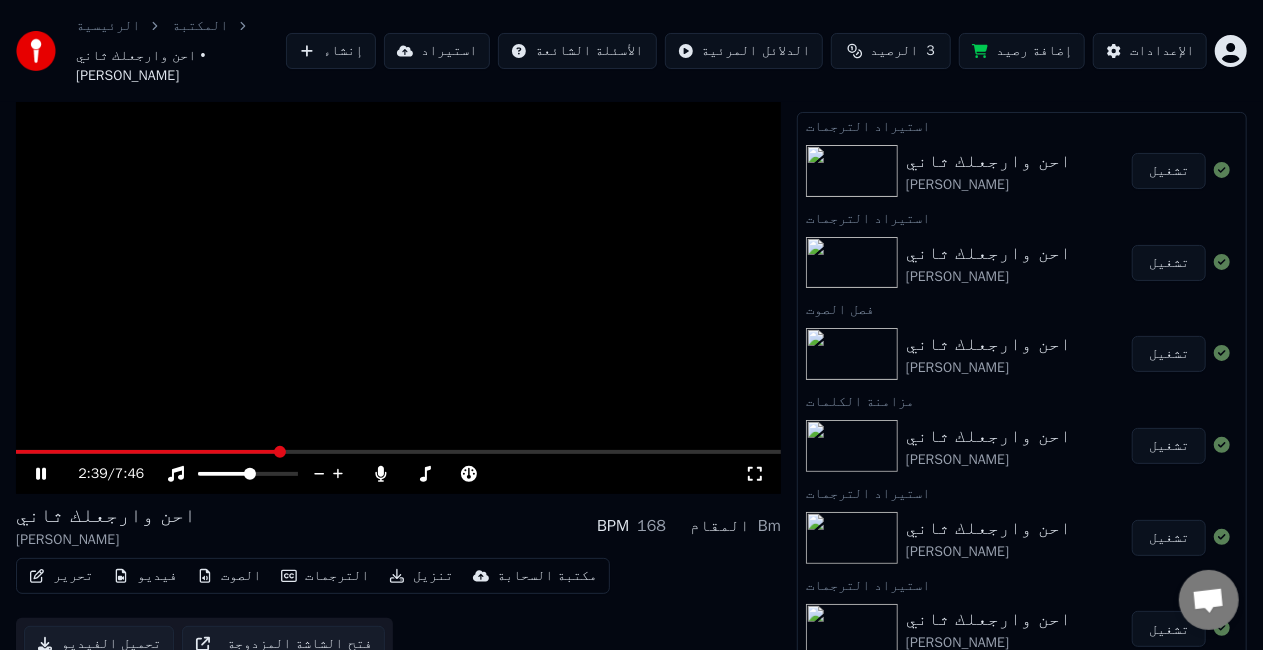 click at bounding box center (398, 279) 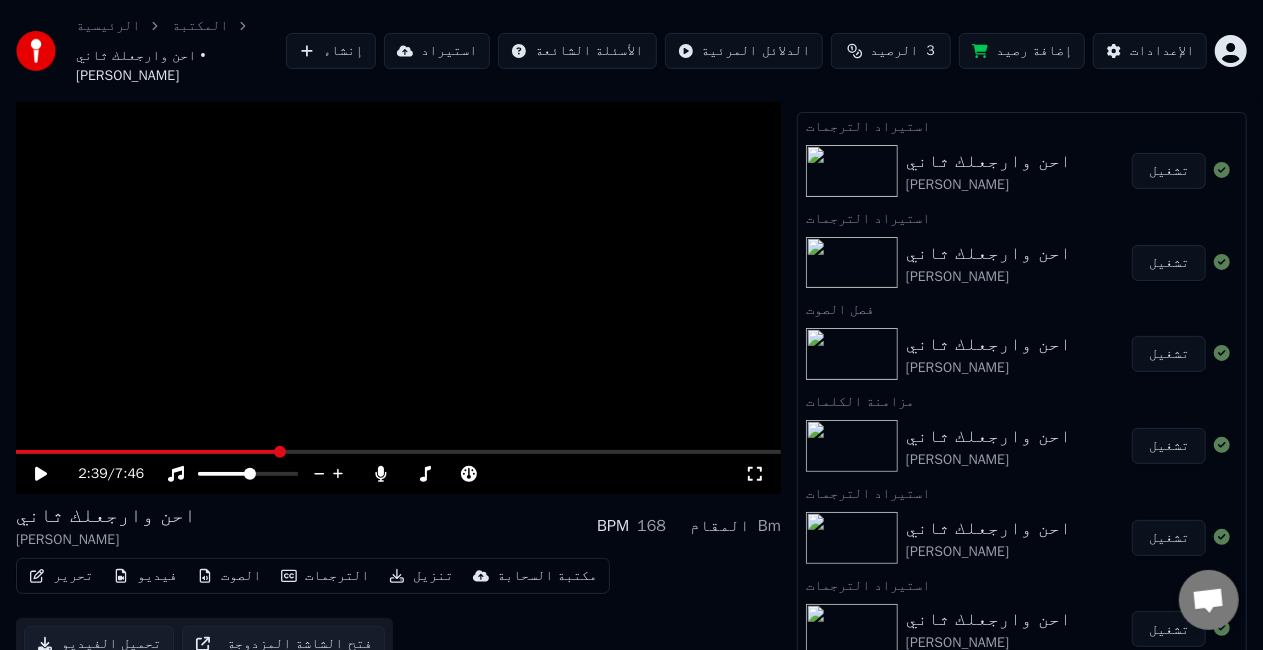 click at bounding box center [398, 279] 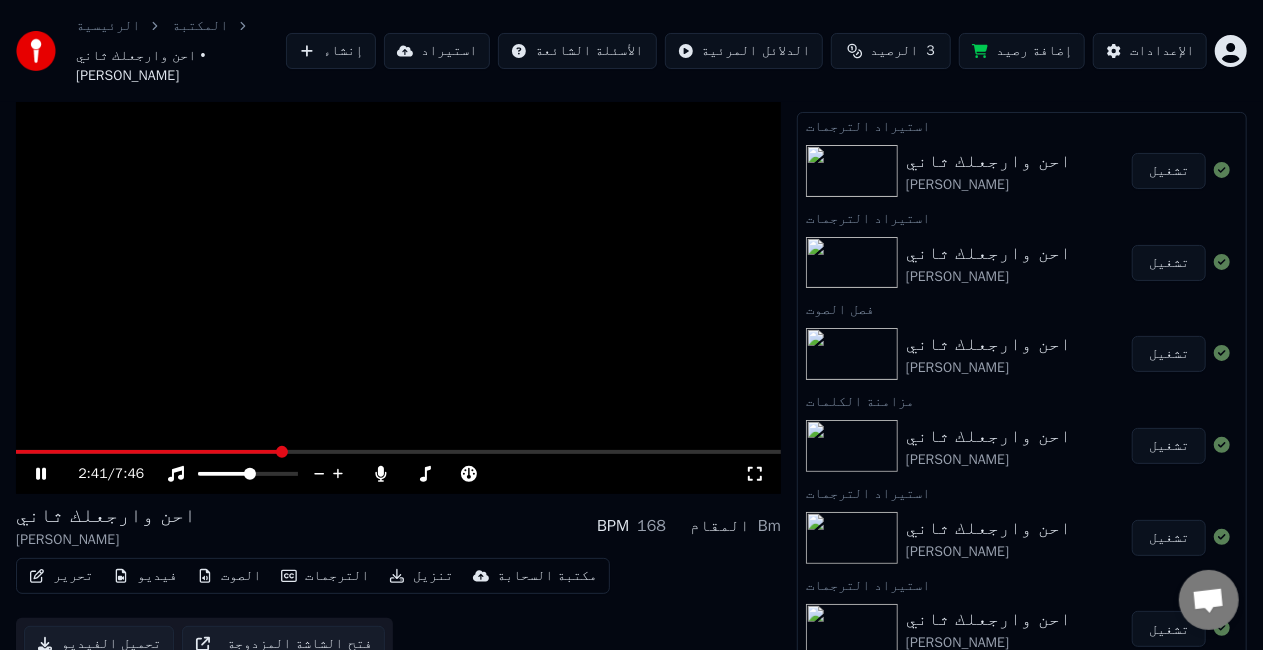 click 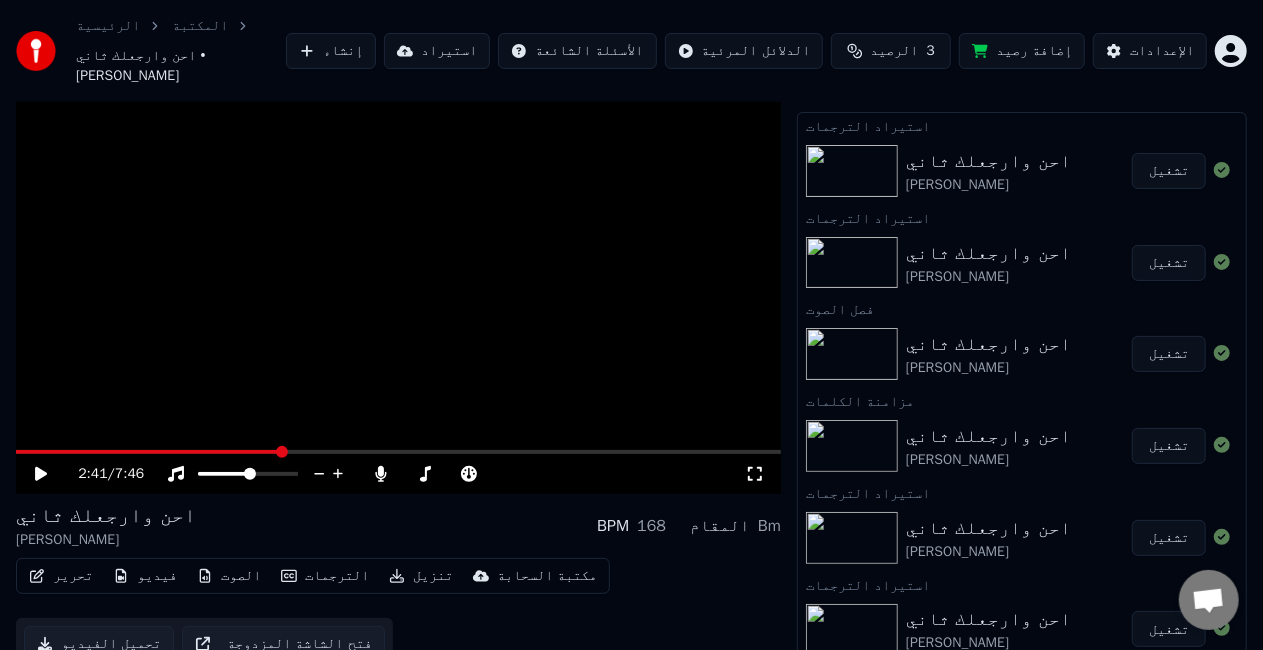 click 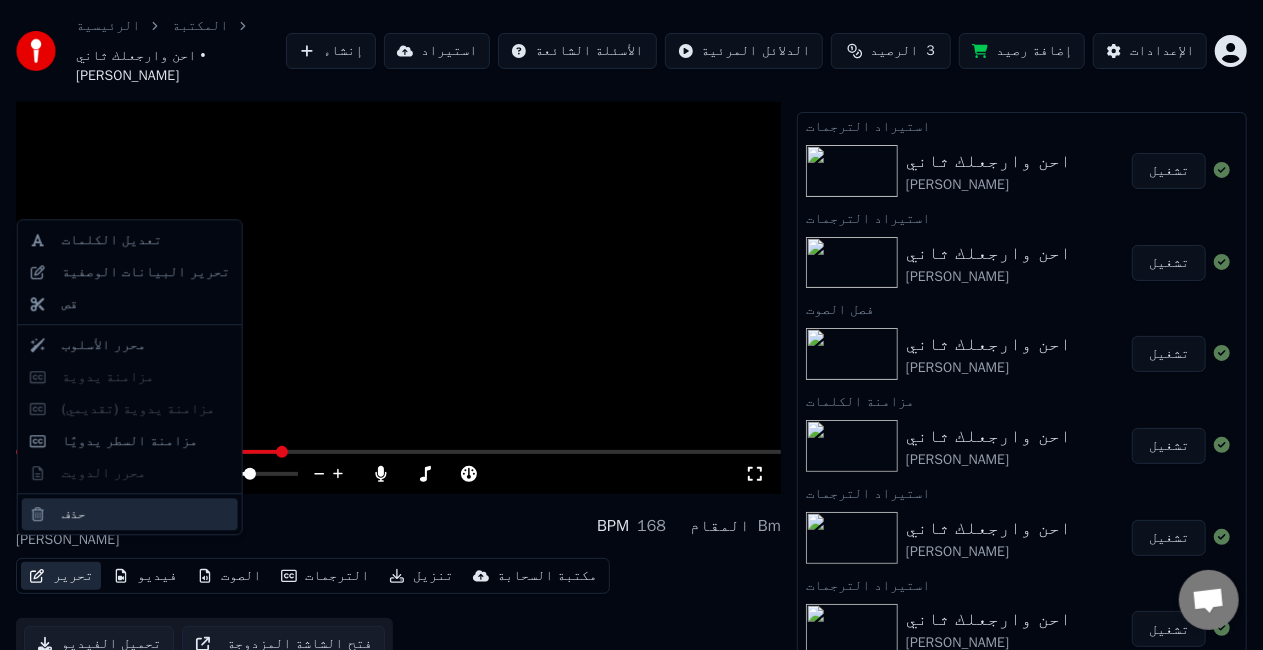 click on "حذف" at bounding box center [146, 514] 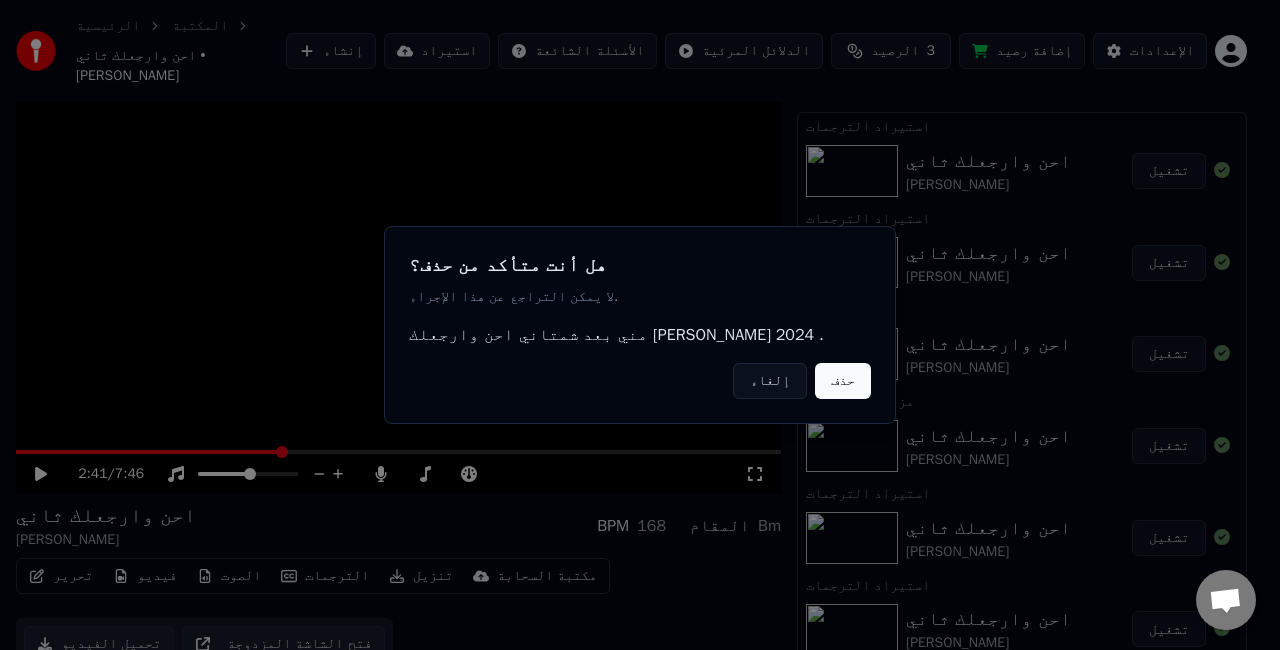click on "حذف" at bounding box center (843, 381) 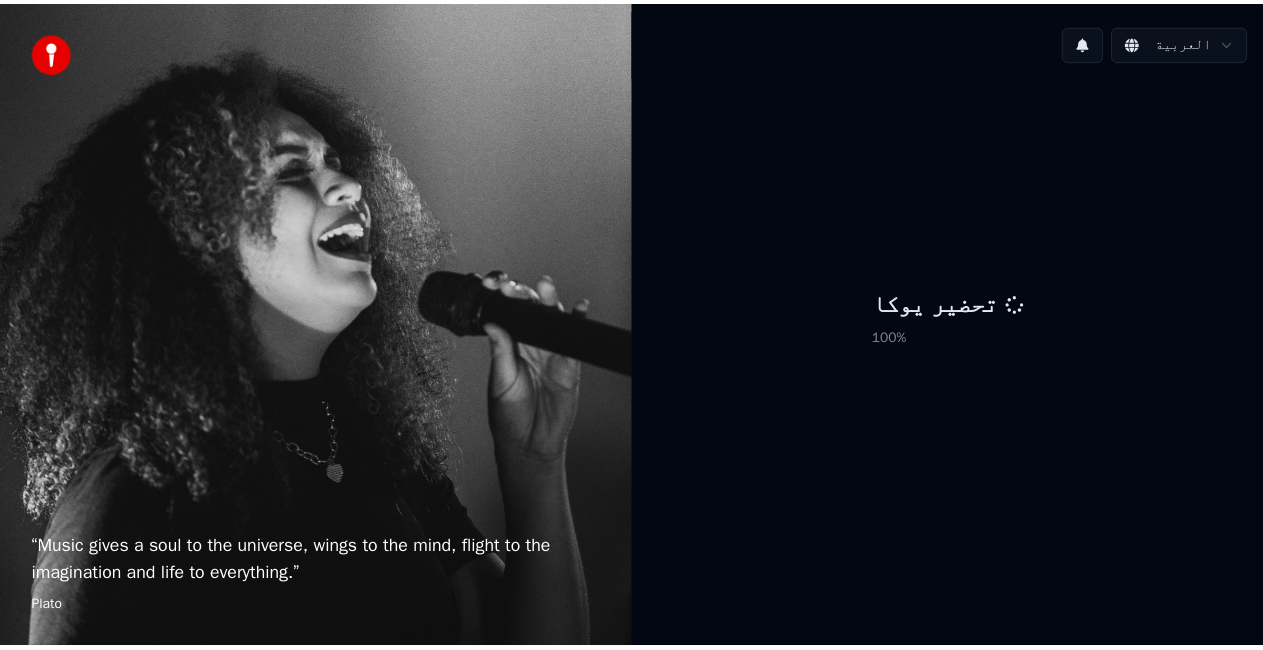 scroll, scrollTop: 0, scrollLeft: 0, axis: both 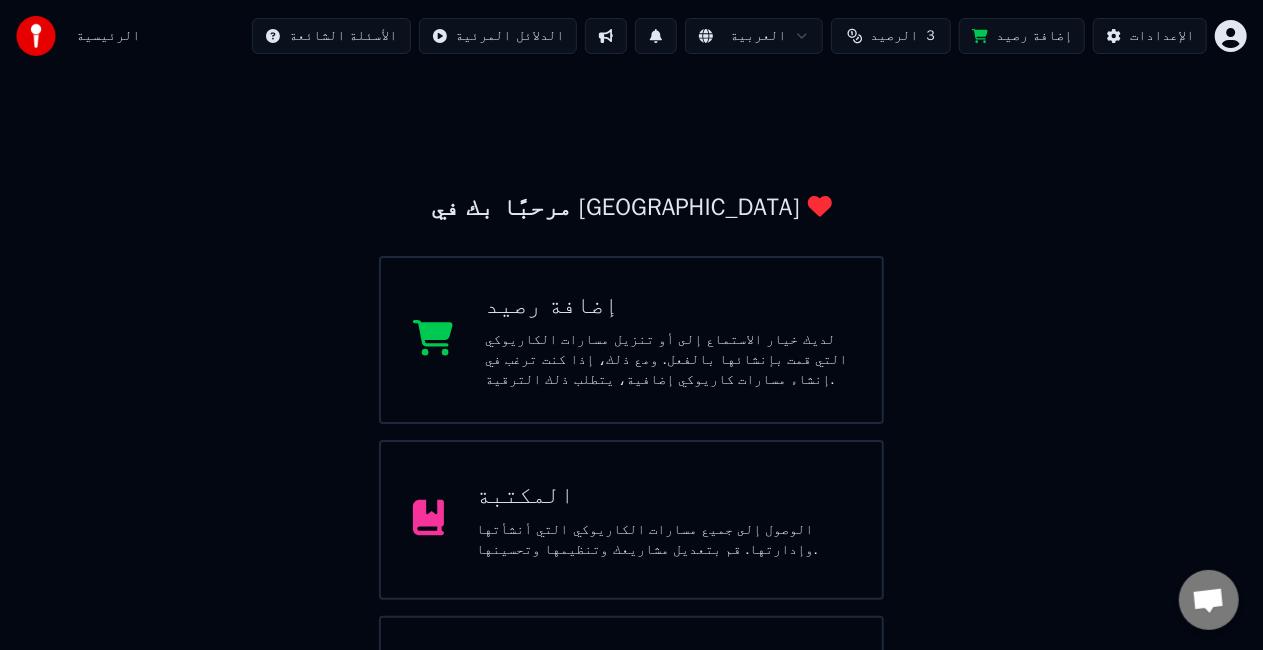 click on "الرصيد" at bounding box center (895, 36) 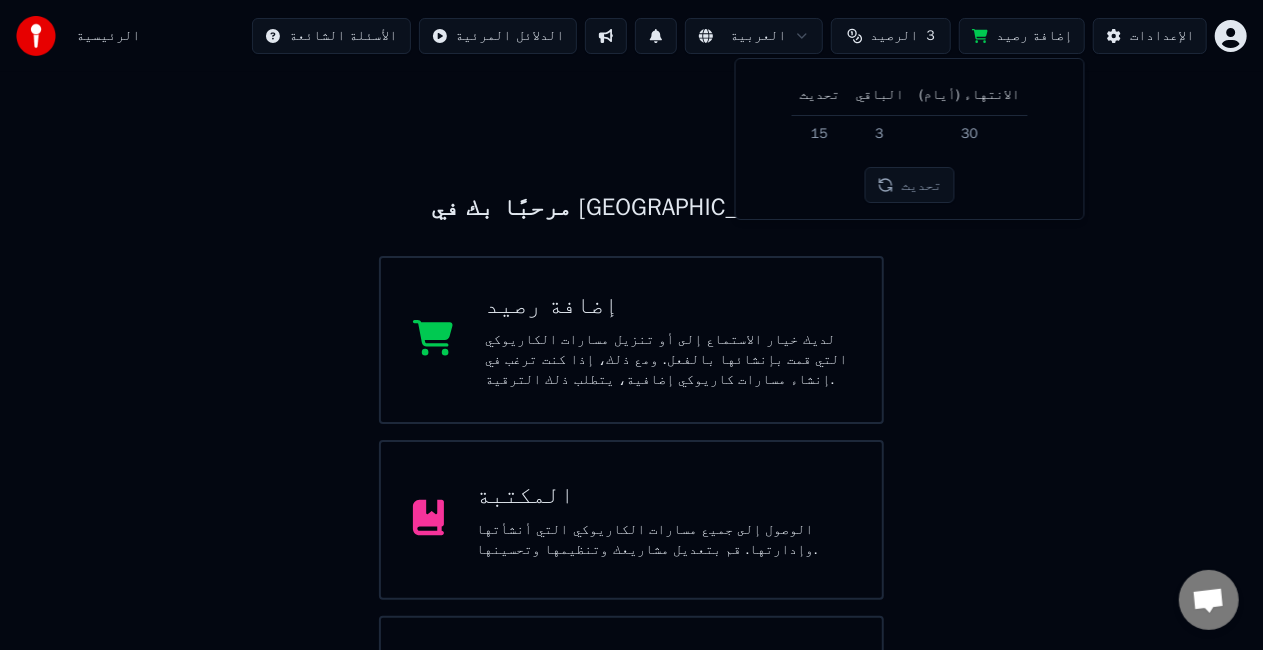 click on "الانتهاء (أيام)" at bounding box center [969, 95] 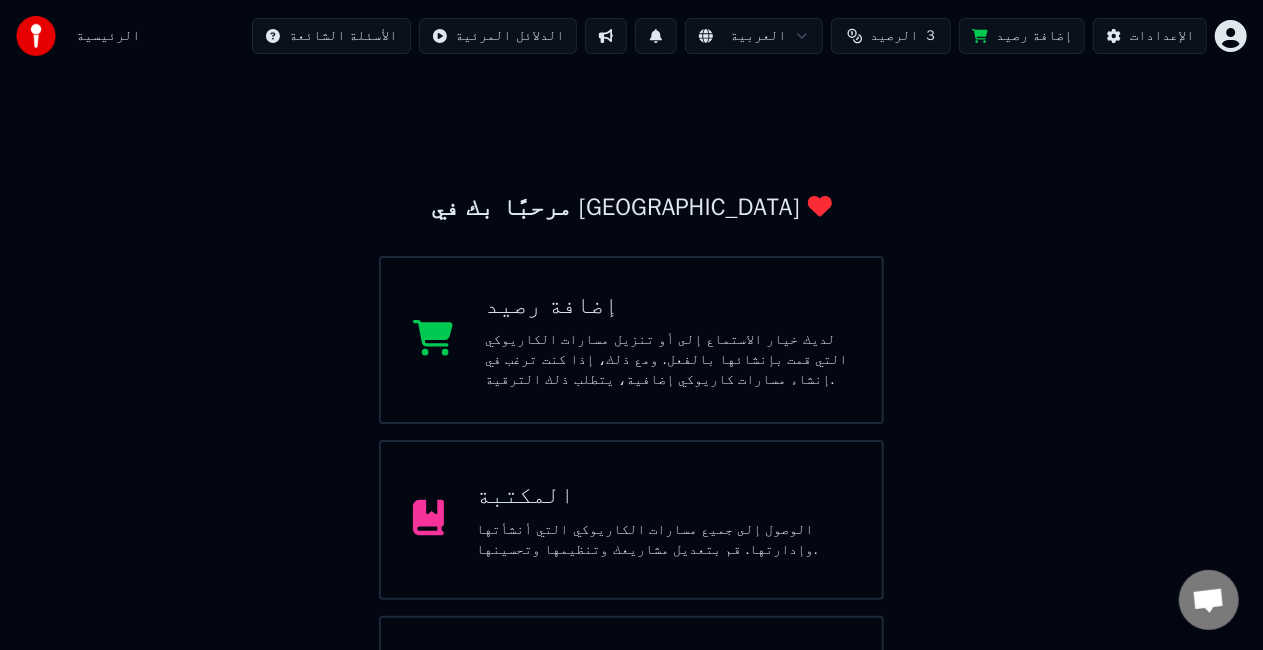 click on "المكتبة الوصول إلى جميع مسارات الكاريوكي التي أنشأتها وإدارتها. قم بتعديل مشاريعك وتنظيمها وتحسينها." at bounding box center [631, 520] 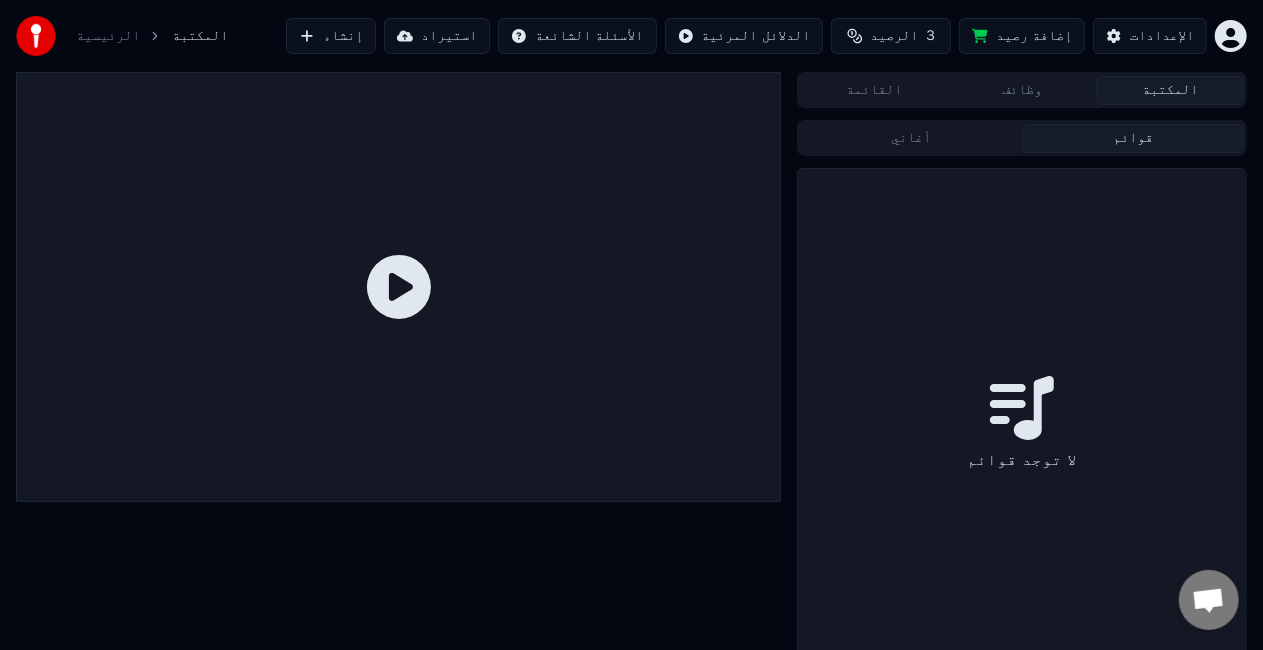 click on "قوائم" at bounding box center (1133, 138) 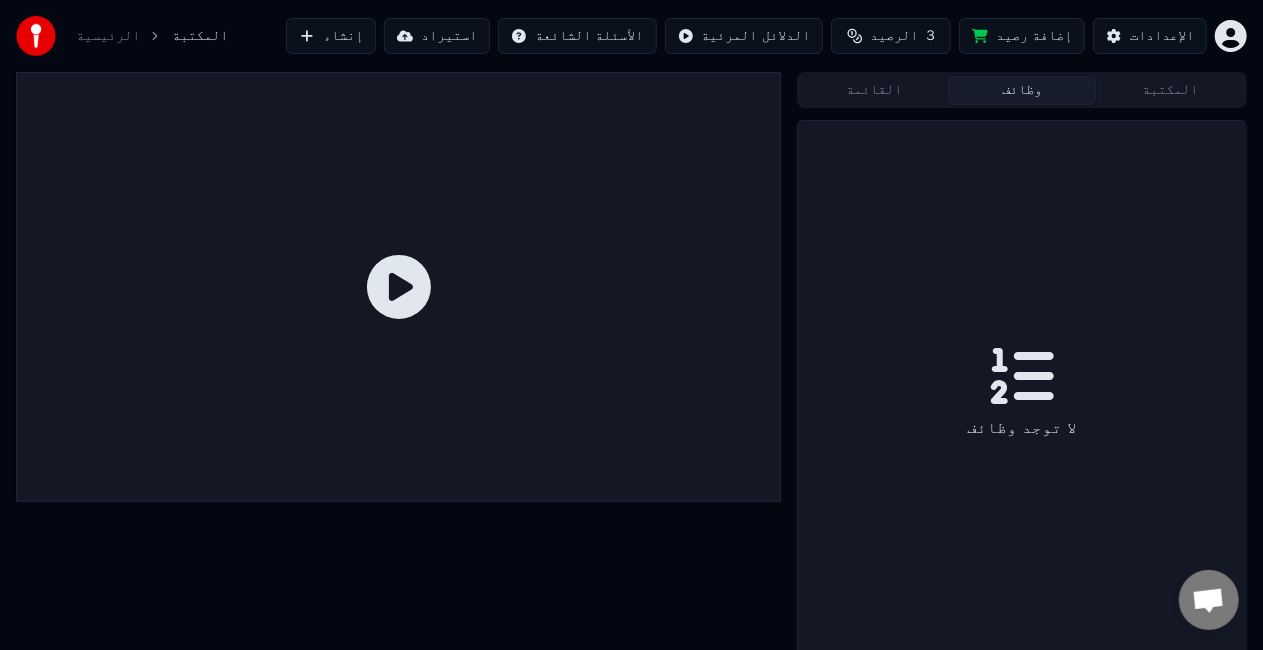 click on "وظائف" at bounding box center (1022, 90) 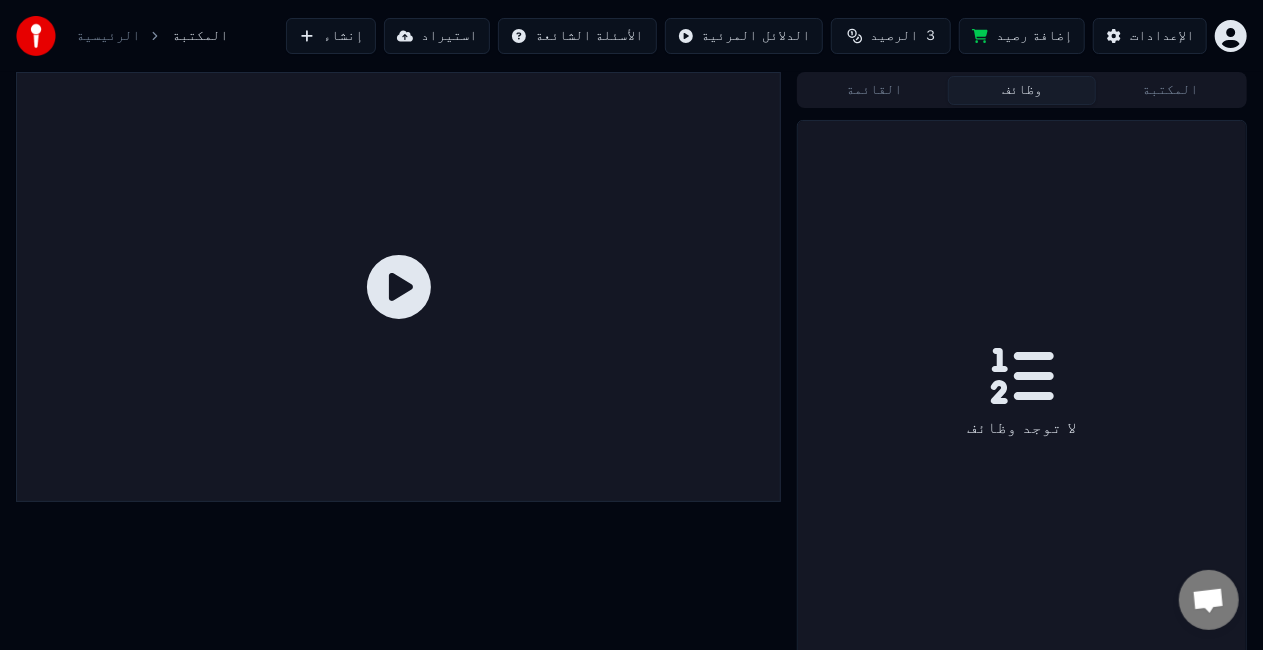 click on "القائمة" at bounding box center [874, 90] 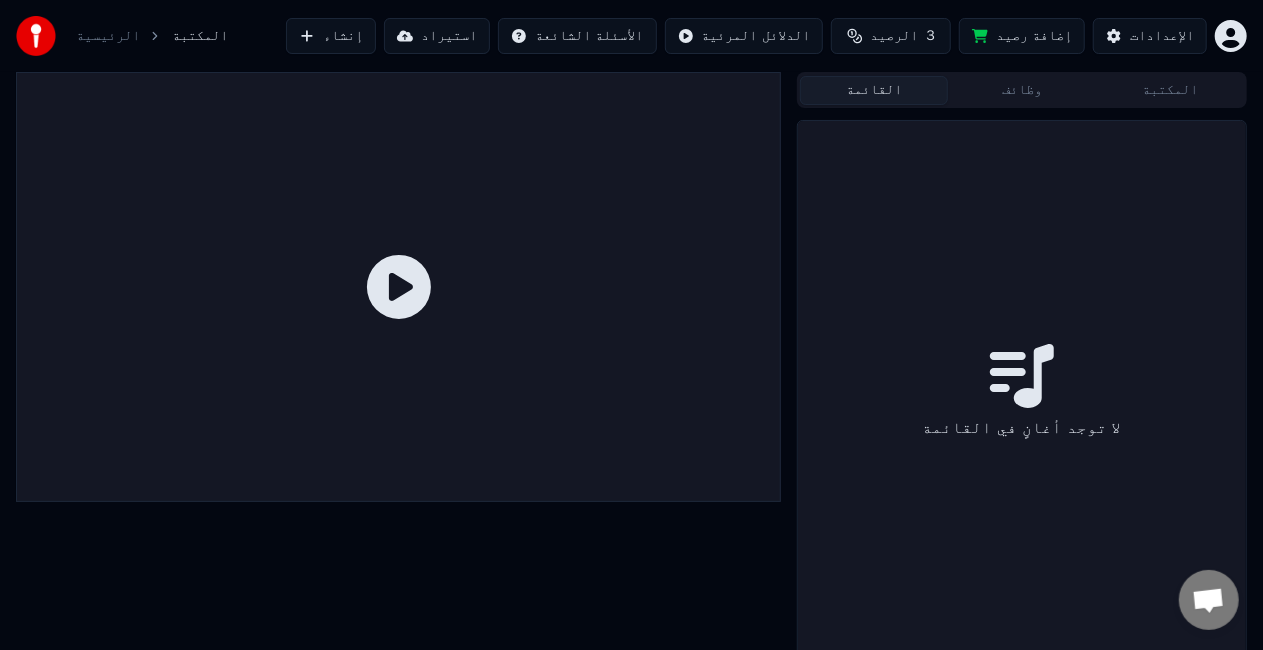 click 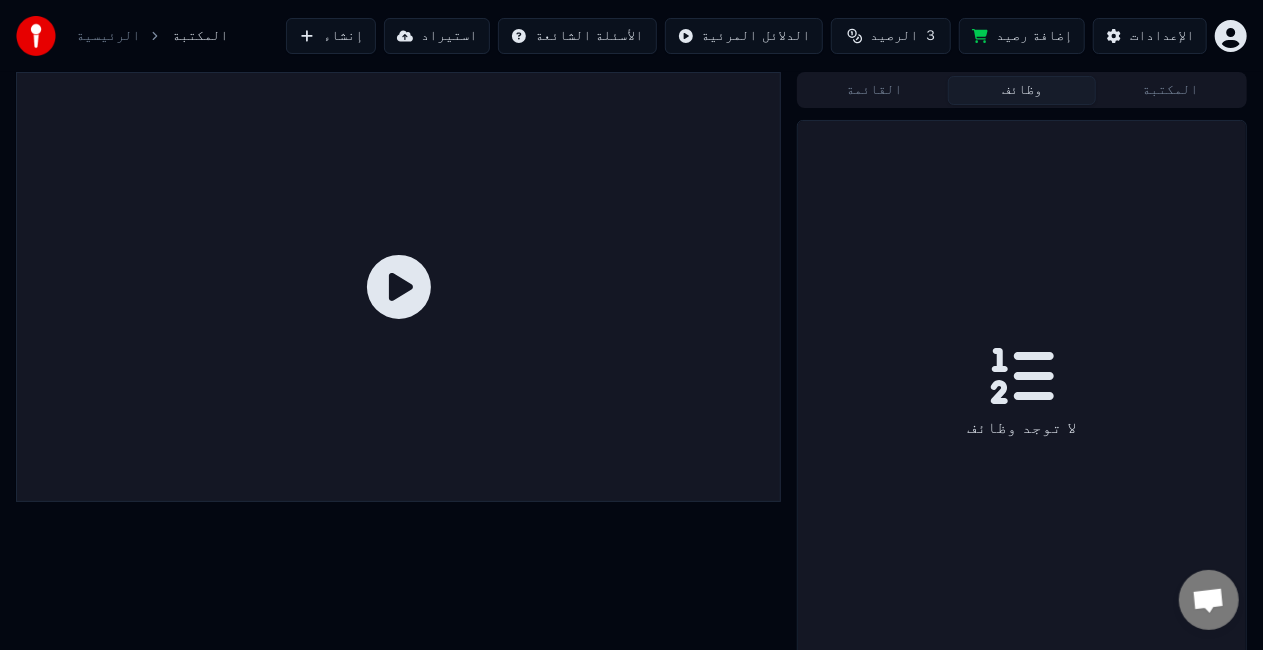 click on "وظائف" at bounding box center (1022, 90) 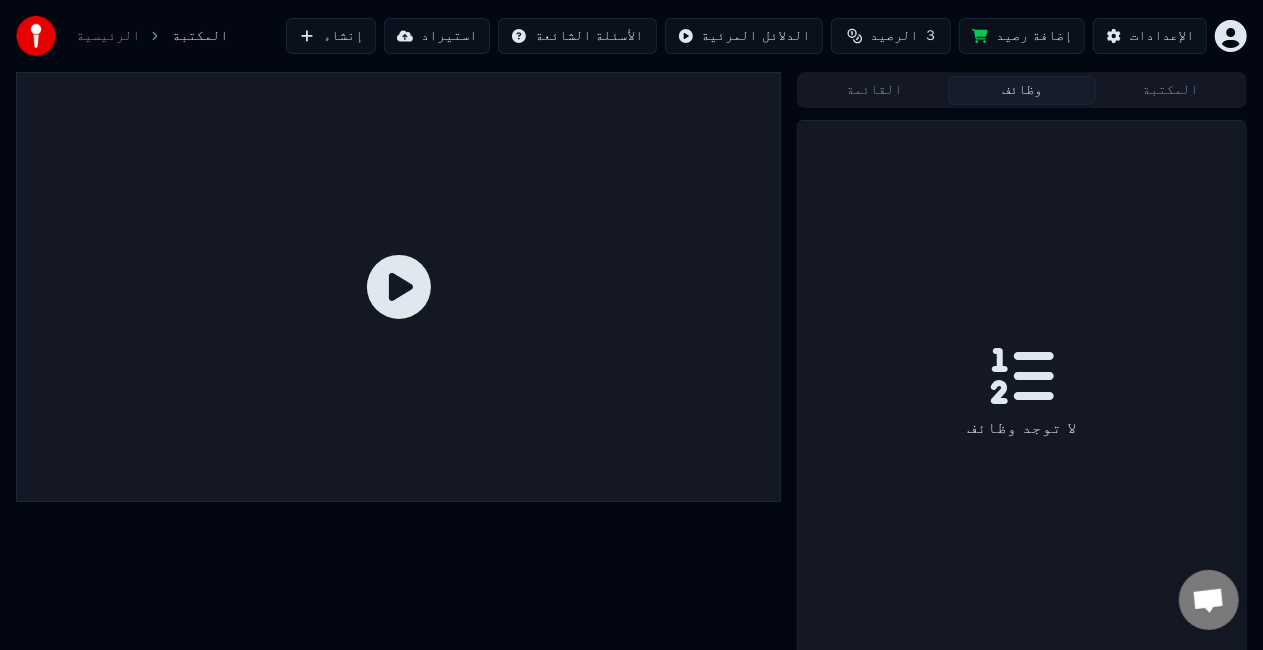 click on "القائمة وظائف المكتبة" at bounding box center [1022, 90] 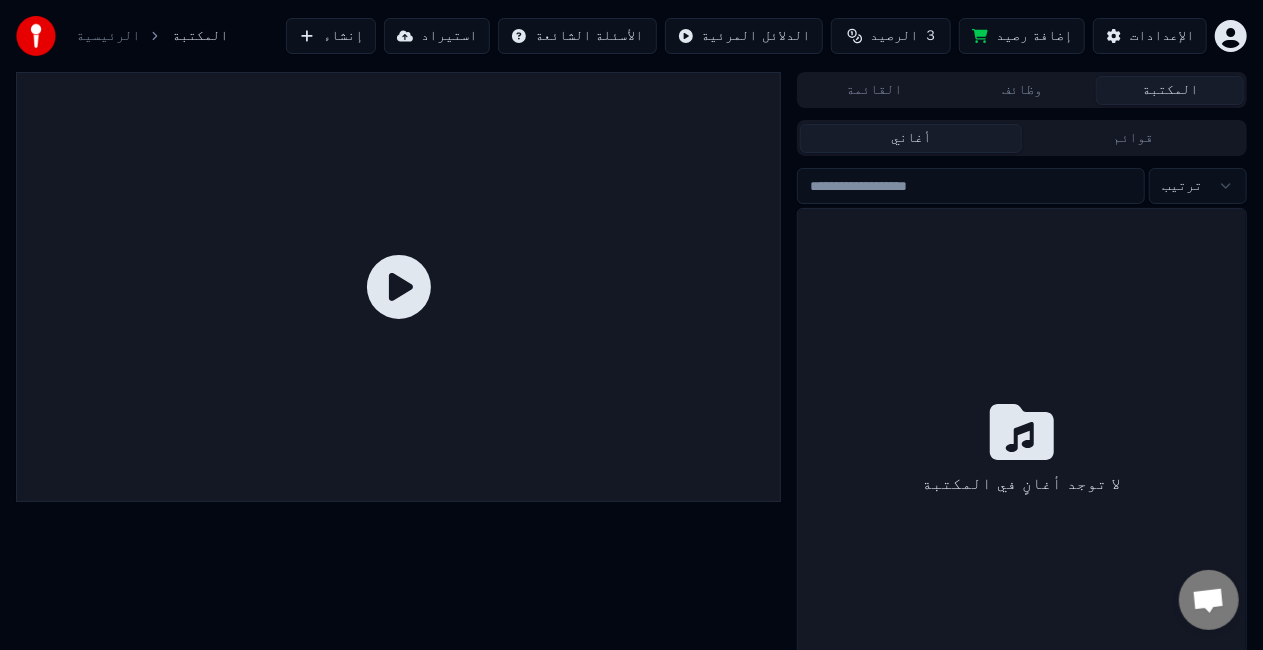 click on "المكتبة" at bounding box center [1170, 90] 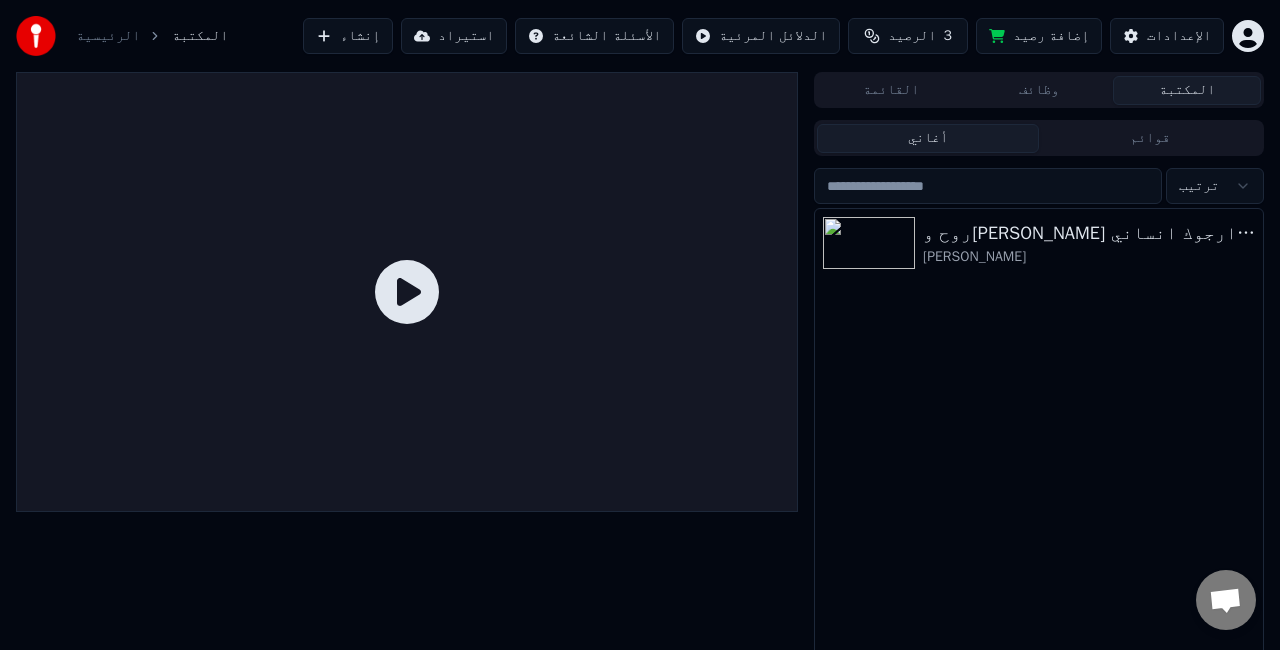 click on "الرئيسية المكتبة إنشاء استيراد الأسئلة الشائعة الدلائل المرئية الرصيد 3 إضافة رصيد الإعدادات القائمة وظائف المكتبة أغاني قوائم ترتيب روح وخليني بحالي - بطلت اهواك | ارجوك انساني [PERSON_NAME]" at bounding box center (640, 325) 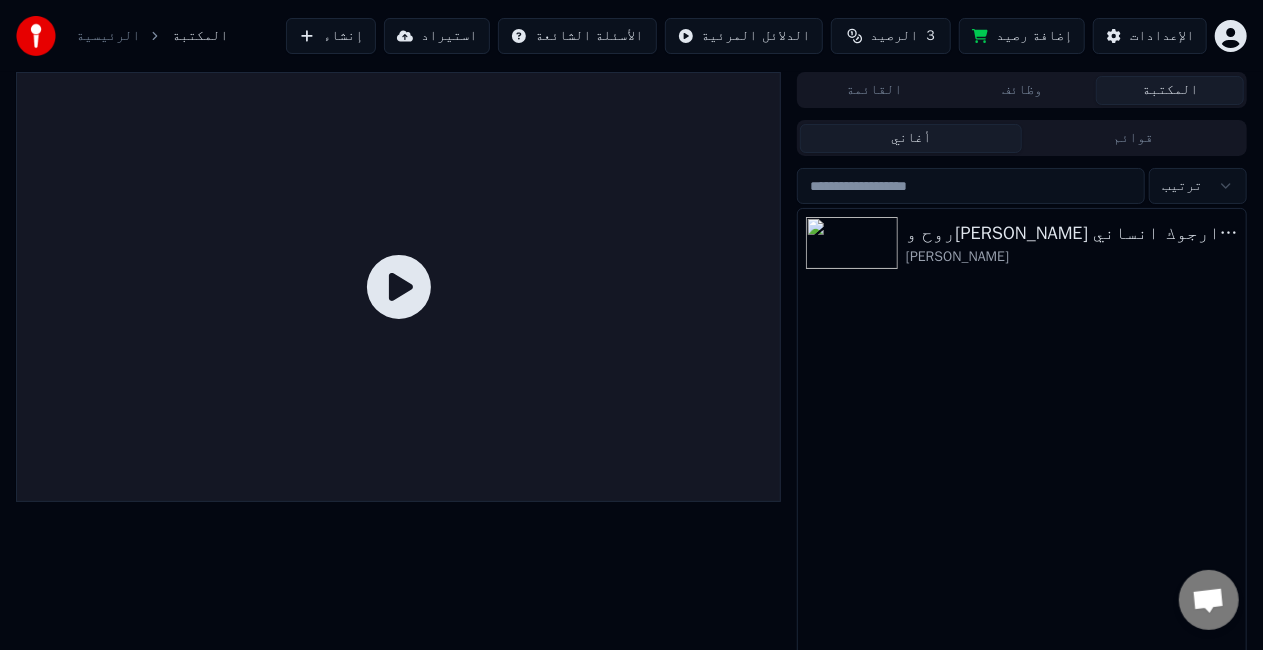 click at bounding box center [971, 186] 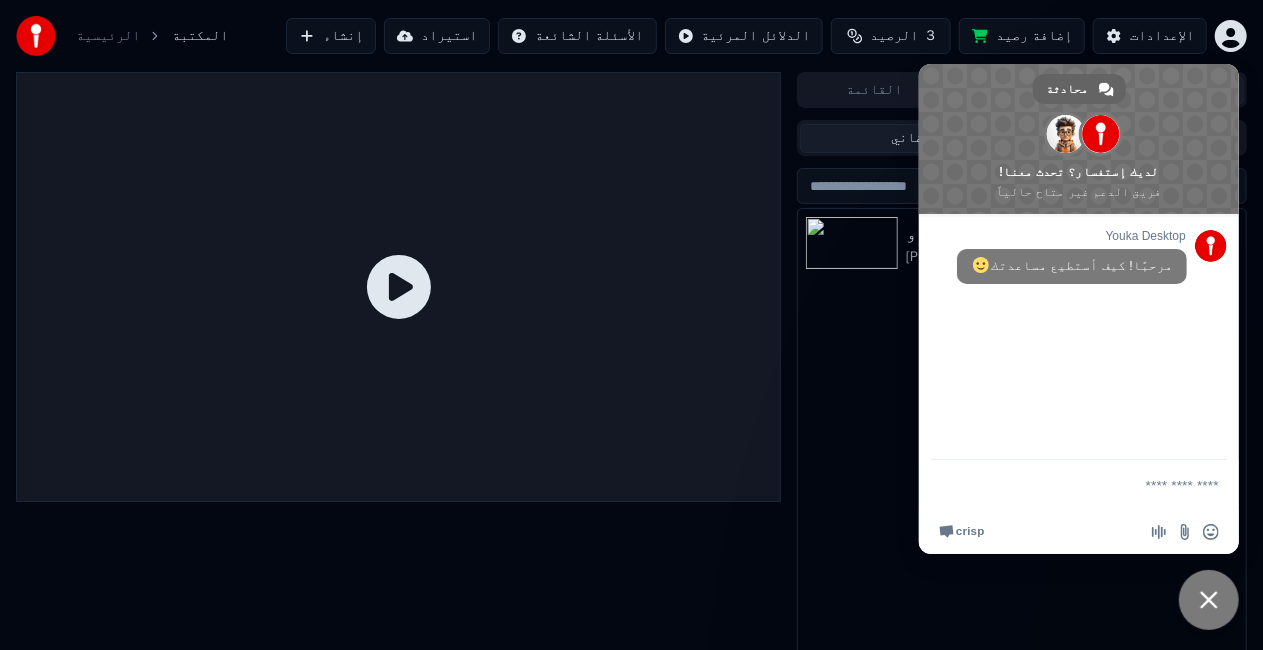 click on "روح و[PERSON_NAME] بحالي - بطلت اهواك | ارجوك انساني [PERSON_NAME]" at bounding box center [1022, 452] 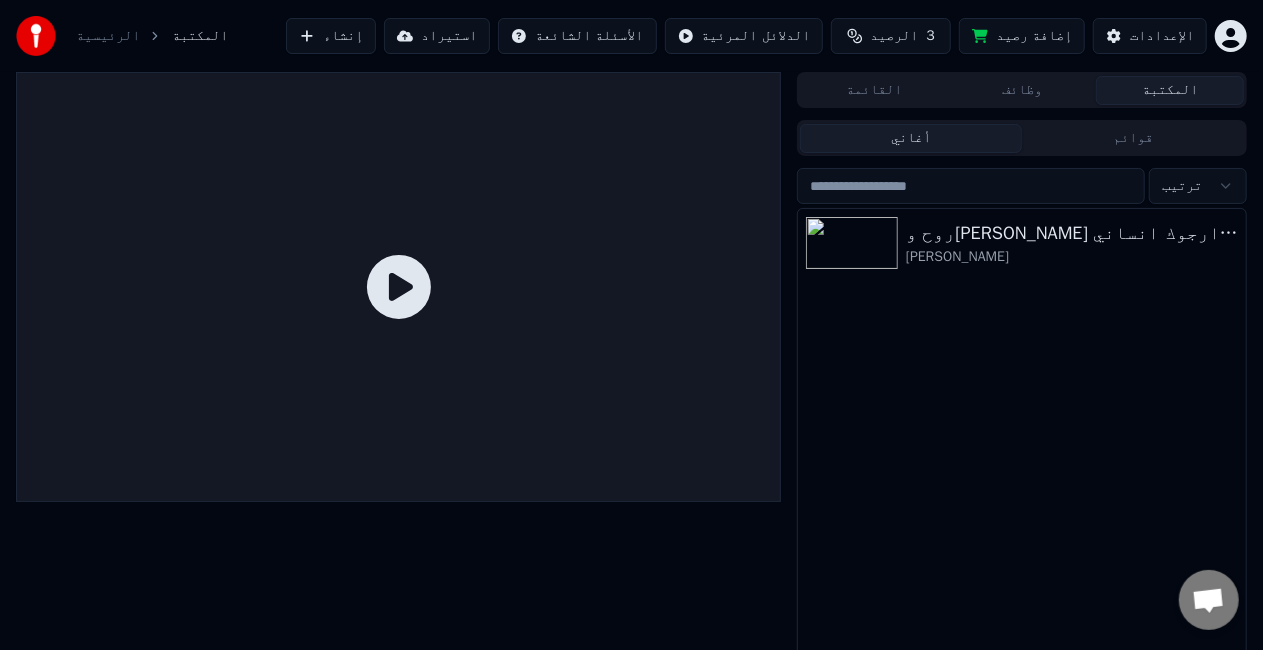click on "الرئيسية" at bounding box center (108, 36) 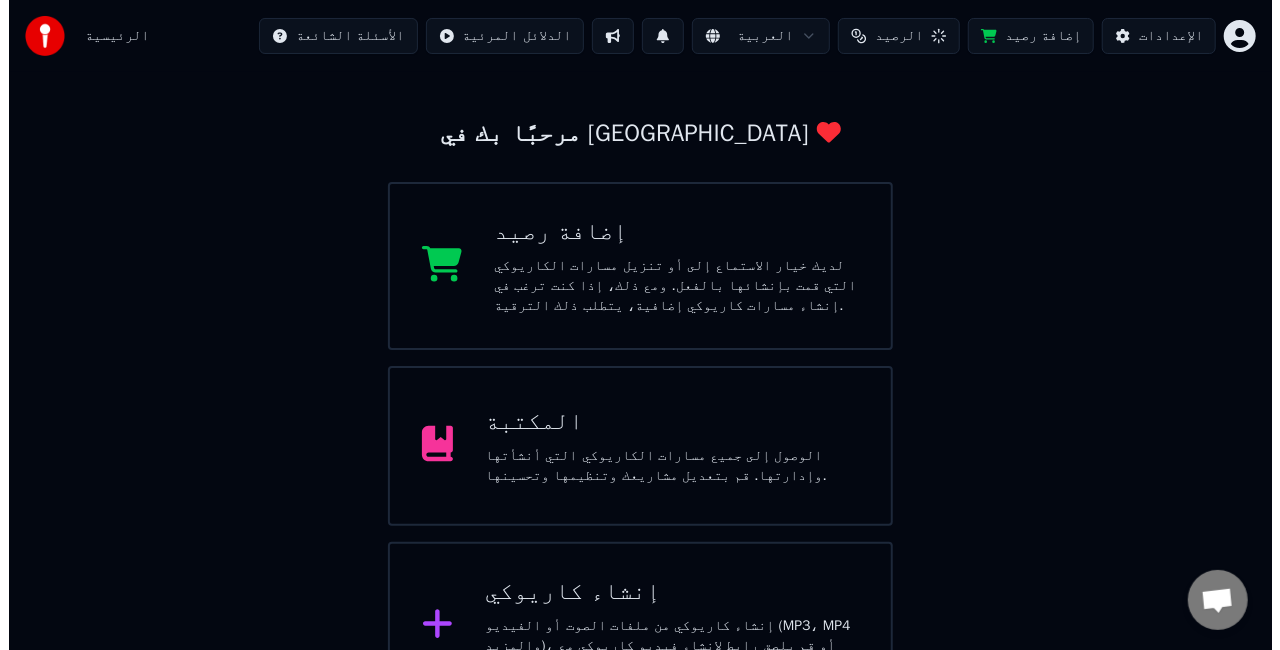 scroll, scrollTop: 134, scrollLeft: 0, axis: vertical 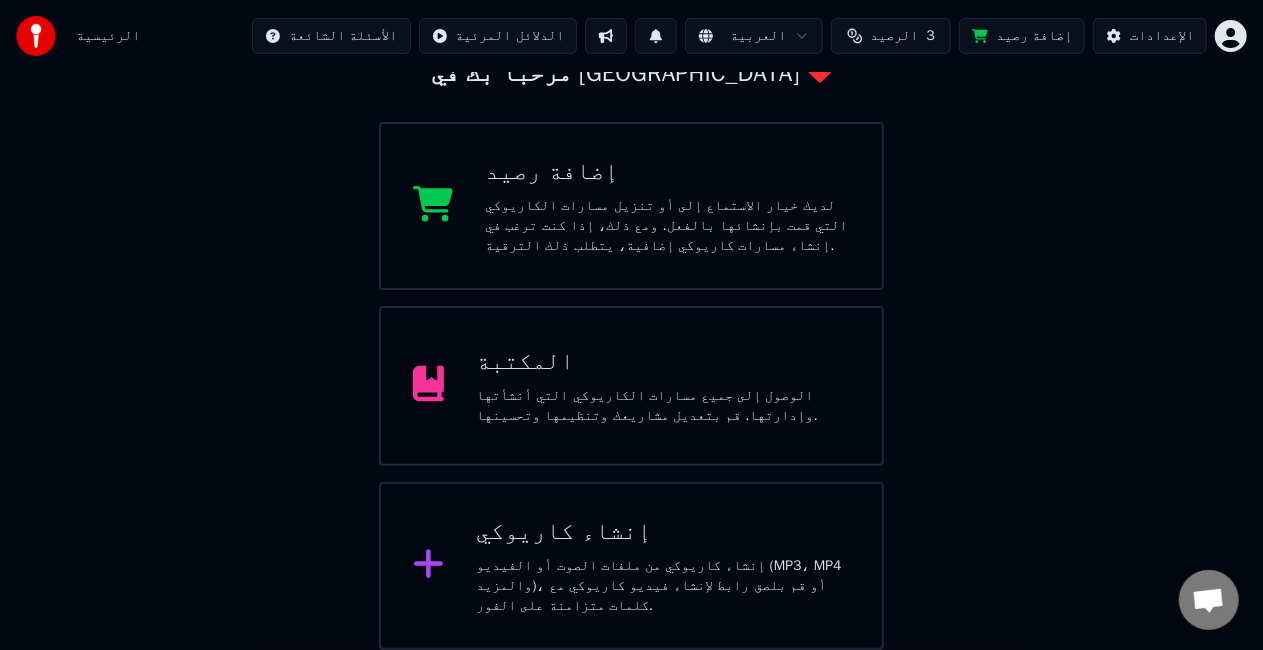 click on "إنشاء كاريوكي" at bounding box center (663, 532) 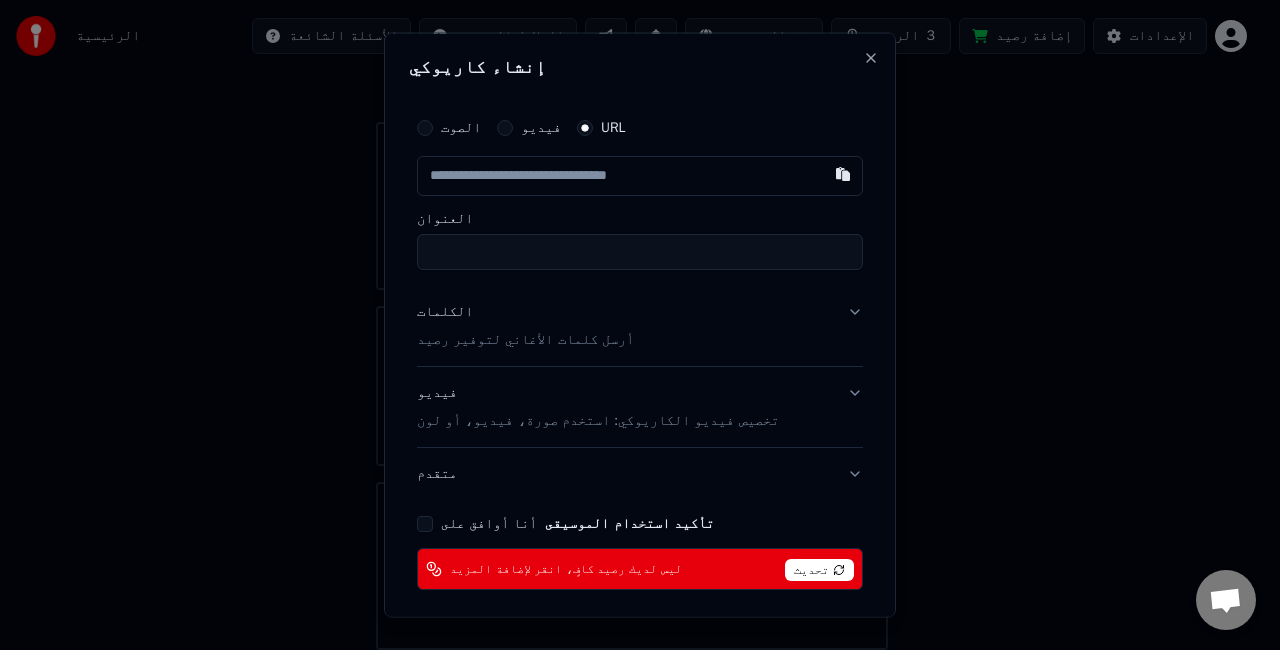 click on "الكلمات أرسل كلمات الأغاني لتوفير رصيد" at bounding box center [525, 326] 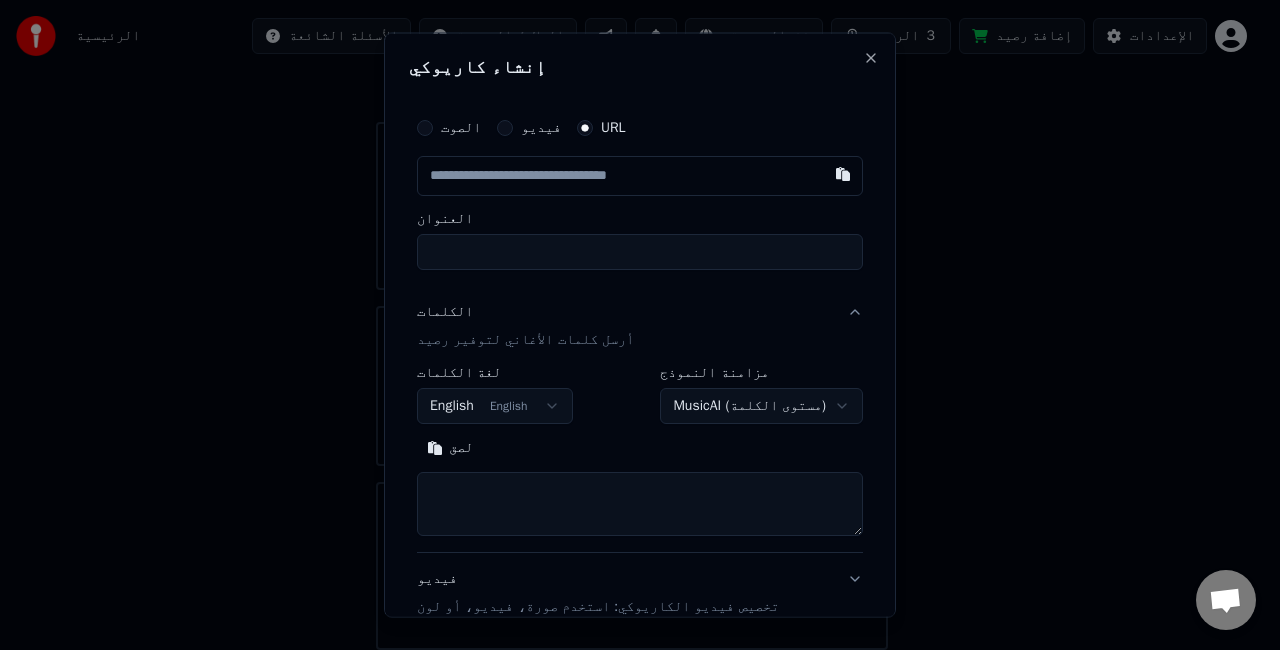 click on "English English" at bounding box center [495, 405] 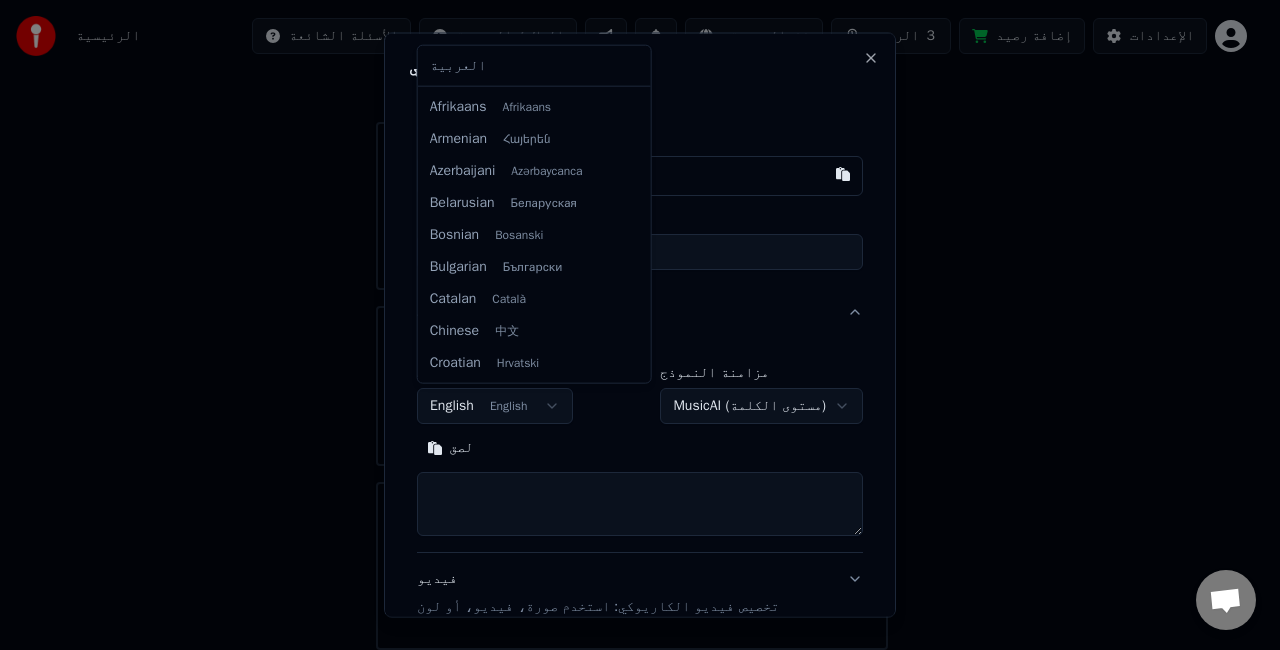 scroll, scrollTop: 128, scrollLeft: 0, axis: vertical 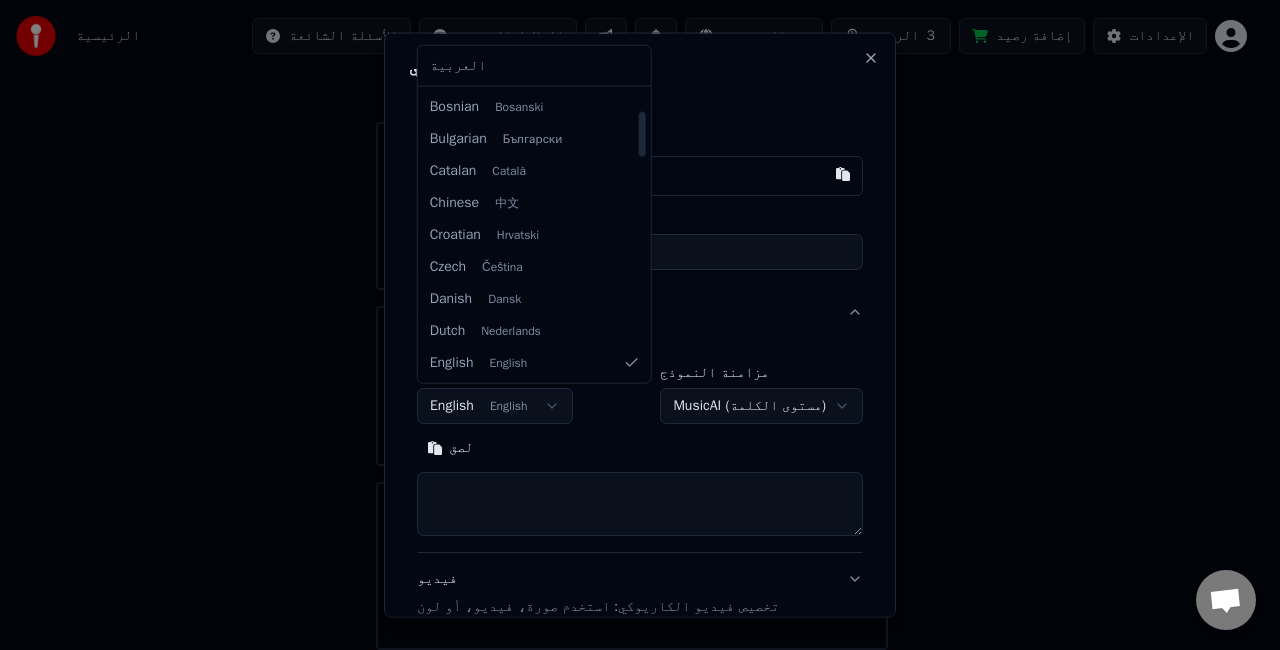 select on "**" 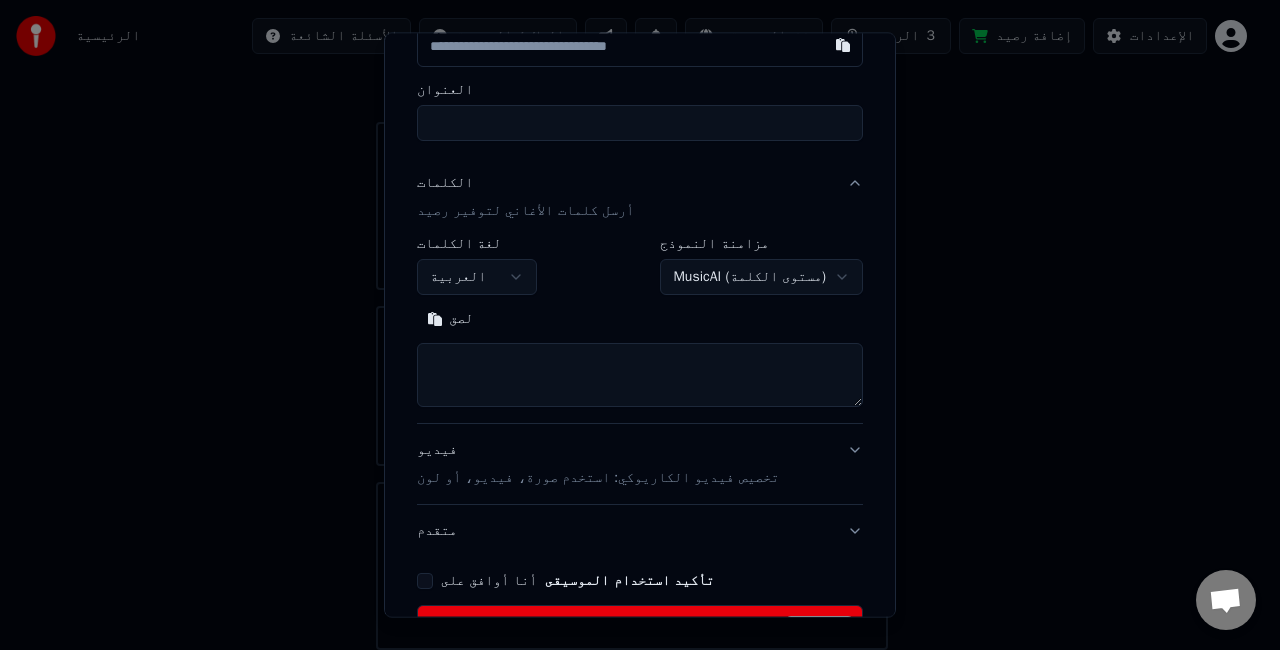 scroll, scrollTop: 0, scrollLeft: 0, axis: both 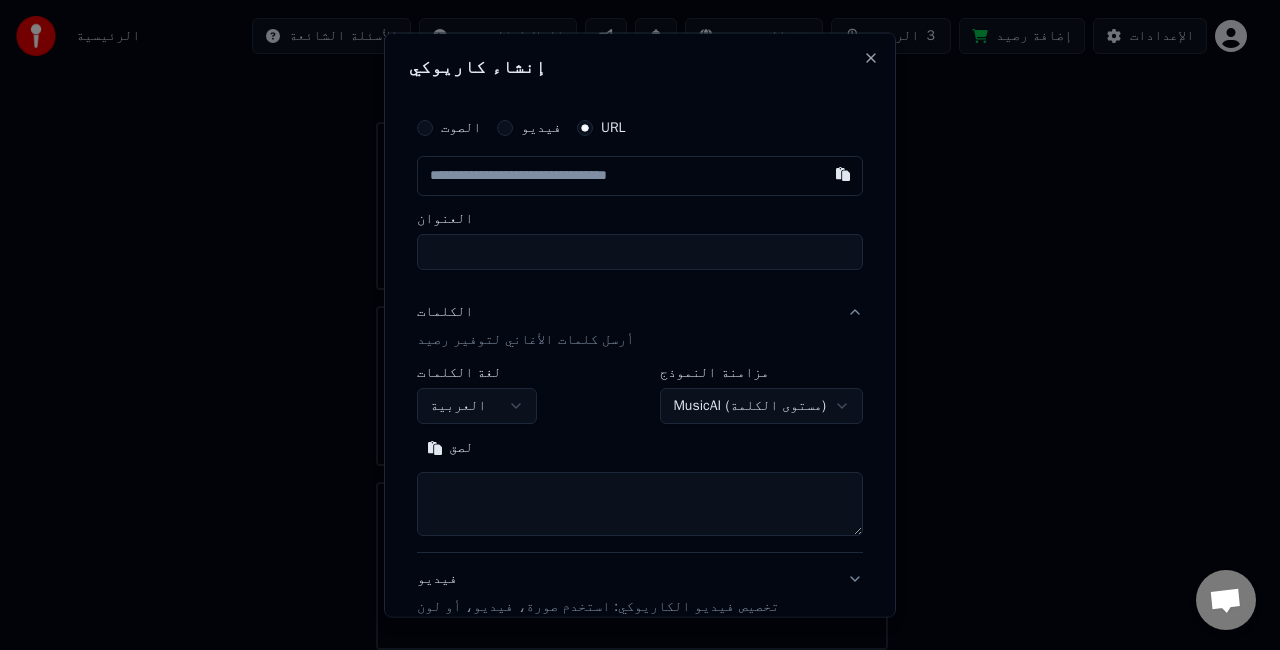 click on "الصوت" at bounding box center (425, 128) 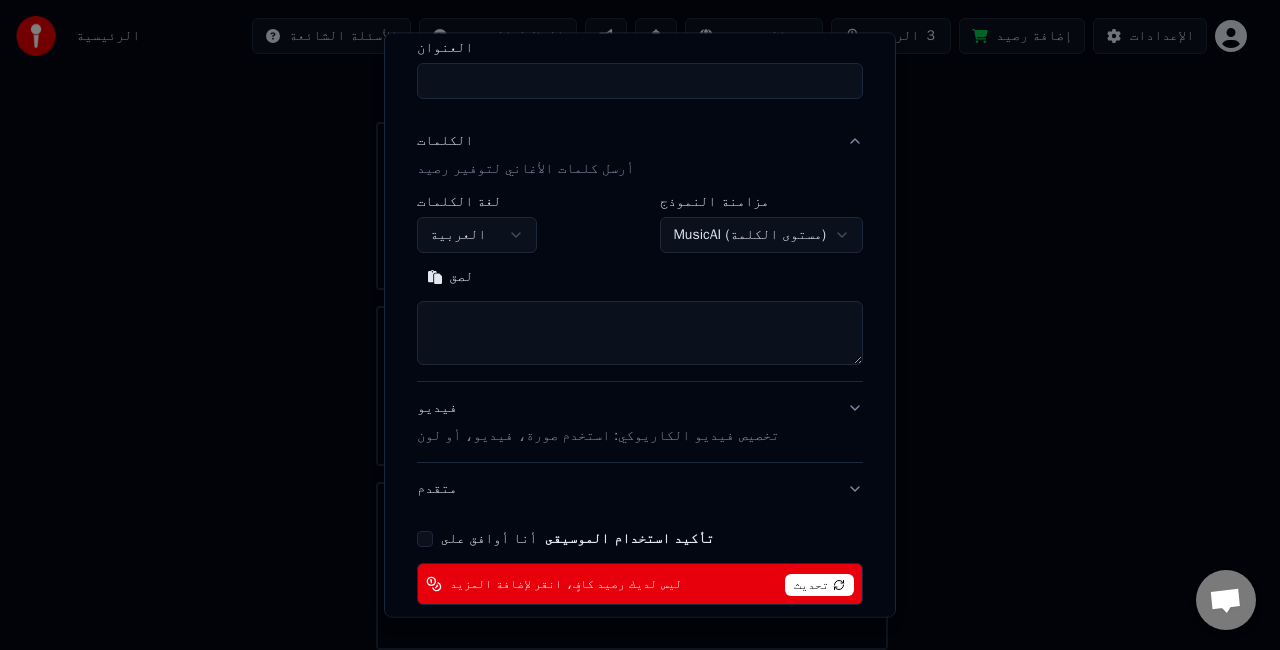 scroll, scrollTop: 0, scrollLeft: 0, axis: both 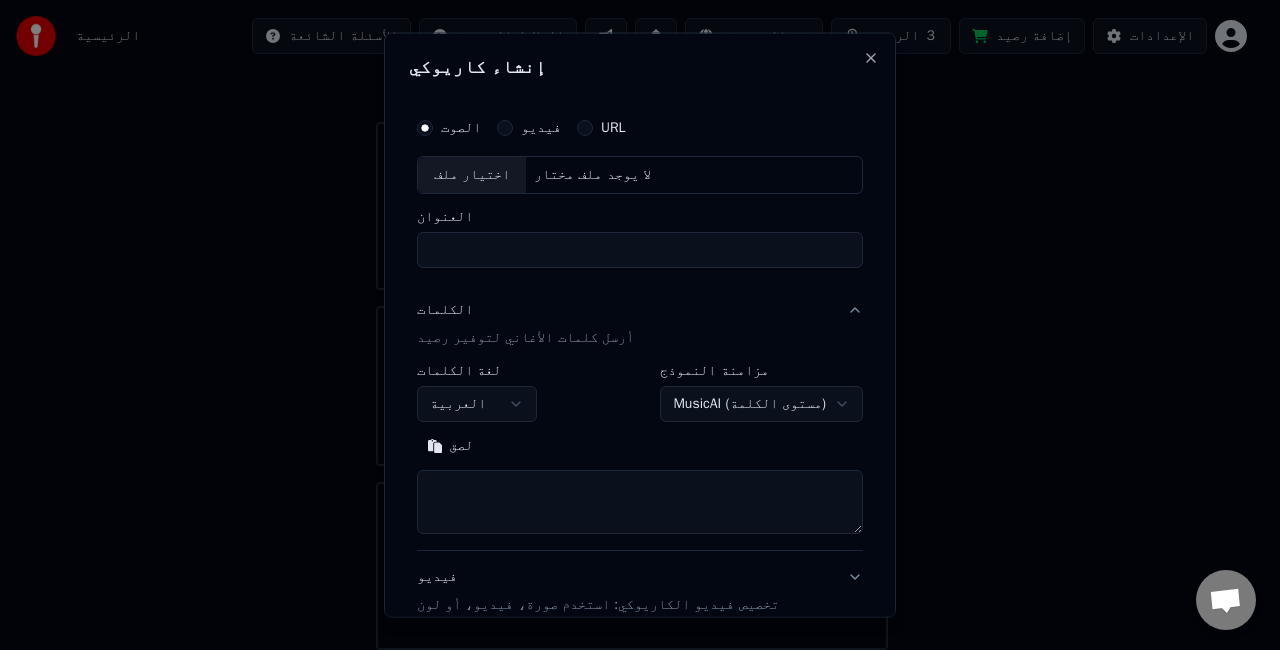 click at bounding box center [640, 501] 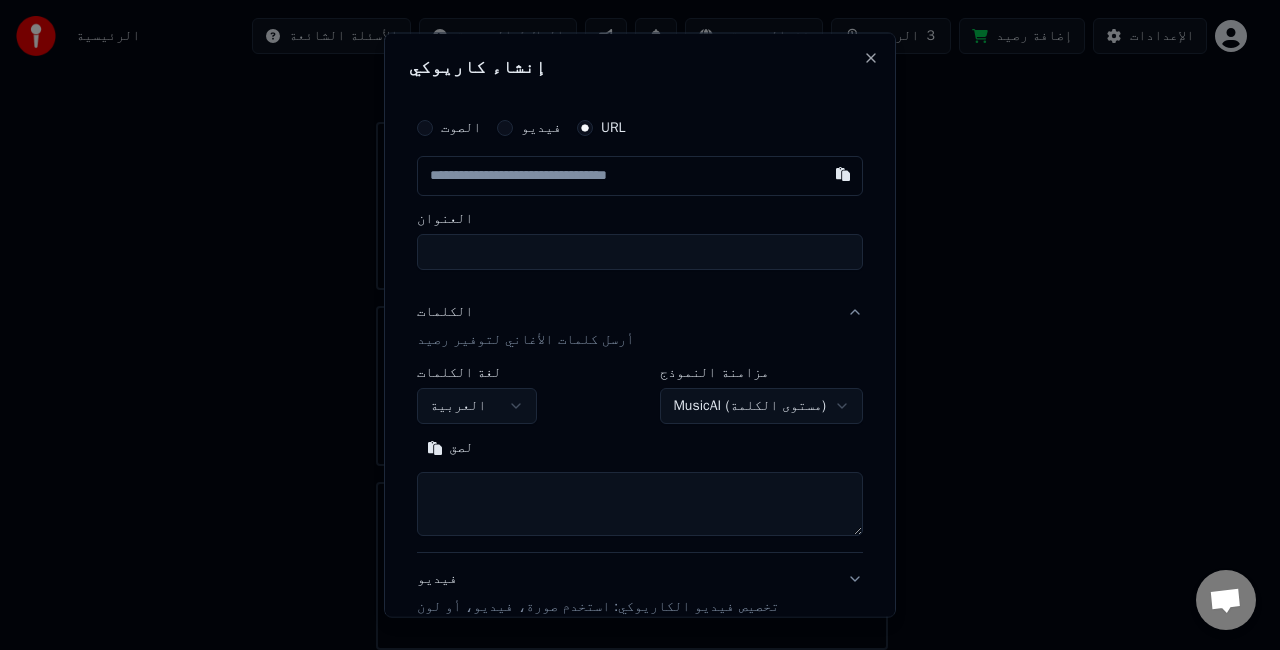scroll, scrollTop: 265, scrollLeft: 0, axis: vertical 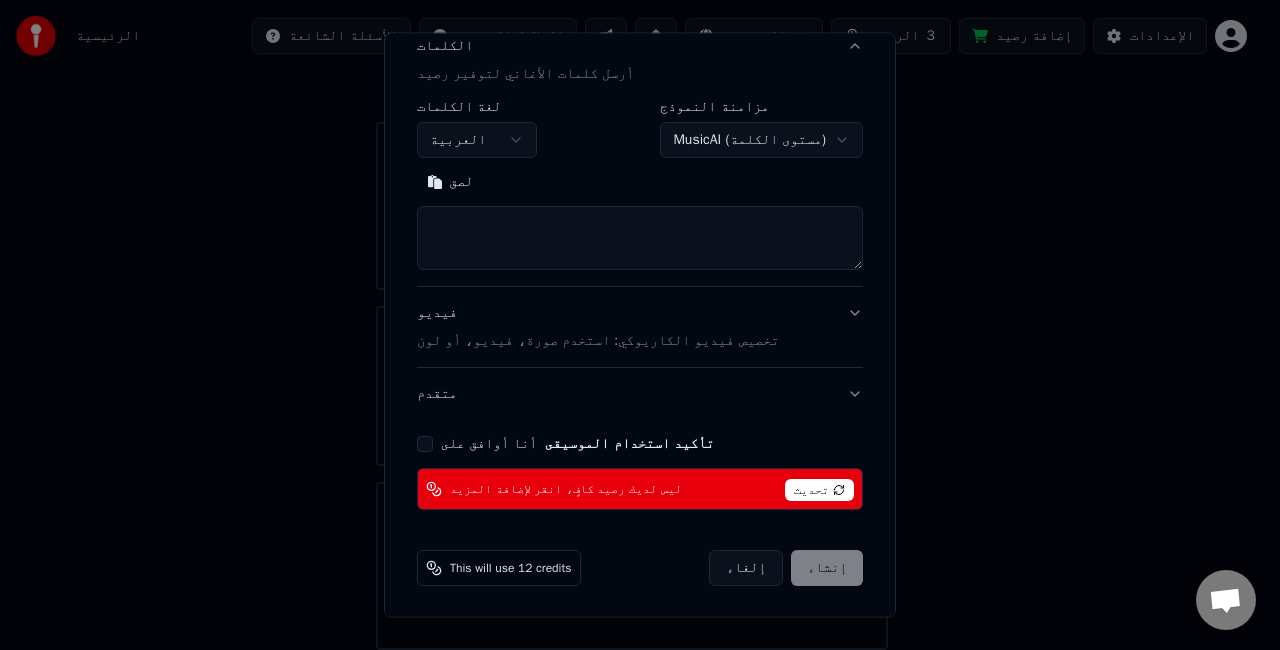 click on "تخصيص فيديو الكاريوكي: استخدم صورة، فيديو، أو لون" at bounding box center (598, 341) 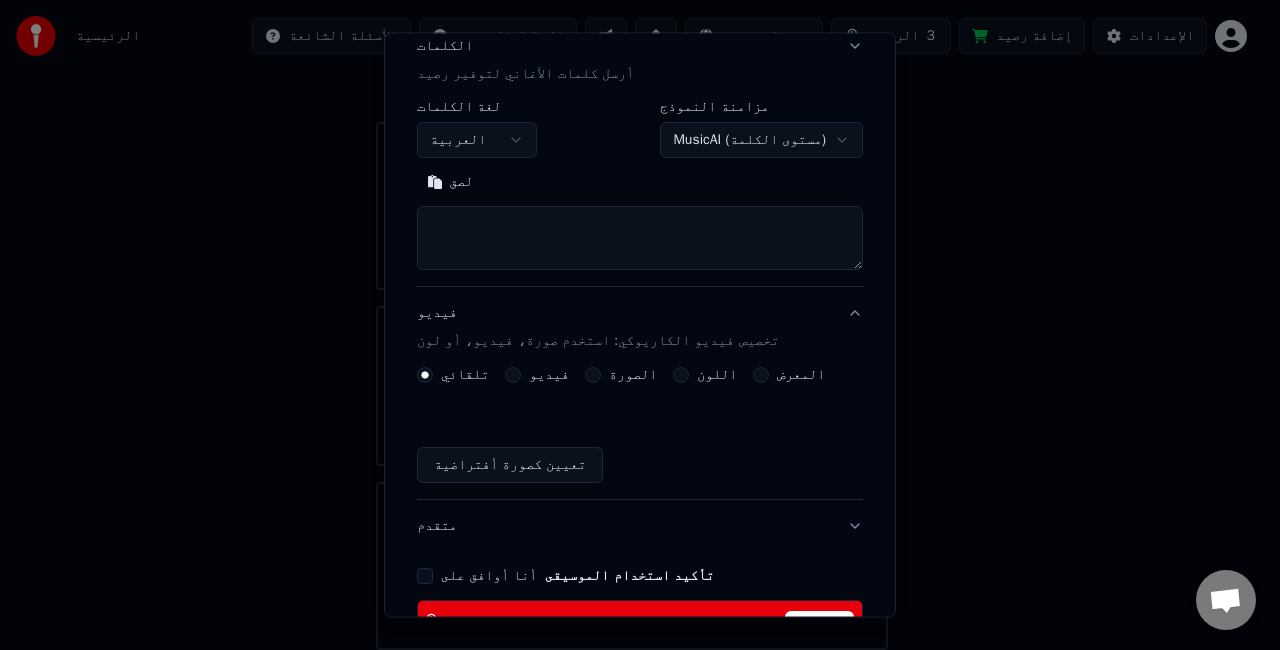 scroll, scrollTop: 211, scrollLeft: 0, axis: vertical 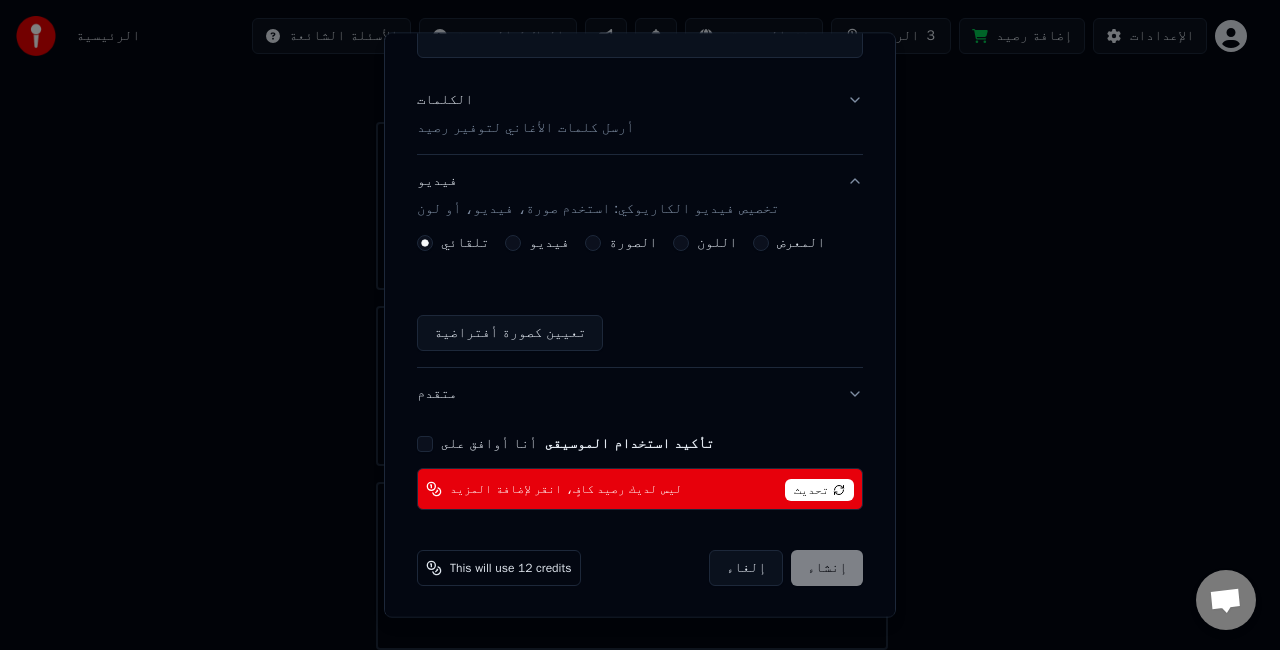 click on "فيديو" at bounding box center (537, 243) 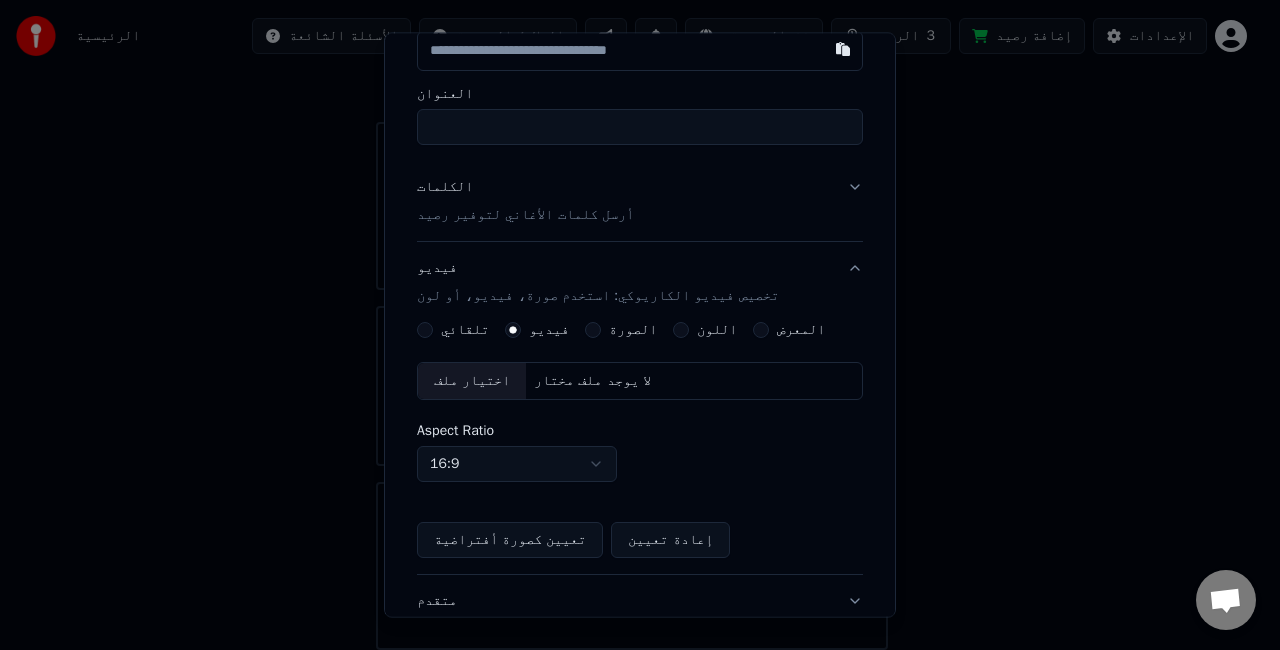 scroll, scrollTop: 0, scrollLeft: 0, axis: both 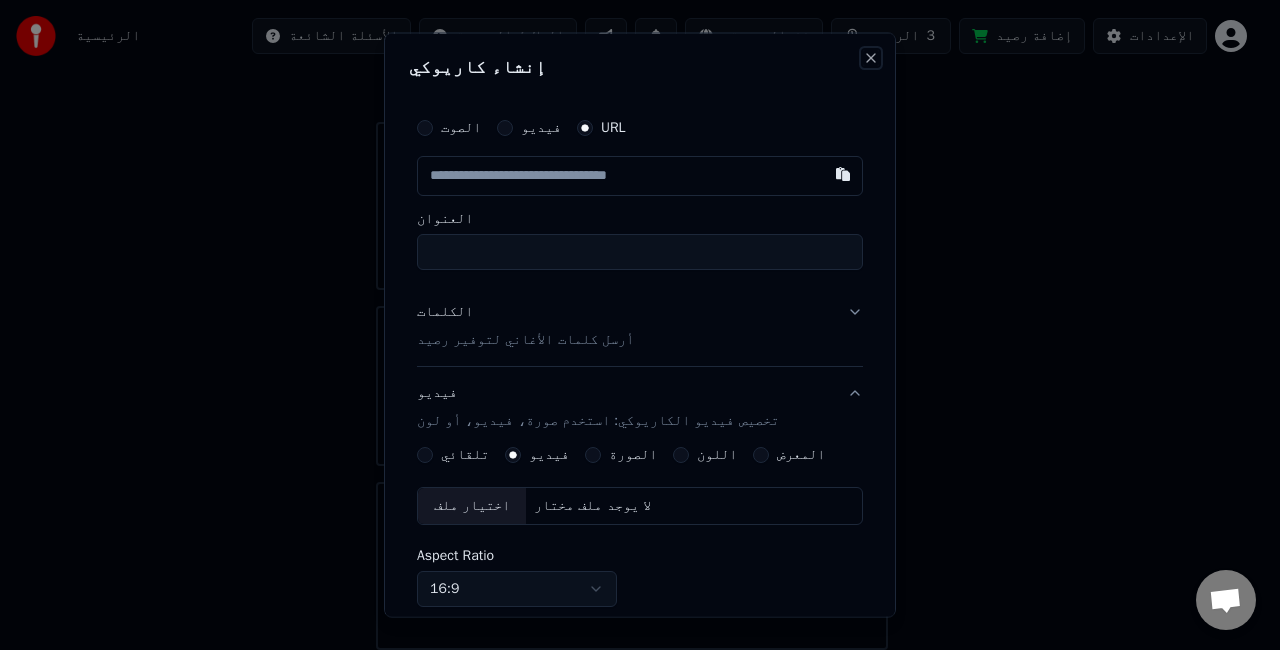 click on "Close" at bounding box center [871, 58] 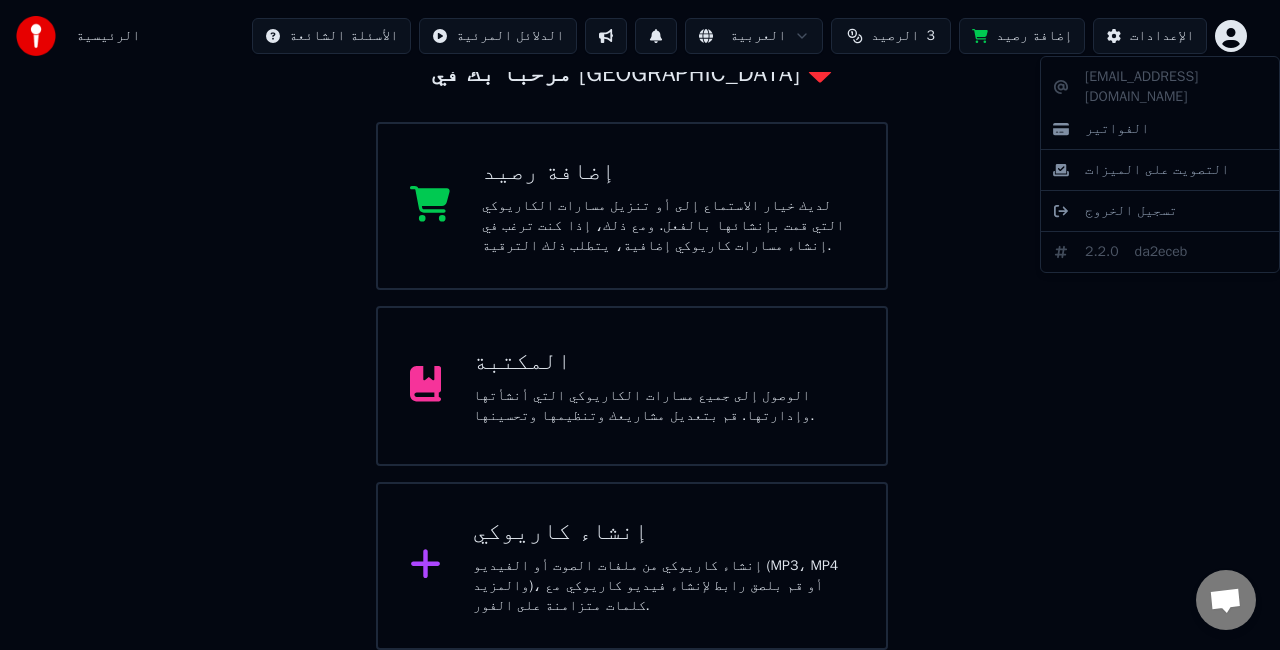 click on "الرئيسية الأسئلة الشائعة الدلائل المرئية العربية الرصيد 3 إضافة رصيد الإعدادات مرحبًا بك في [GEOGRAPHIC_DATA] إضافة رصيد لديك خيار الاستماع إلى أو تنزيل مسارات الكاريوكي التي قمت بإنشائها بالفعل. ومع ذلك، إذا كنت ترغب في إنشاء مسارات كاريوكي إضافية، يتطلب ذلك الترقية. المكتبة الوصول إلى جميع مسارات الكاريوكي التي أنشأتها وإدارتها. قم بتعديل مشاريعك وتنظيمها وتحسينها. إنشاء كاريوكي إنشاء كاريوكي من ملفات الصوت أو الفيديو (MP3، MP4 والمزيد)، أو قم بلصق رابط لإنشاء فيديو كاريوكي مع كلمات متزامنة على الفور. محادثة [PERSON_NAME] لديك إستفسار؟ تحدث معنا! فريق الدعم غير متاح حالياً [PERSON_NAME]" at bounding box center (640, 258) 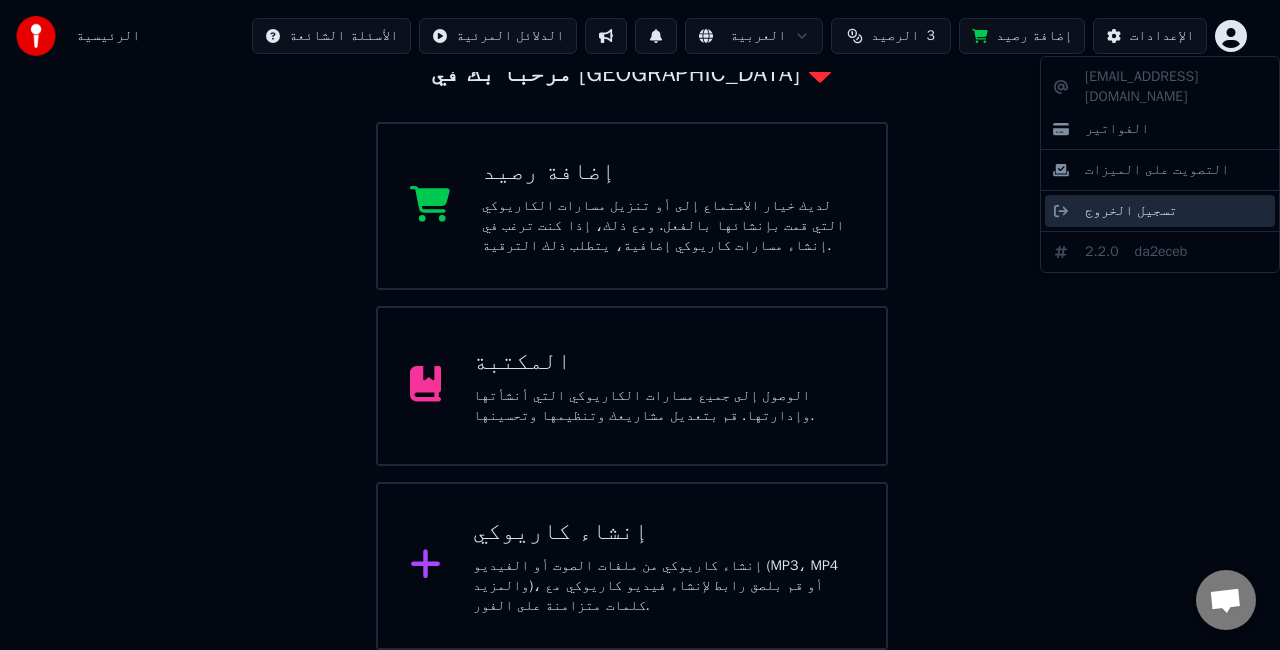 click on "تسجيل الخروج" at bounding box center (1160, 211) 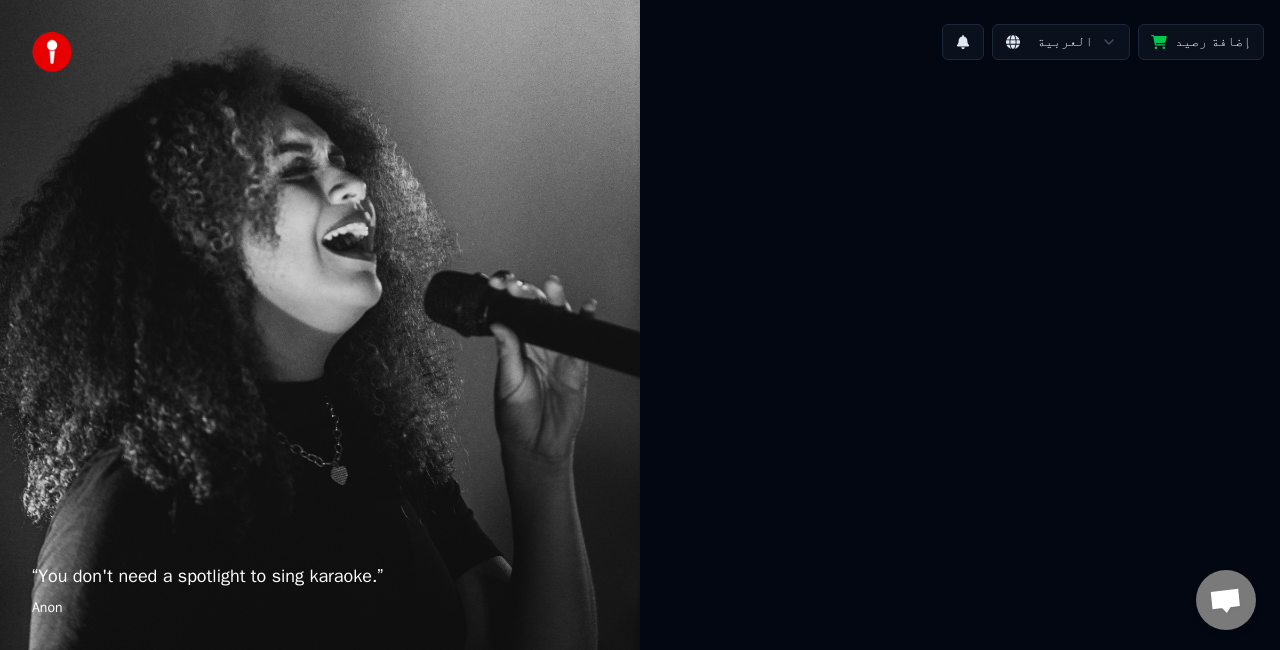scroll, scrollTop: 0, scrollLeft: 0, axis: both 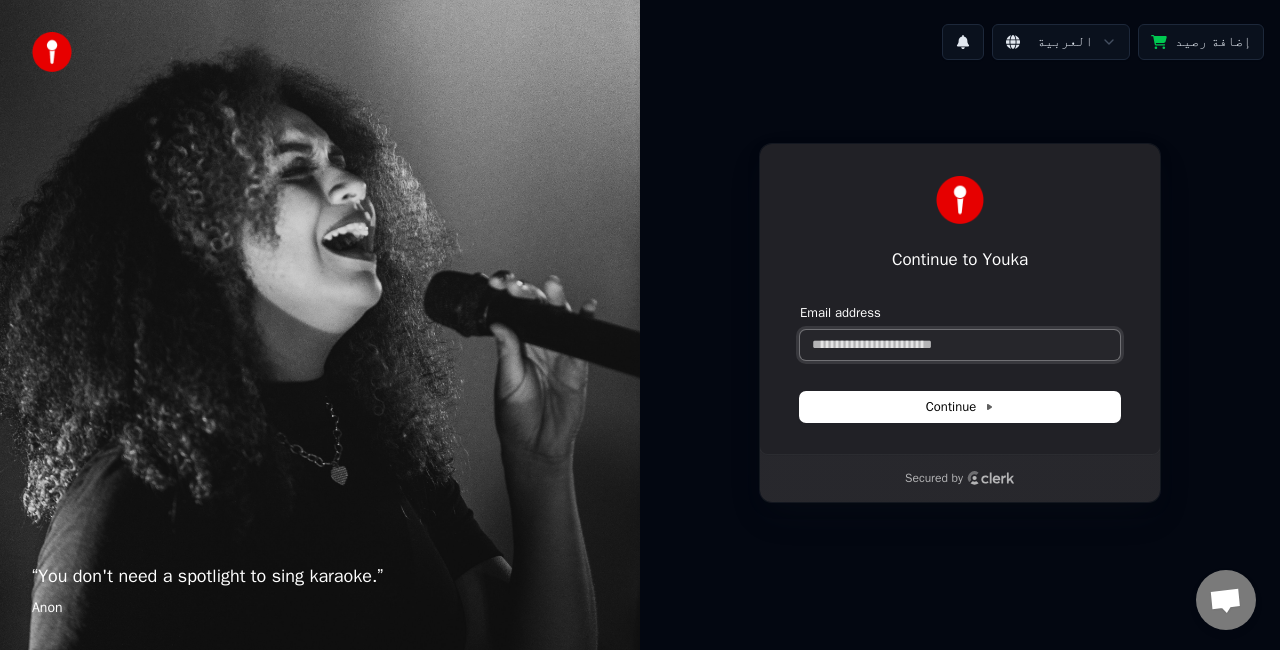 click on "Email address" at bounding box center (960, 345) 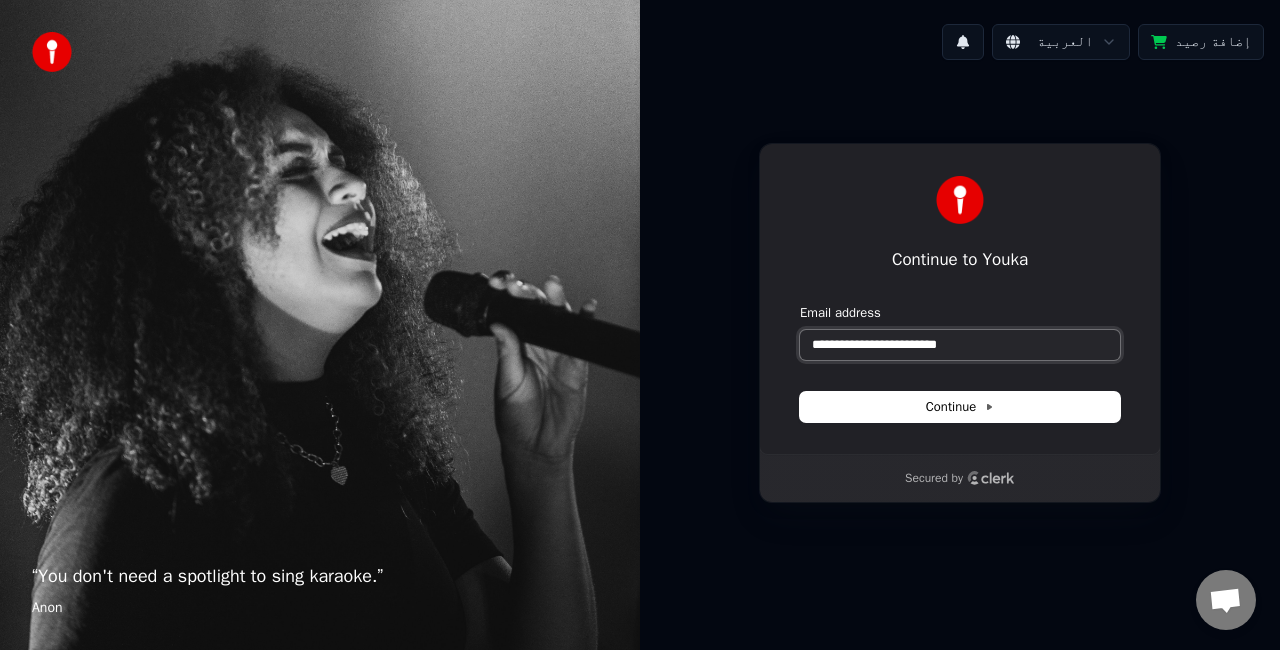 click at bounding box center (800, 304) 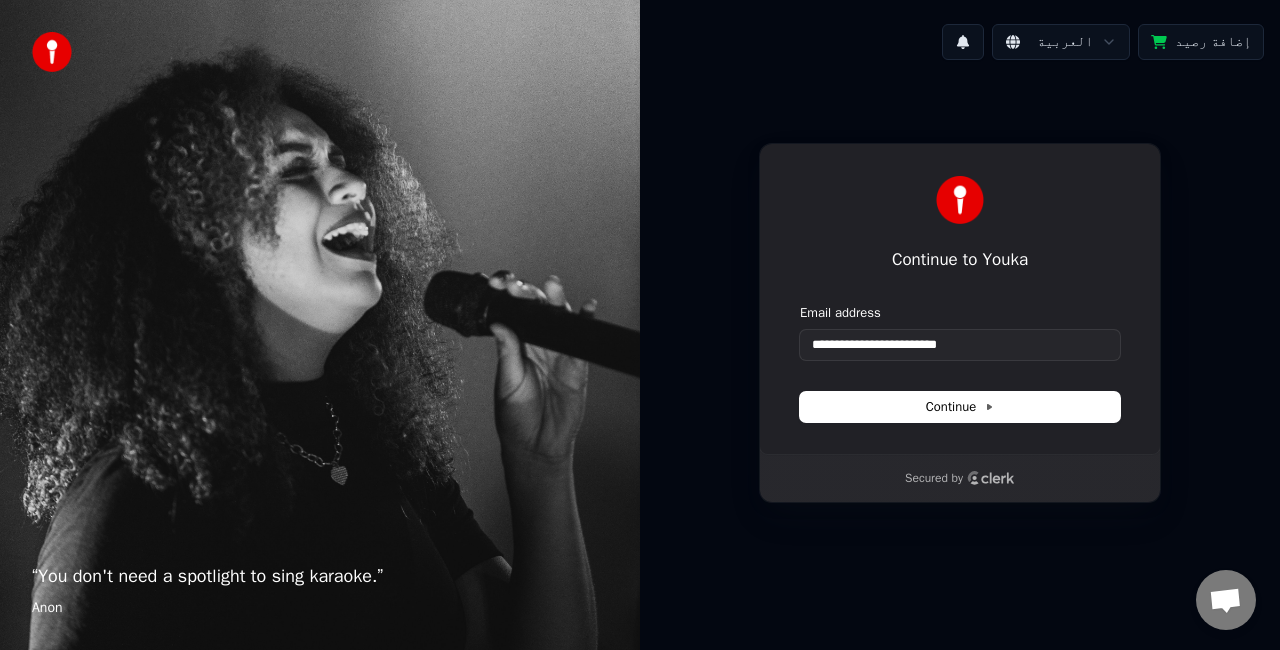 type on "**********" 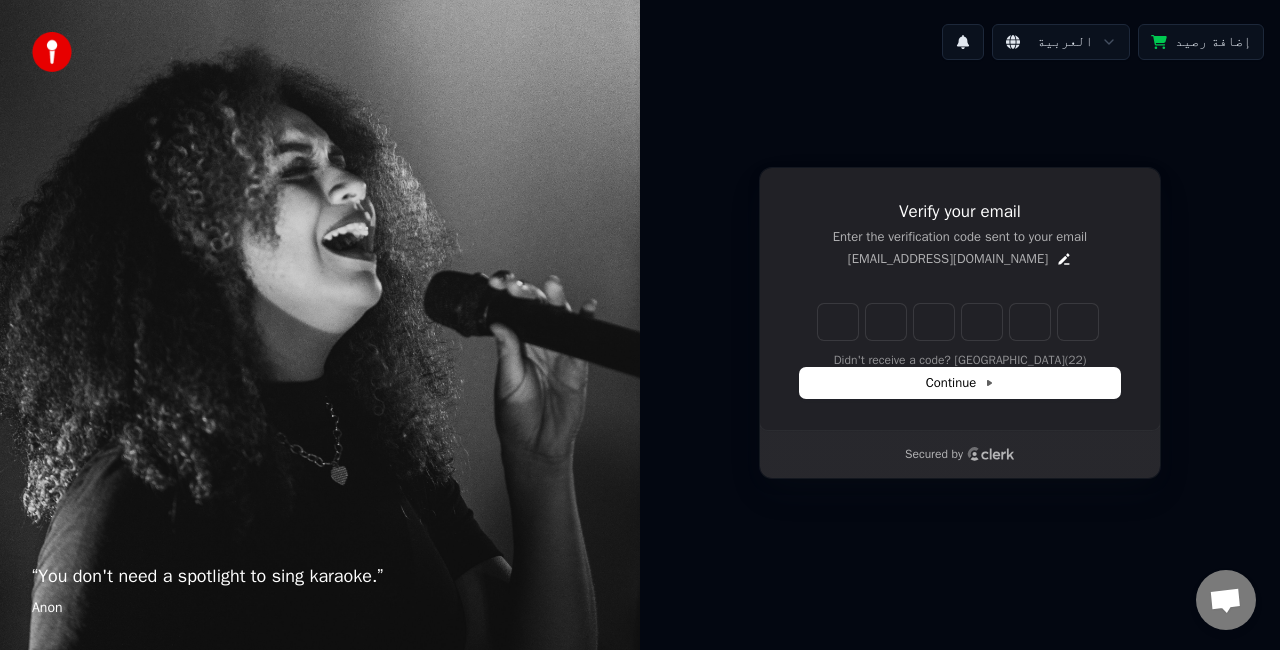 type on "*" 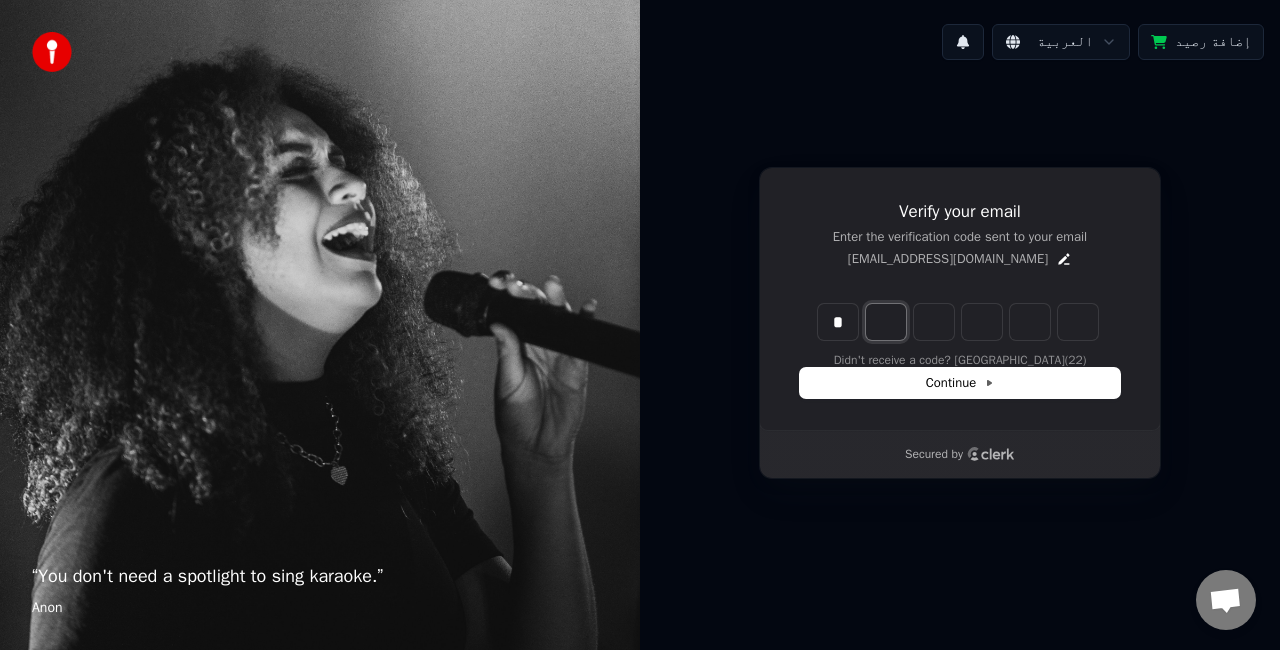 type on "*" 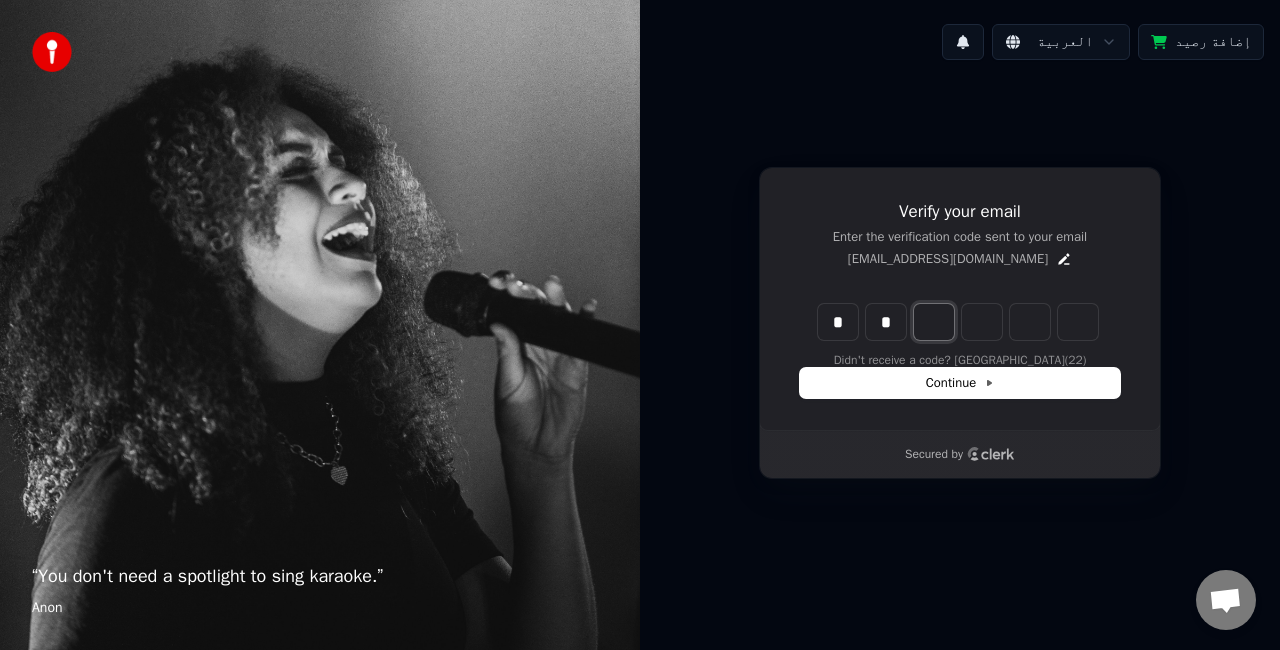 type on "**" 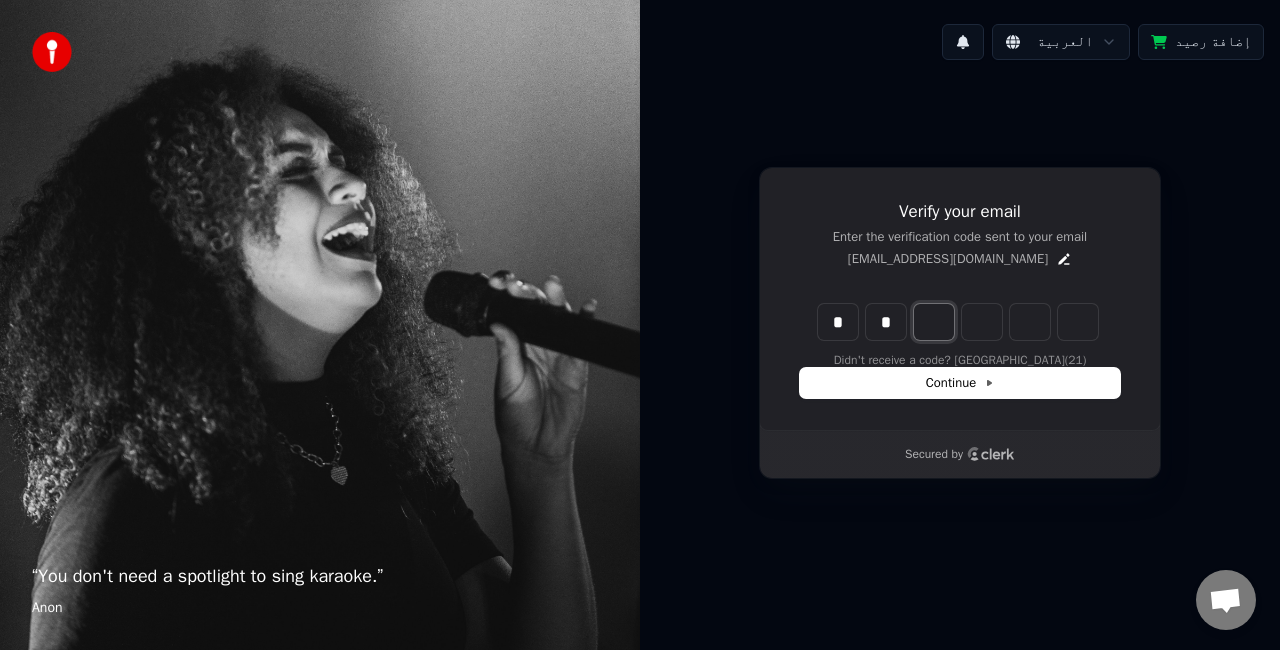 type on "*" 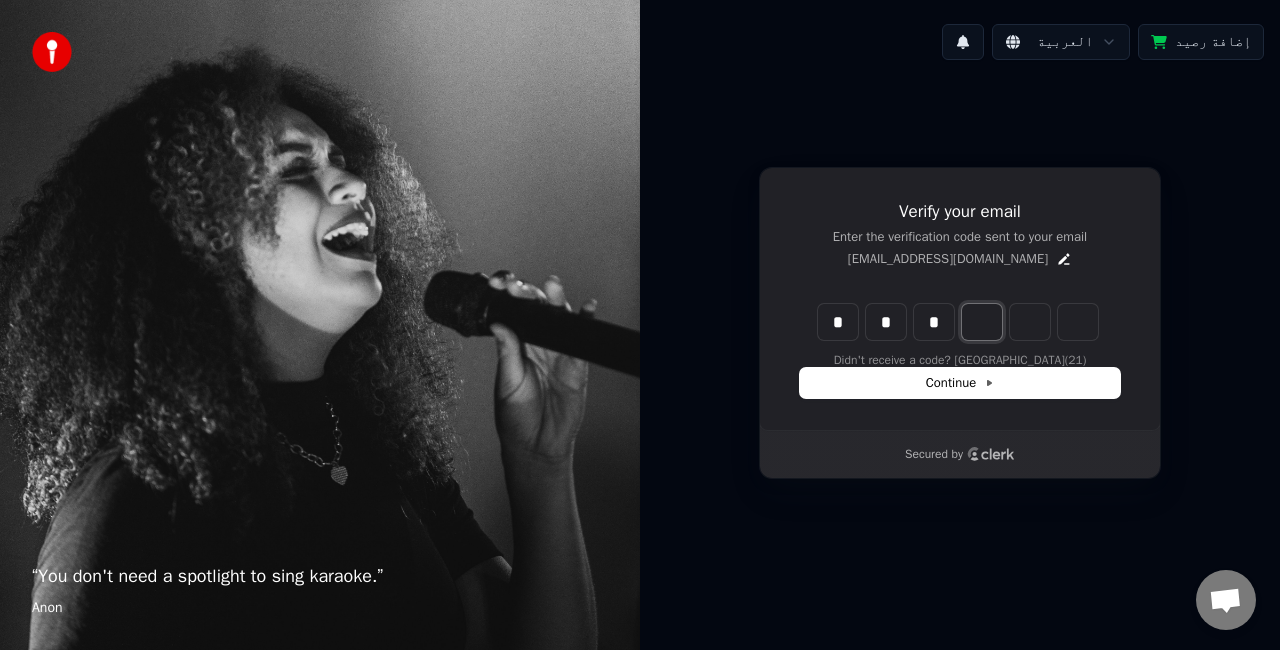type on "***" 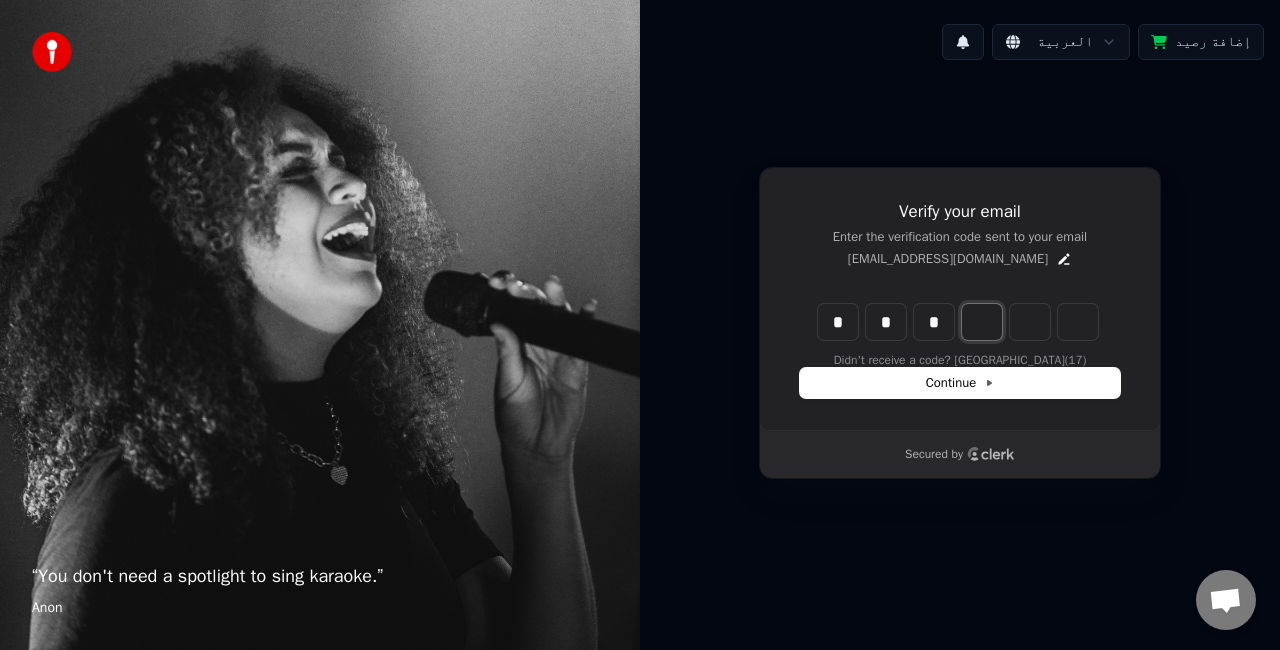 type on "*" 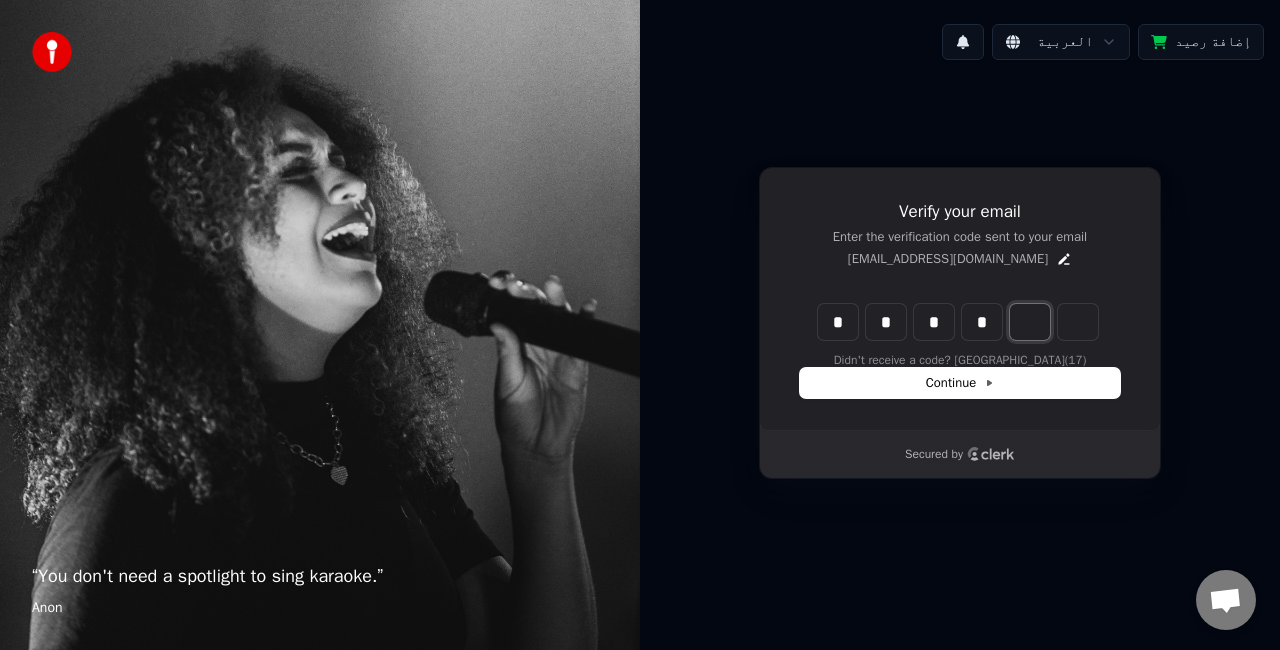 type on "****" 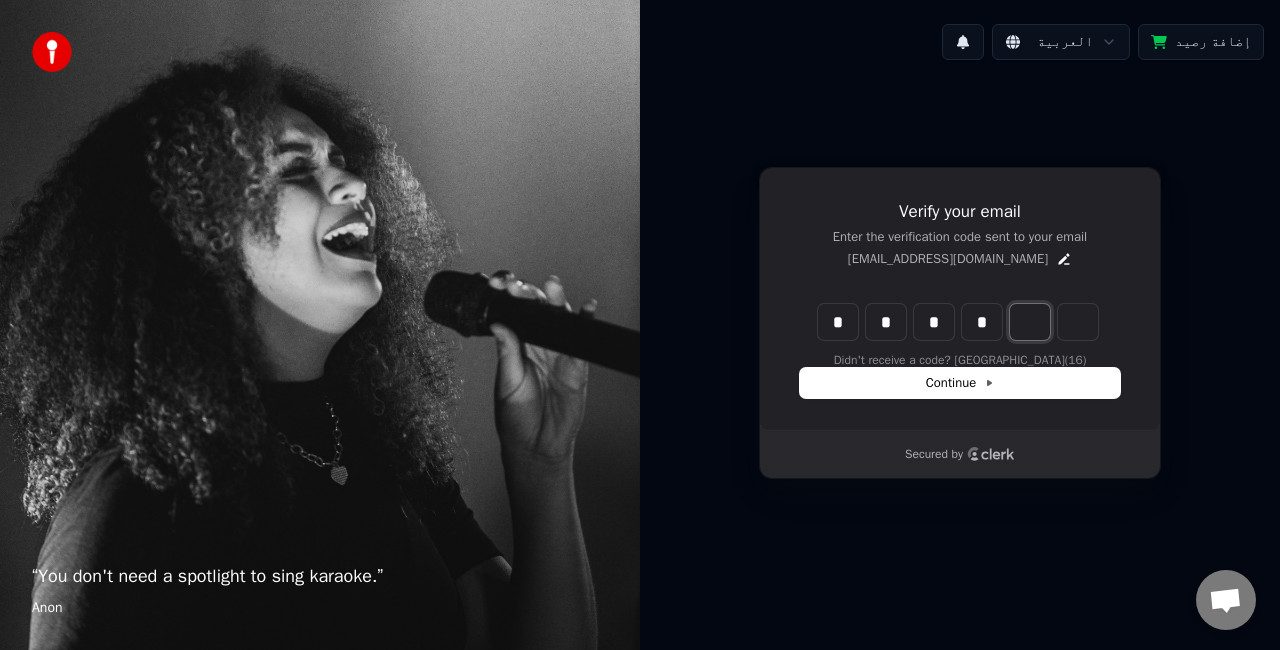 type on "*" 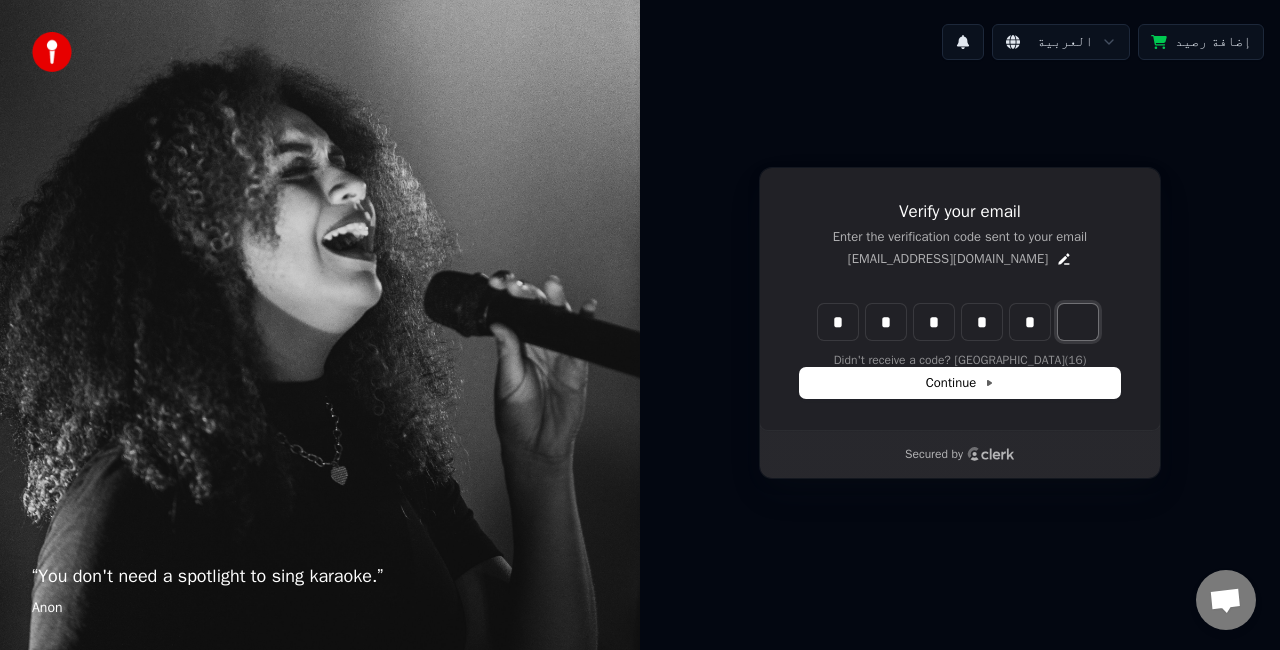 type on "******" 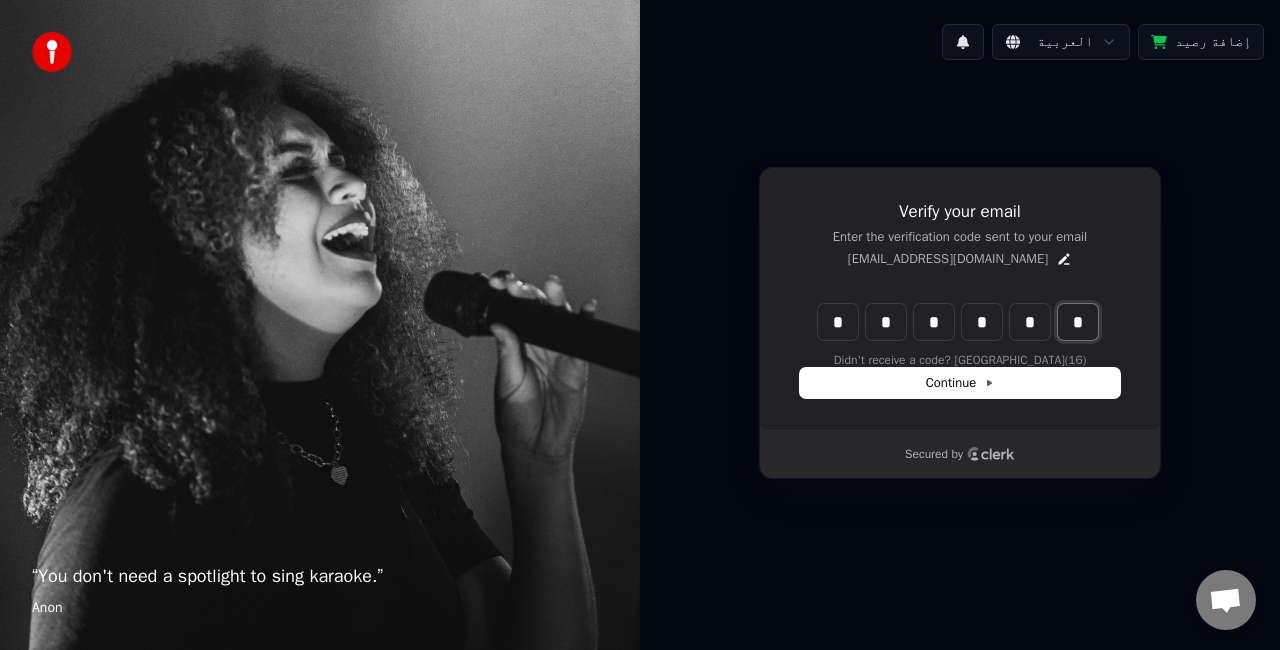type on "*" 